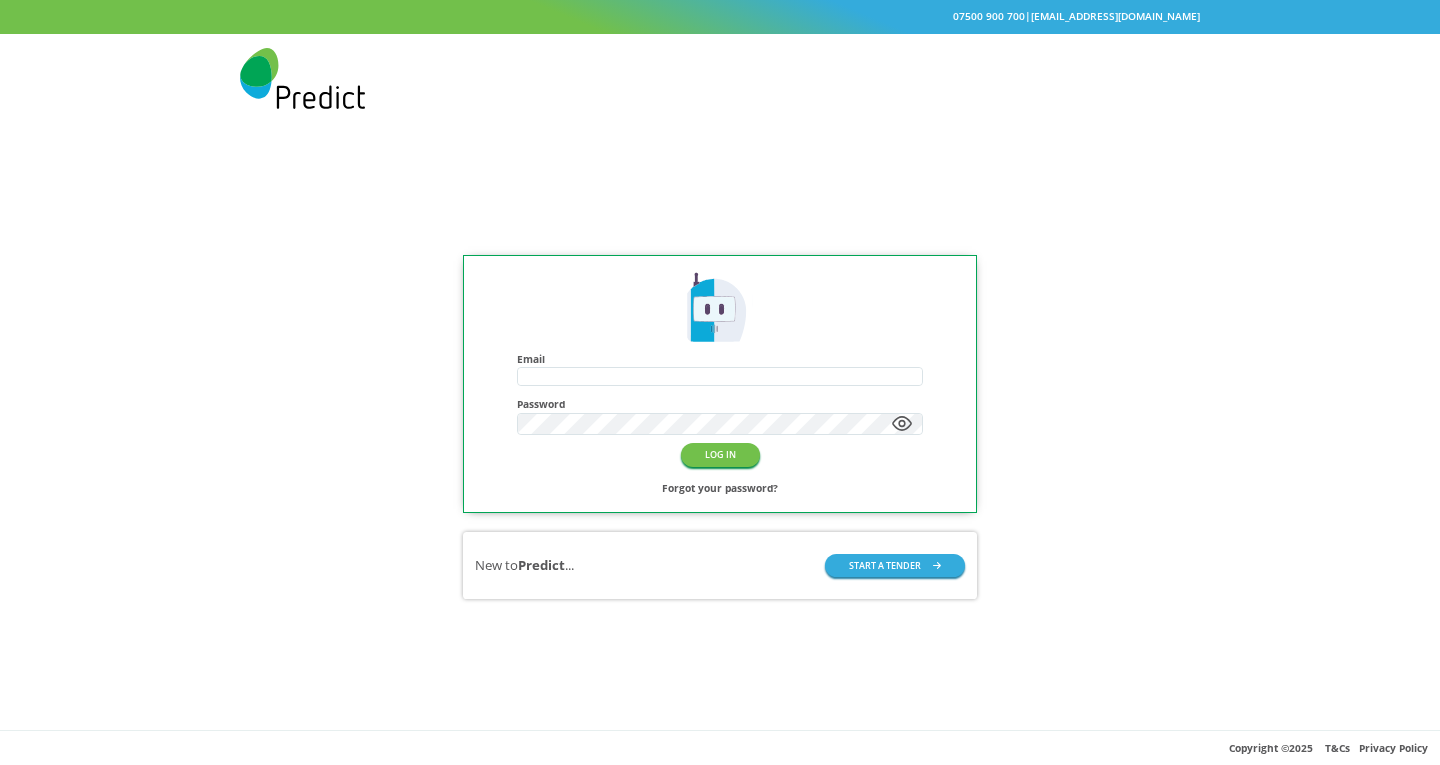 scroll, scrollTop: 0, scrollLeft: 0, axis: both 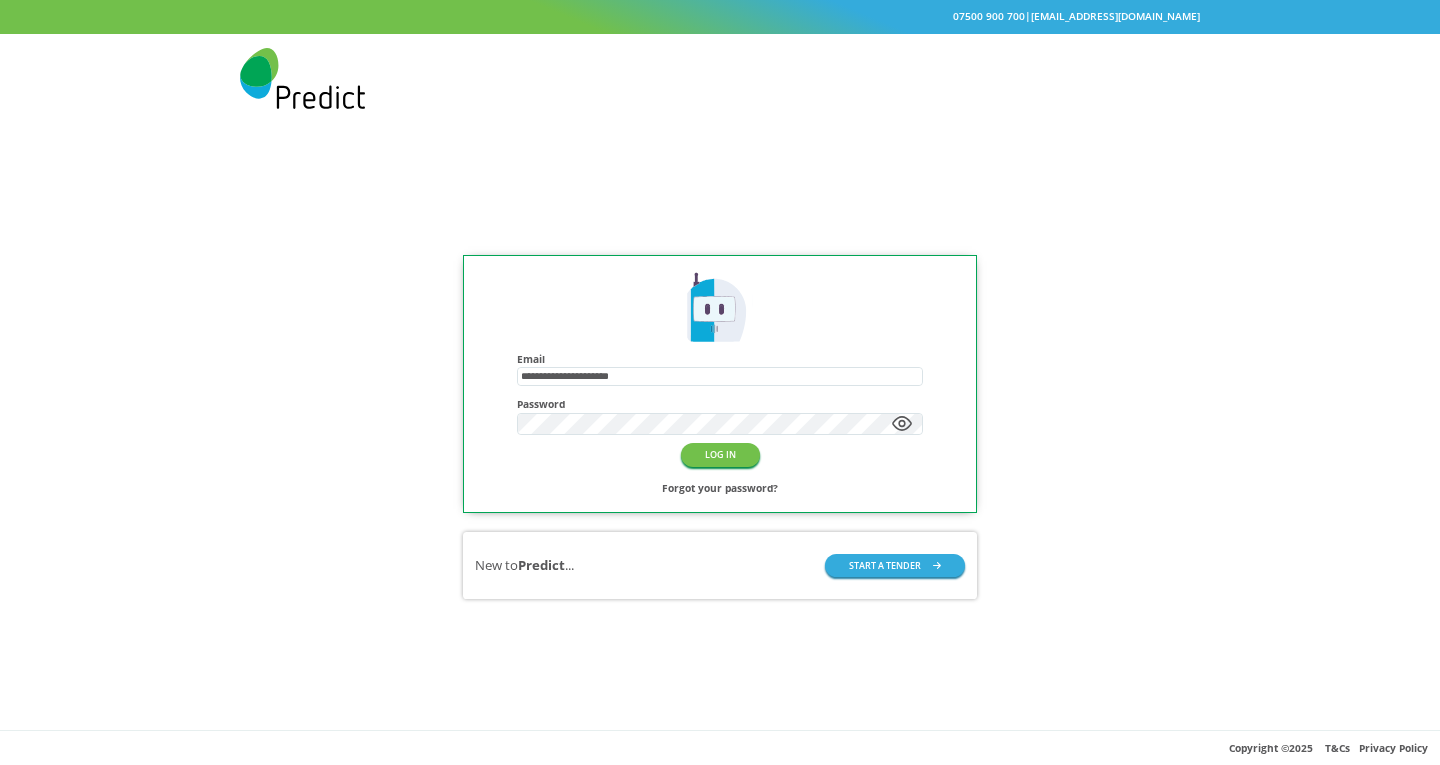 type on "**********" 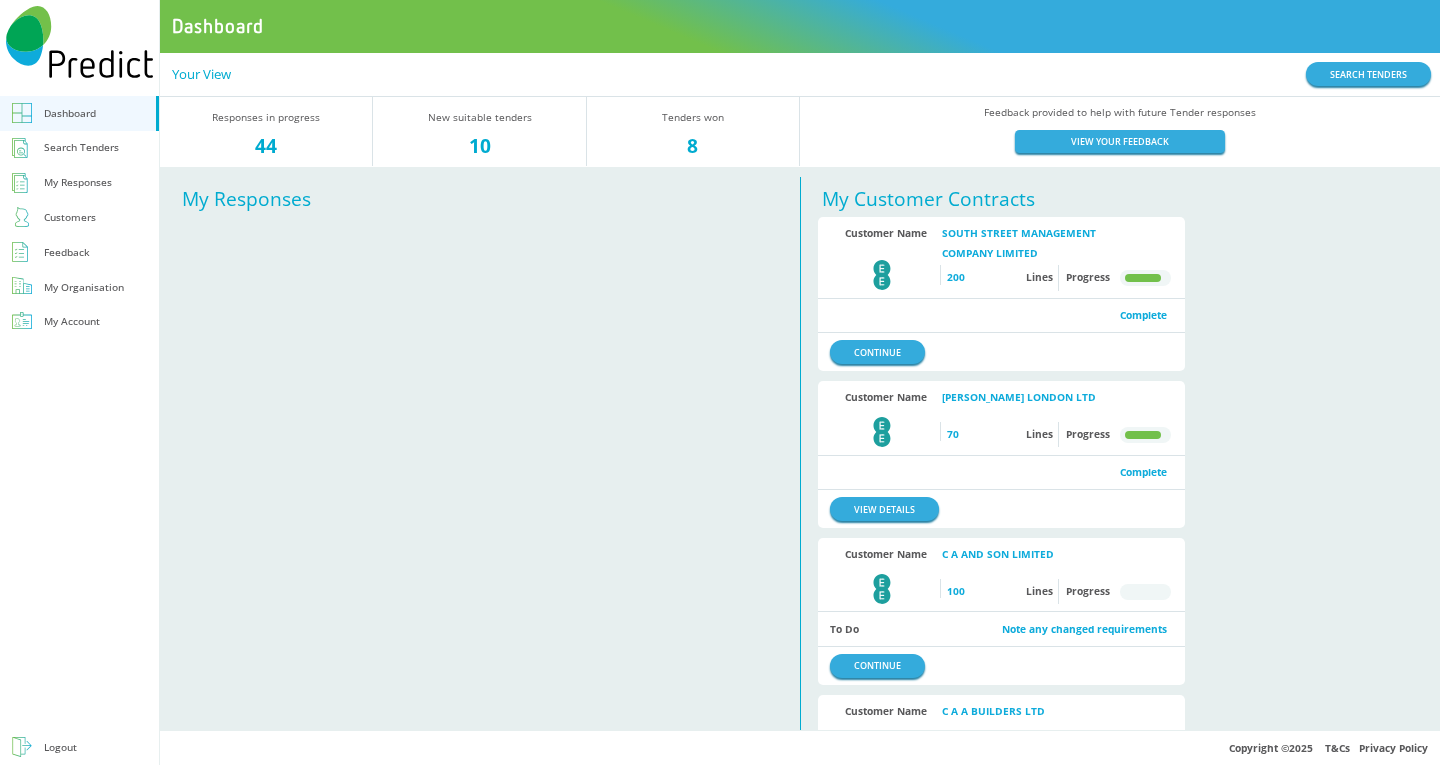 click on "My Organisation" at bounding box center (84, 287) 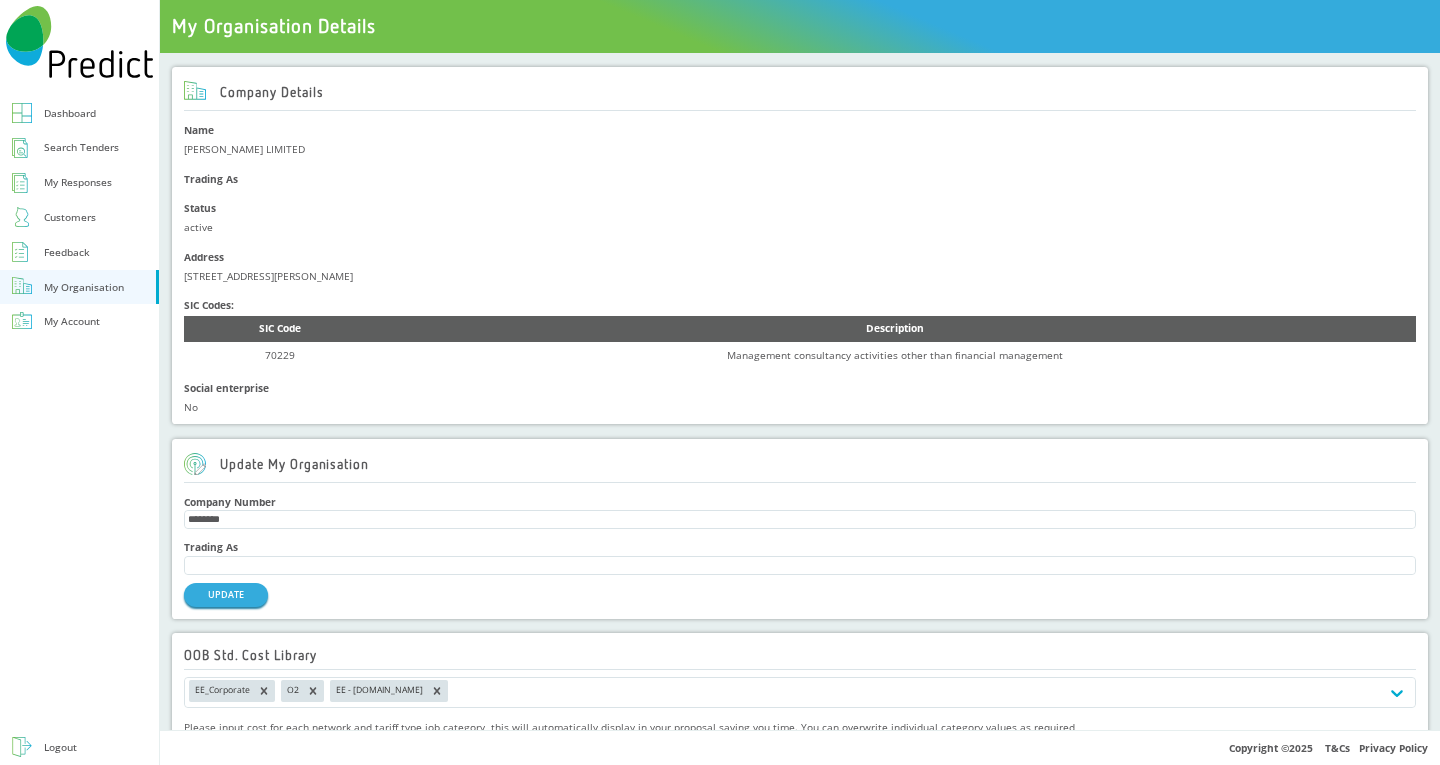 click on "Dashboard" at bounding box center [79, 113] 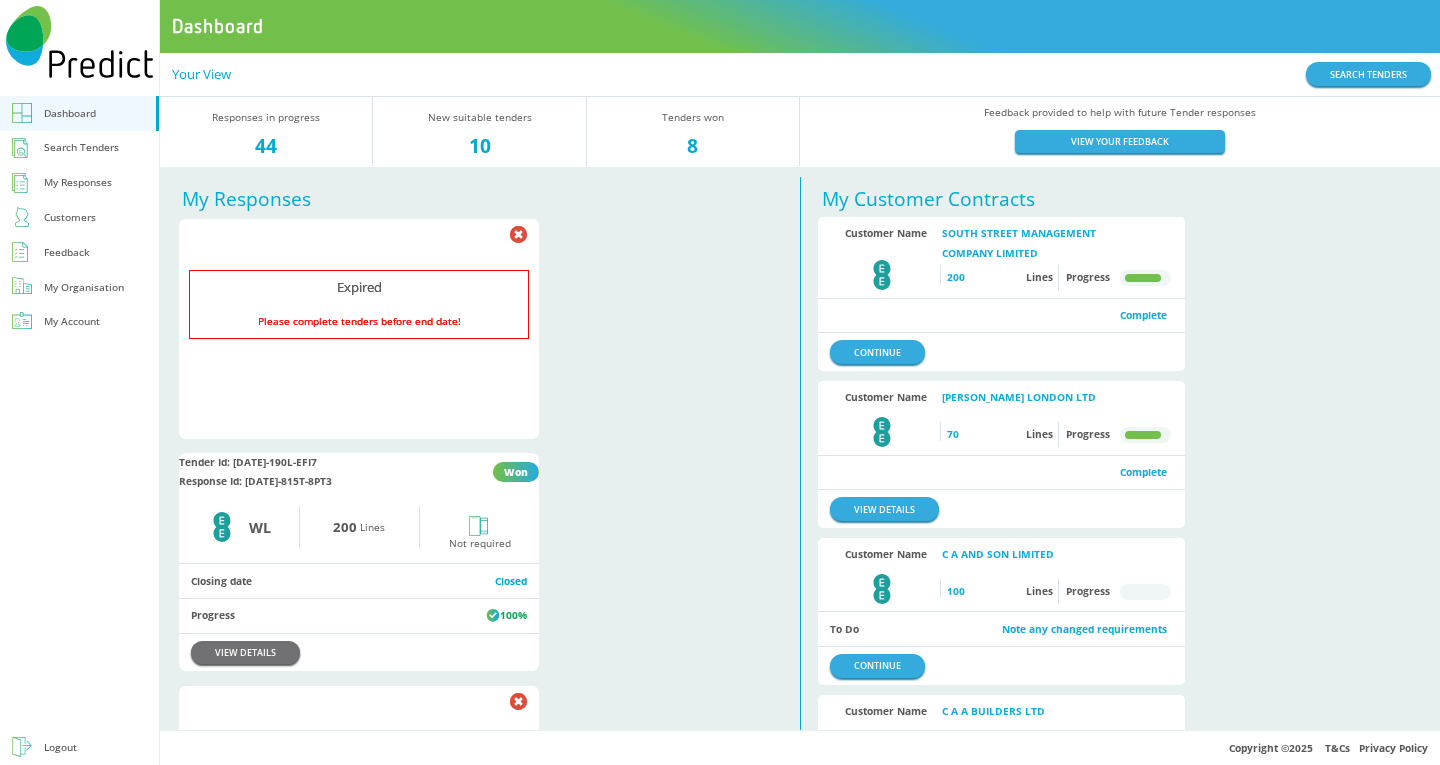click on "Search Tenders" at bounding box center [81, 147] 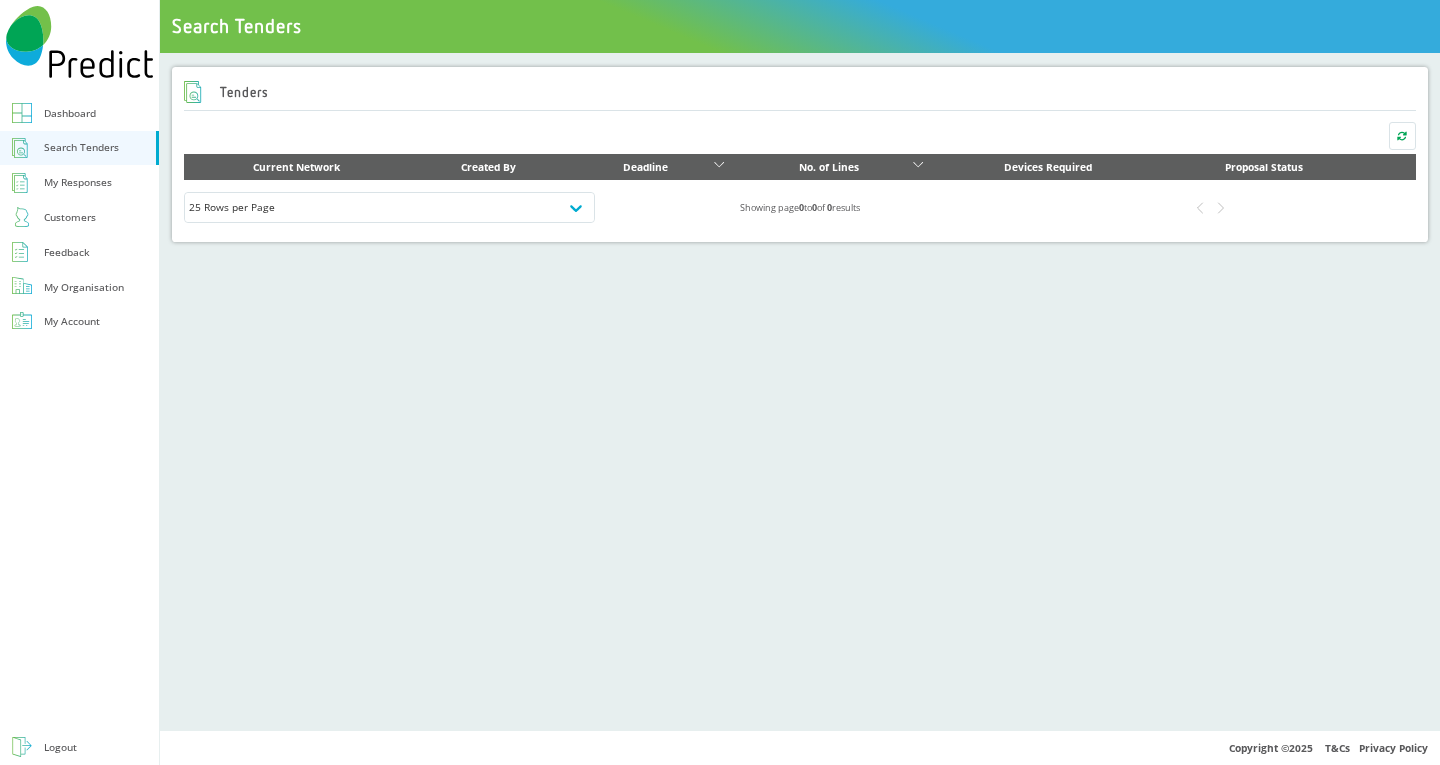 scroll, scrollTop: 0, scrollLeft: 0, axis: both 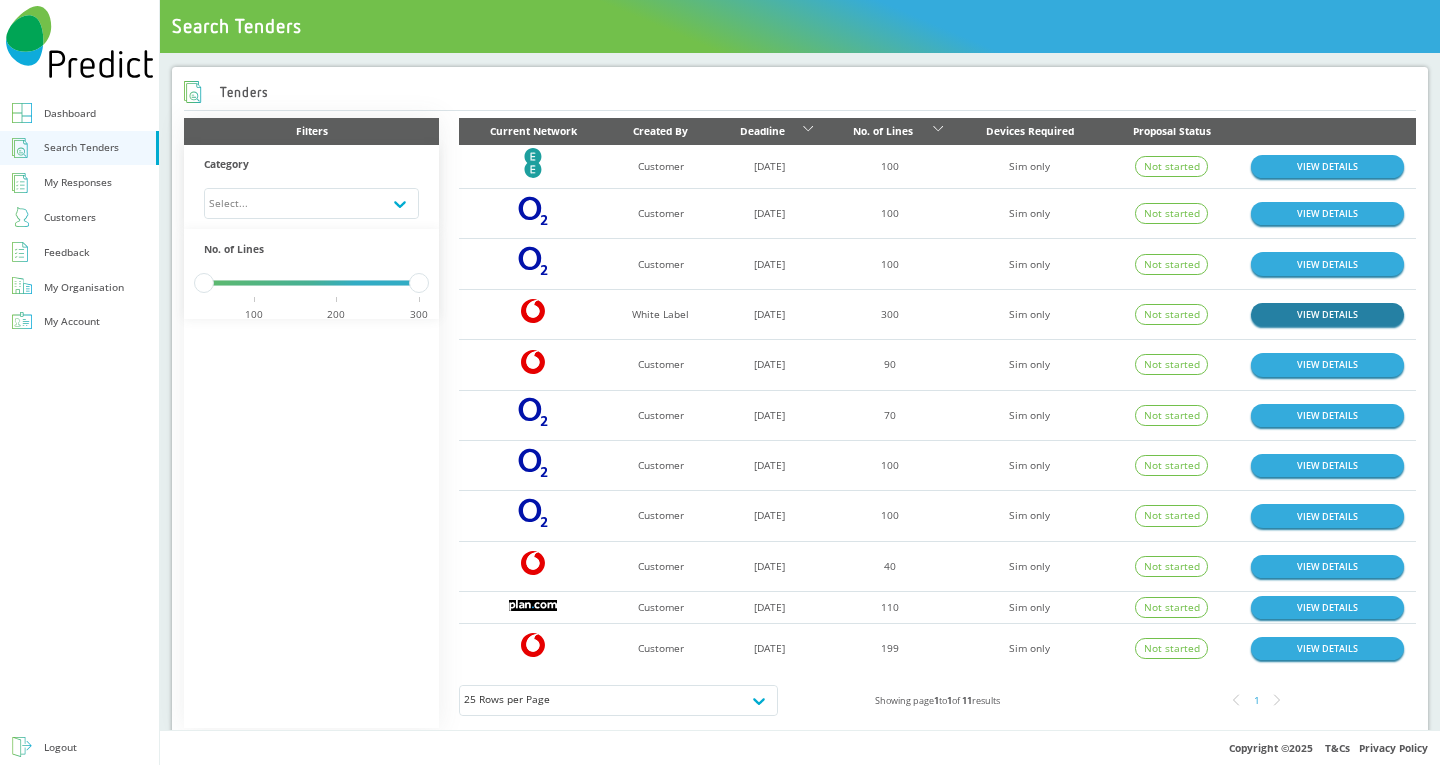 click on "VIEW DETAILS" at bounding box center (1327, 314) 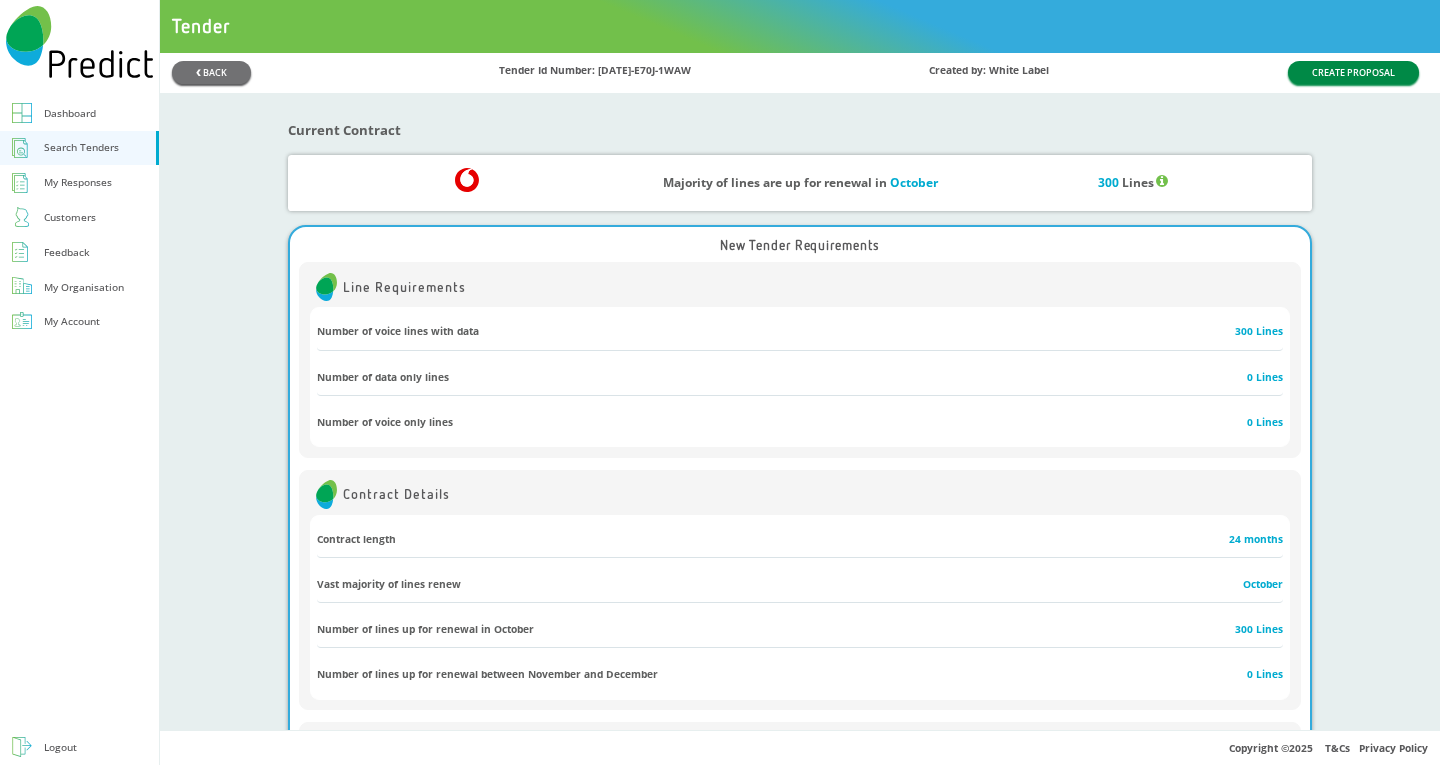 click on "CREATE PROPOSAL" at bounding box center (1353, 72) 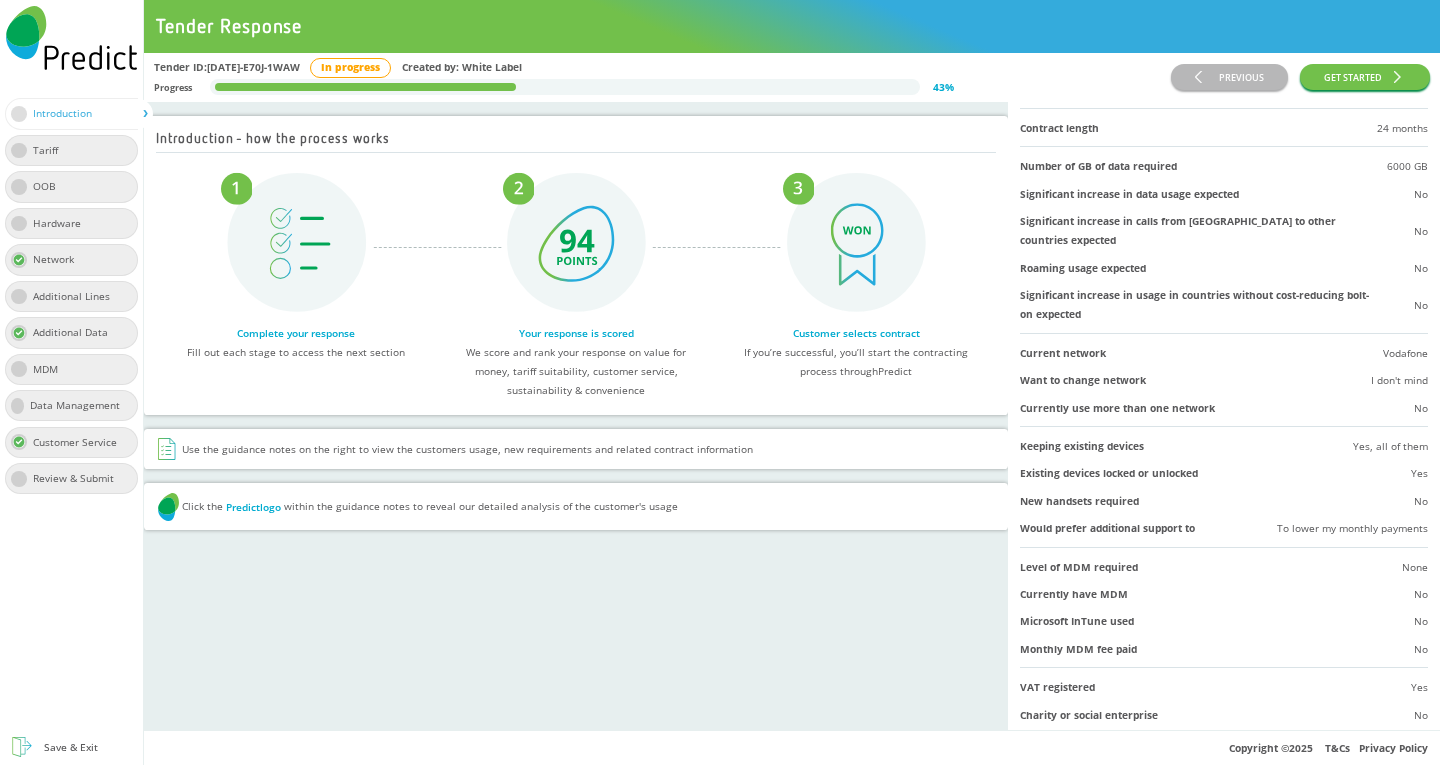 scroll, scrollTop: 277, scrollLeft: 0, axis: vertical 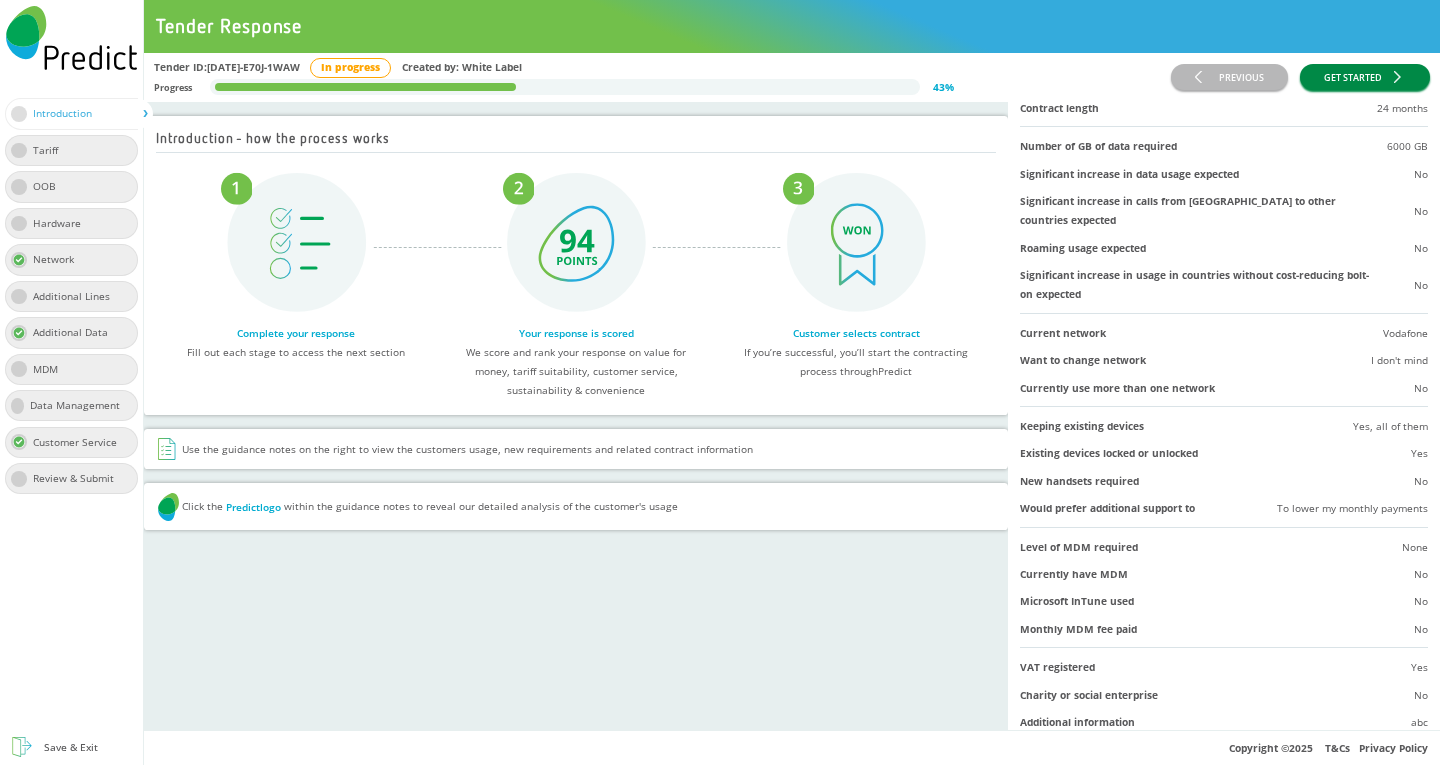 click on "GET STARTED" at bounding box center (1365, 77) 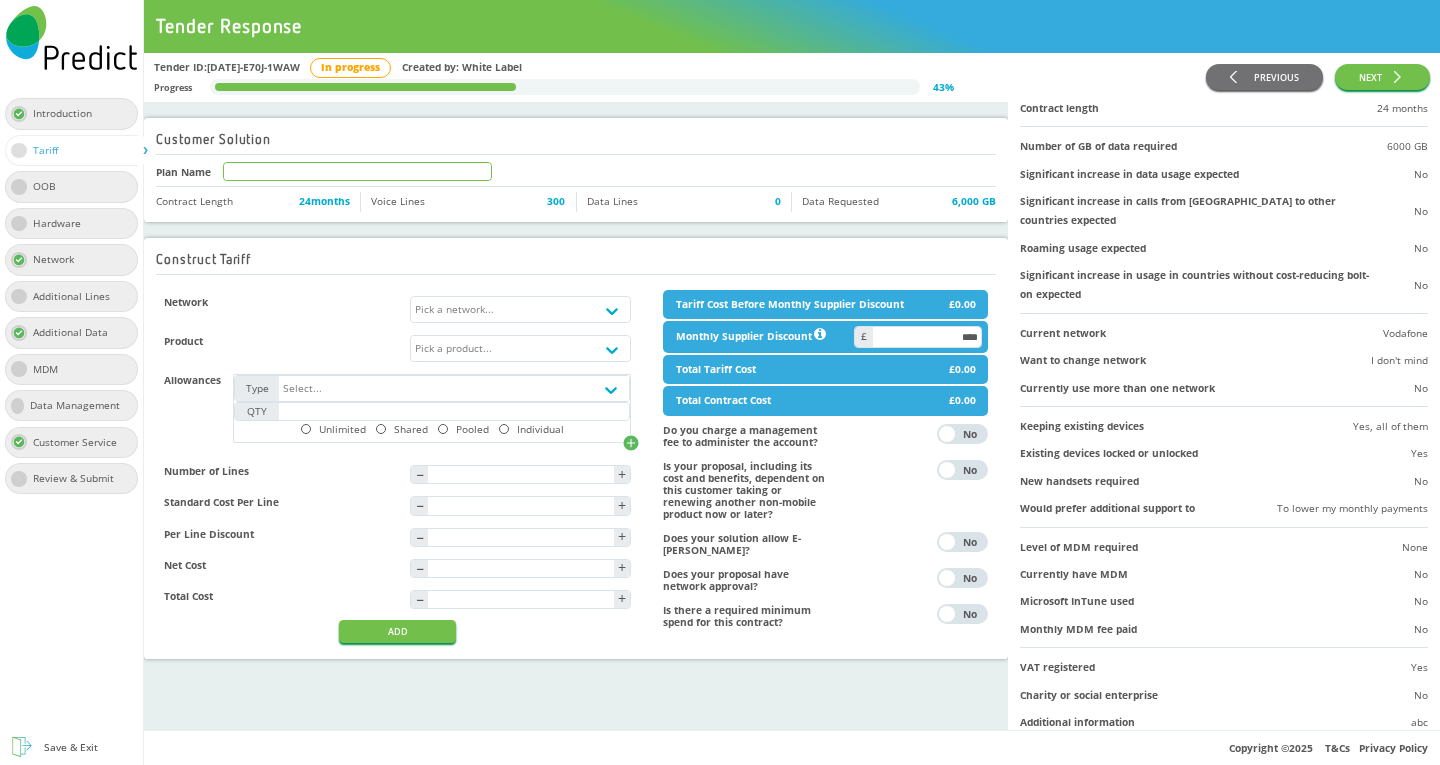 click at bounding box center [357, 171] 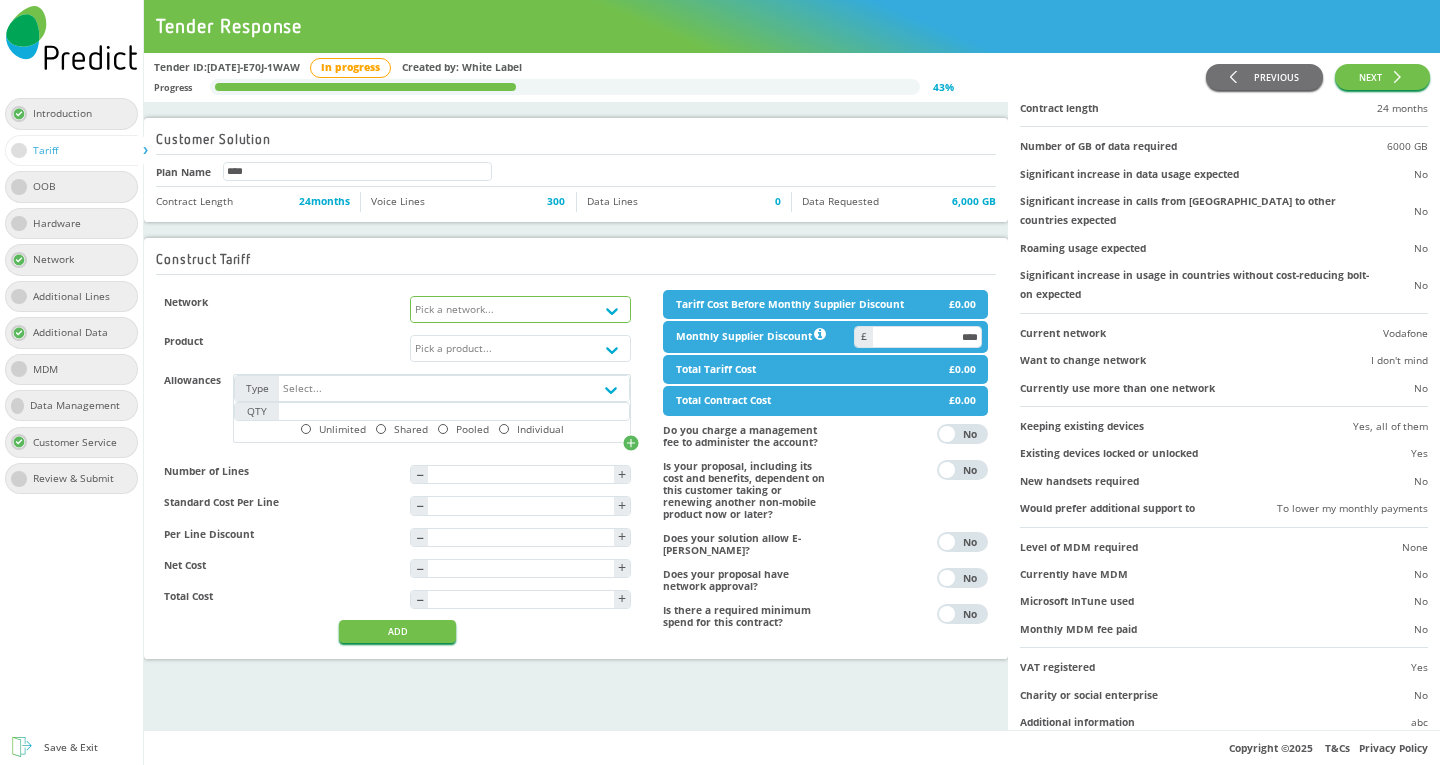 type on "****" 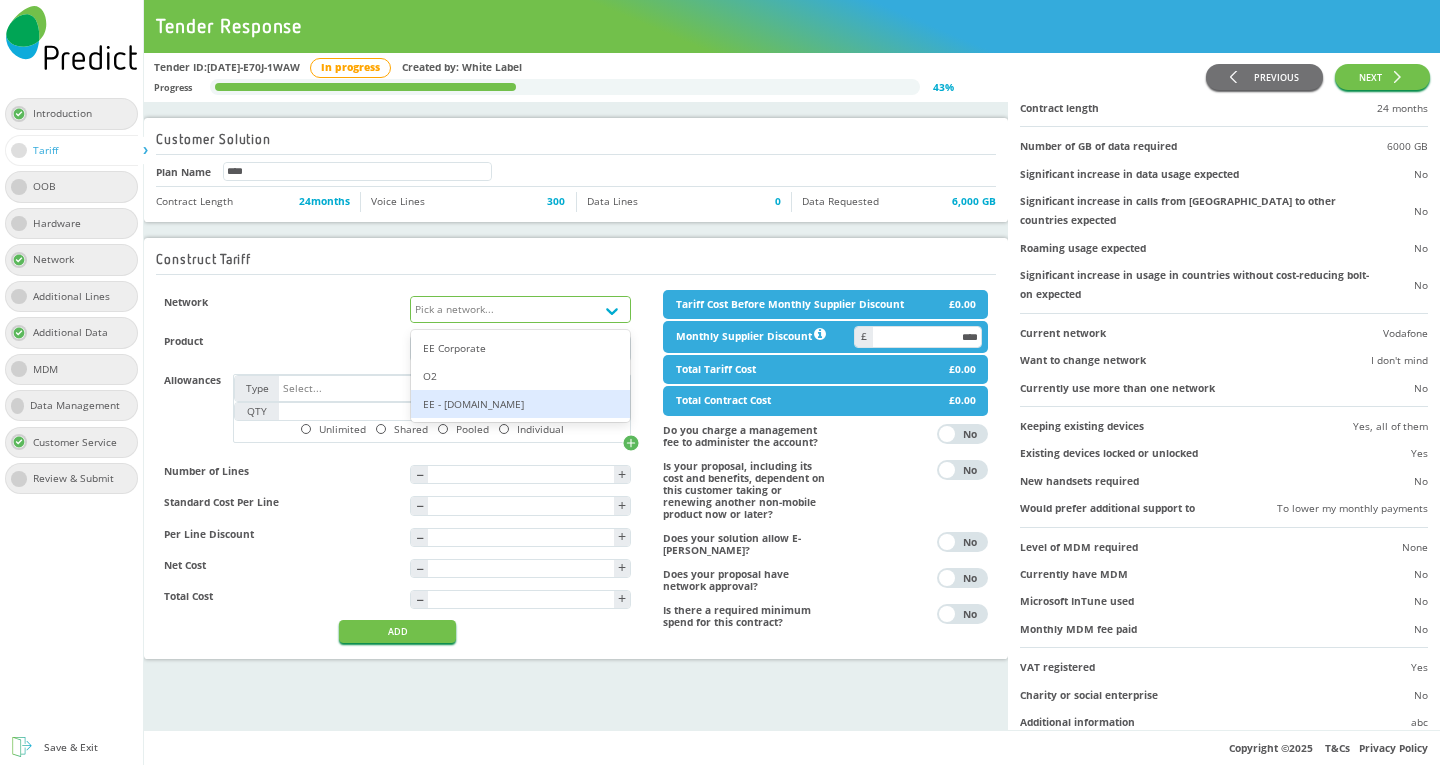 click on "EE - [DOMAIN_NAME]" at bounding box center (521, 404) 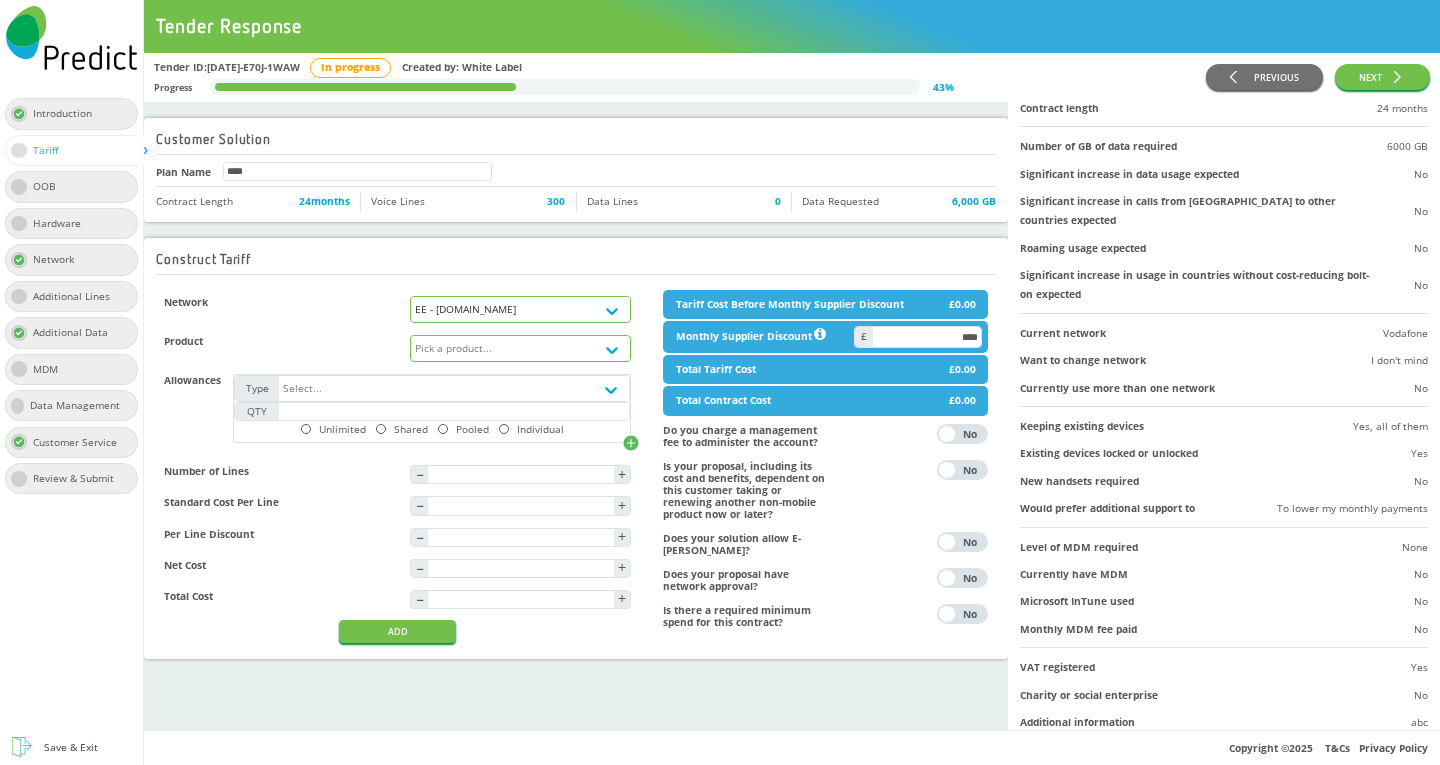 click on "Pick a product..." at bounding box center [503, 348] 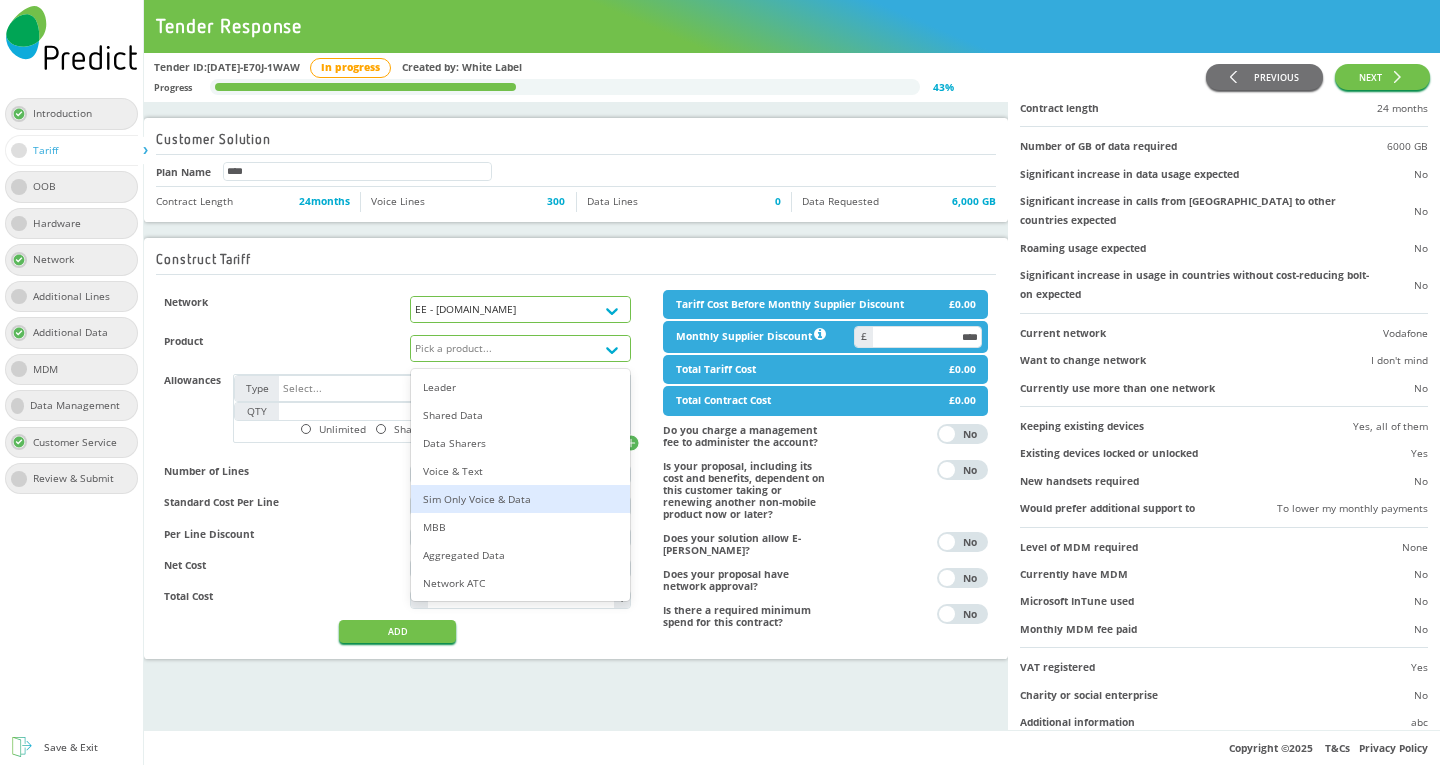 click on "Sim Only Voice & Data" at bounding box center (521, 499) 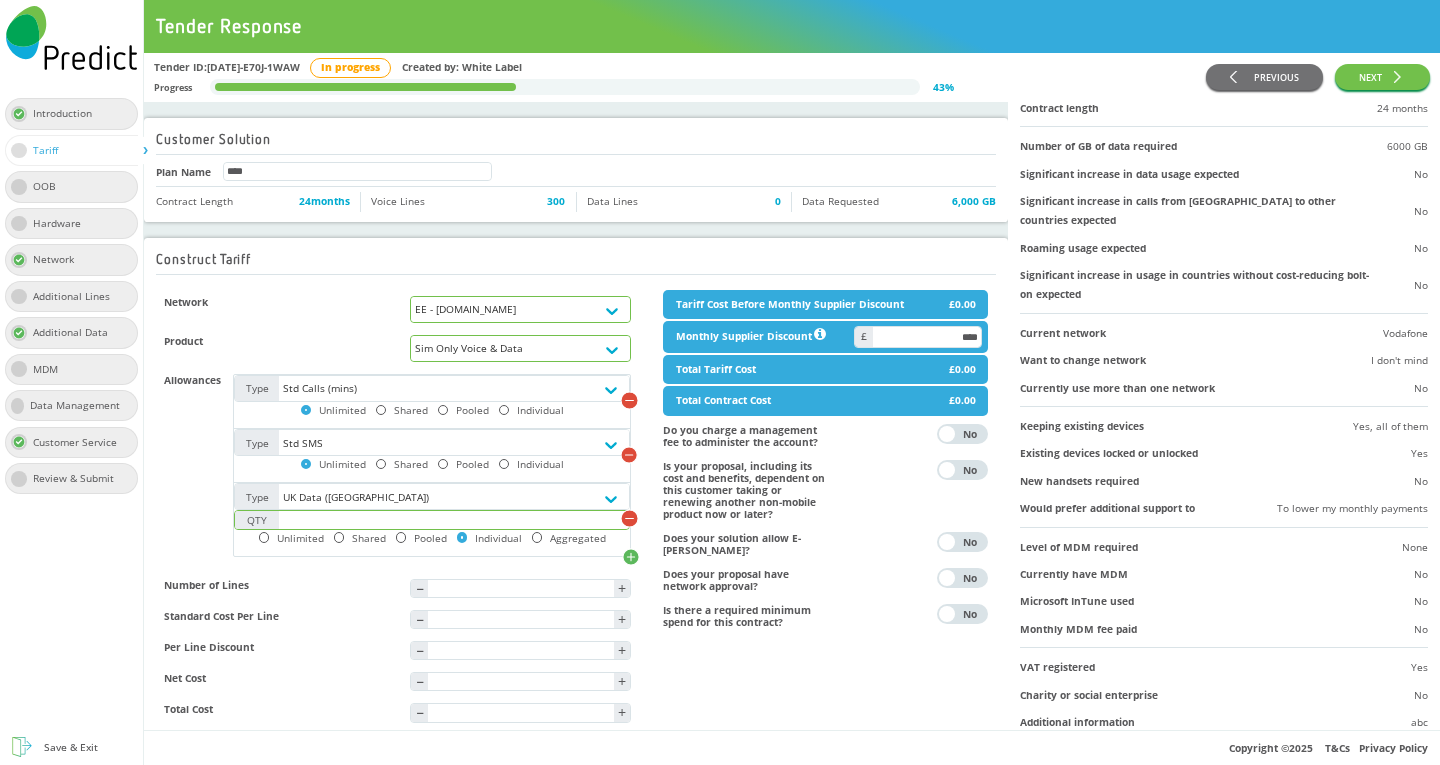 click at bounding box center [454, 519] 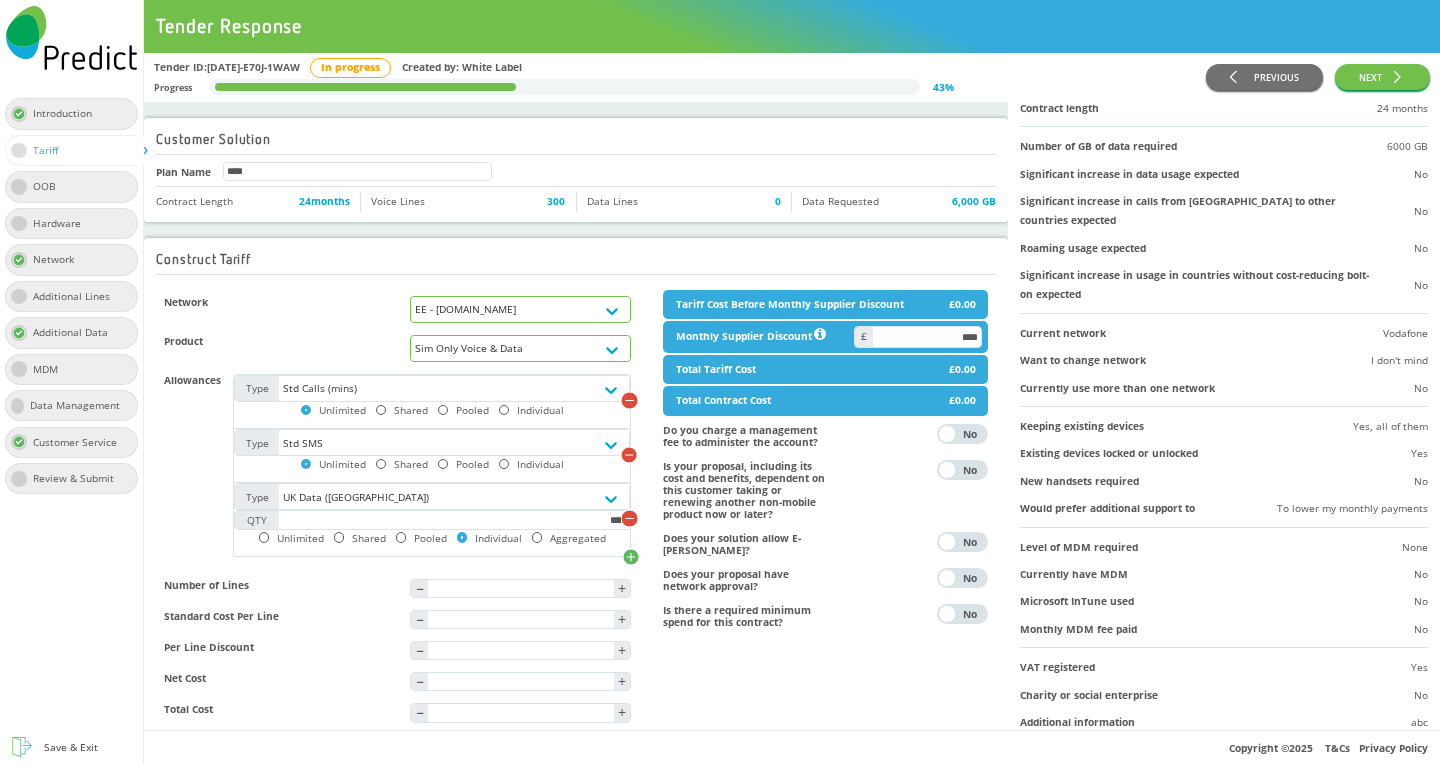 type on "****" 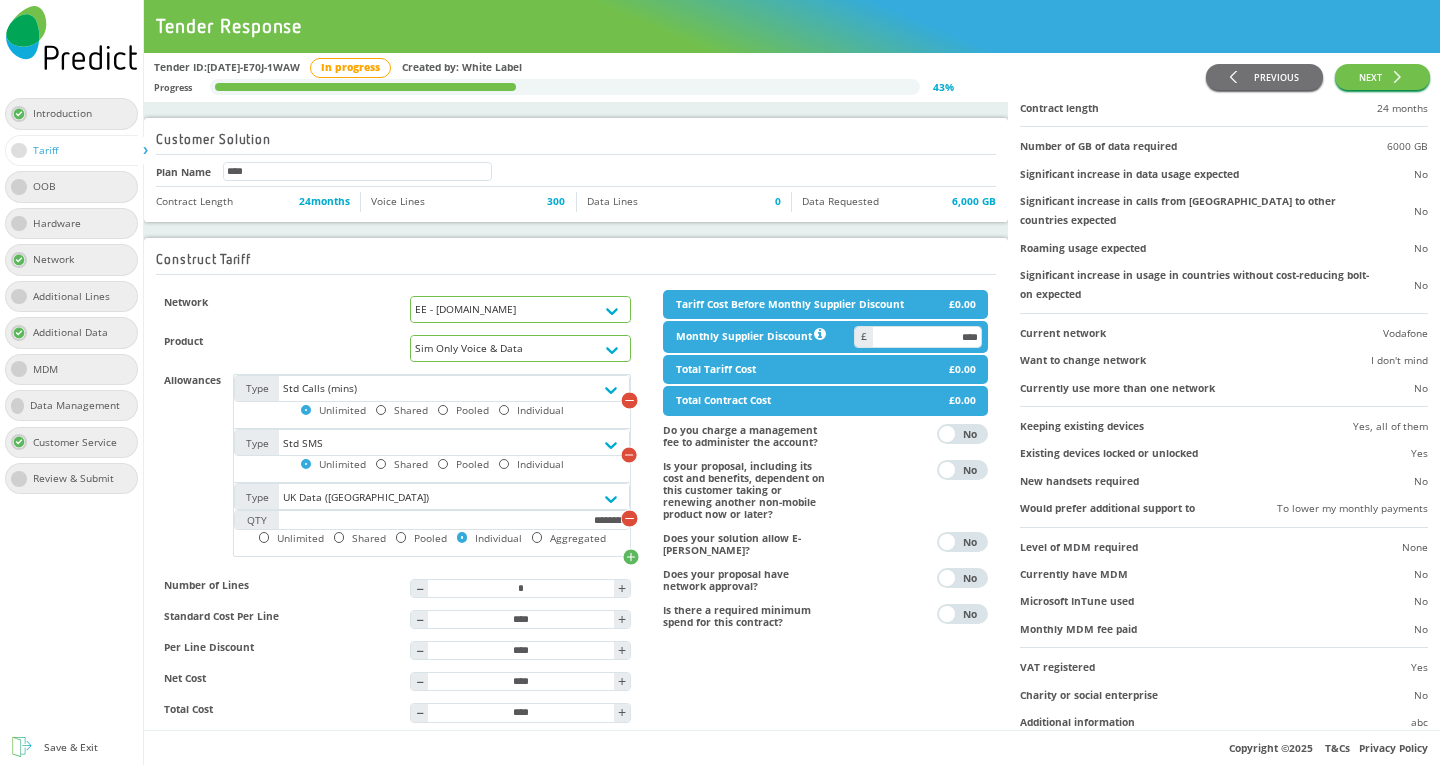 click at bounding box center (339, 538) 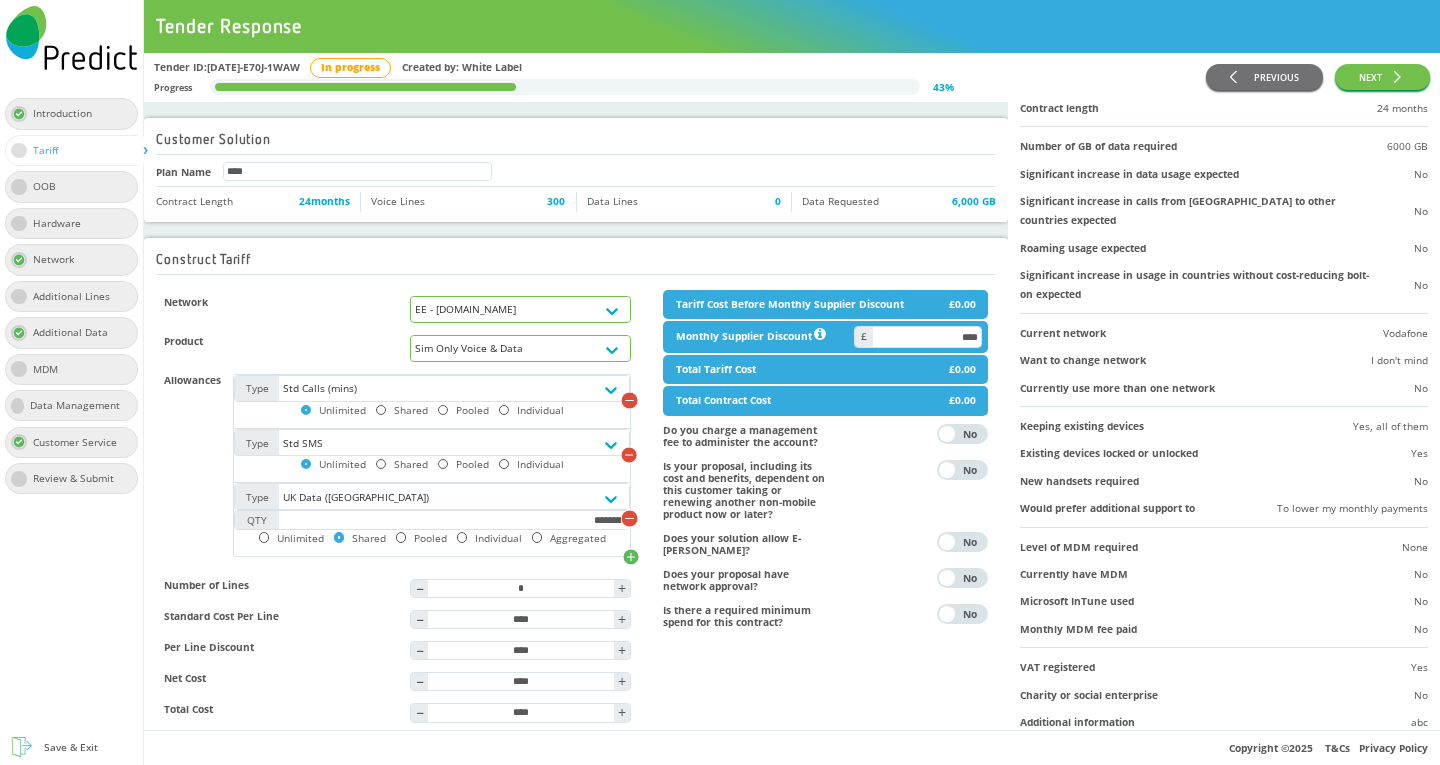 scroll, scrollTop: 100, scrollLeft: 0, axis: vertical 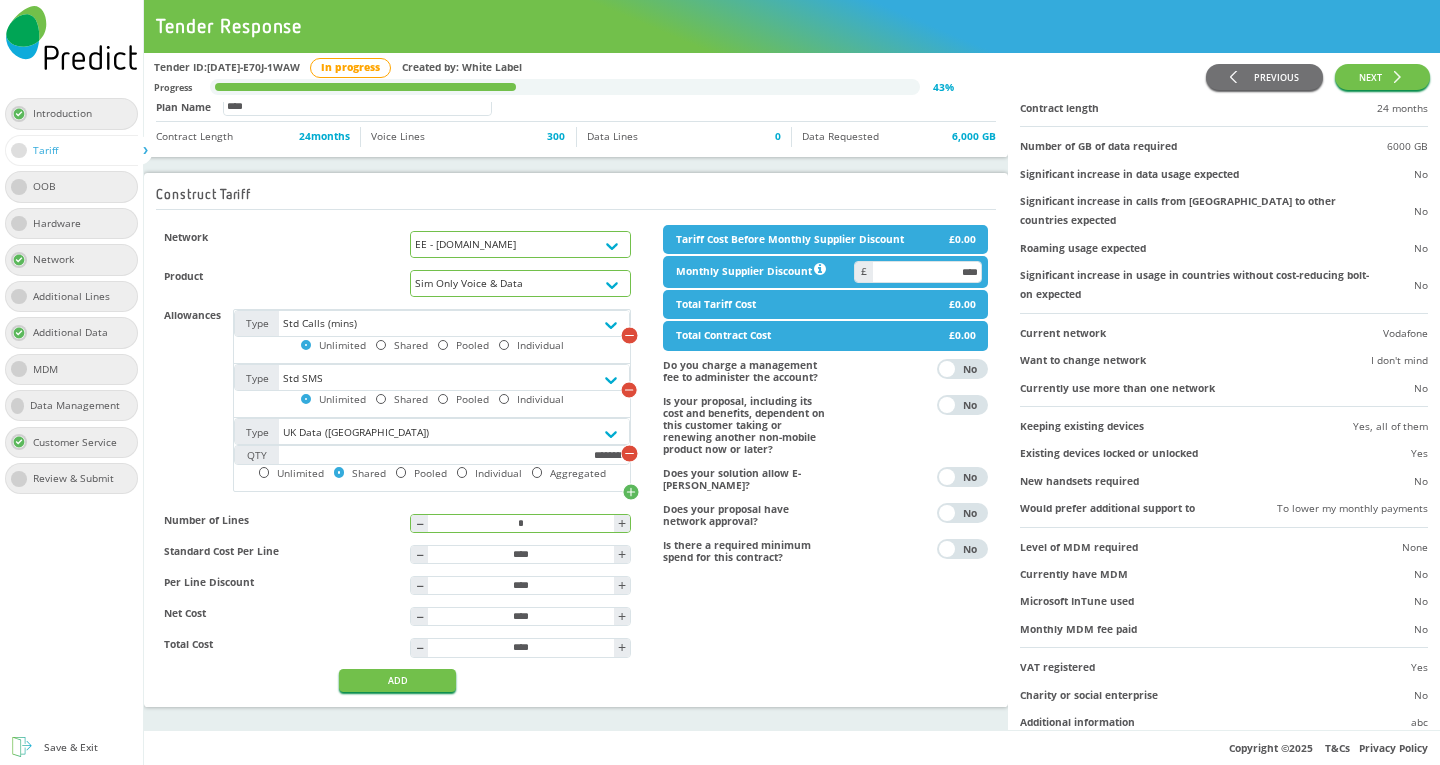 click on "*" at bounding box center (520, 523) 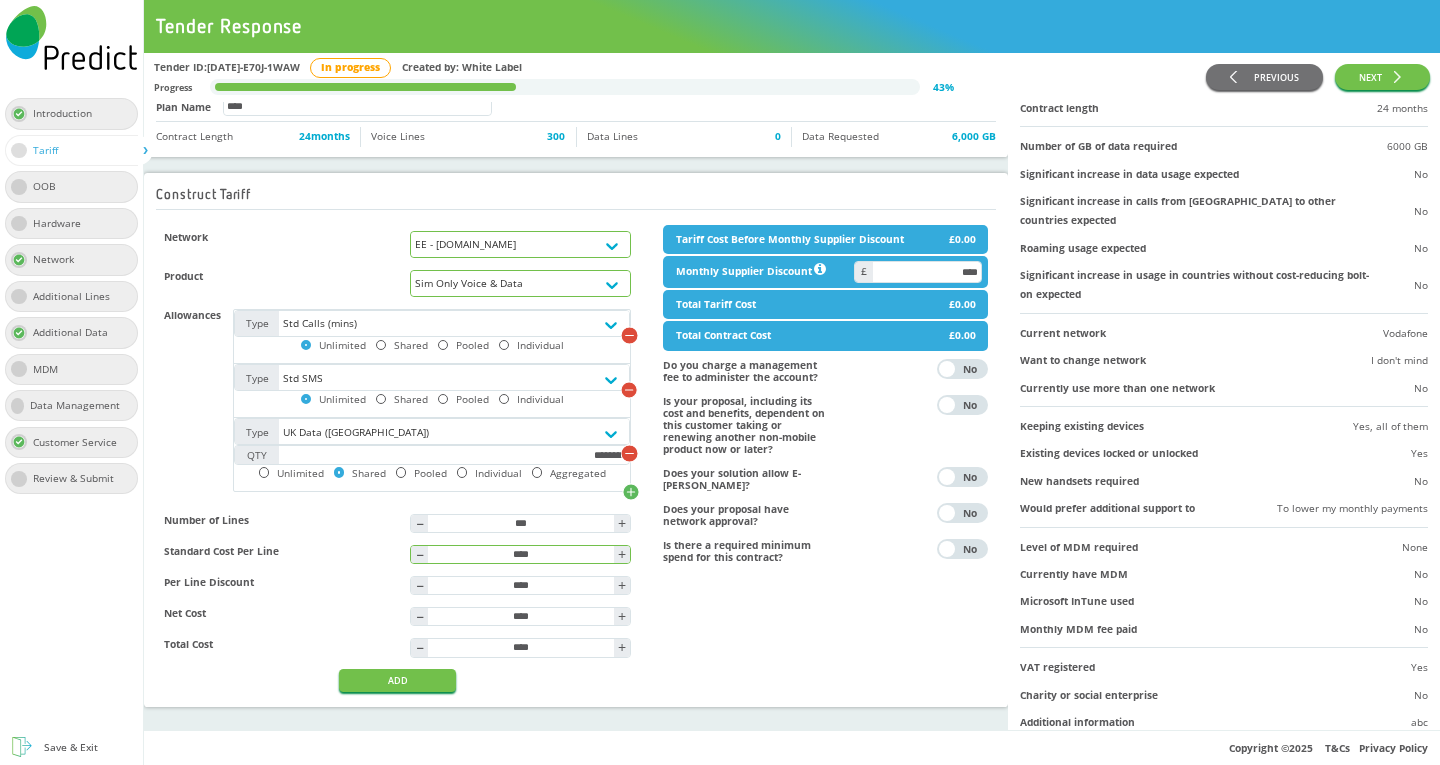type on "***" 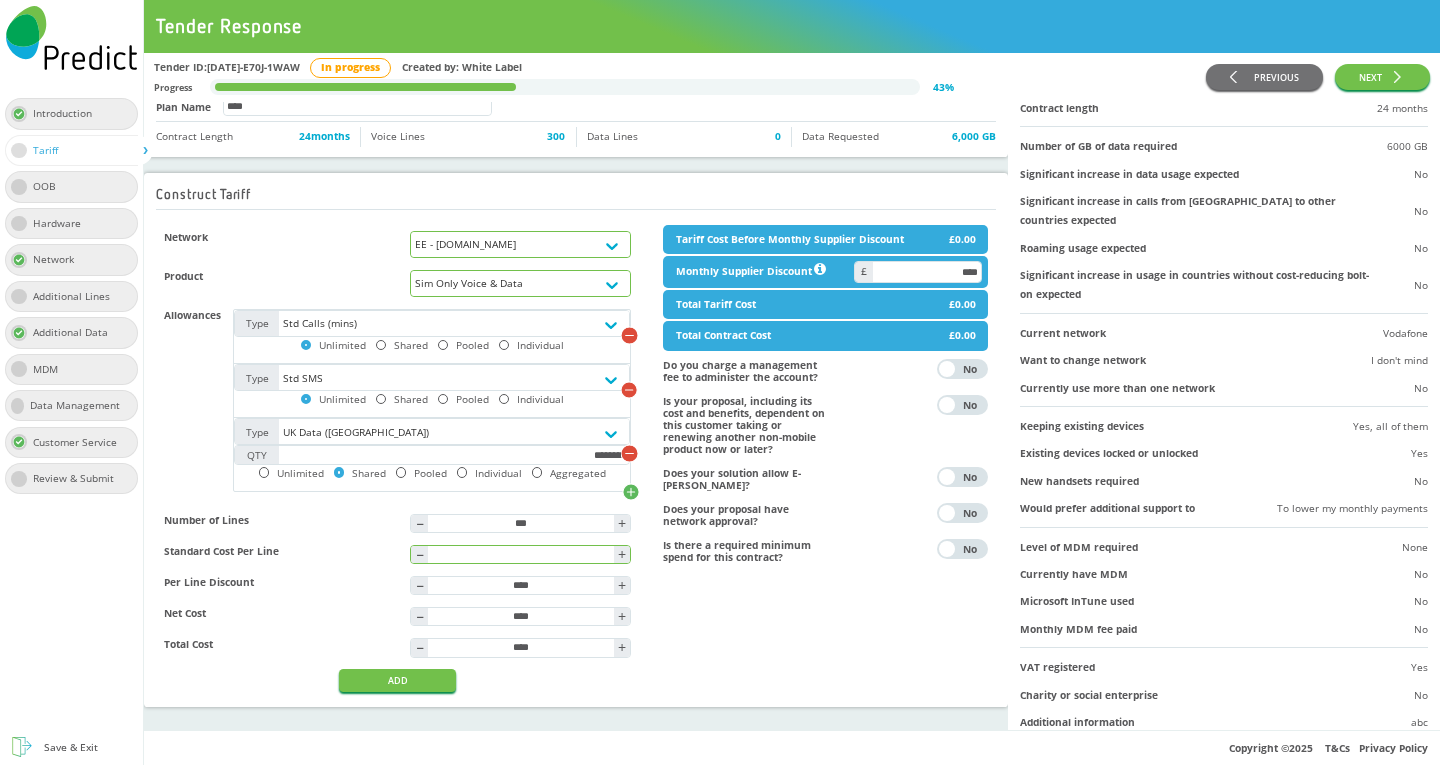 click at bounding box center (520, 554) 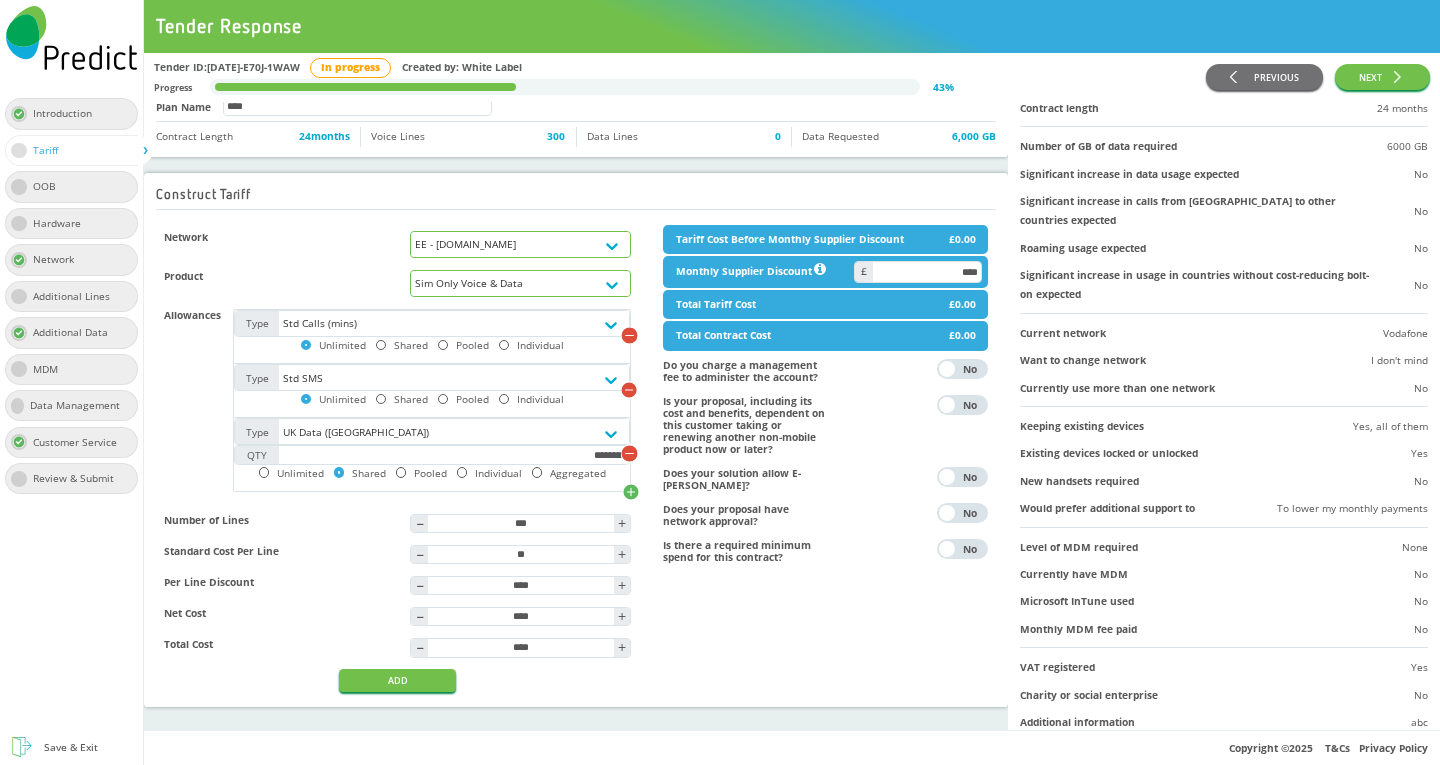 type on "*****" 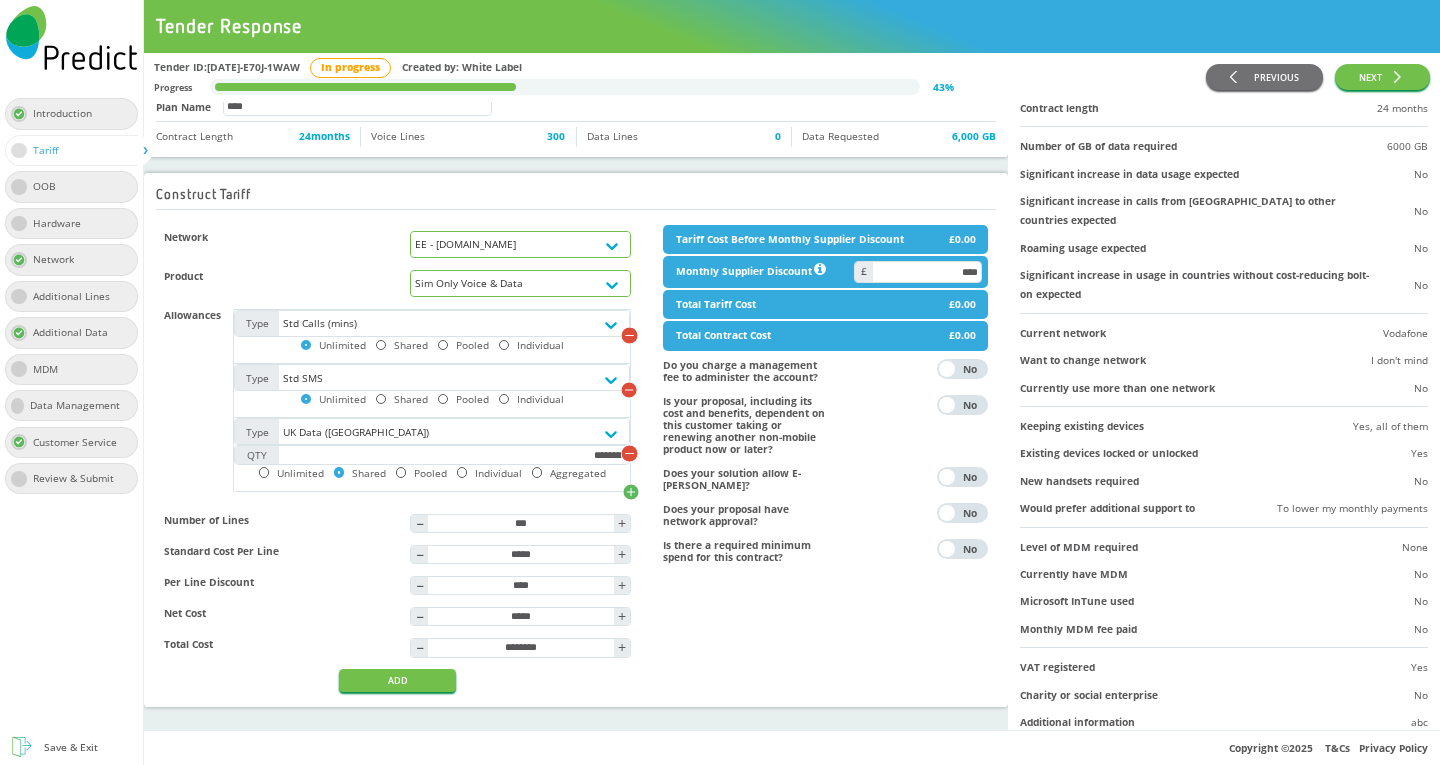 click on "Tariff Cost Before Monthly Supplier Discount £0.00 Monthly Supplier Discount **** Total Tariff Cost £0.00 Total Contract Cost £0.00 Do you charge a management fee to administer the account? Yes No Is your proposal, including its cost and benefits, dependent on this customer taking or renewing another non-mobile product now or later? Yes No Does your solution allow E-sims? Yes No Does your proposal have network approval? Yes No Is there a required minimum spend for this contract? Yes No" at bounding box center [825, 458] 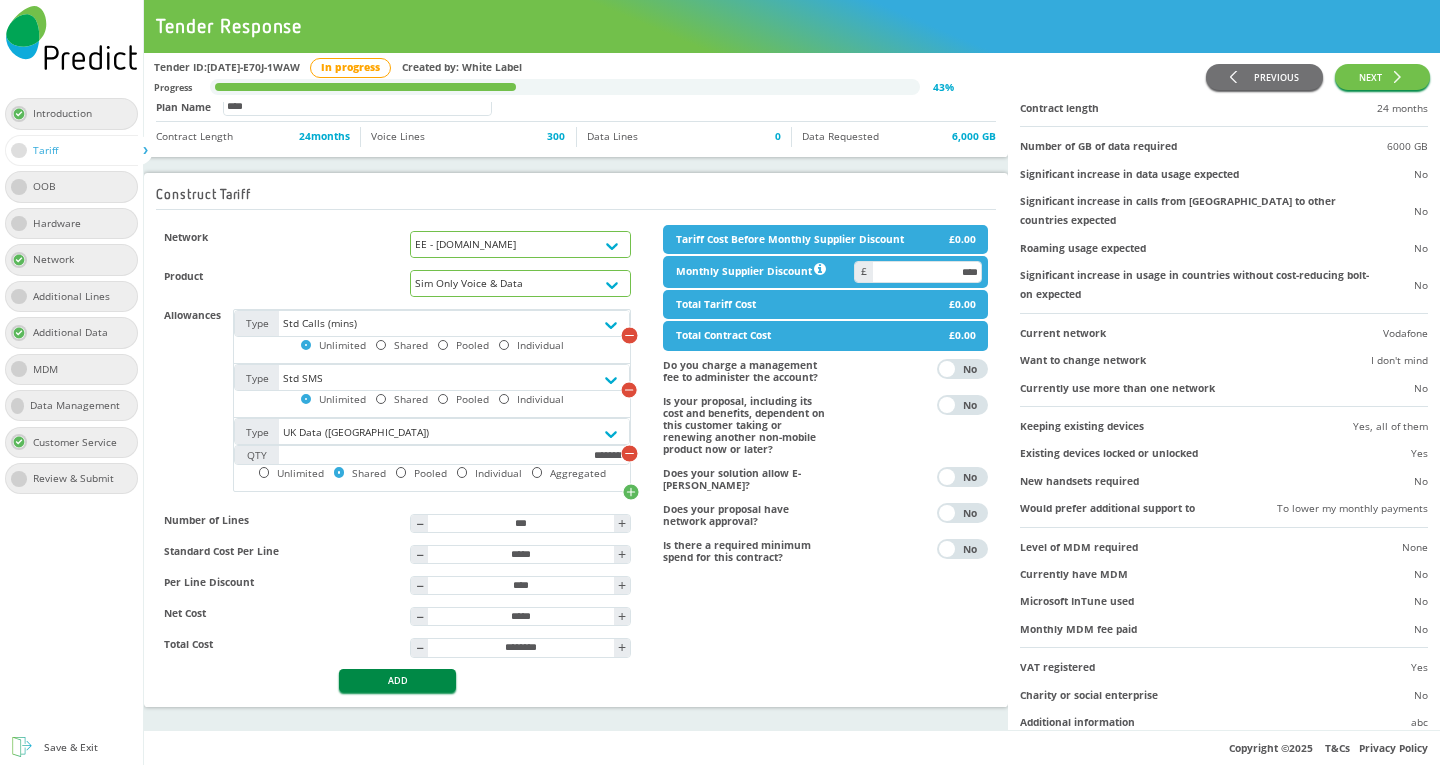 click on "ADD" at bounding box center (397, 680) 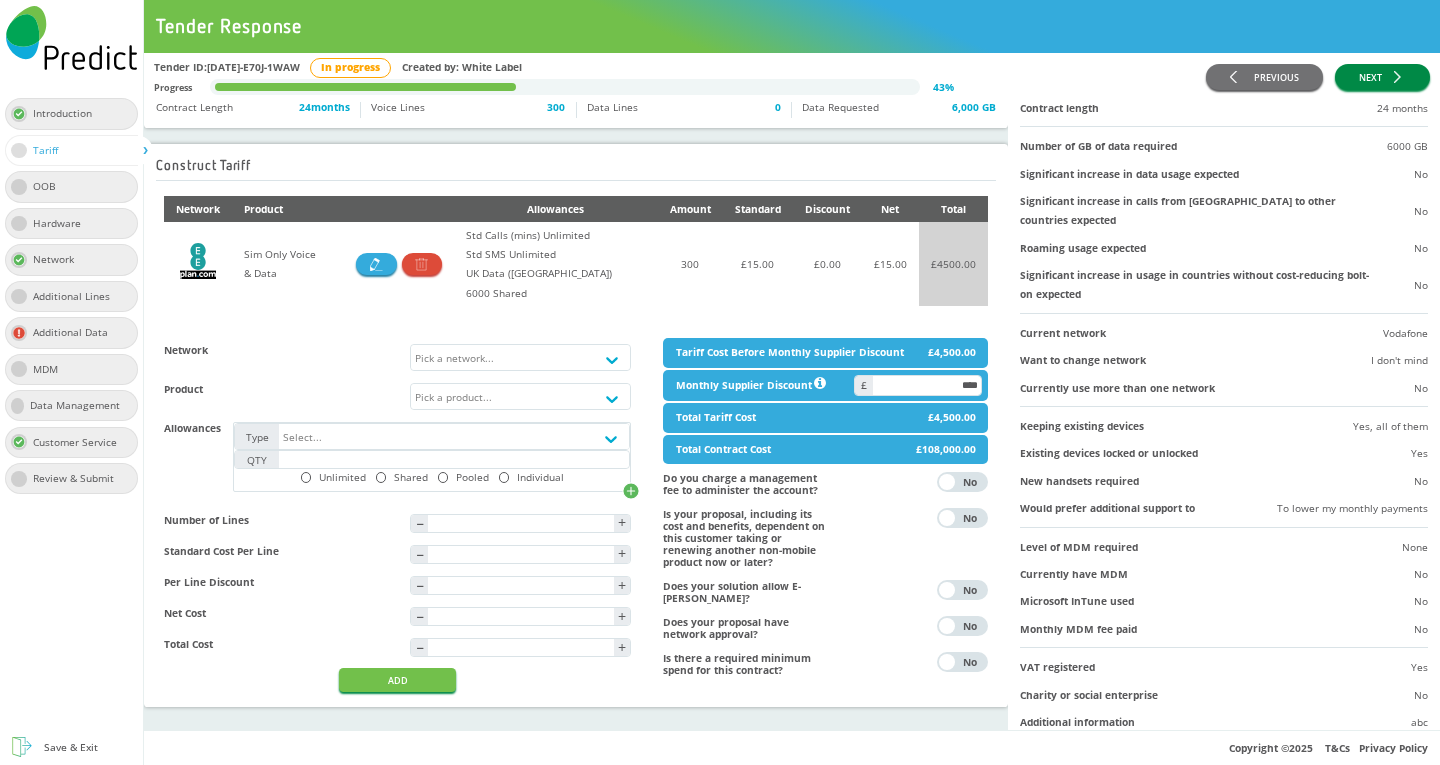 click on "NEXT" at bounding box center (1382, 77) 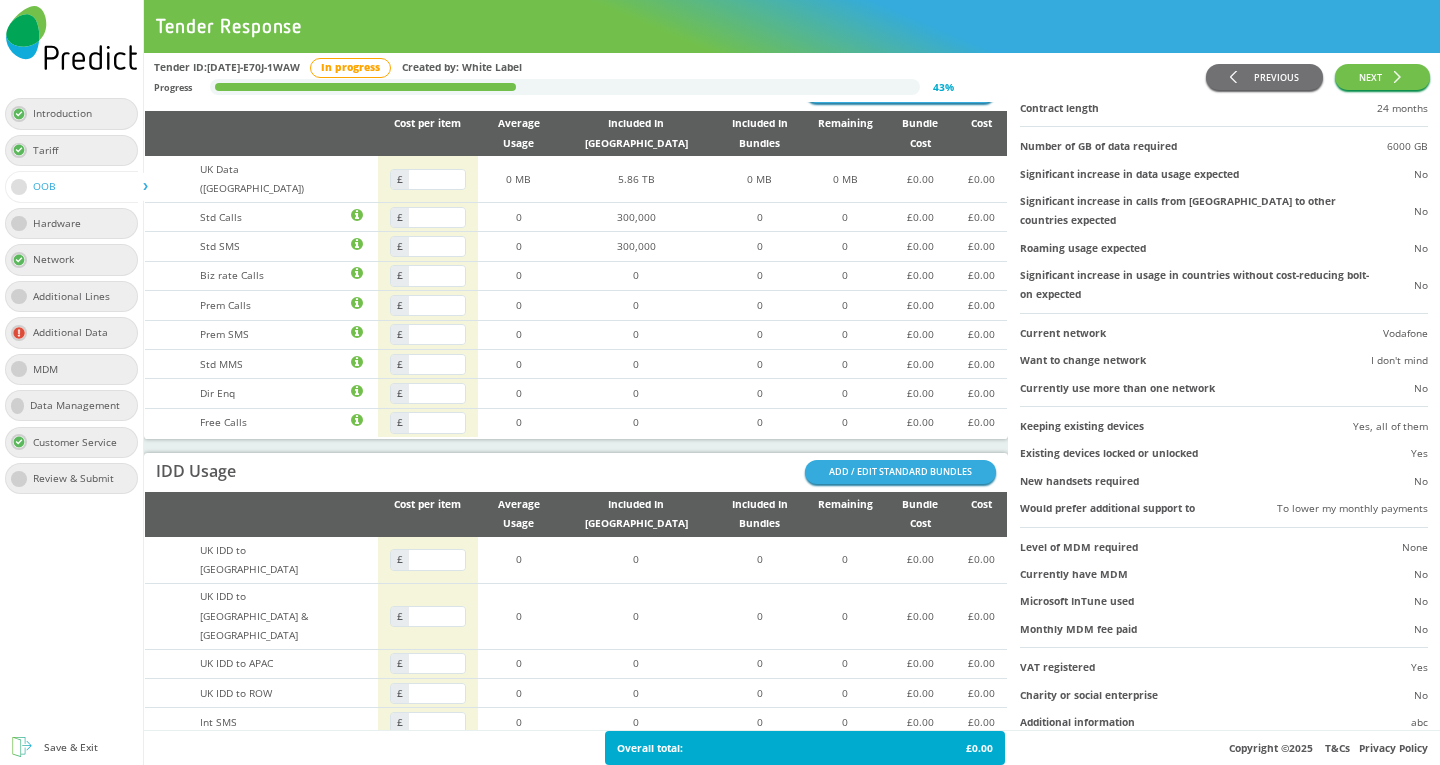 scroll, scrollTop: 0, scrollLeft: 0, axis: both 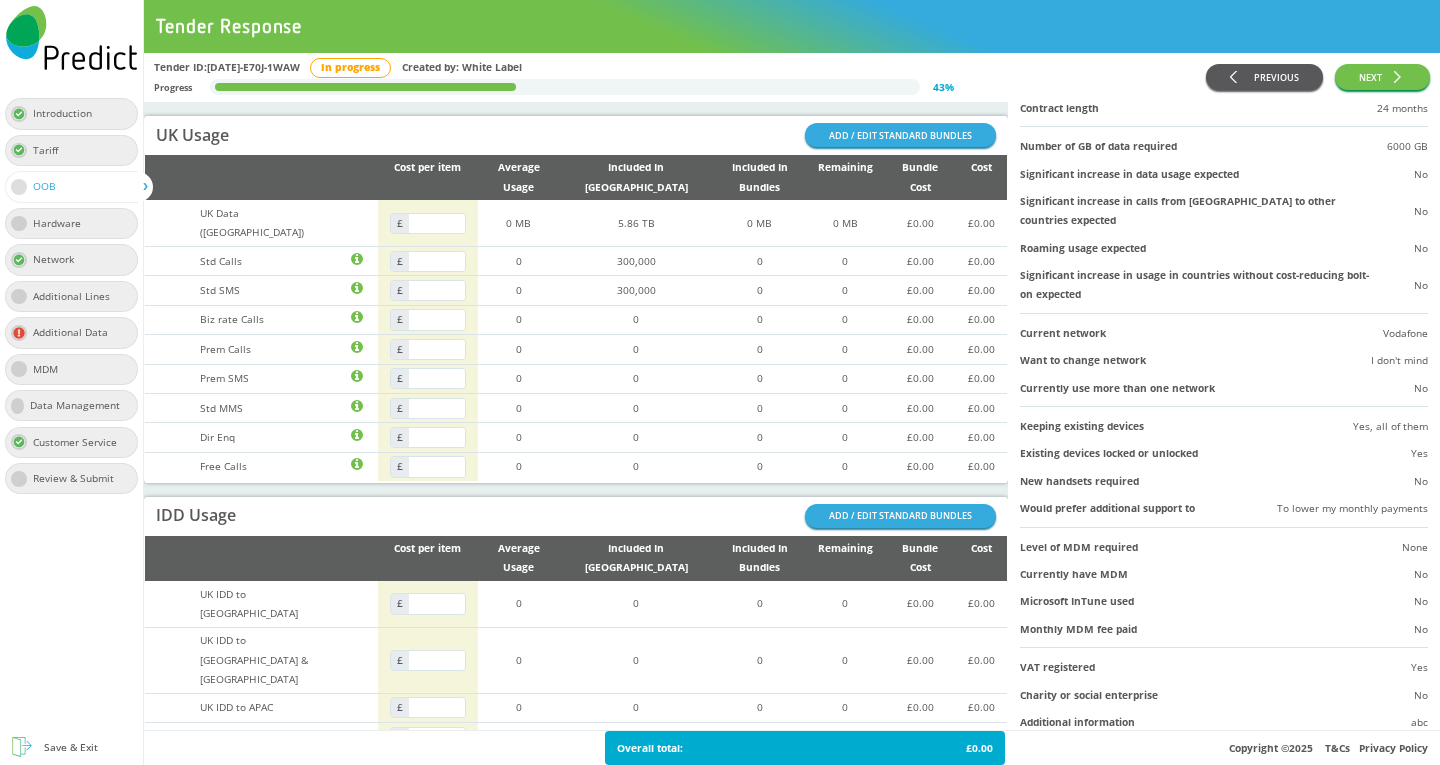 click on "PREVIOUS" at bounding box center [1264, 77] 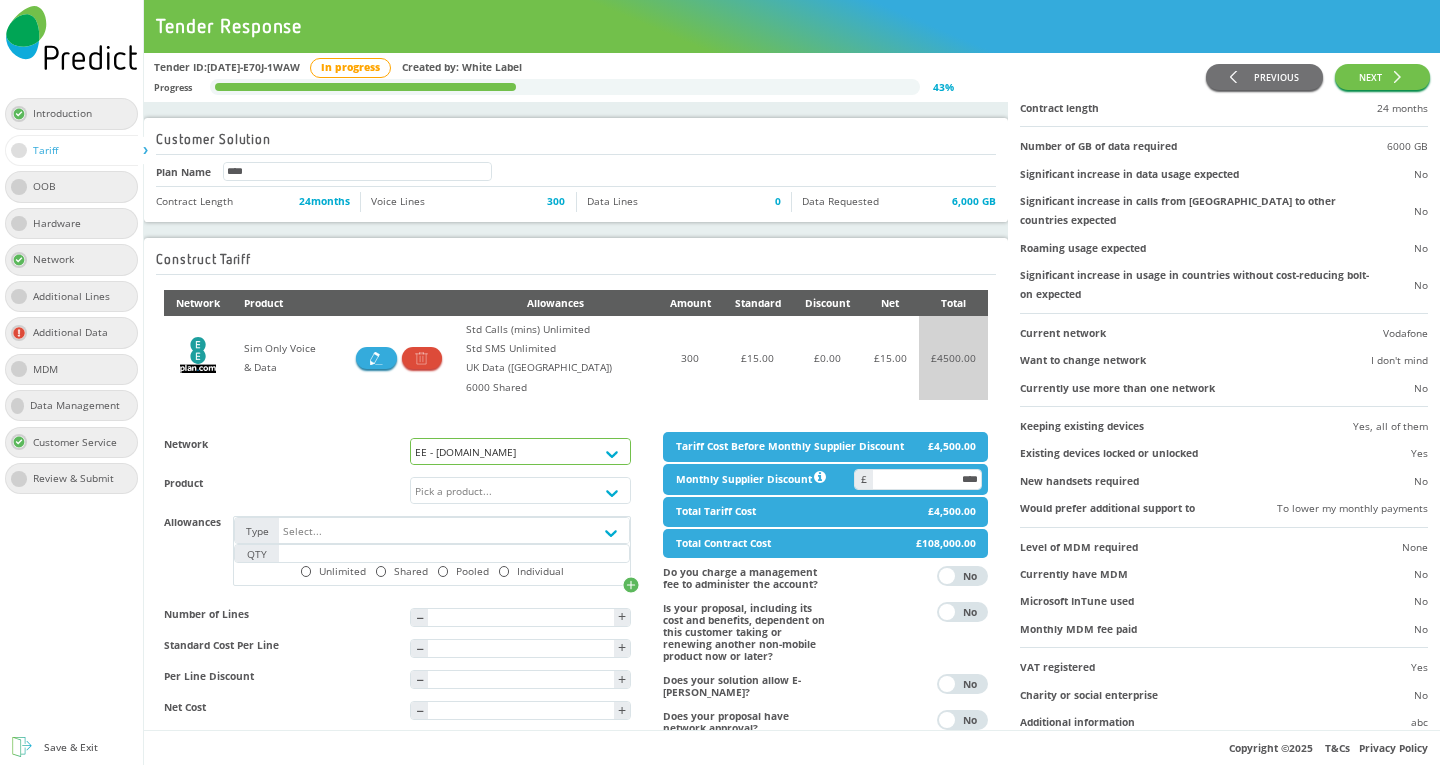 scroll, scrollTop: 100, scrollLeft: 0, axis: vertical 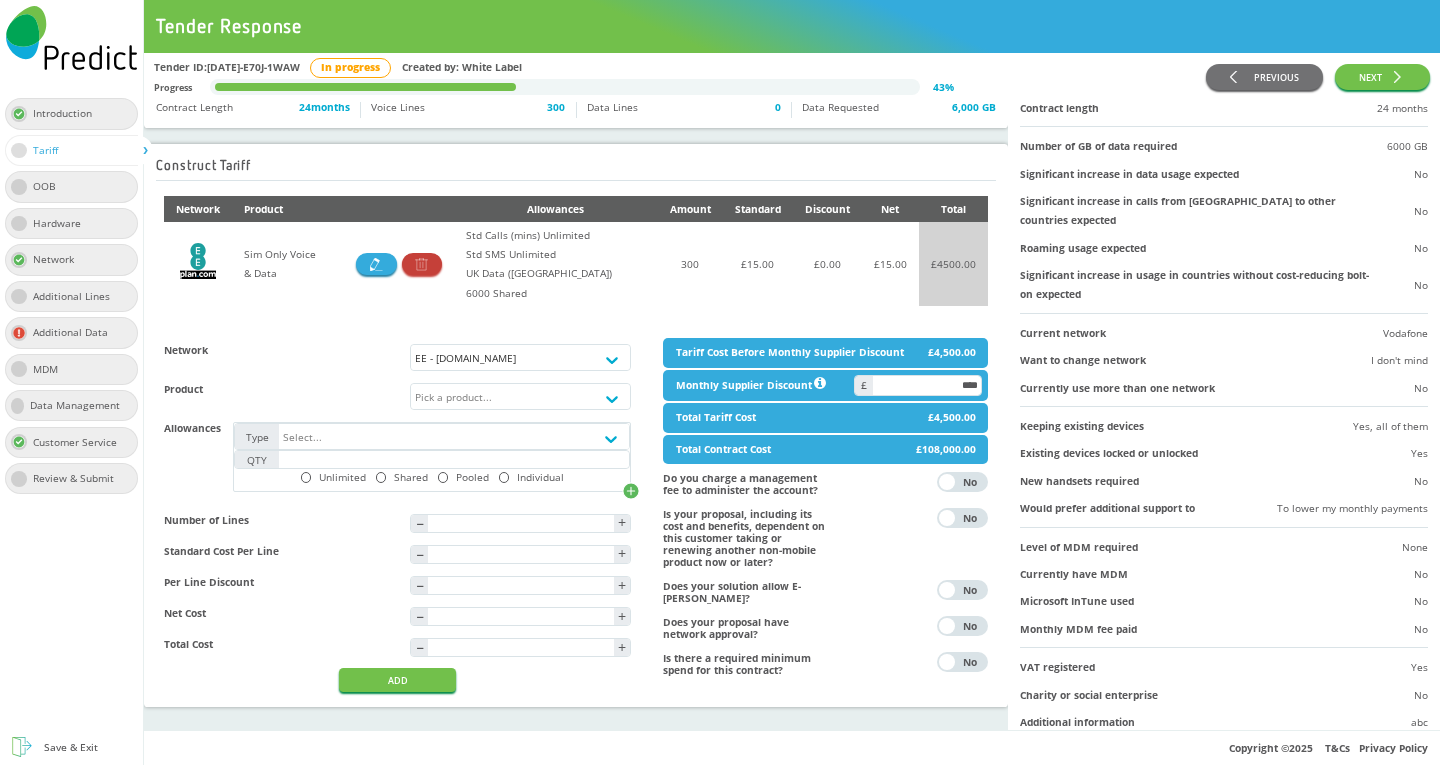 click 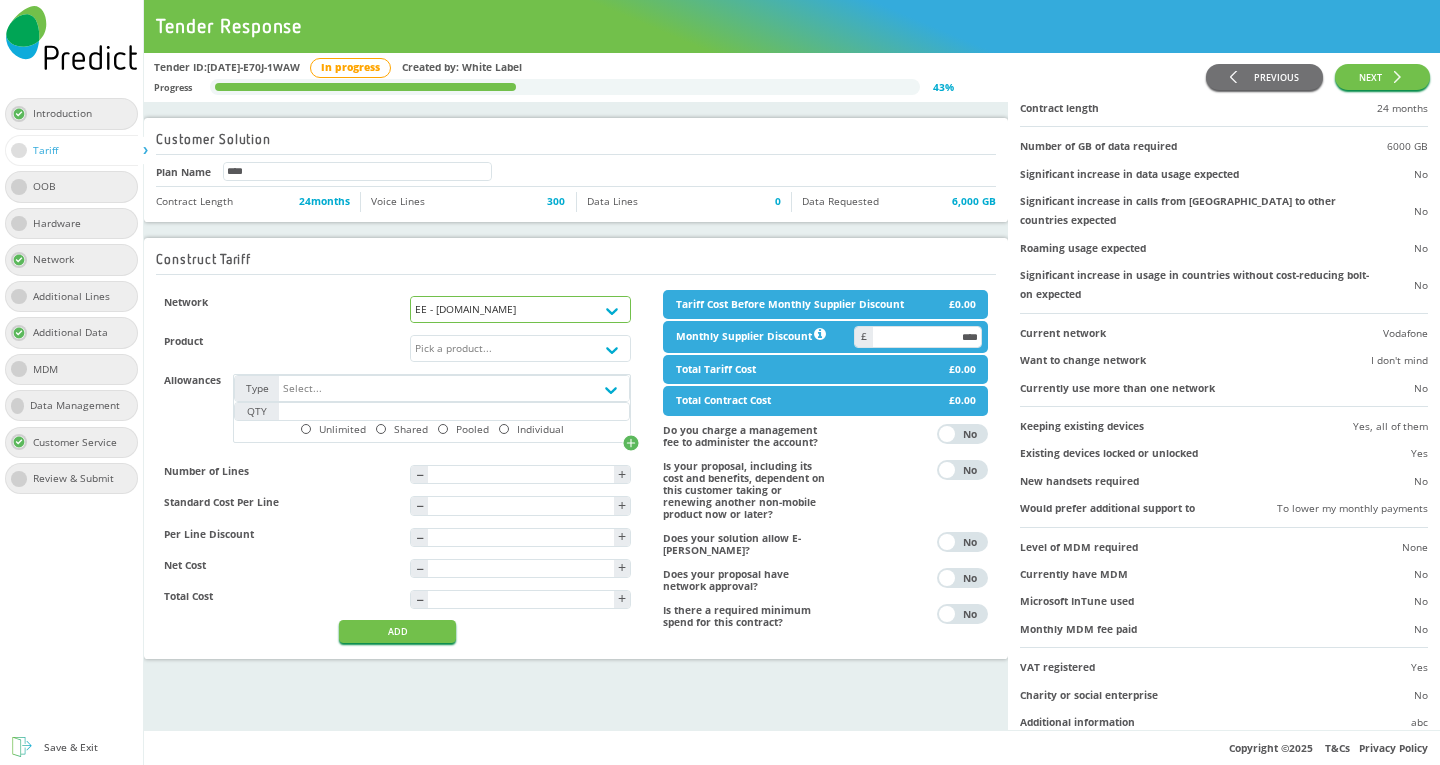 click on "EE - [DOMAIN_NAME]" at bounding box center (521, 309) 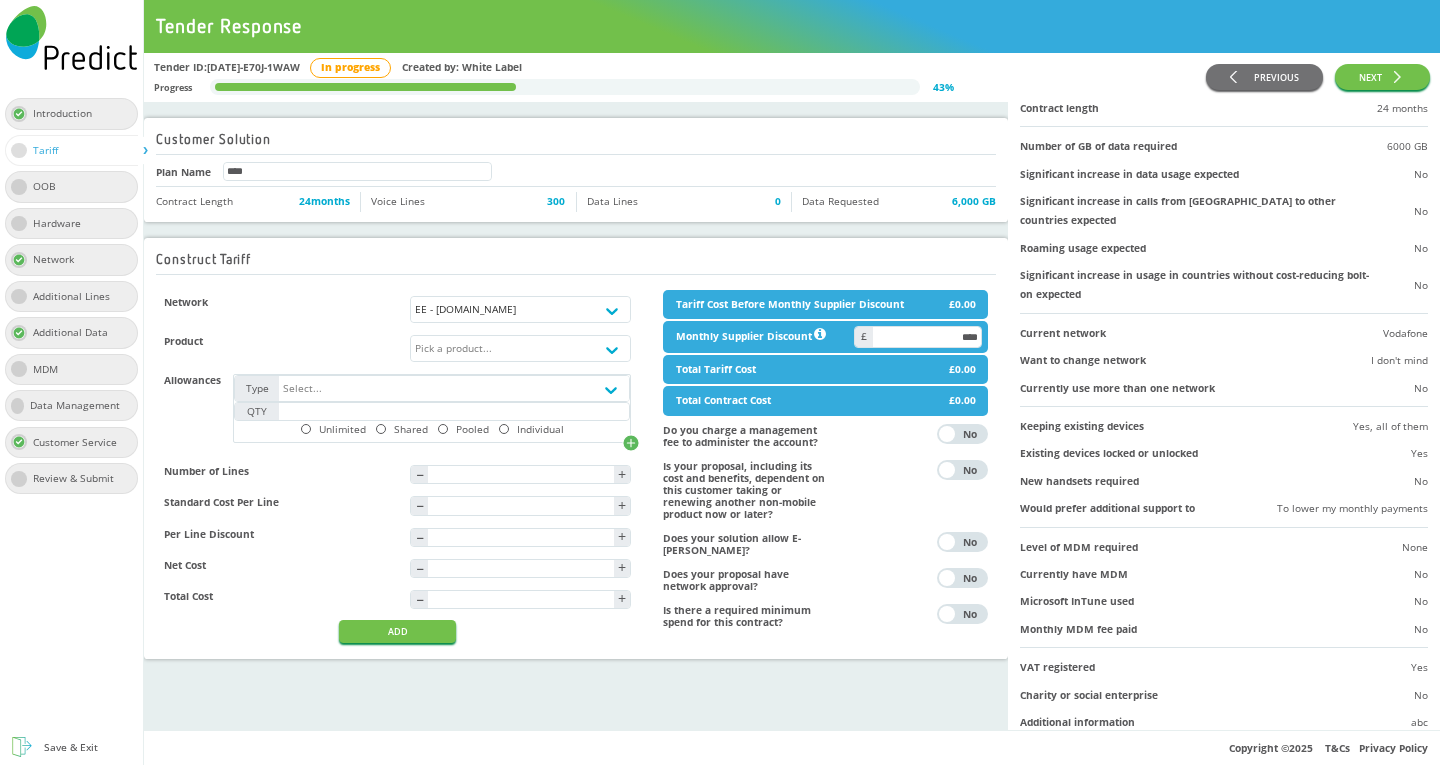 click on "Network" at bounding box center (281, 309) 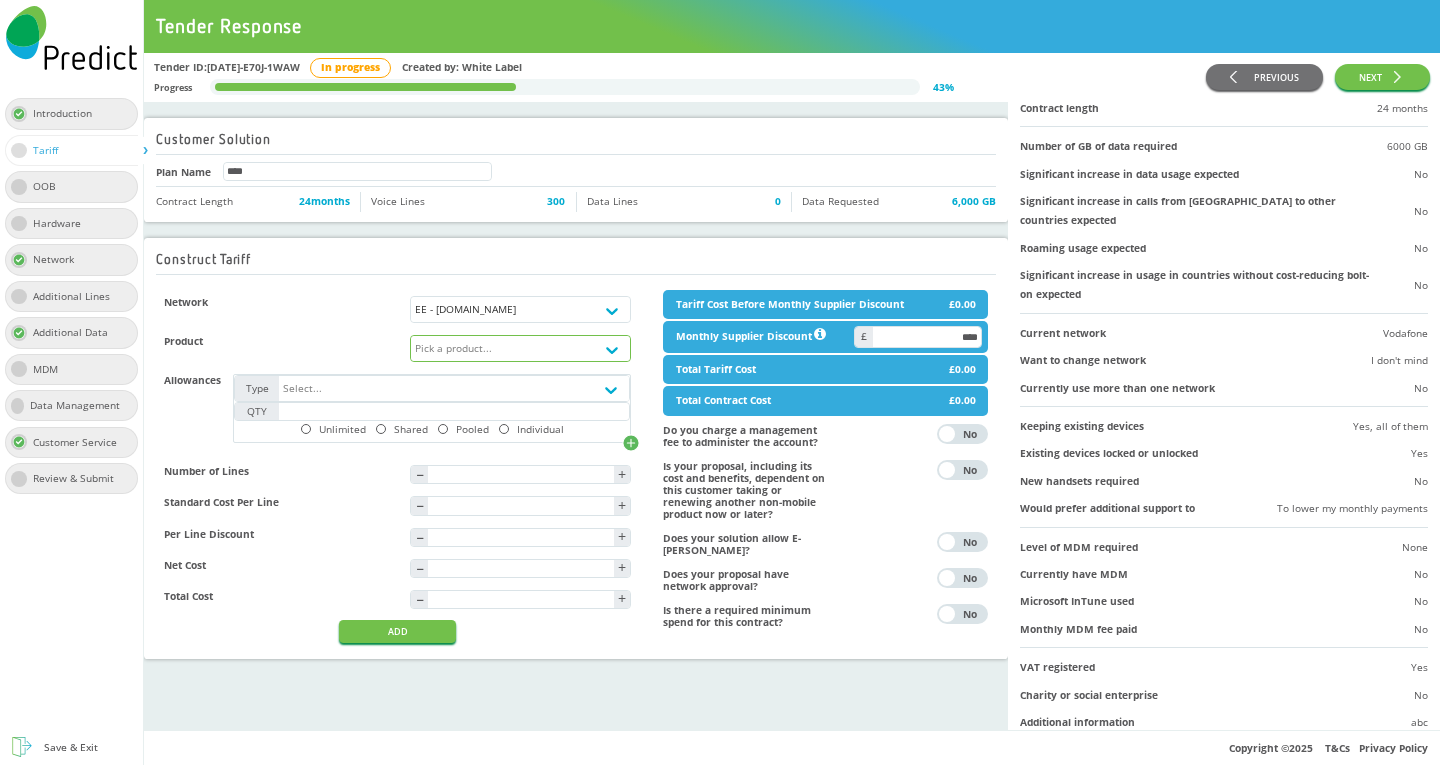 click on "Pick a product..." at bounding box center (453, 348) 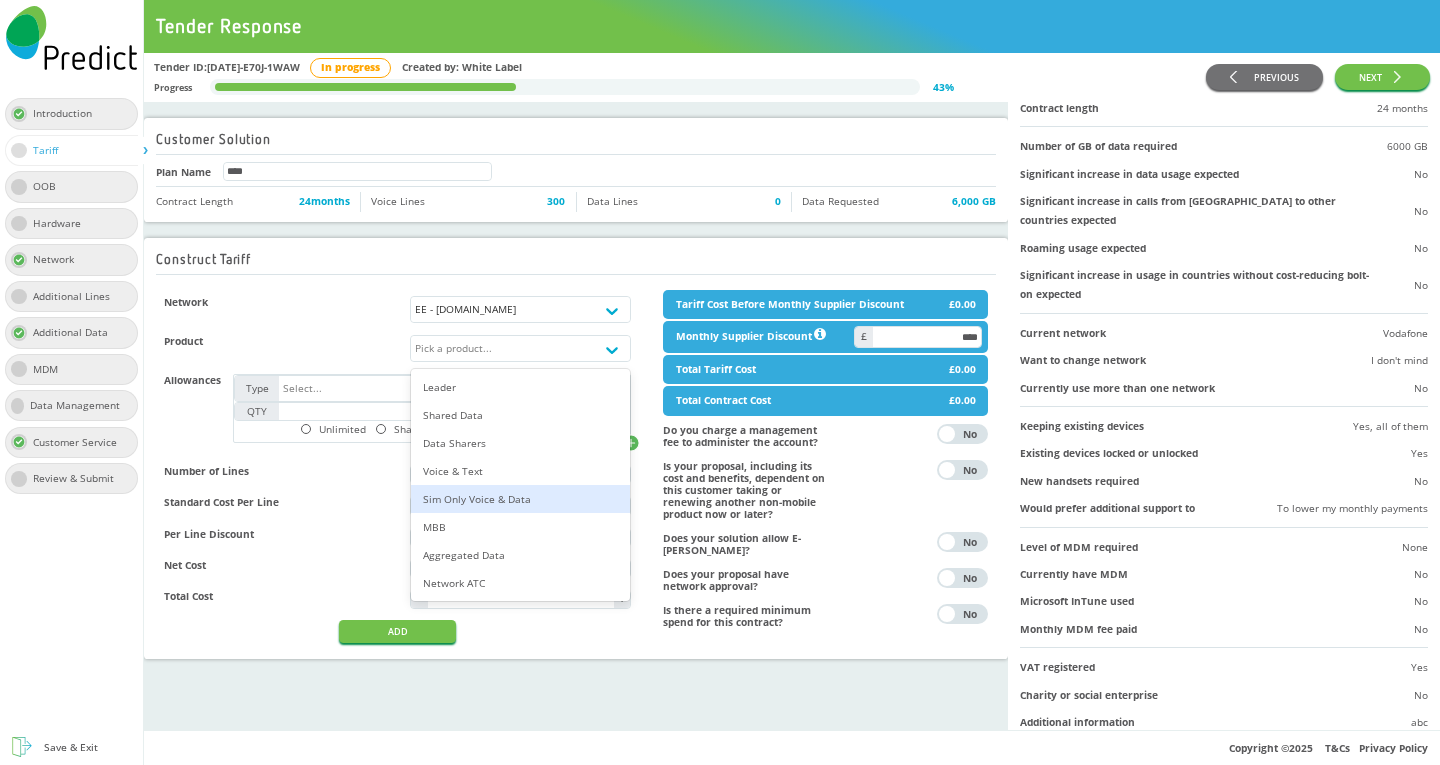 click on "Number of Lines - +" at bounding box center [397, 474] 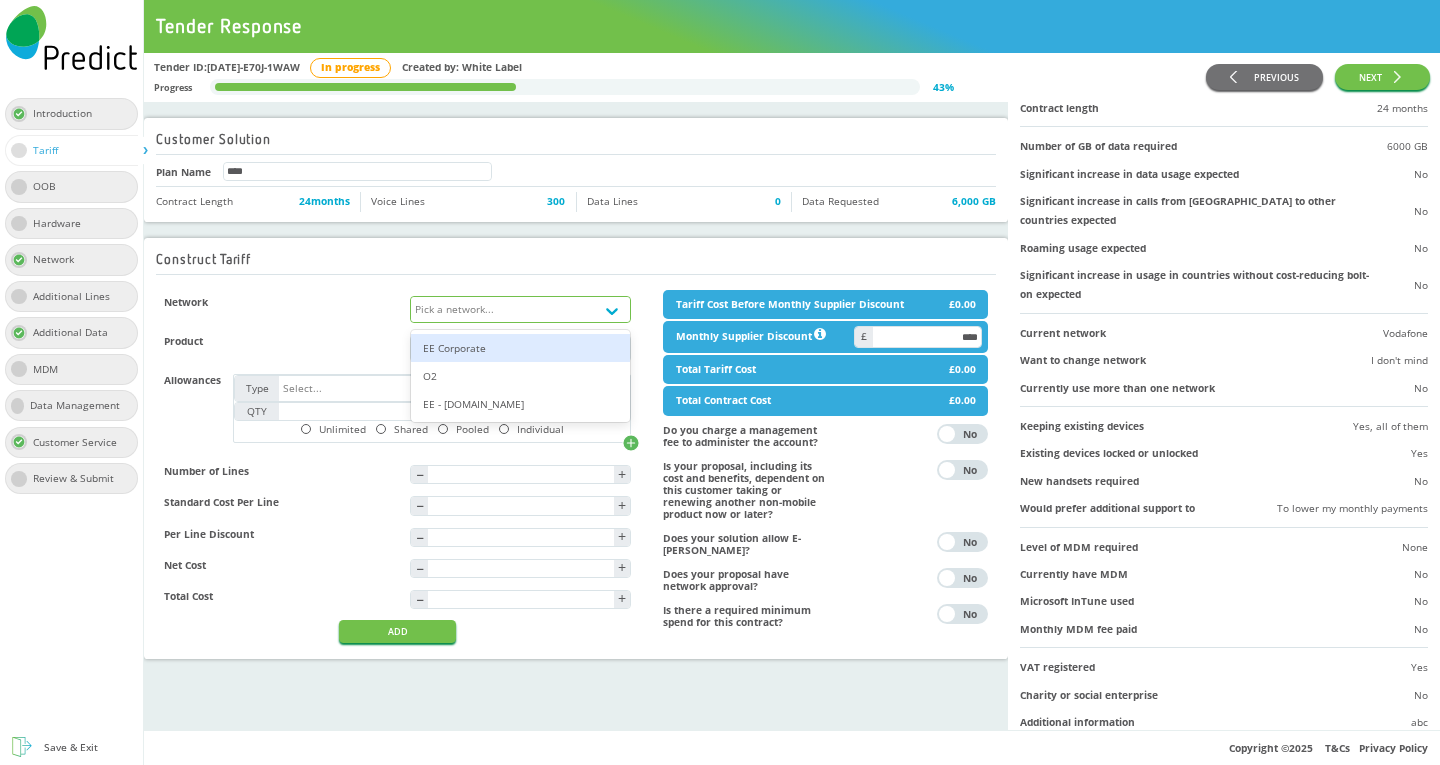 click on "Pick a network..." at bounding box center [503, 309] 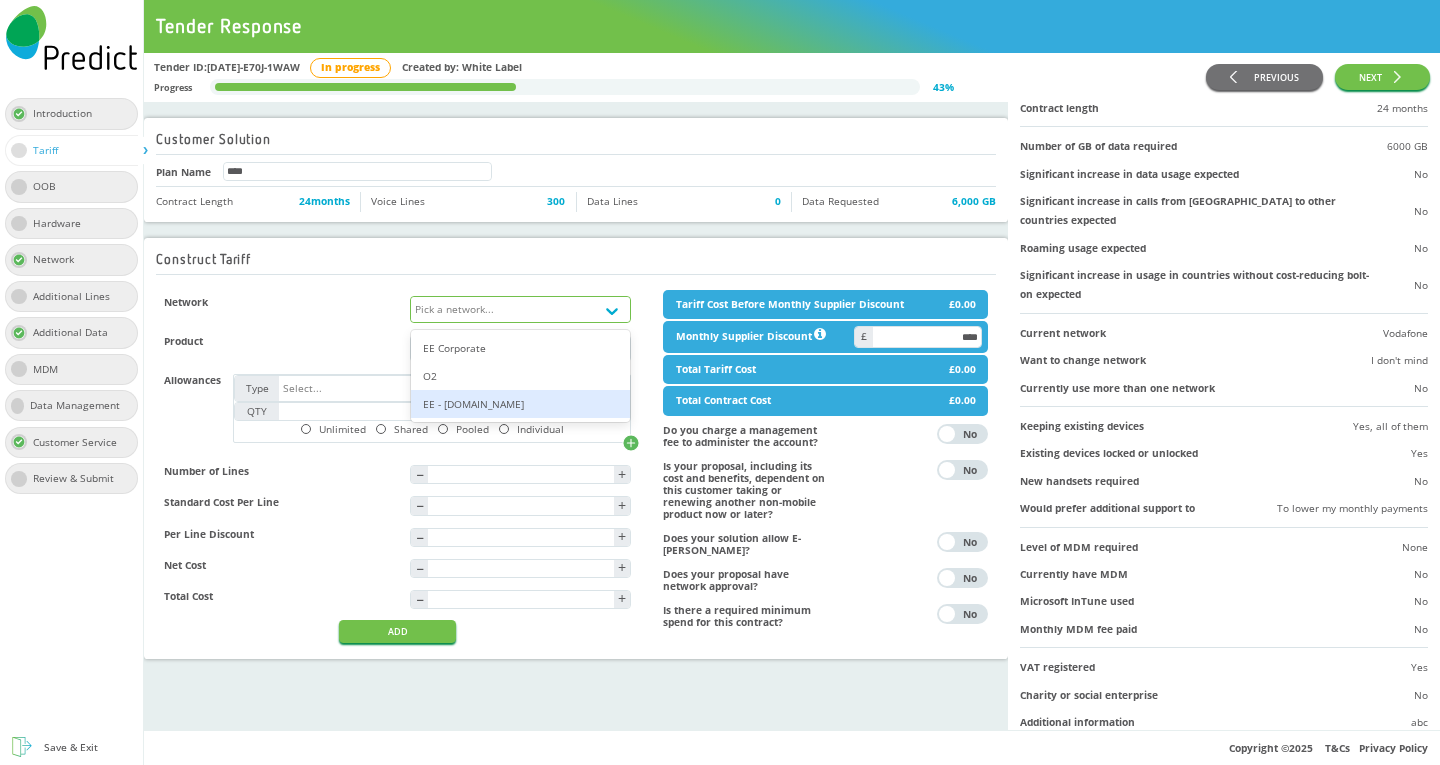 click on "EE - [DOMAIN_NAME]" at bounding box center (521, 404) 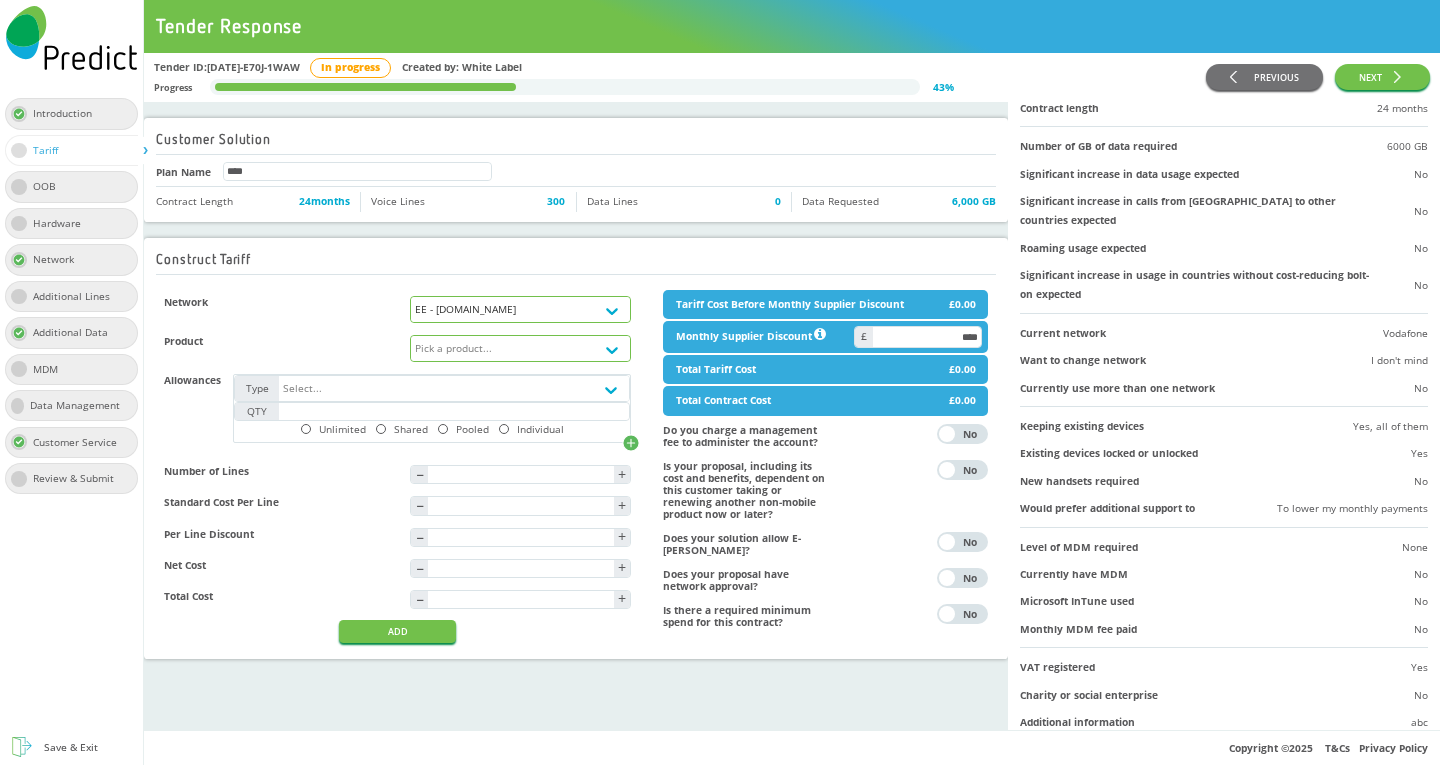 click on "Pick a product..." at bounding box center (503, 348) 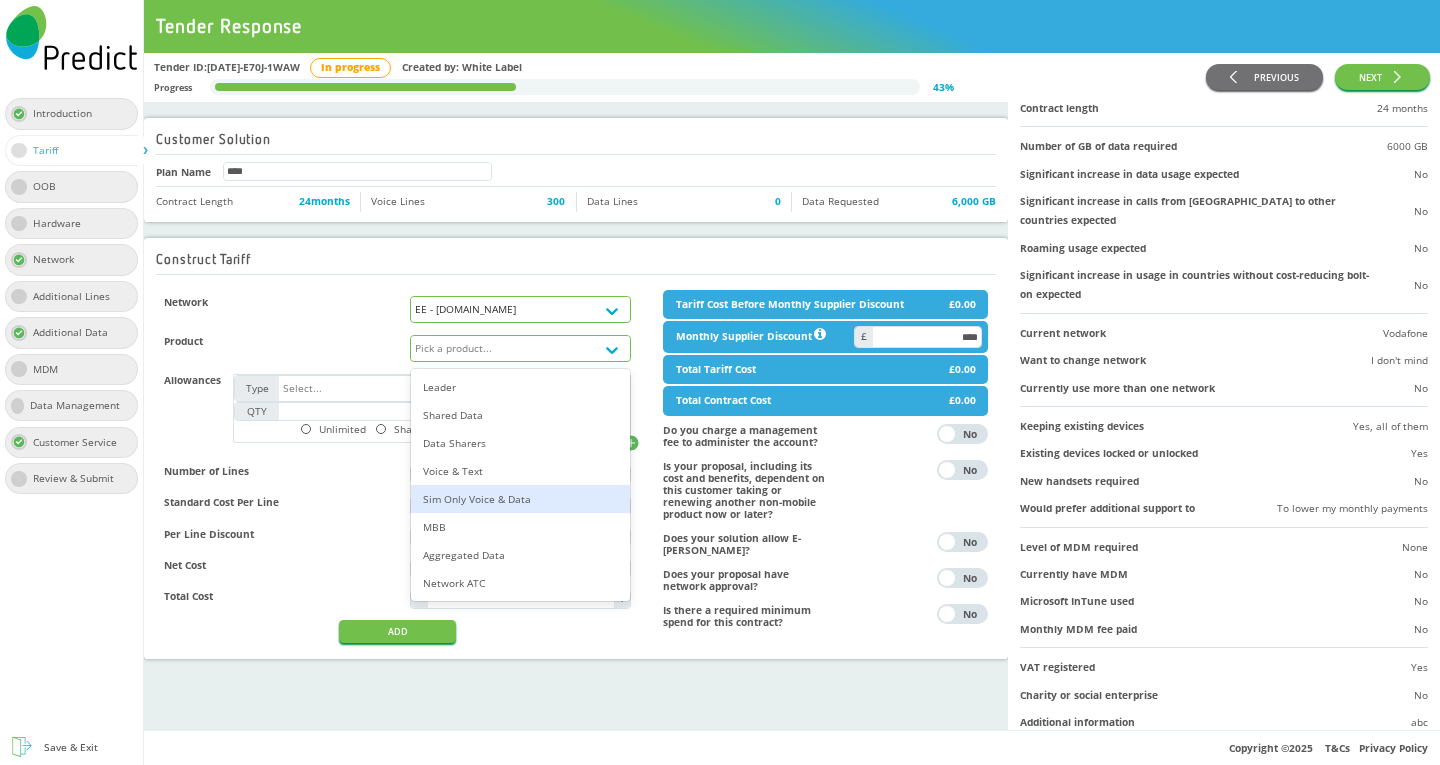 click on "Sim Only Voice & Data" at bounding box center (521, 499) 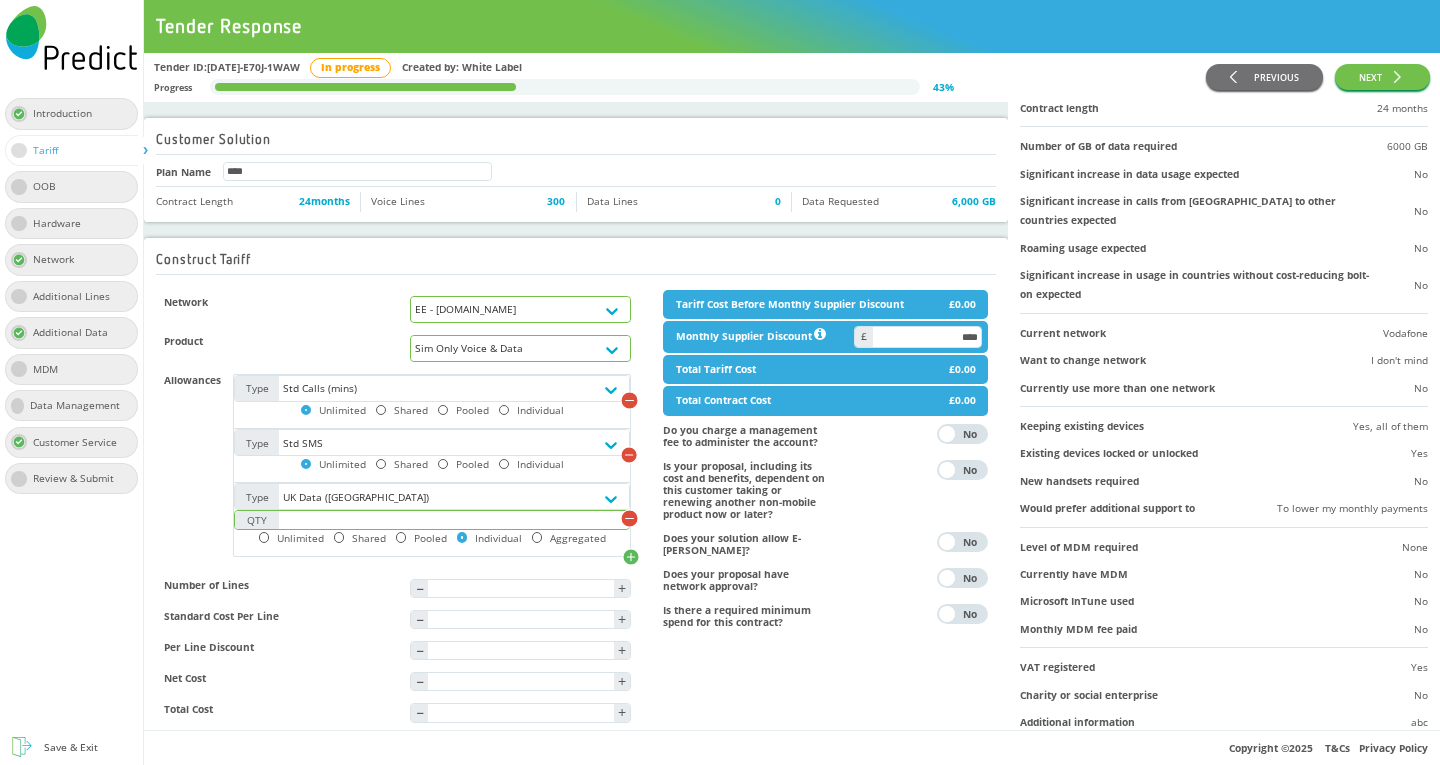 click at bounding box center (454, 519) 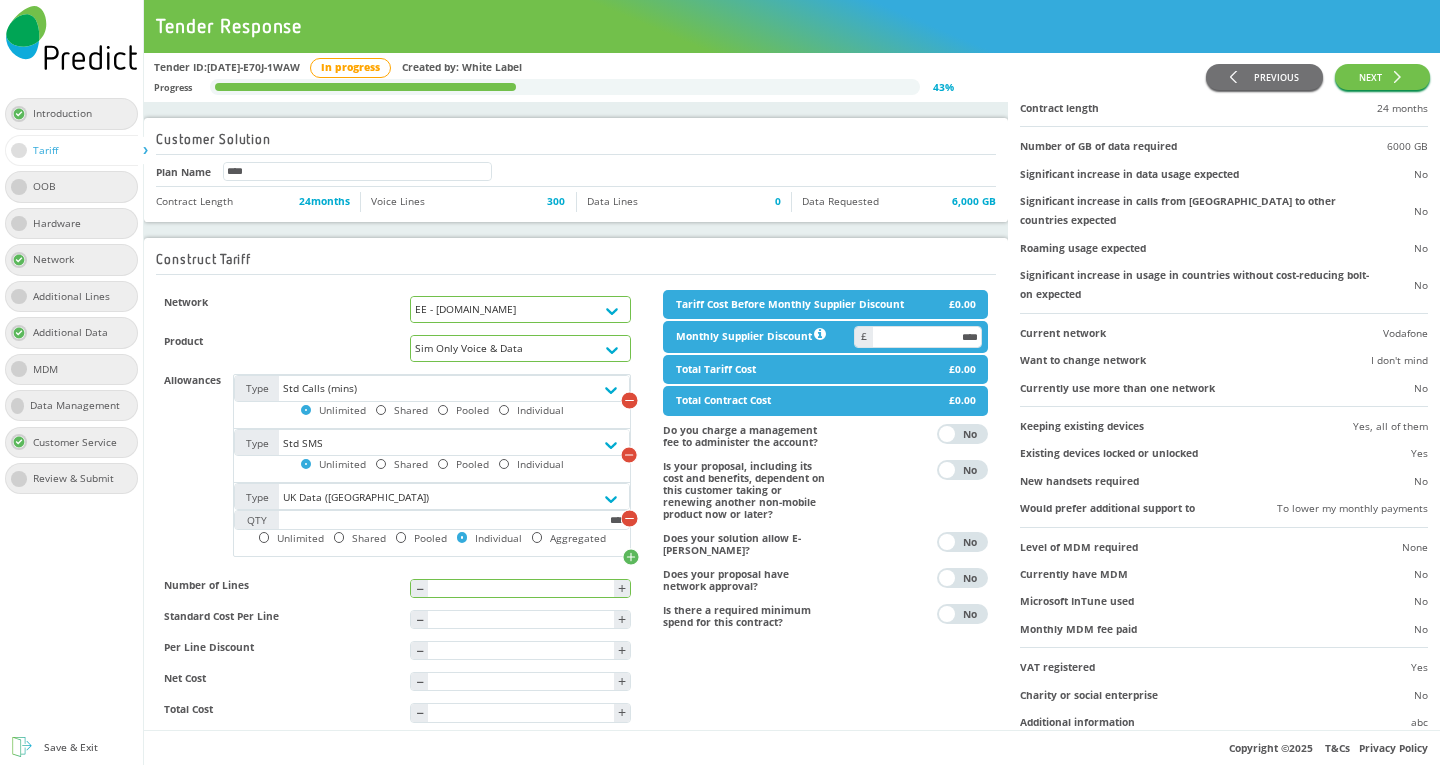 type on "****" 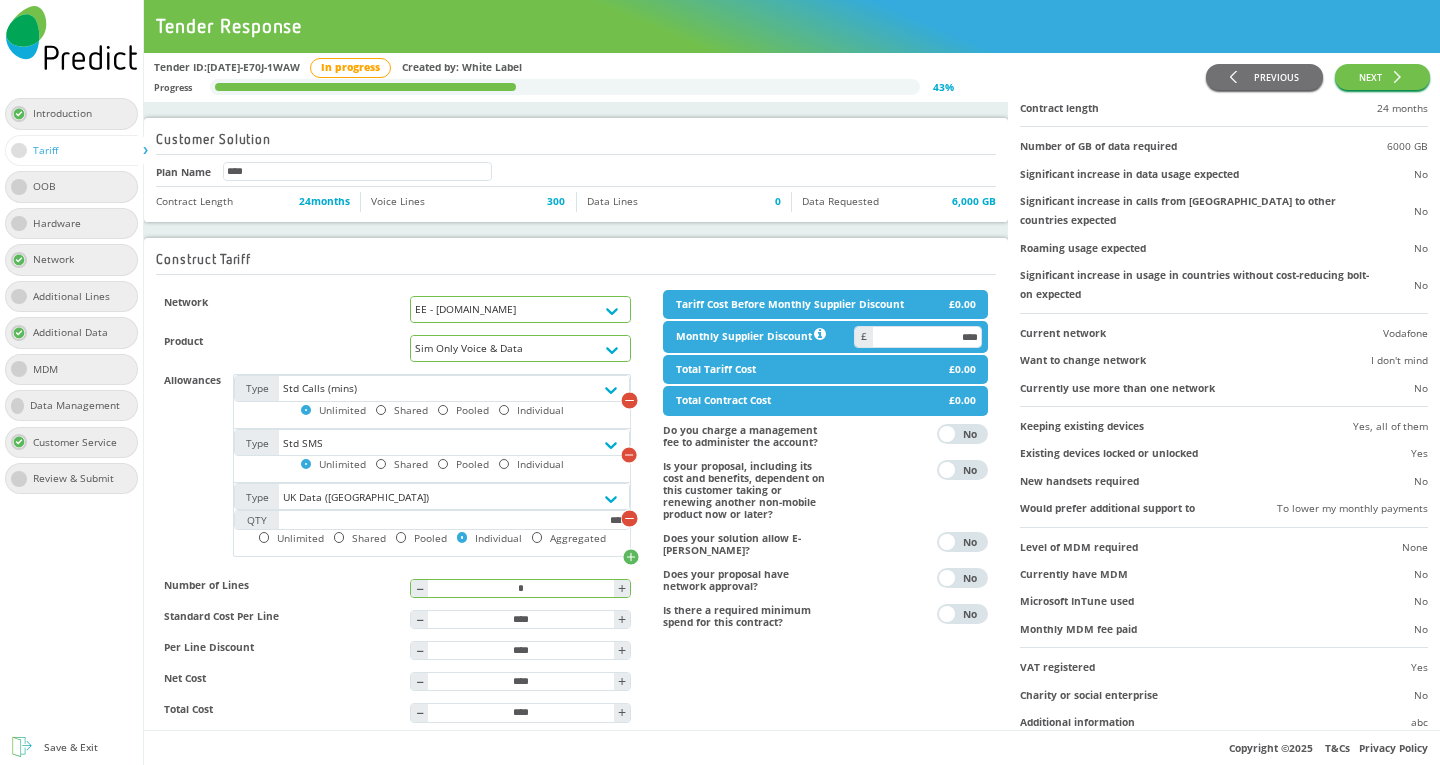 type on "*" 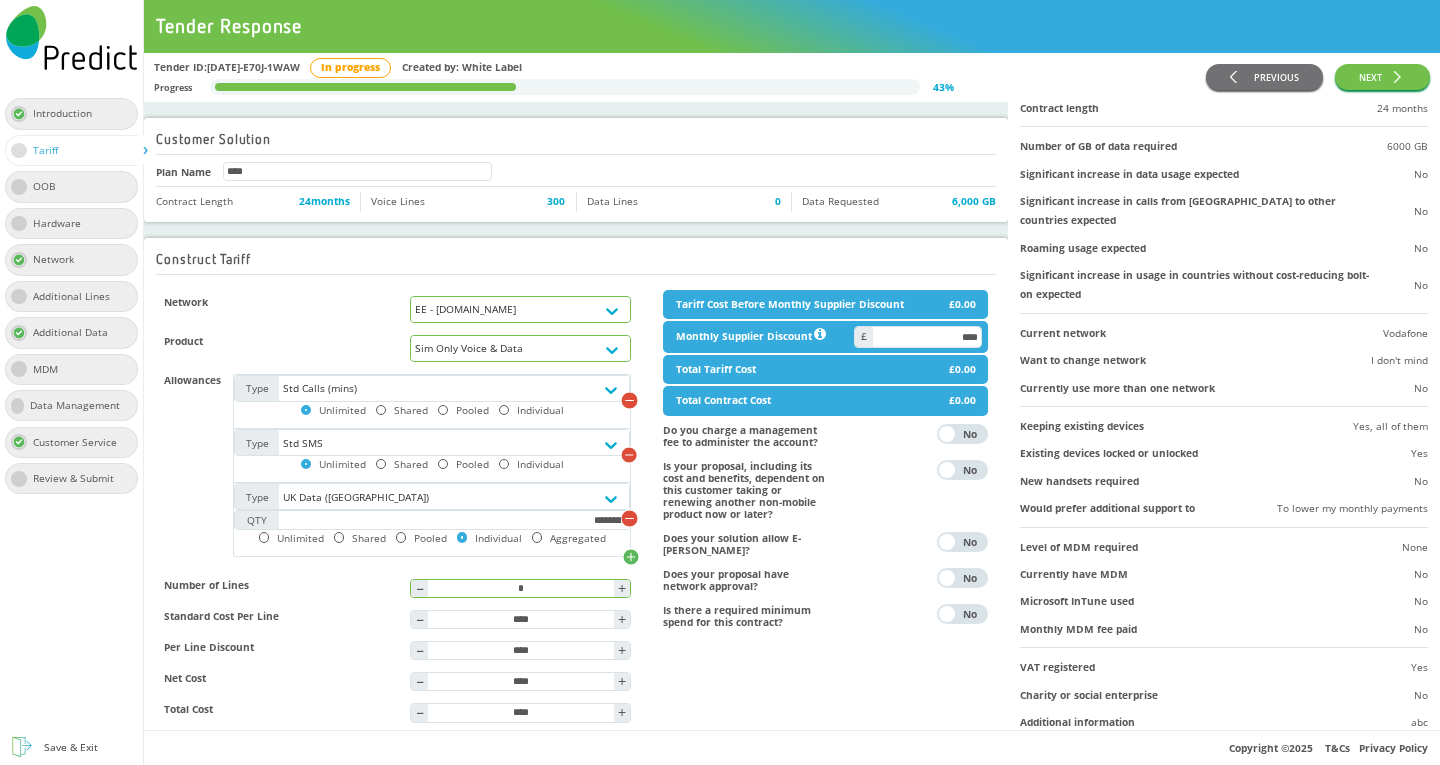 click on "*" at bounding box center (520, 588) 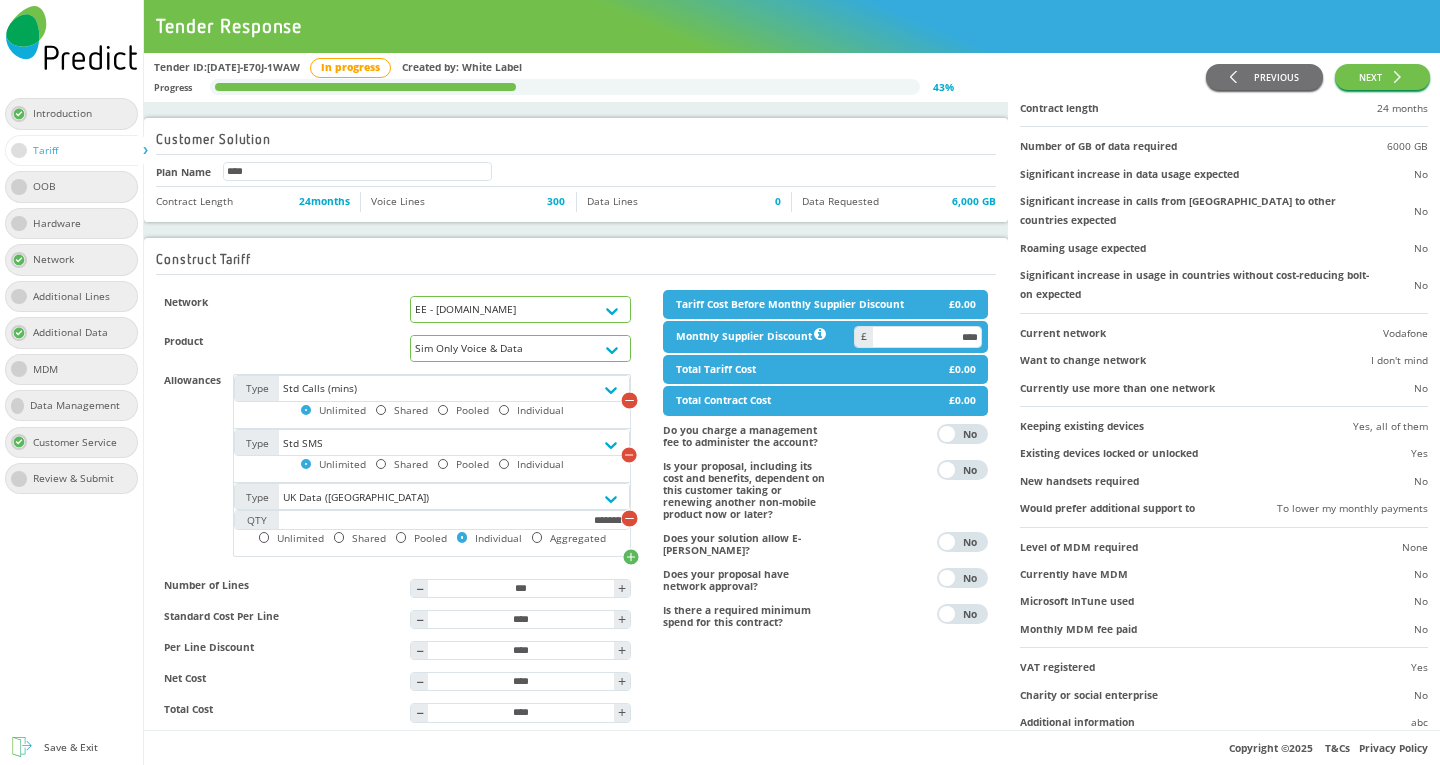 type on "***" 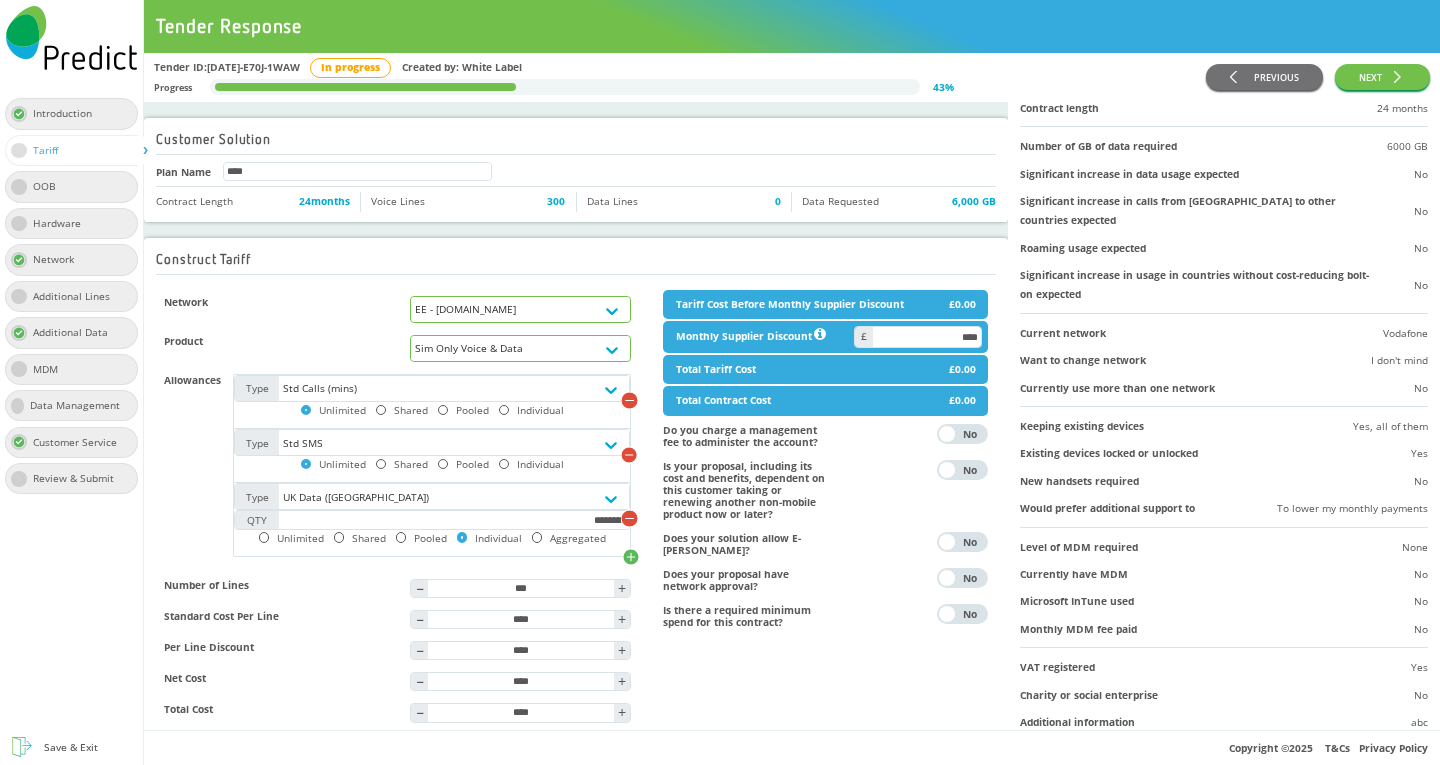 click on "Tariff Cost Before Monthly Supplier Discount £0.00 Monthly Supplier Discount **** Total Tariff Cost £0.00 Total Contract Cost £0.00 Do you charge a management fee to administer the account? Yes No Is your proposal, including its cost and benefits, dependent on this customer taking or renewing another non-mobile product now or later? Yes No Does your solution allow E-sims? Yes No Does your proposal have network approval? Yes No Is there a required minimum spend for this contract? Yes No" at bounding box center [825, 523] 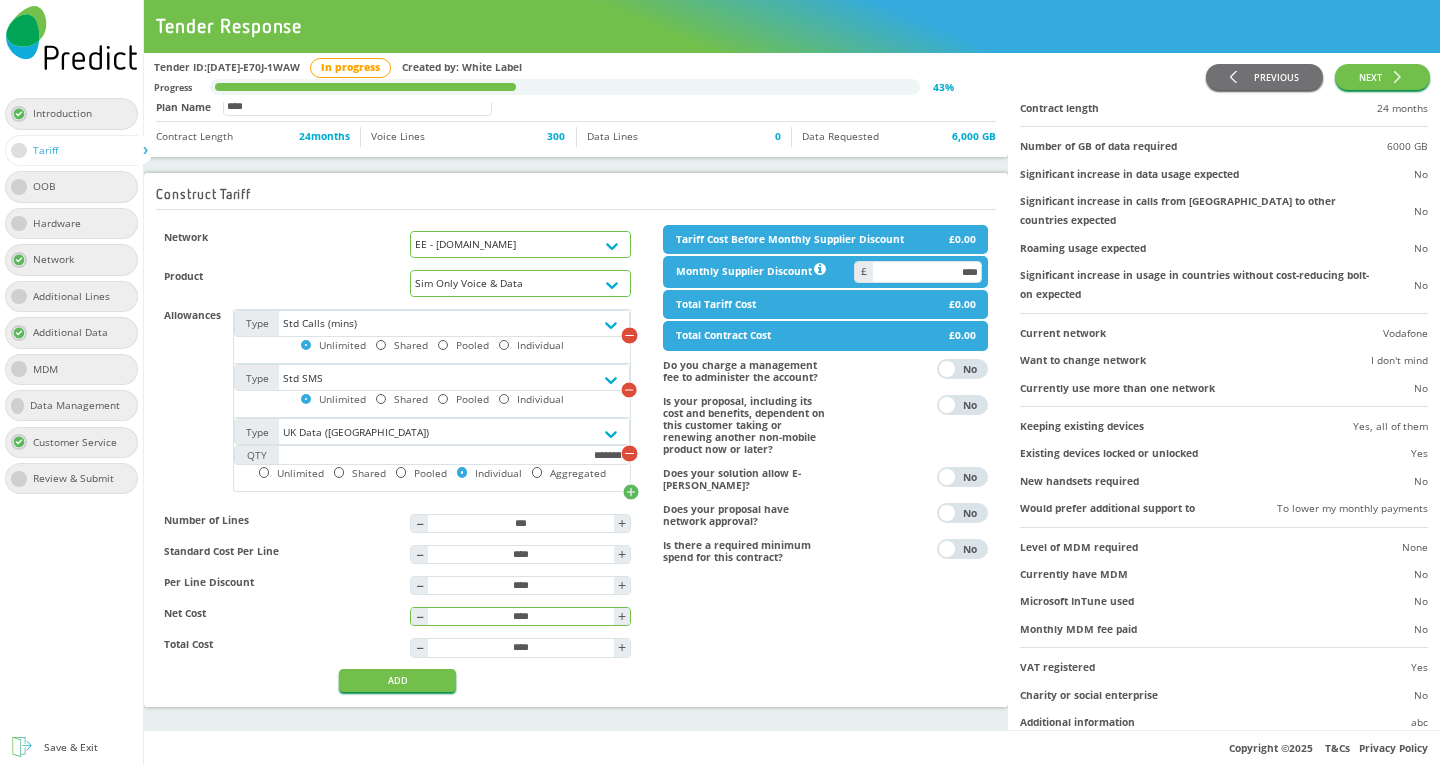 scroll, scrollTop: 159, scrollLeft: 0, axis: vertical 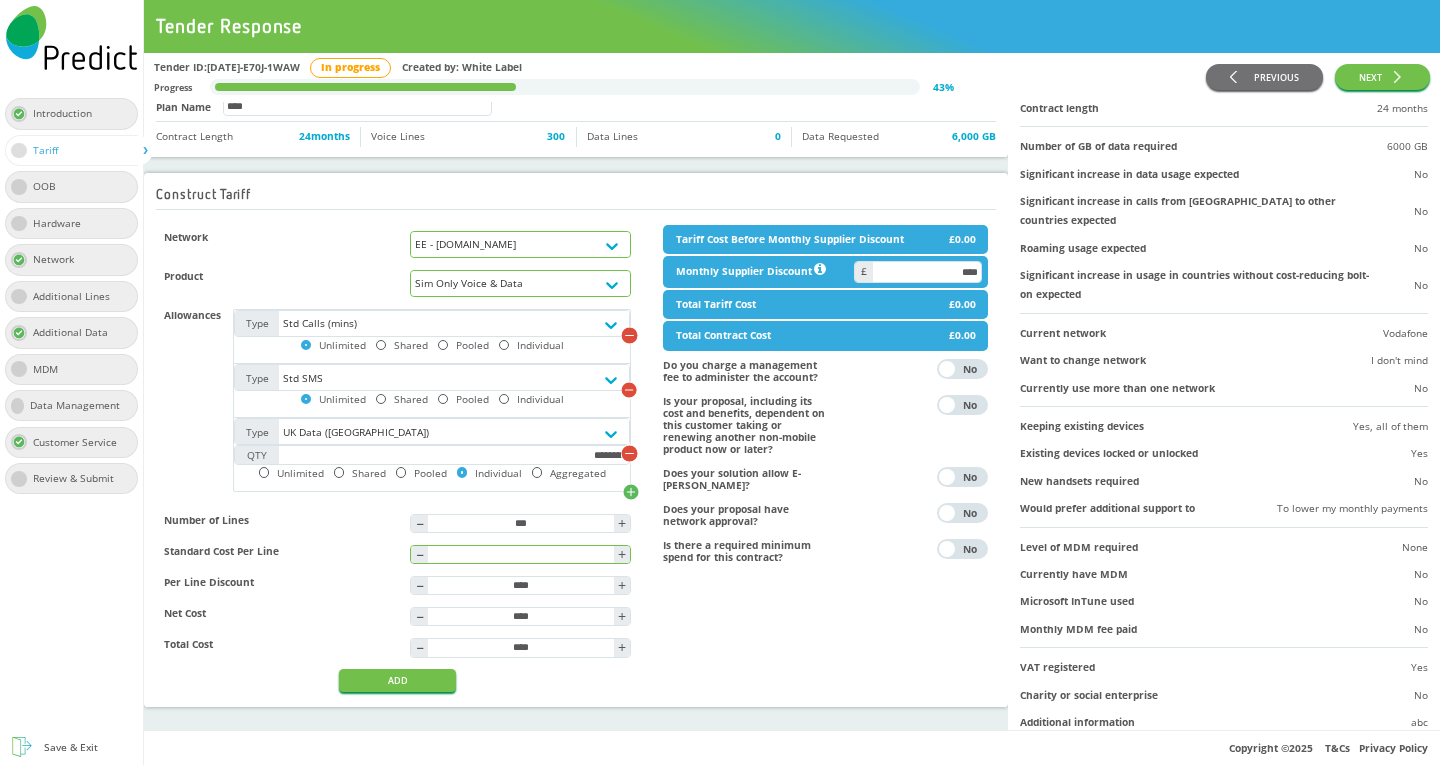 click at bounding box center [520, 554] 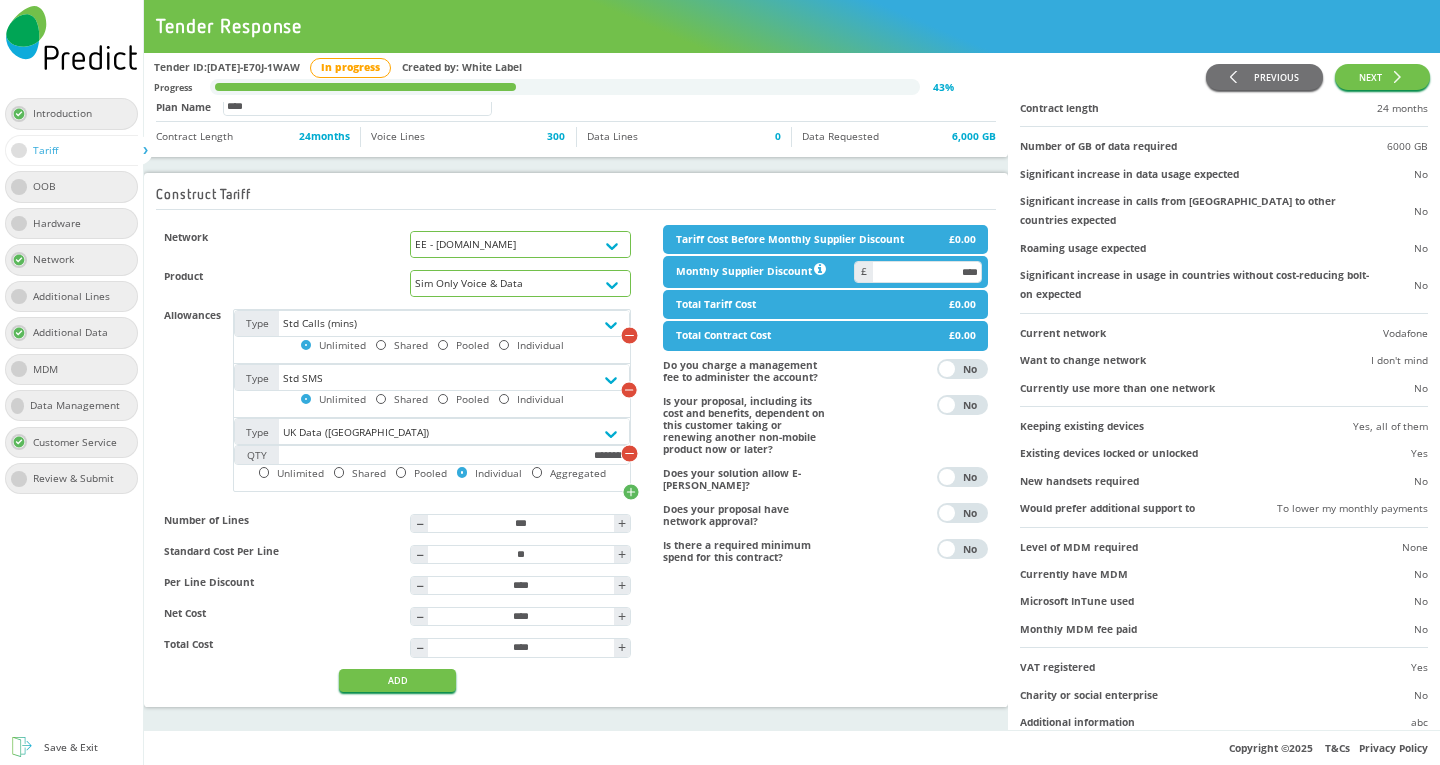 type on "*****" 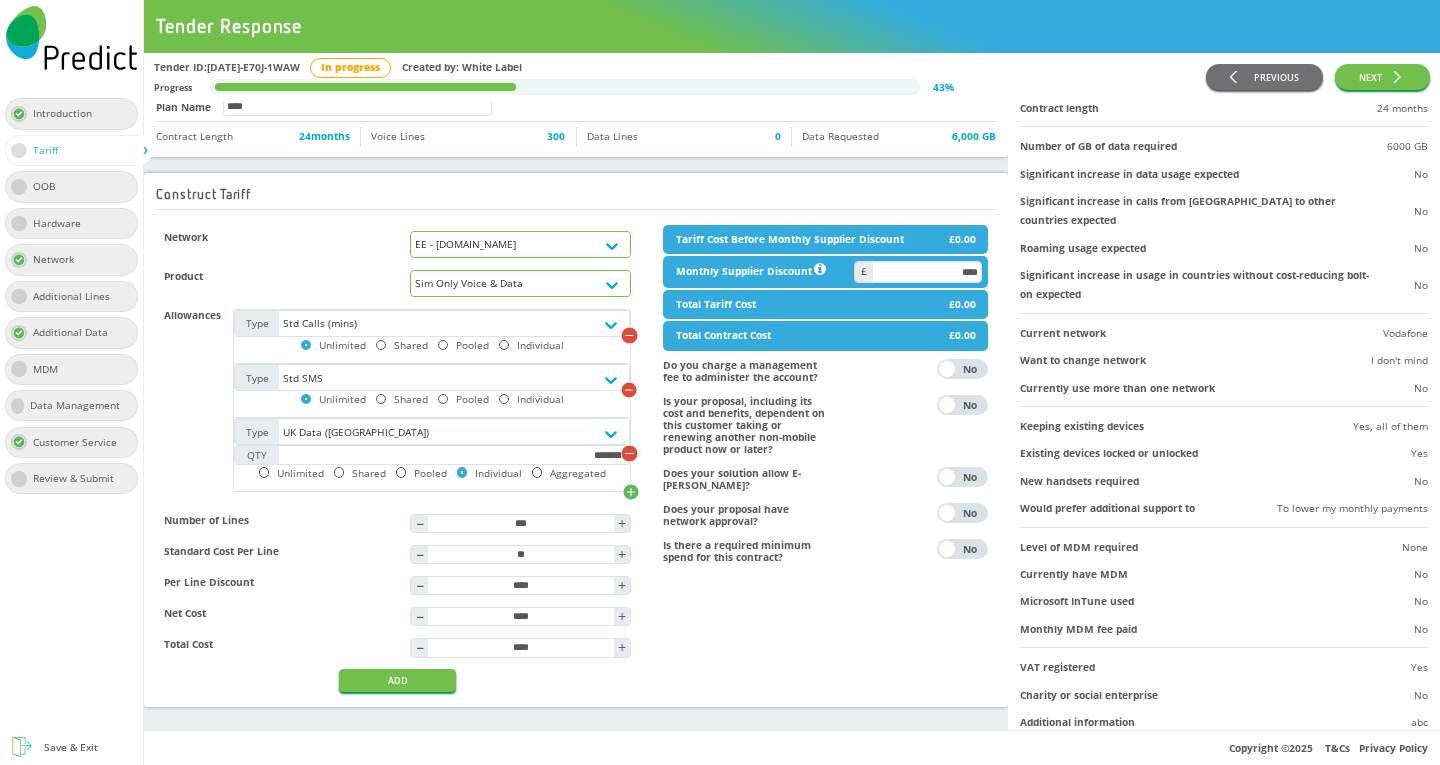 type on "*****" 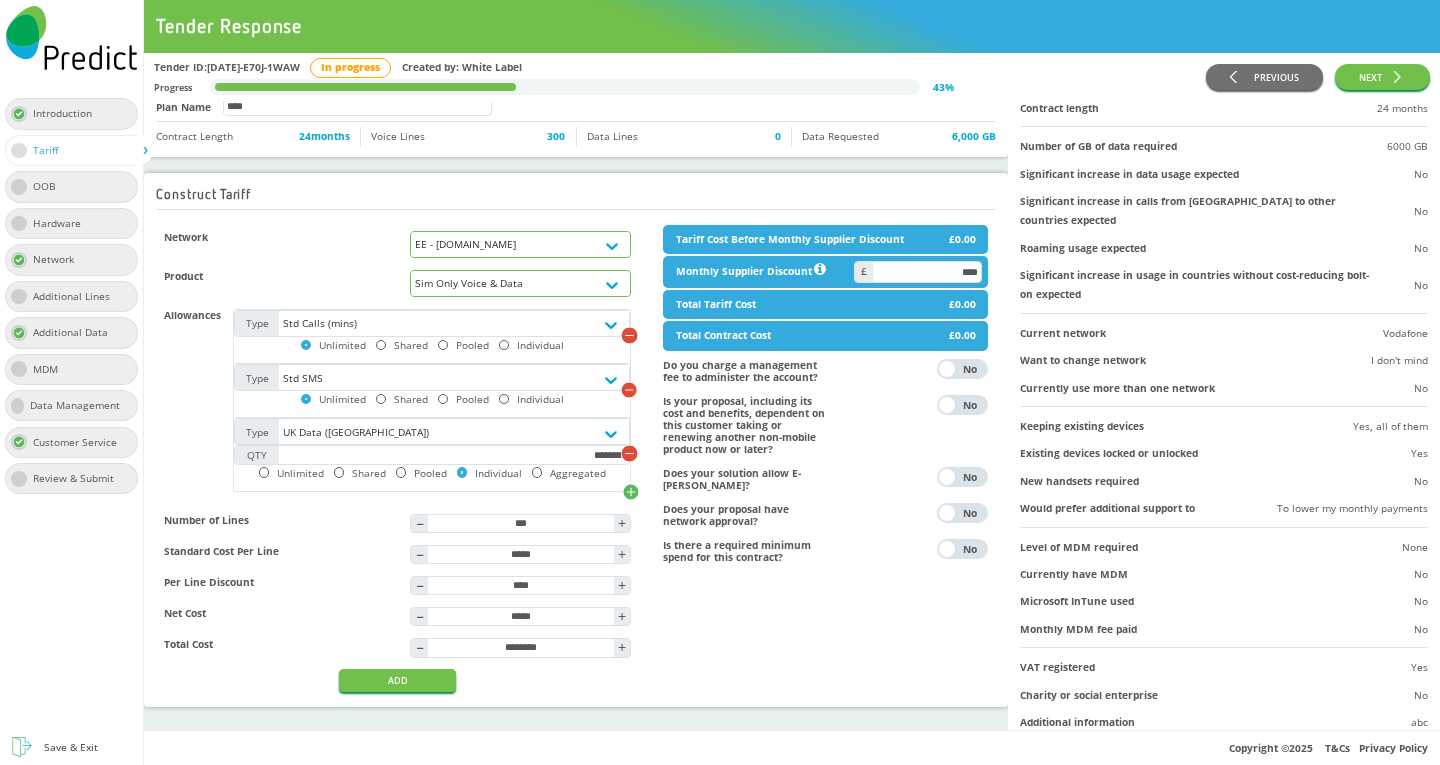 drag, startPoint x: 722, startPoint y: 602, endPoint x: 710, endPoint y: 608, distance: 13.416408 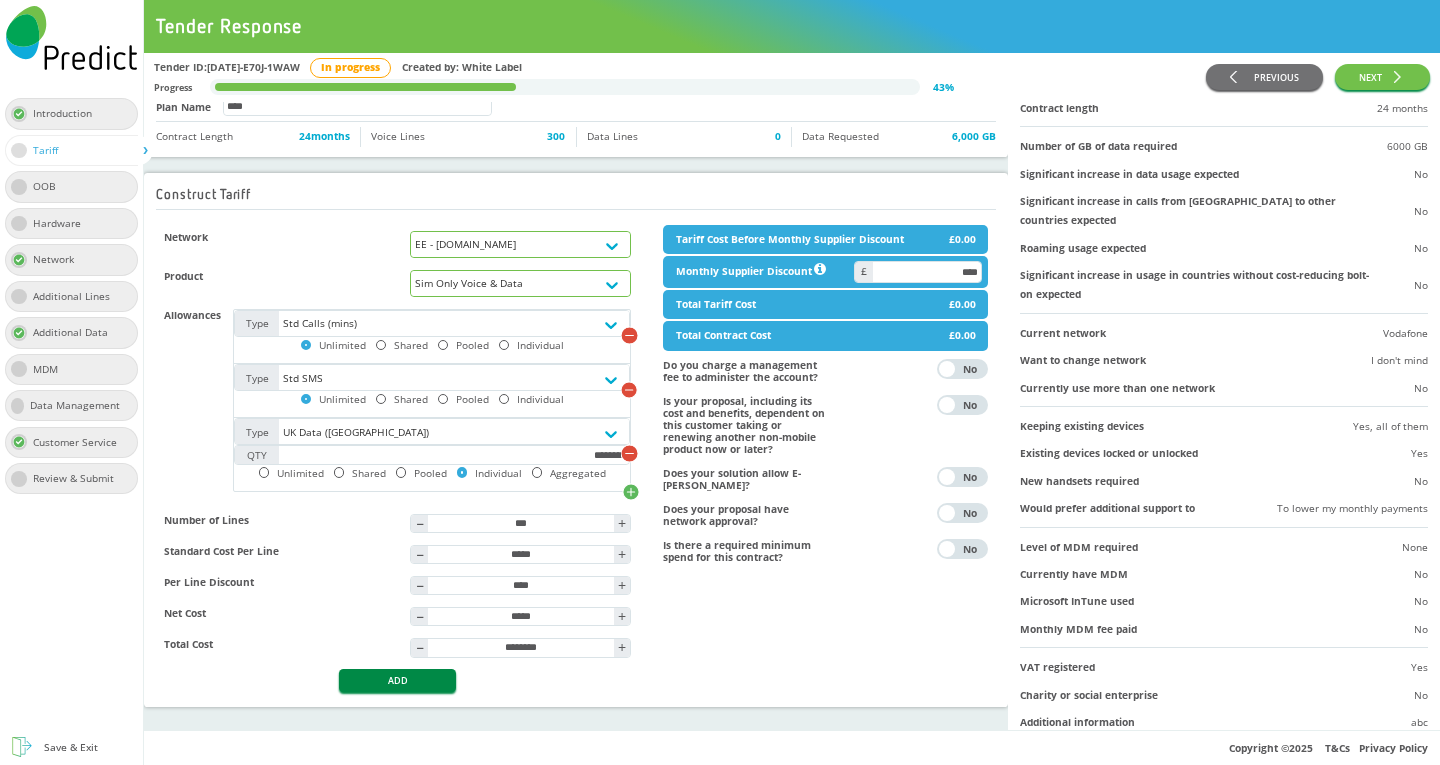 click on "ADD" at bounding box center (397, 680) 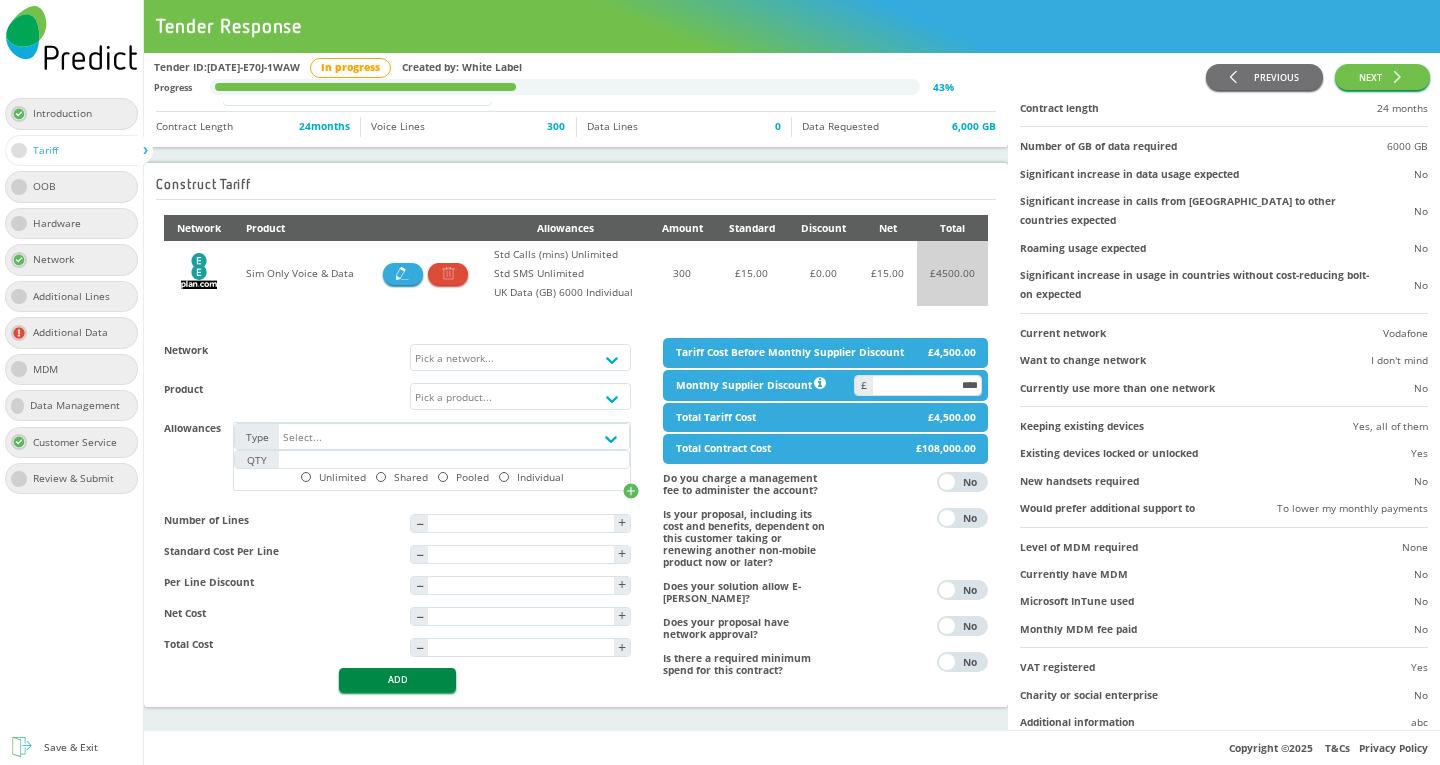 scroll, scrollTop: 113, scrollLeft: 0, axis: vertical 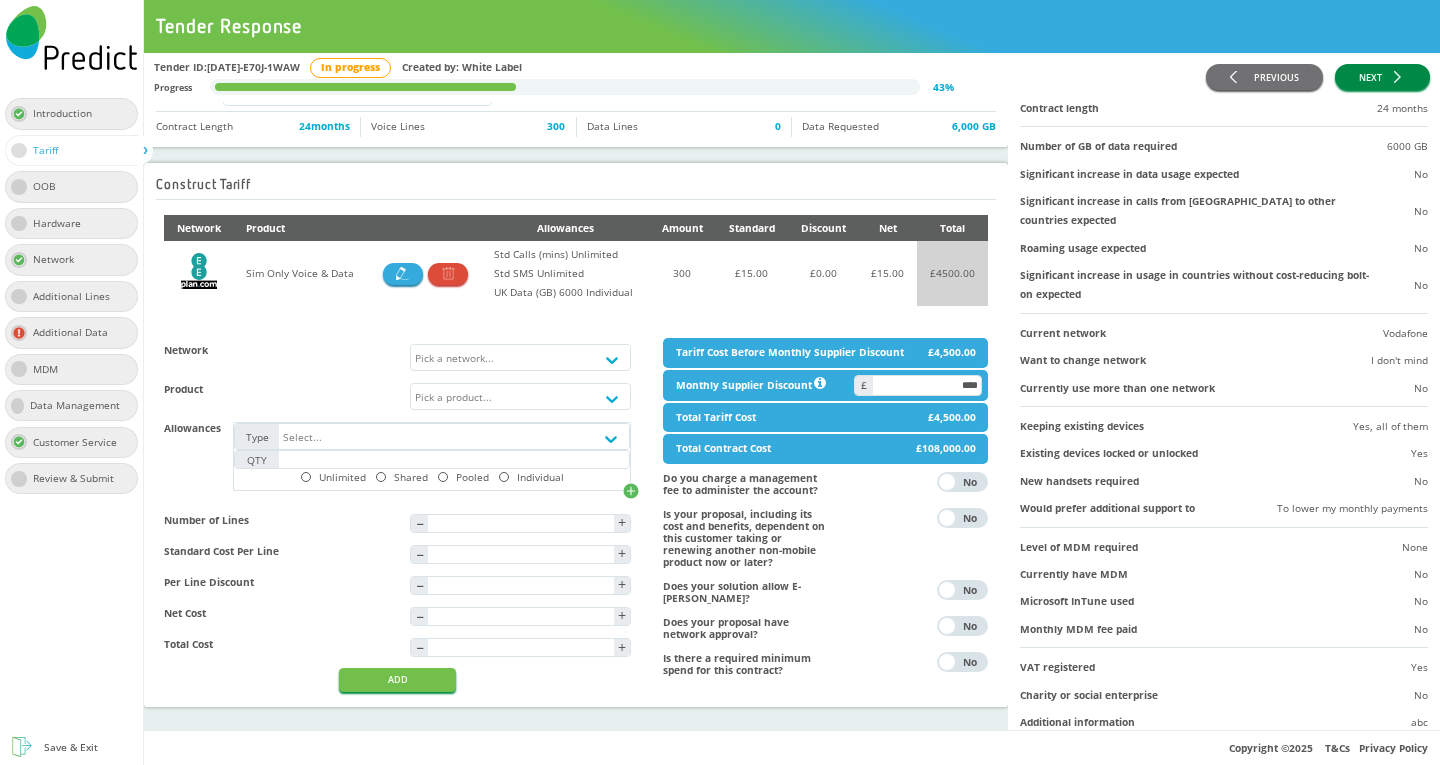 click on "NEXT" at bounding box center [1382, 77] 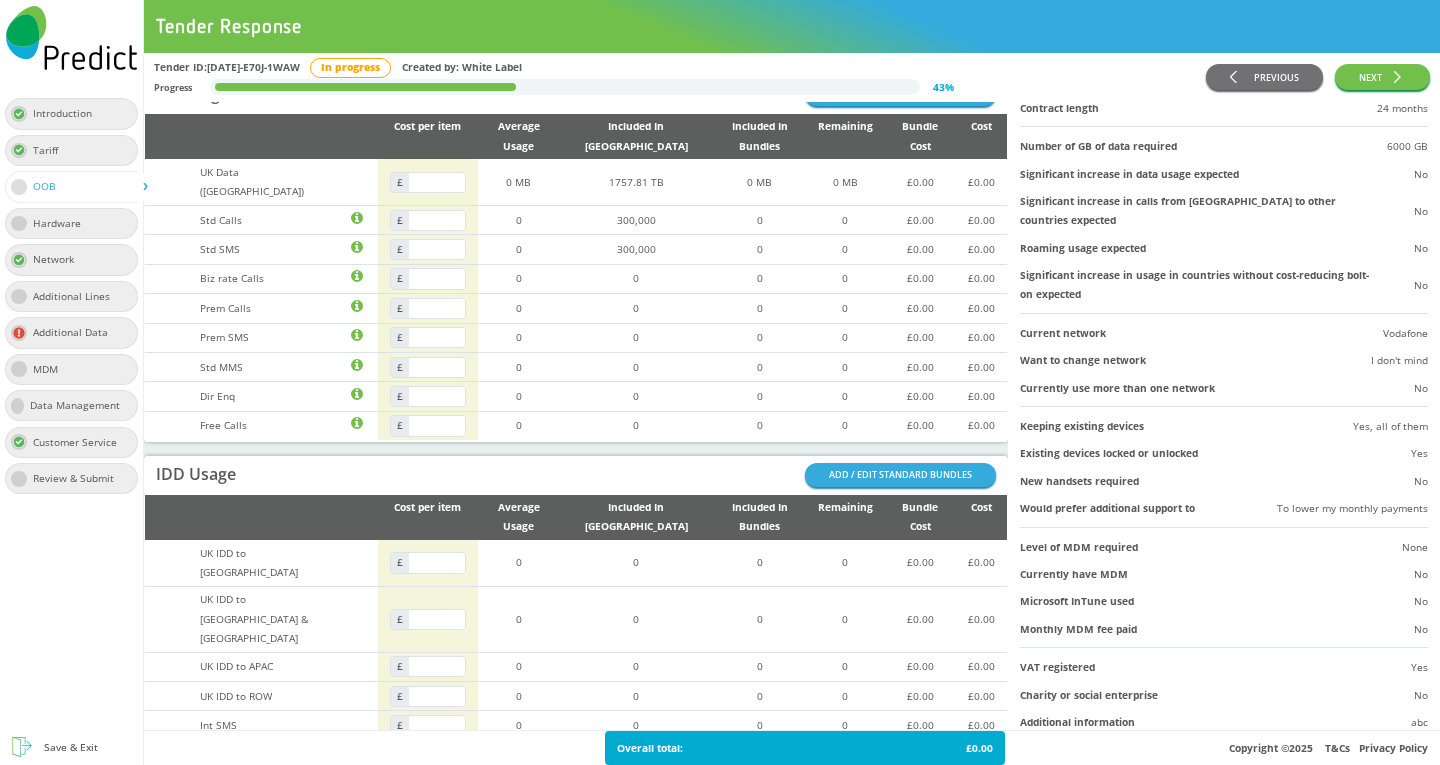 scroll, scrollTop: 0, scrollLeft: 0, axis: both 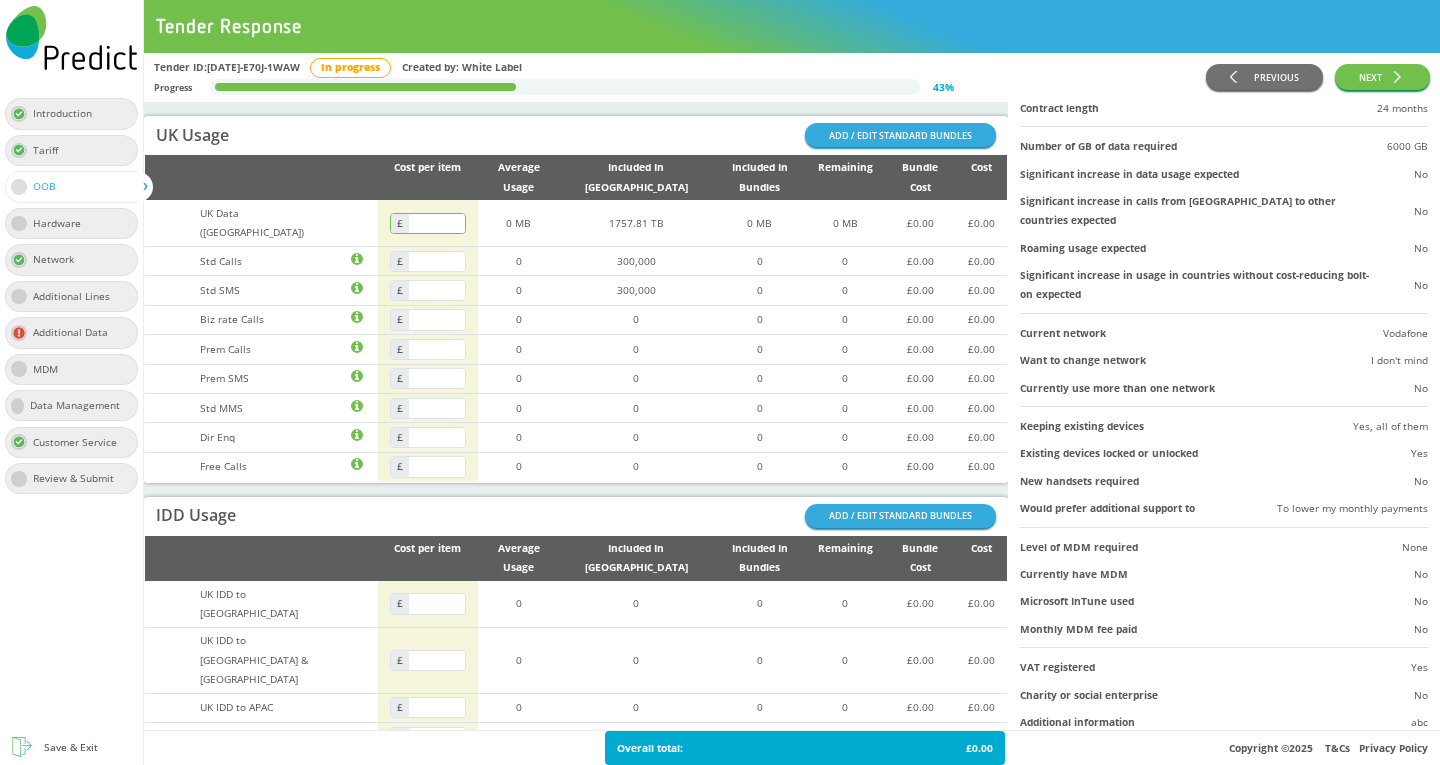 click at bounding box center (437, 223) 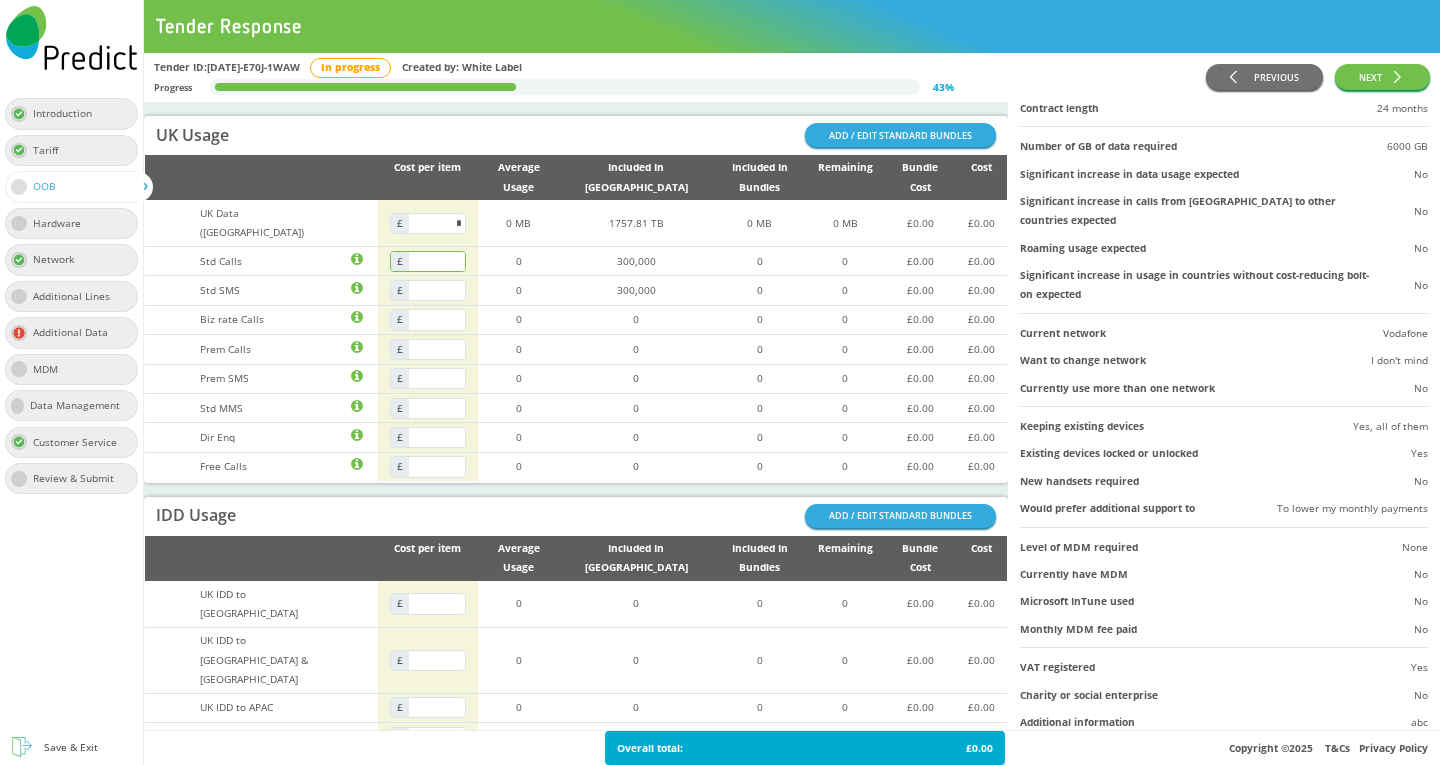 type on "****" 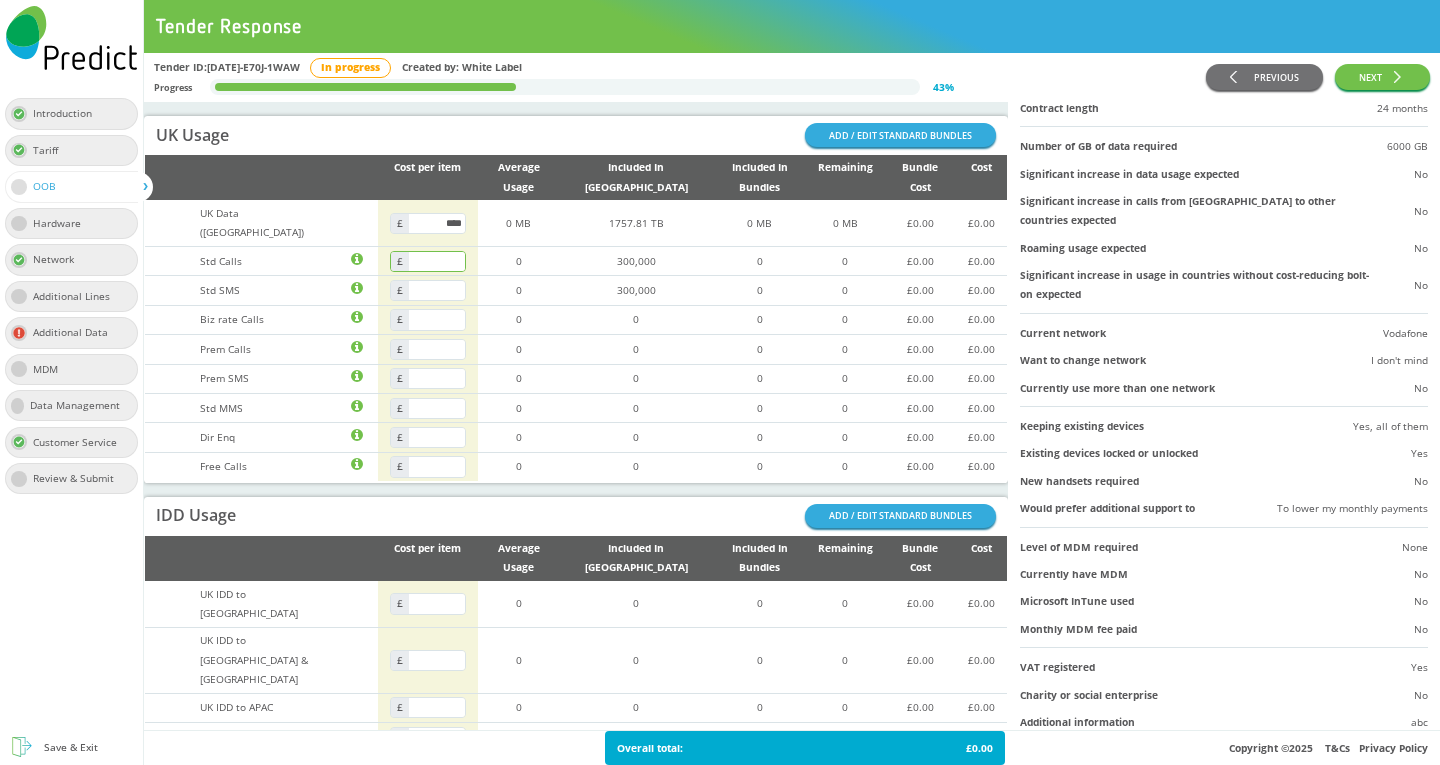 click at bounding box center (437, 261) 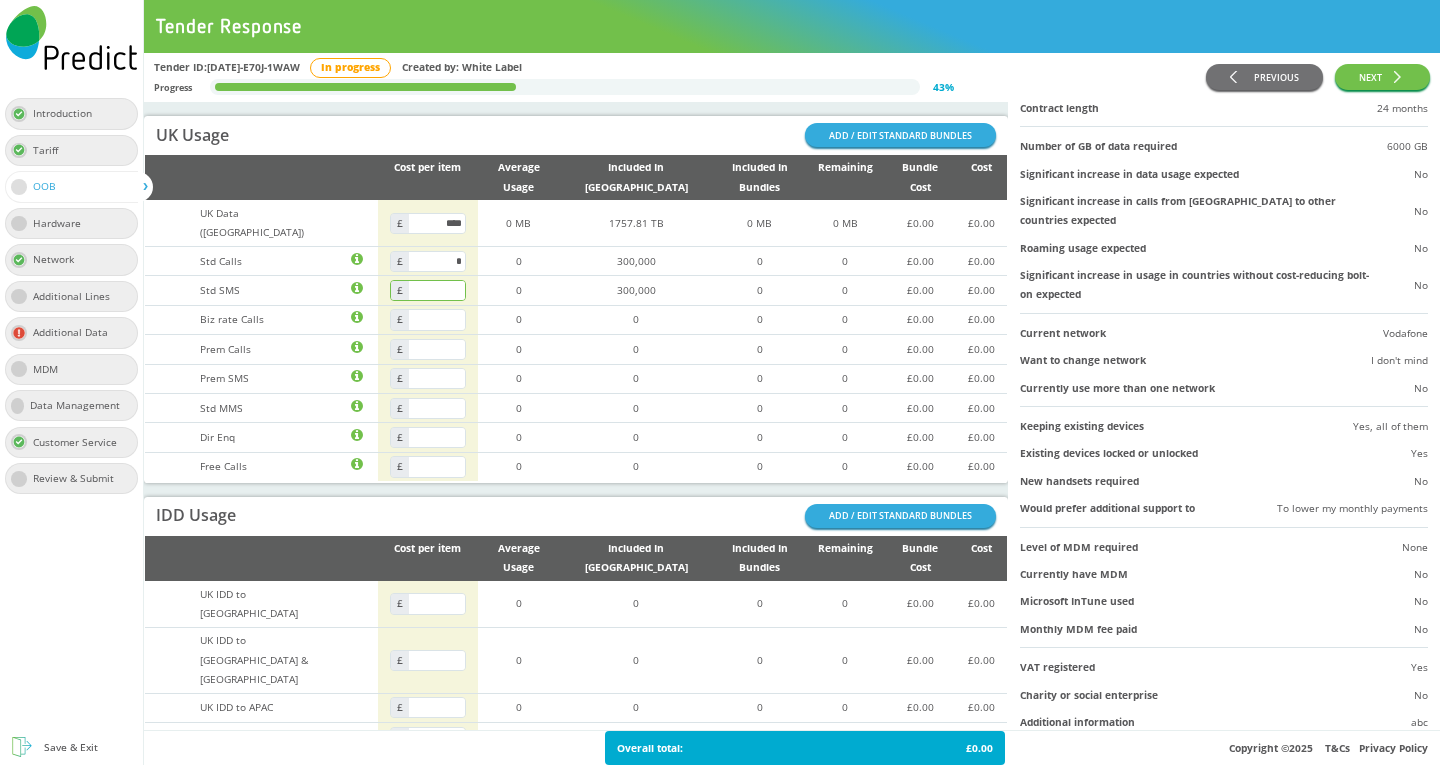 type on "****" 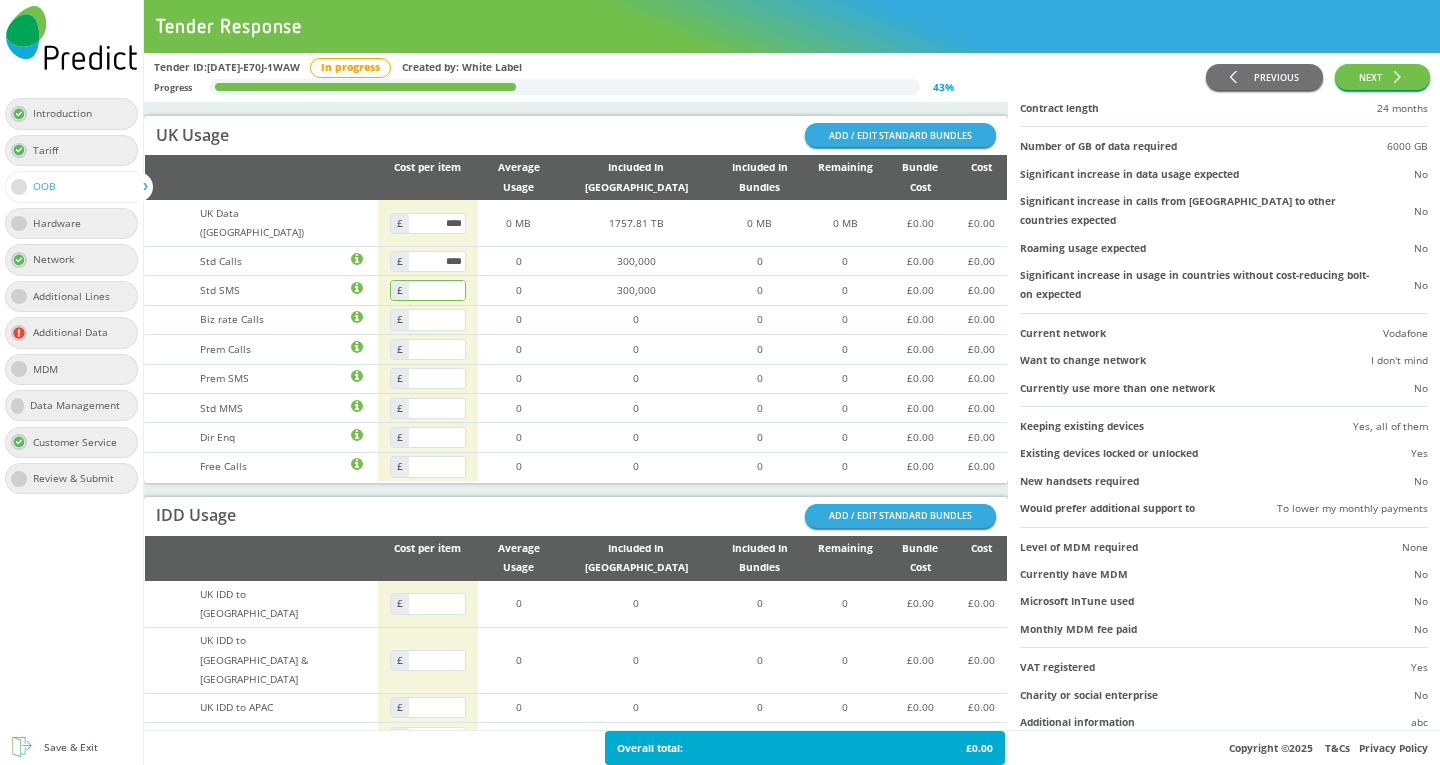 click at bounding box center [437, 290] 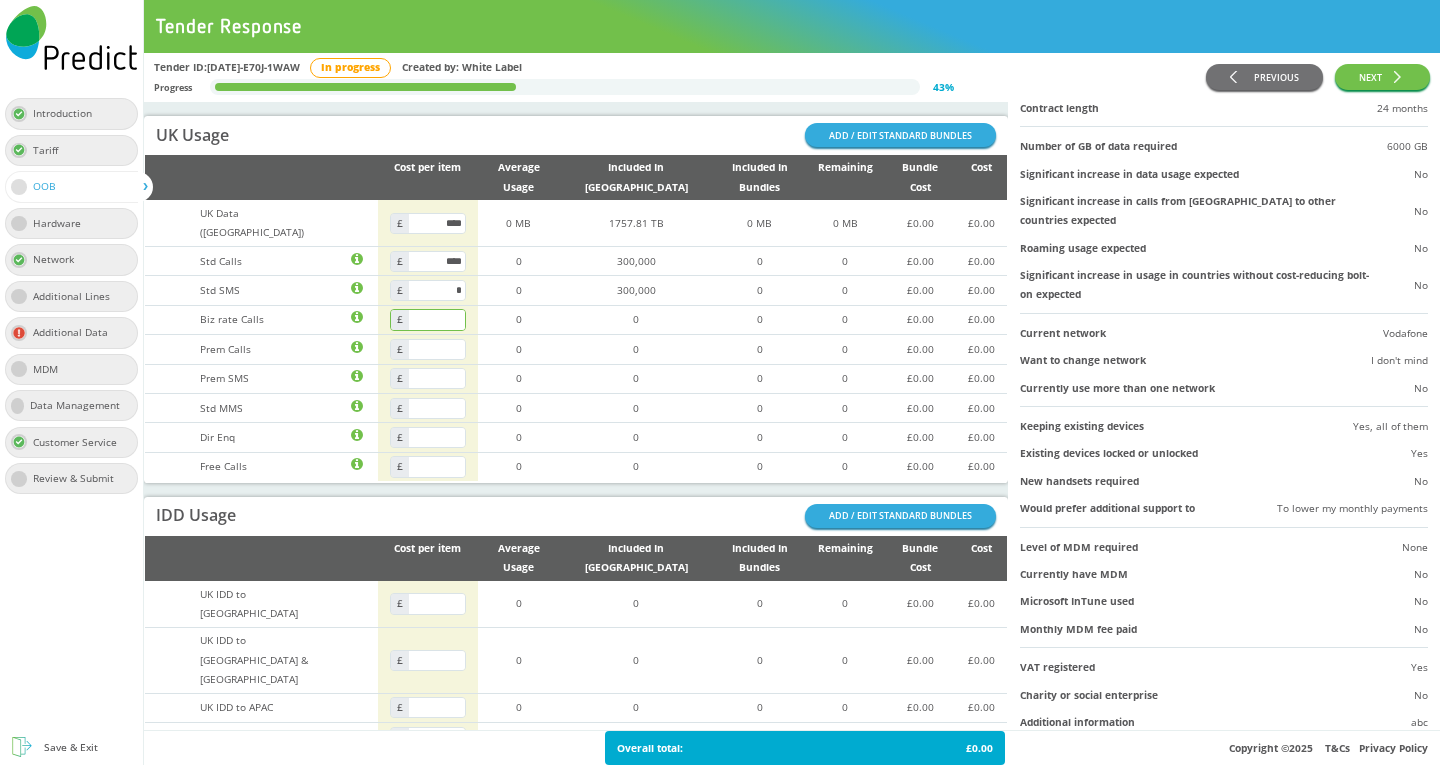type on "****" 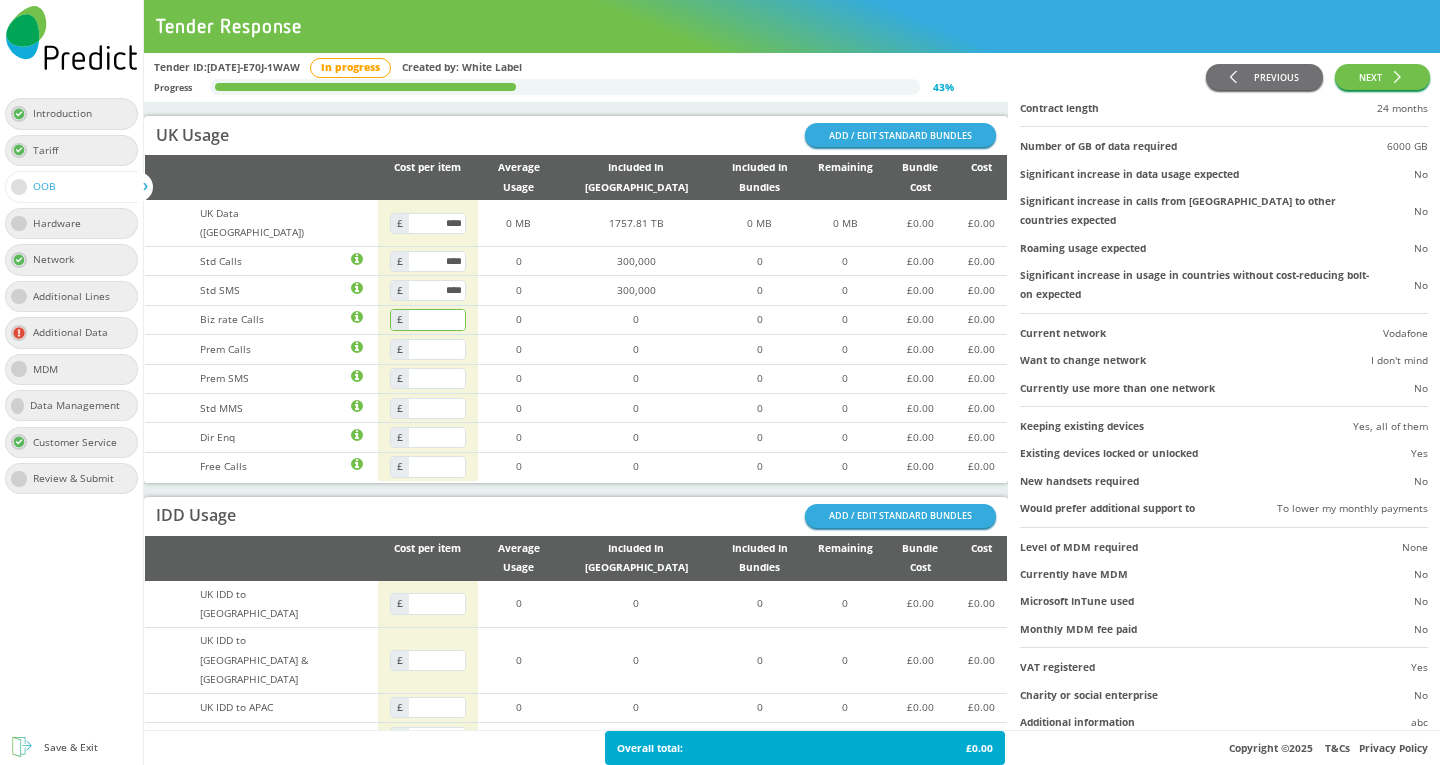click at bounding box center (437, 319) 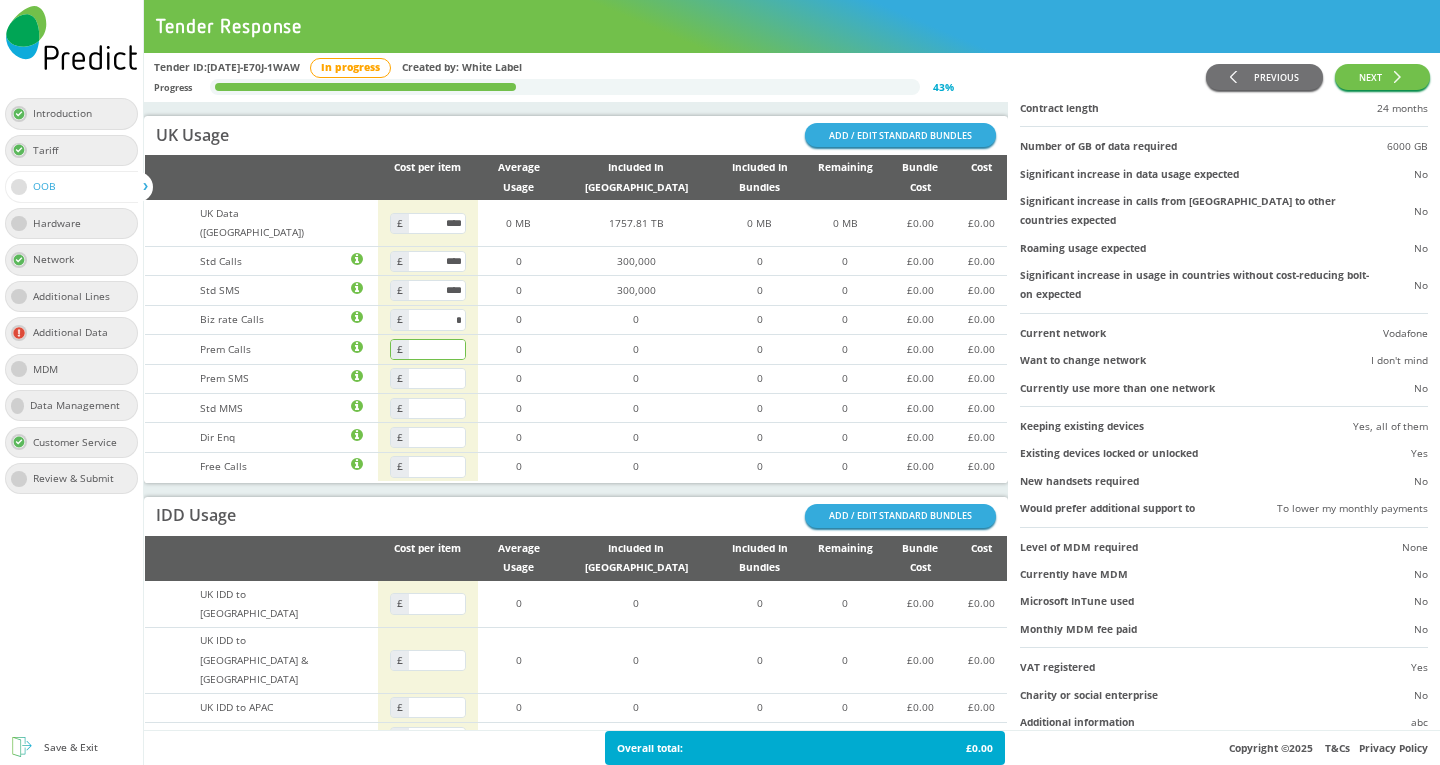 type on "****" 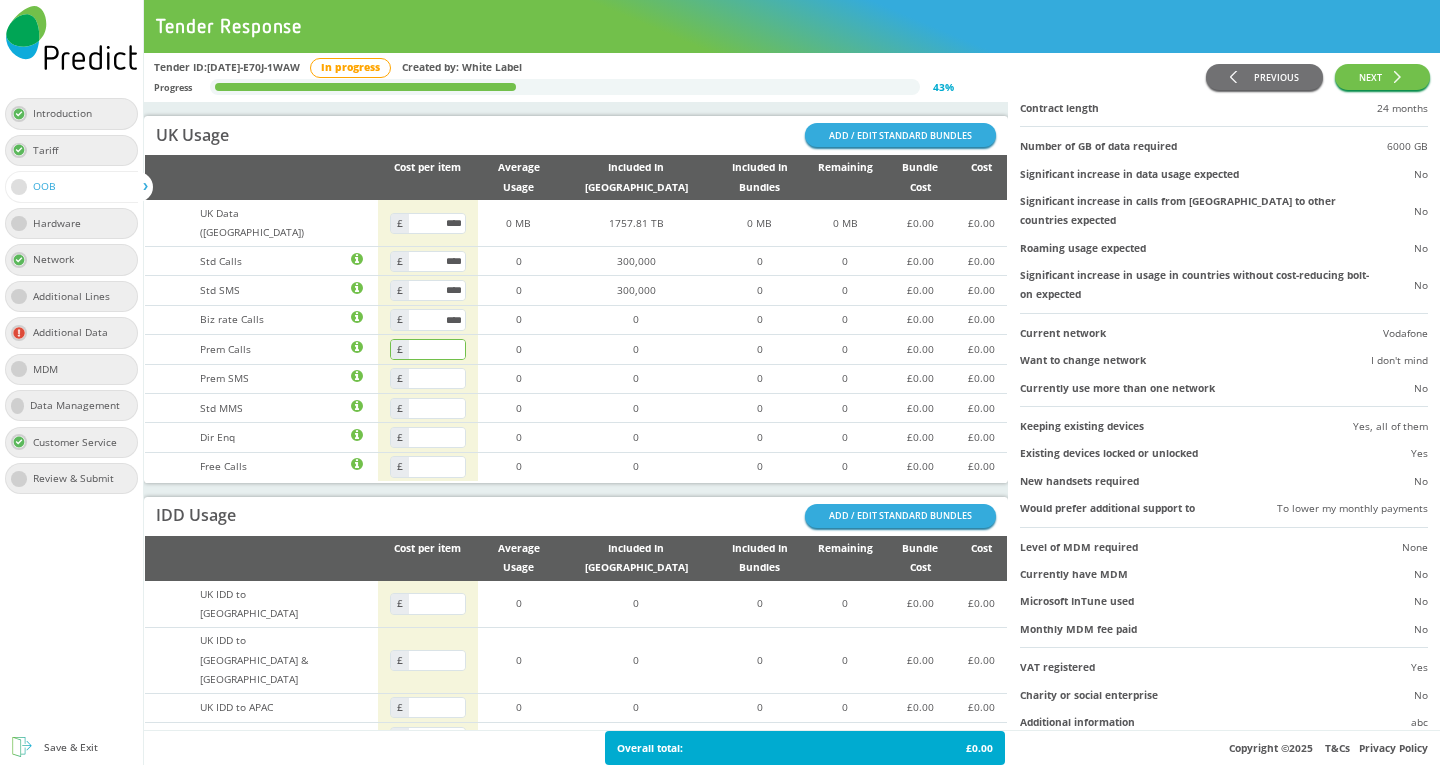 click at bounding box center [437, 349] 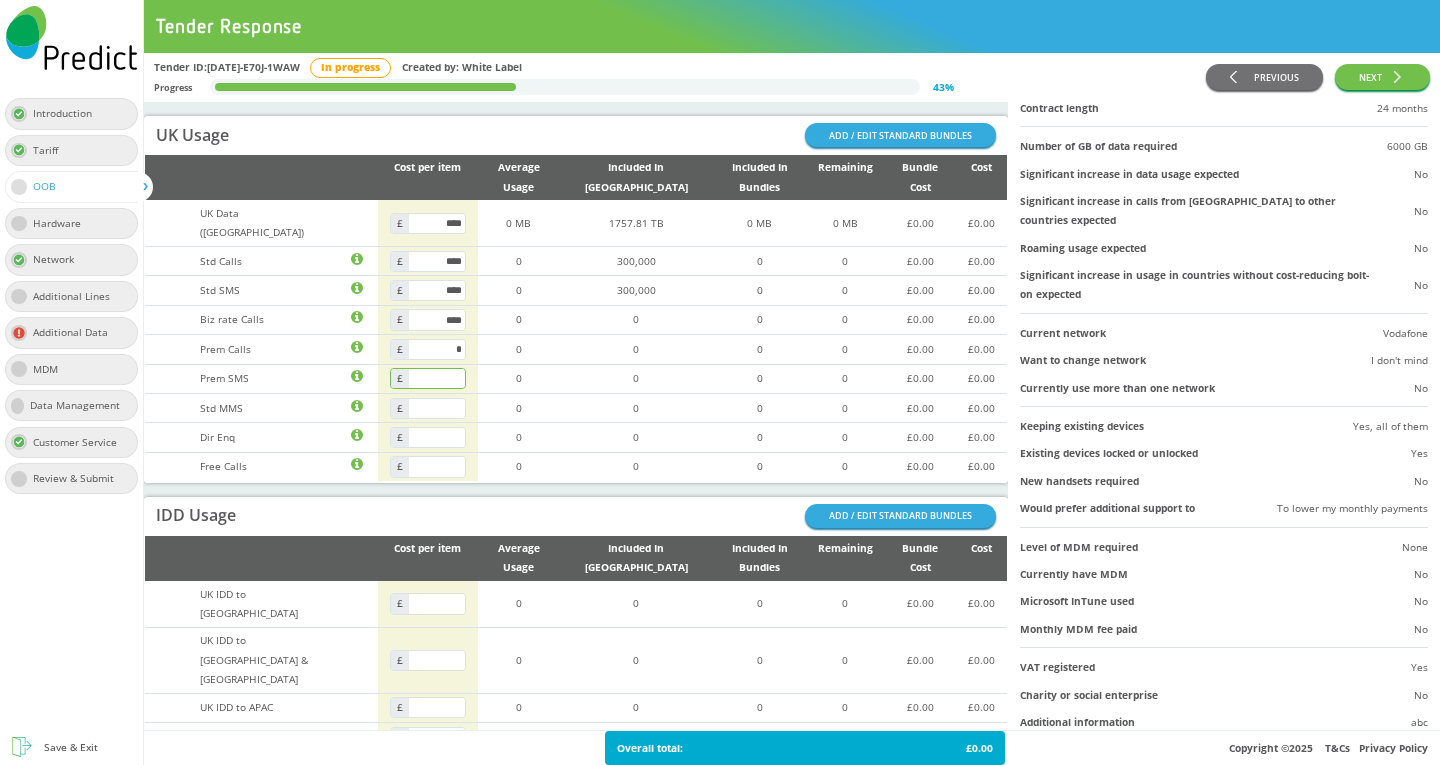 type on "****" 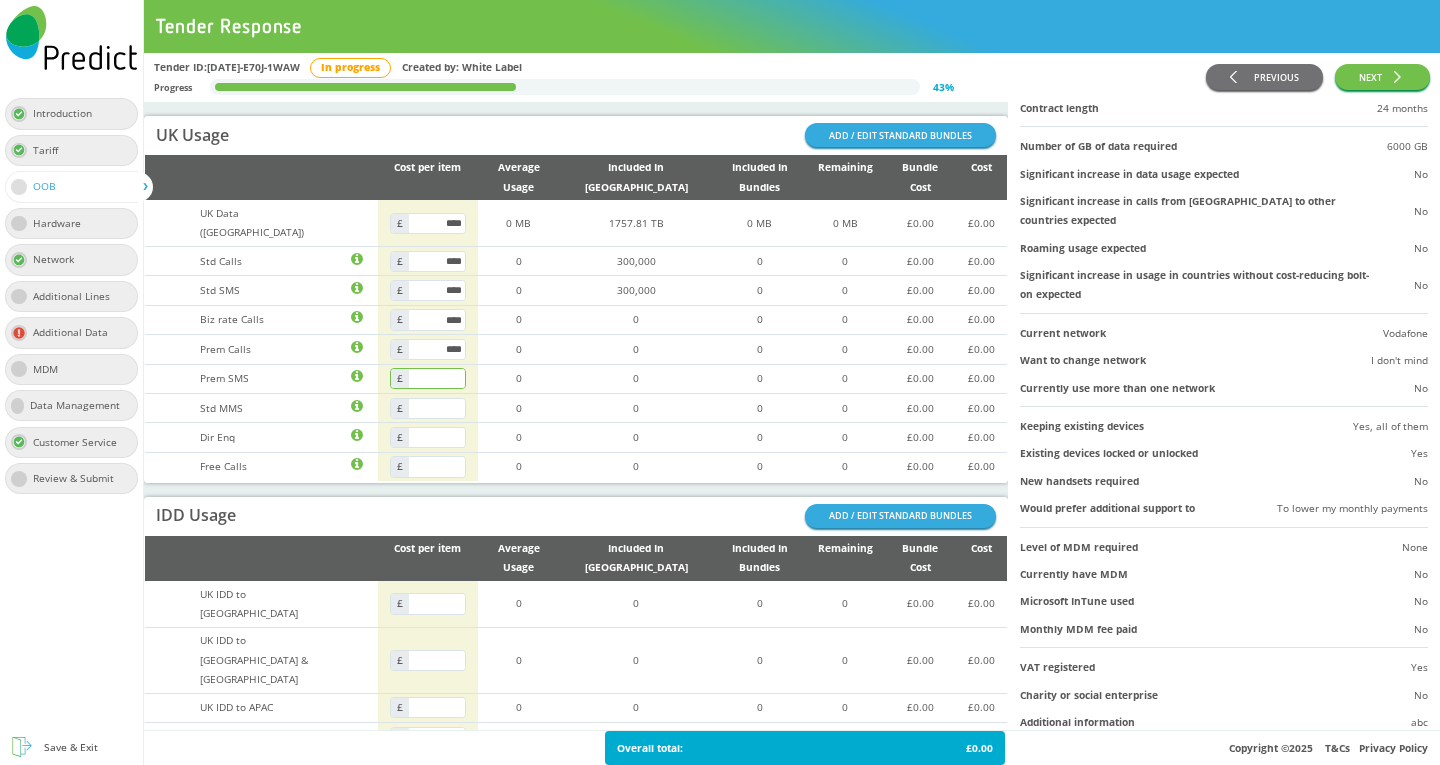 click at bounding box center [437, 378] 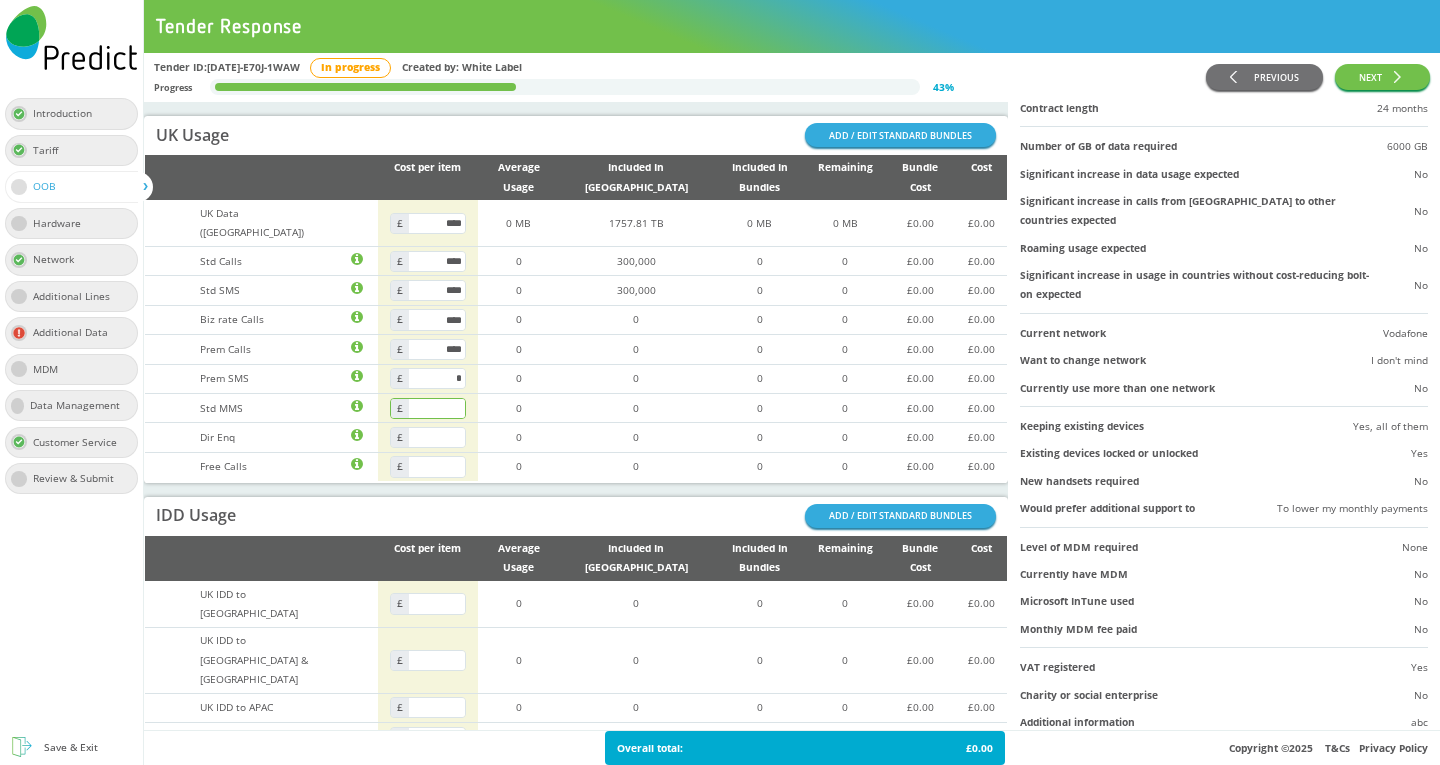 type on "****" 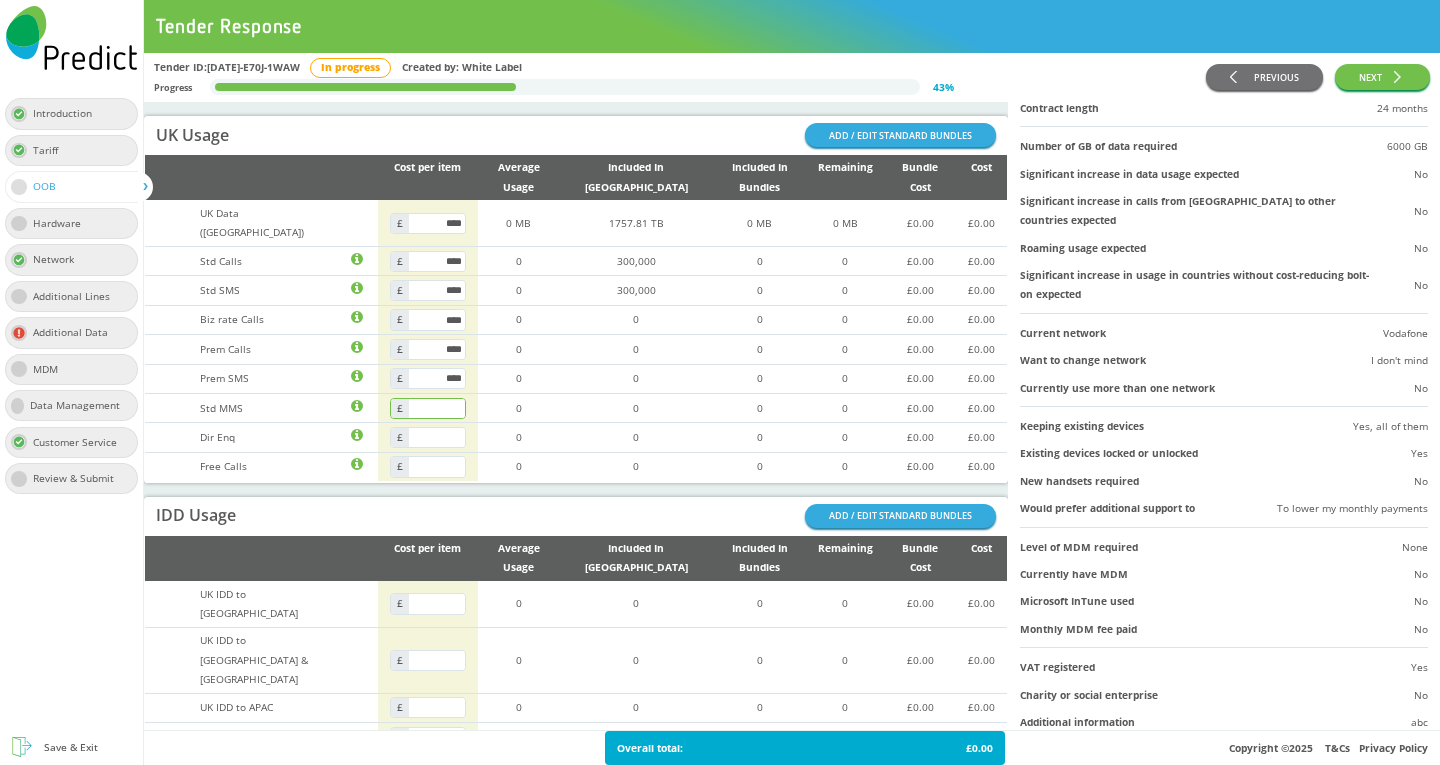 click at bounding box center [437, 408] 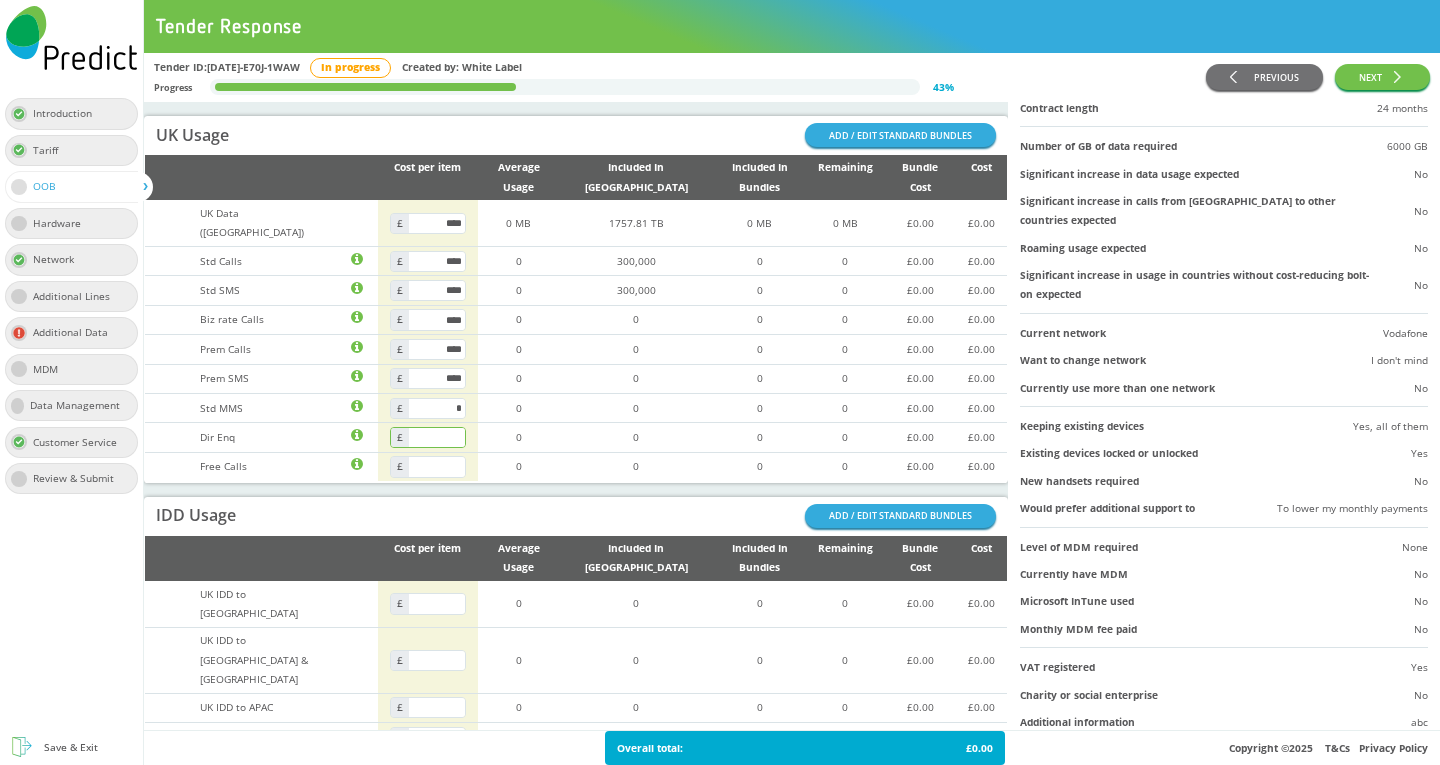 type on "****" 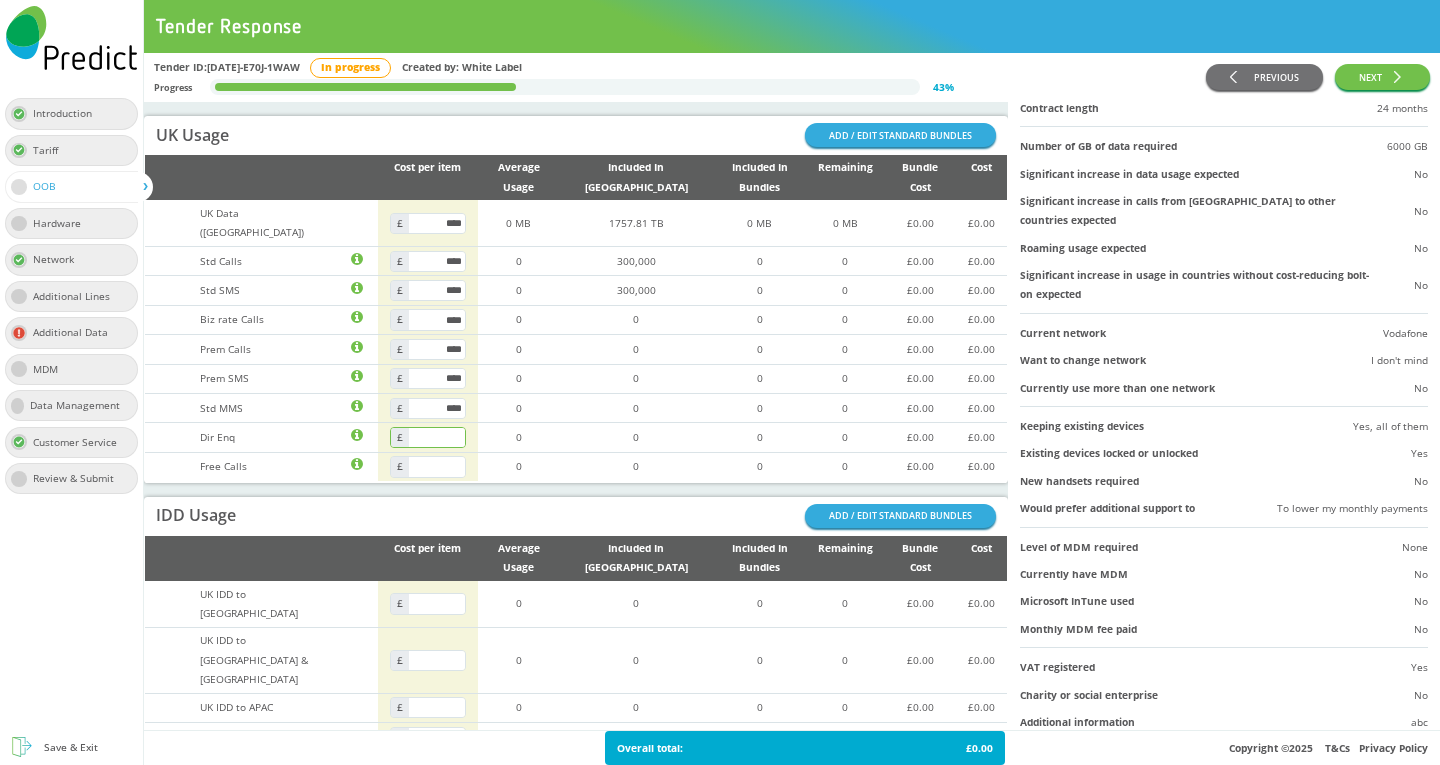 click at bounding box center [437, 437] 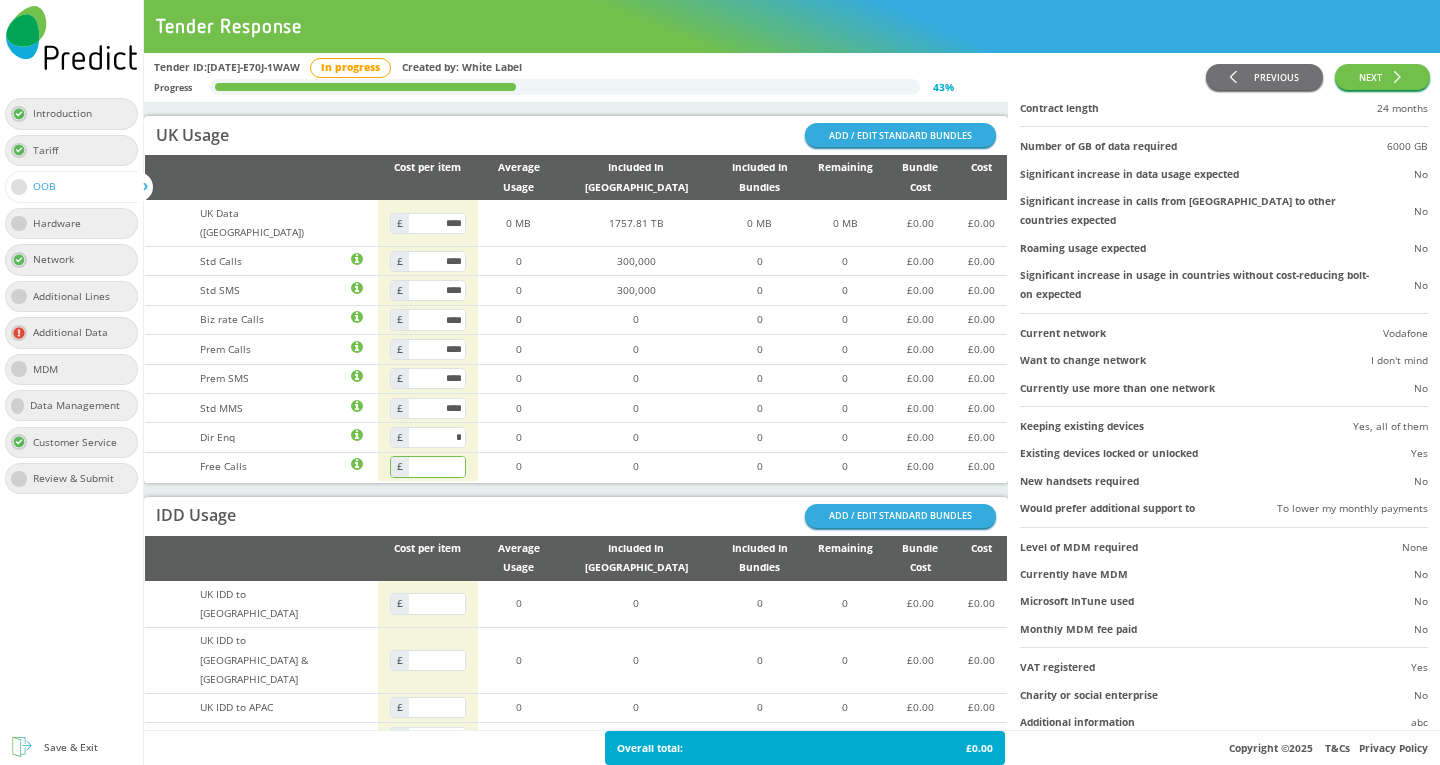type on "****" 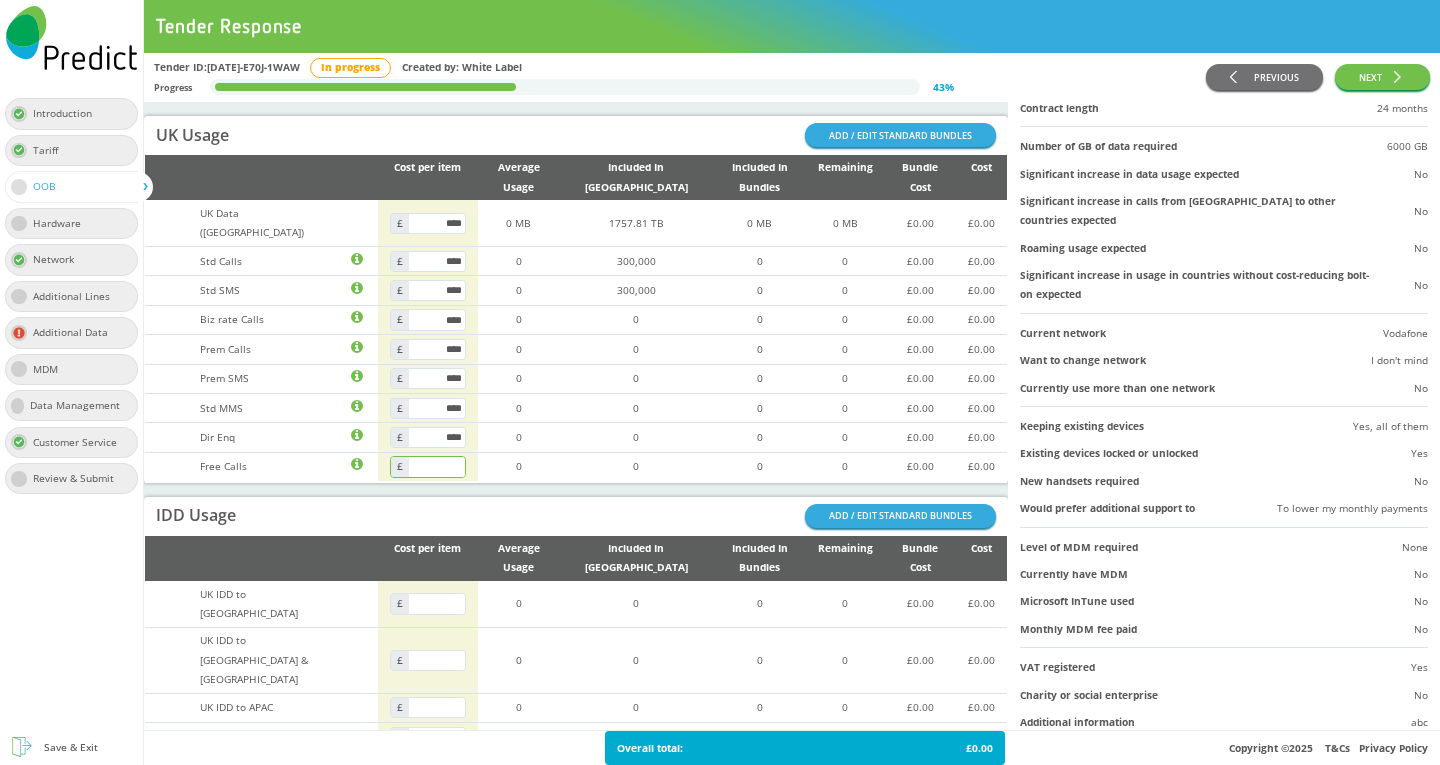 click at bounding box center (437, 466) 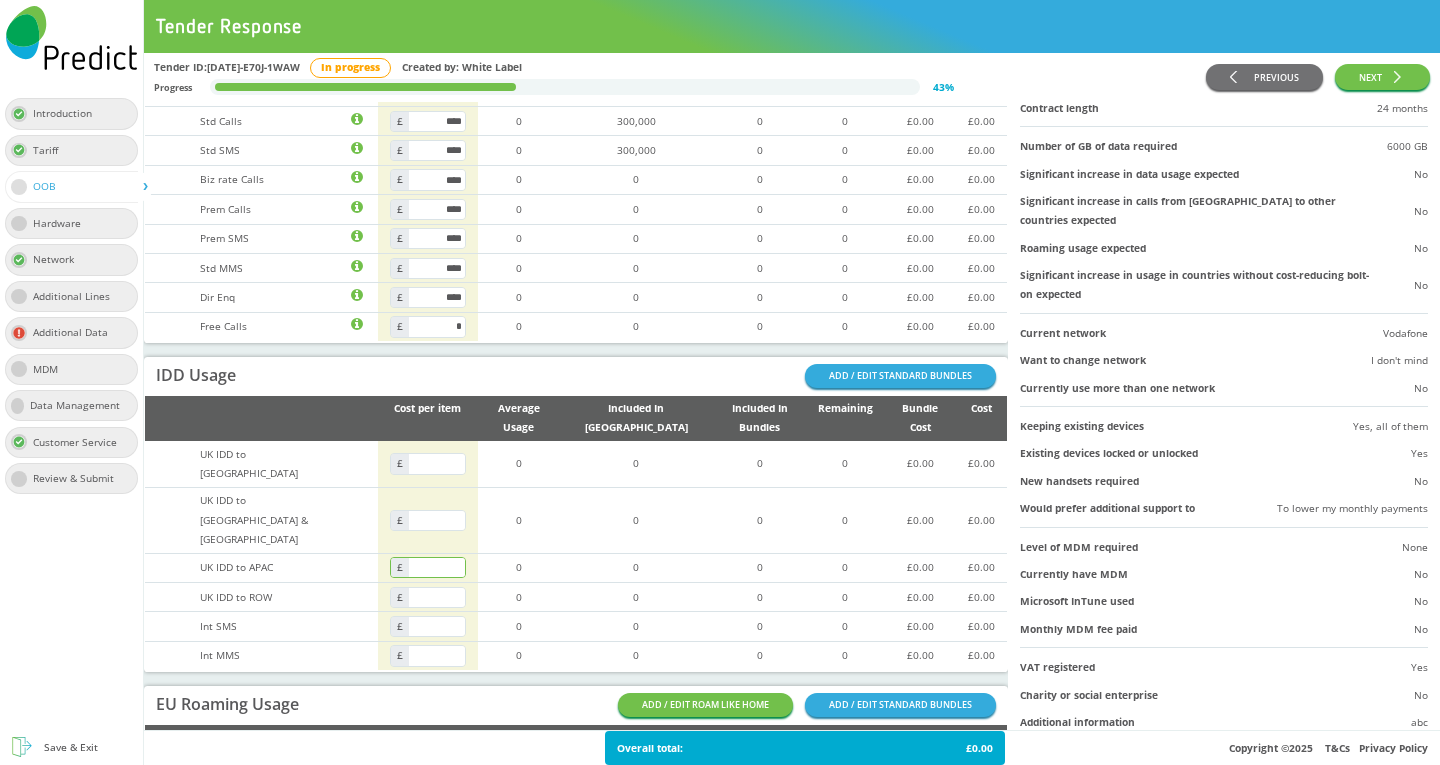 scroll, scrollTop: 200, scrollLeft: 0, axis: vertical 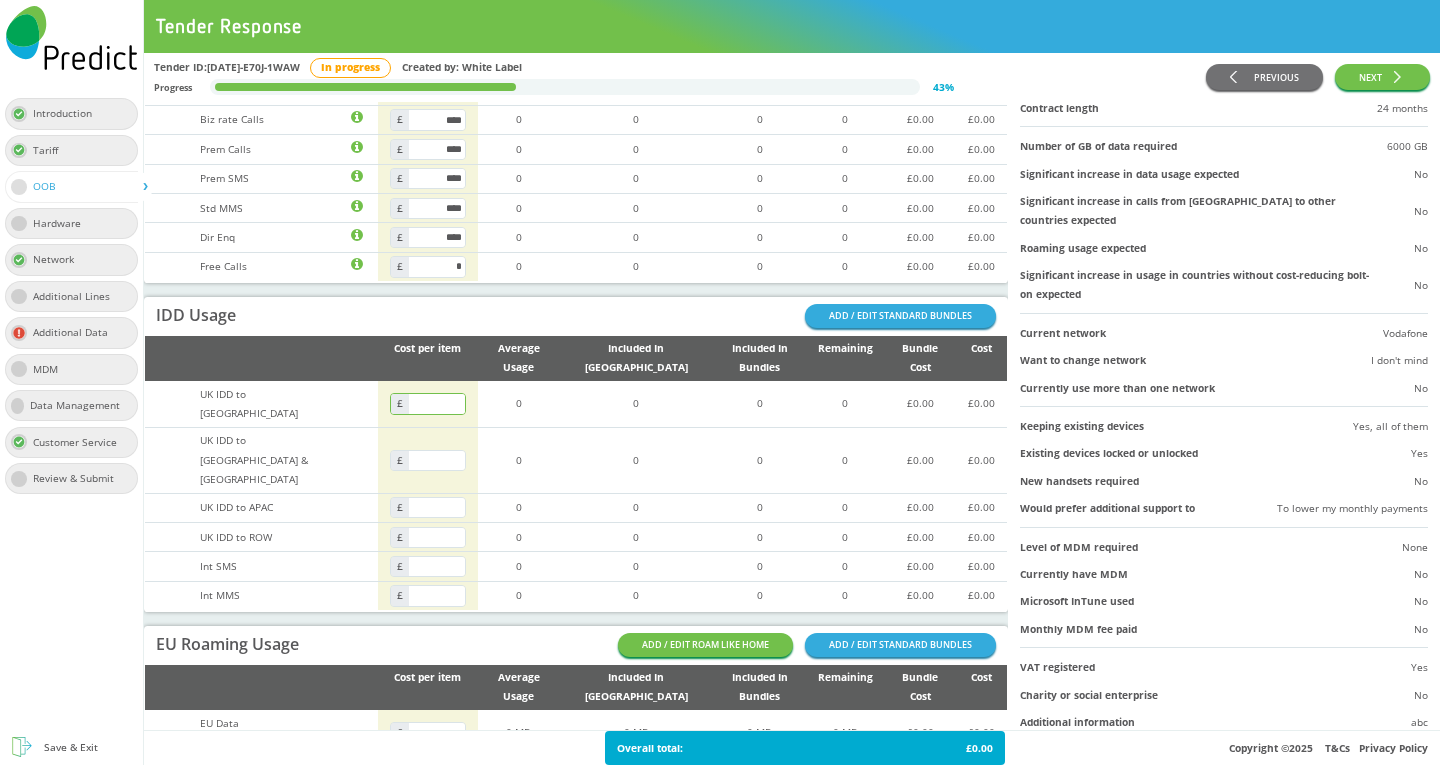type on "****" 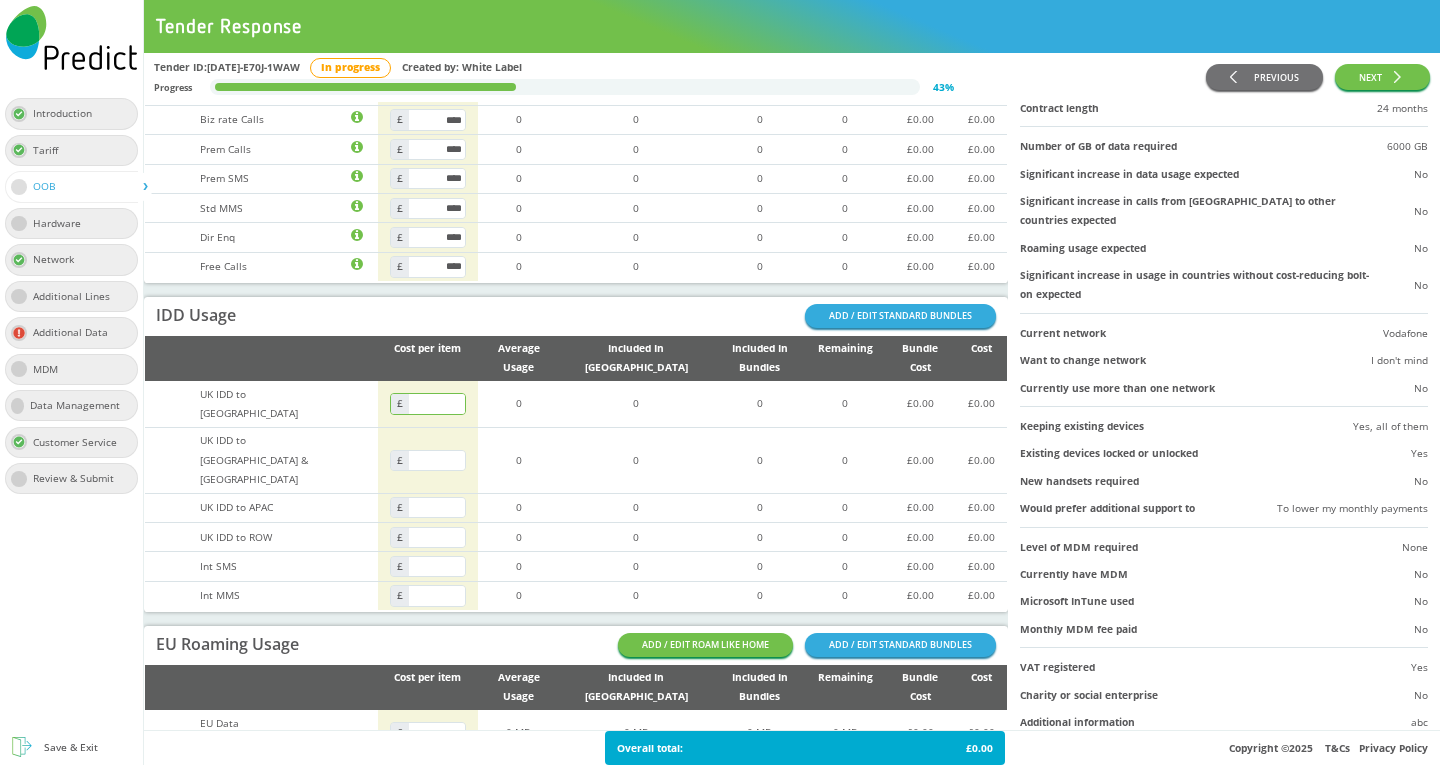 click at bounding box center [437, 403] 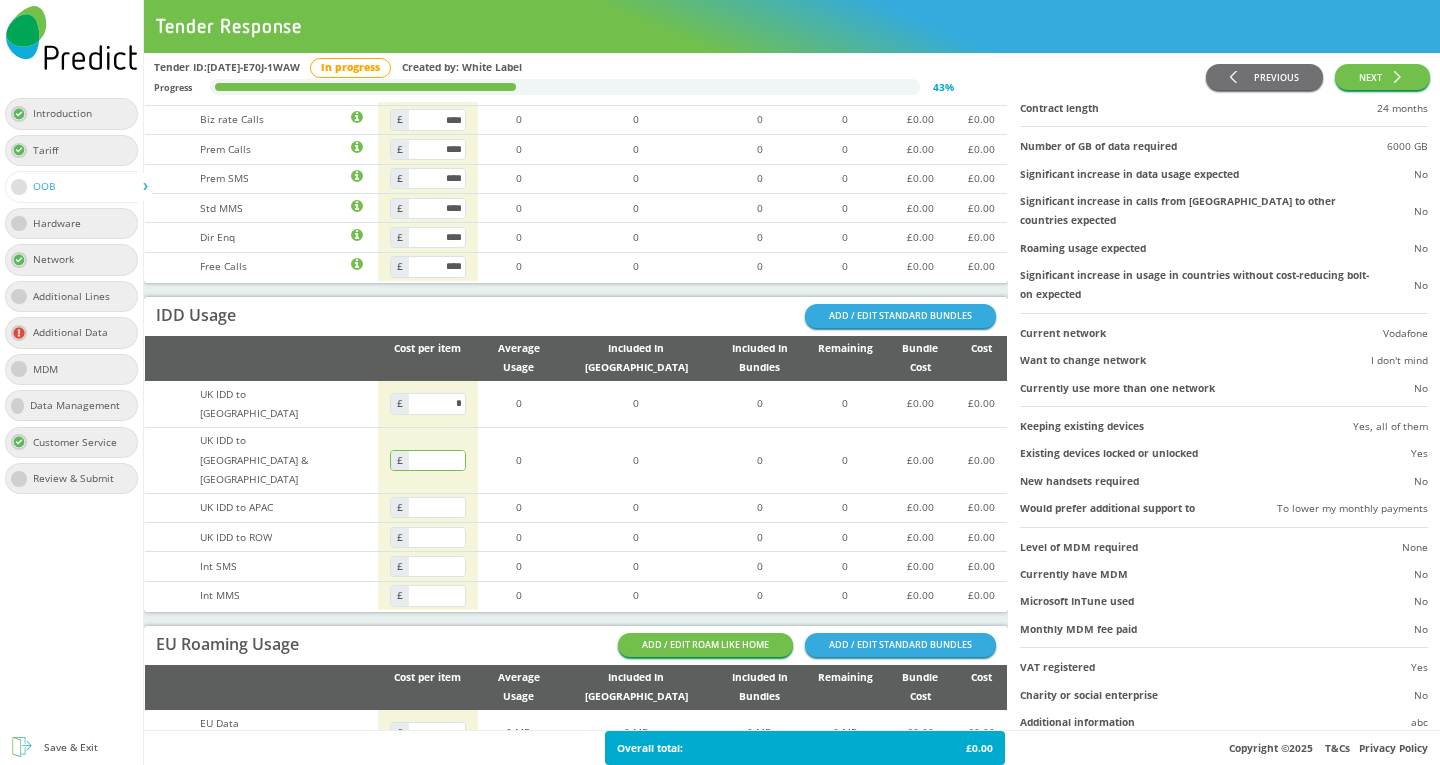 type on "****" 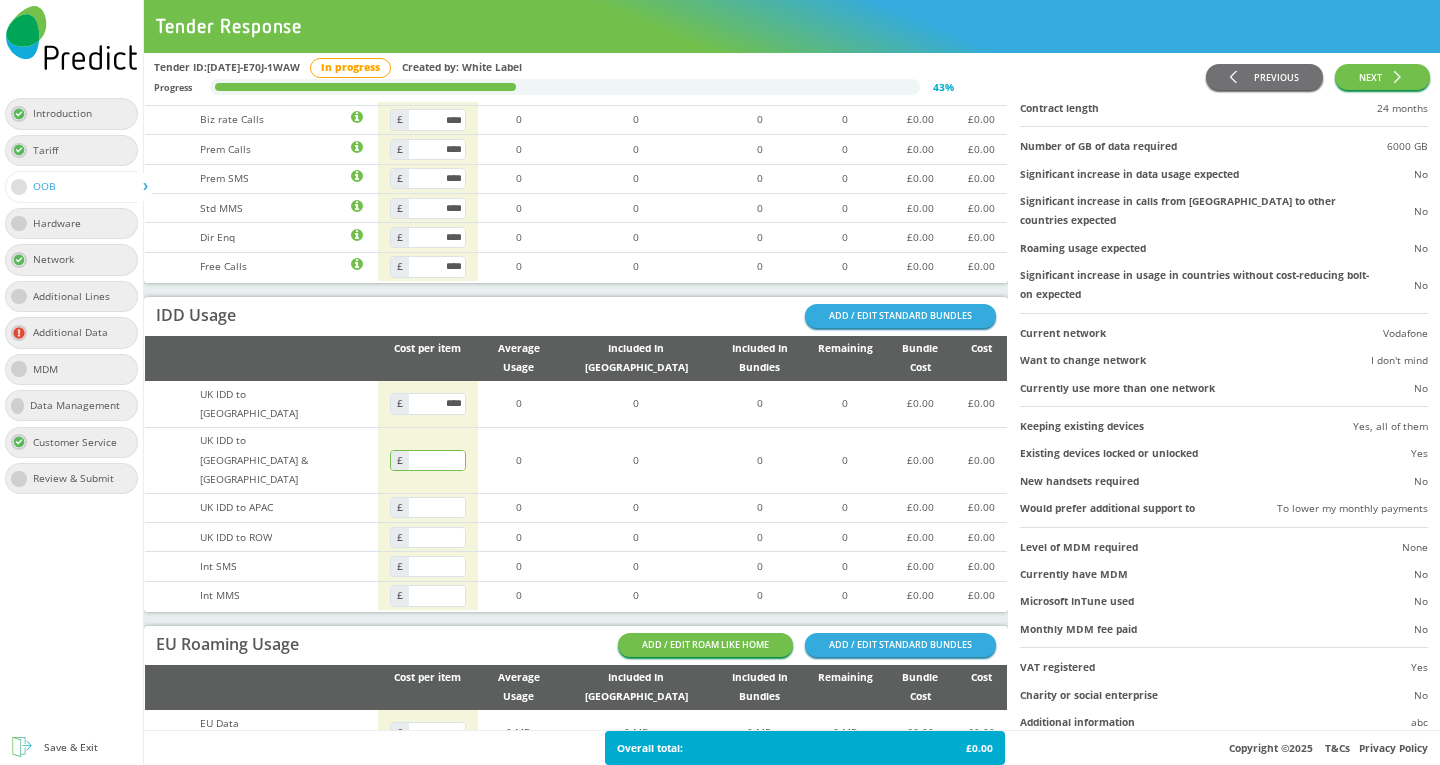 click at bounding box center (437, 460) 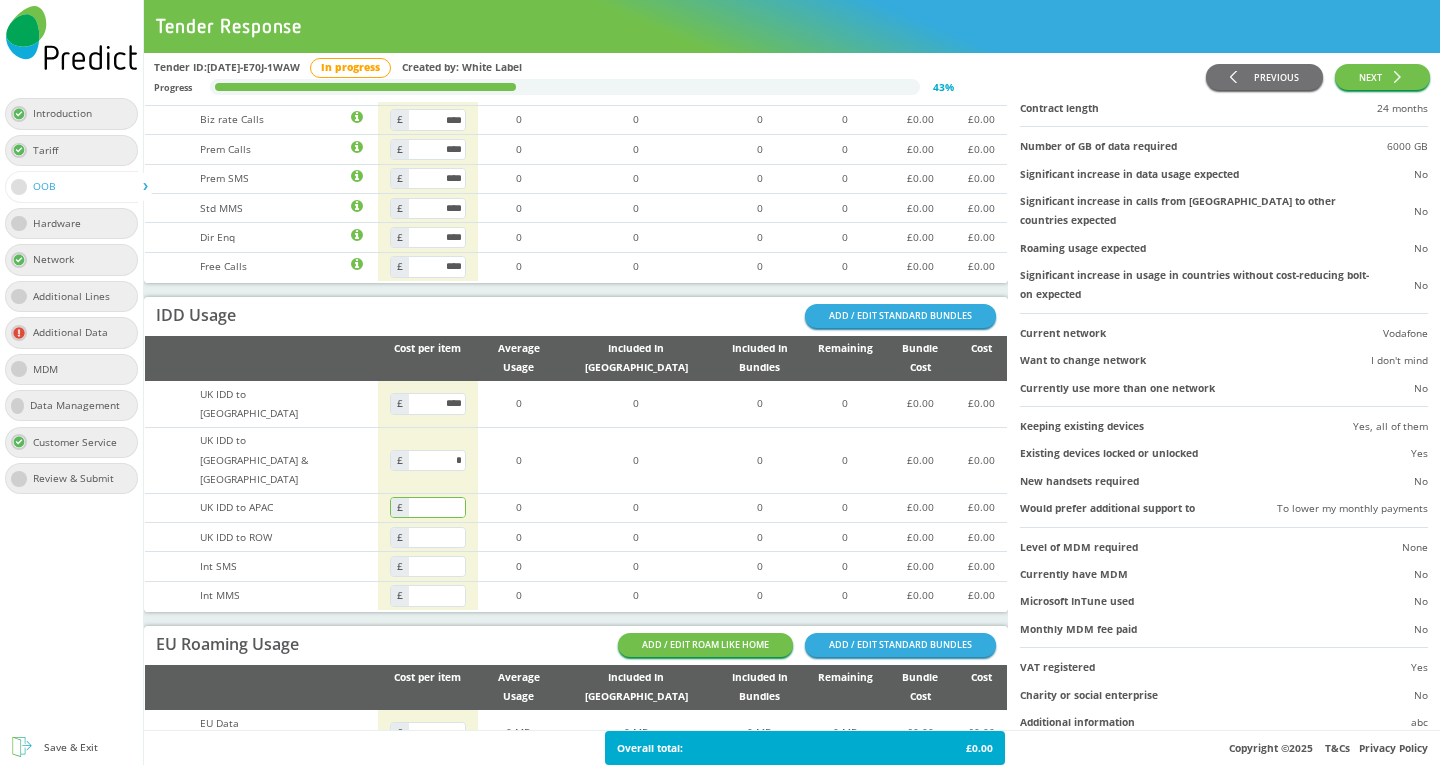 type on "****" 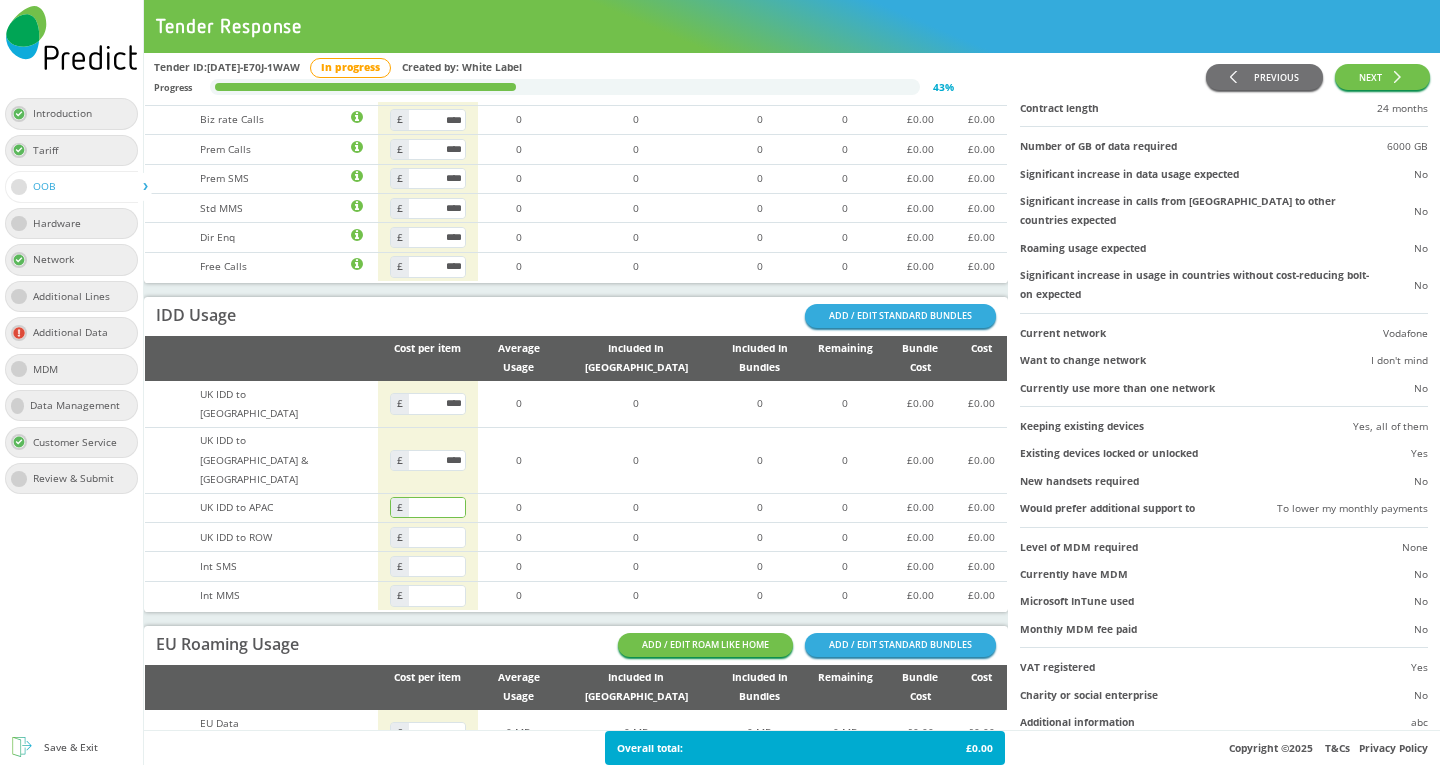 click at bounding box center (437, 507) 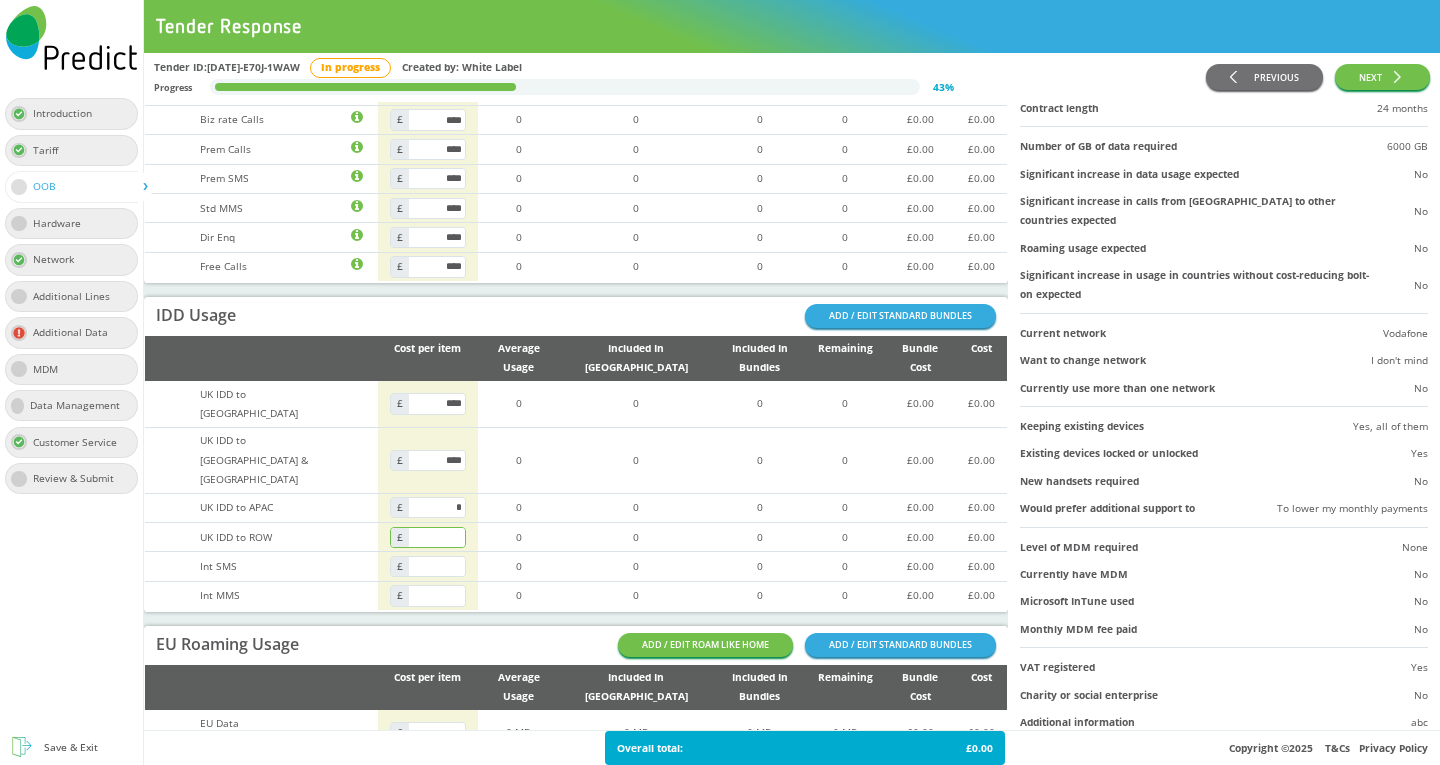 type on "****" 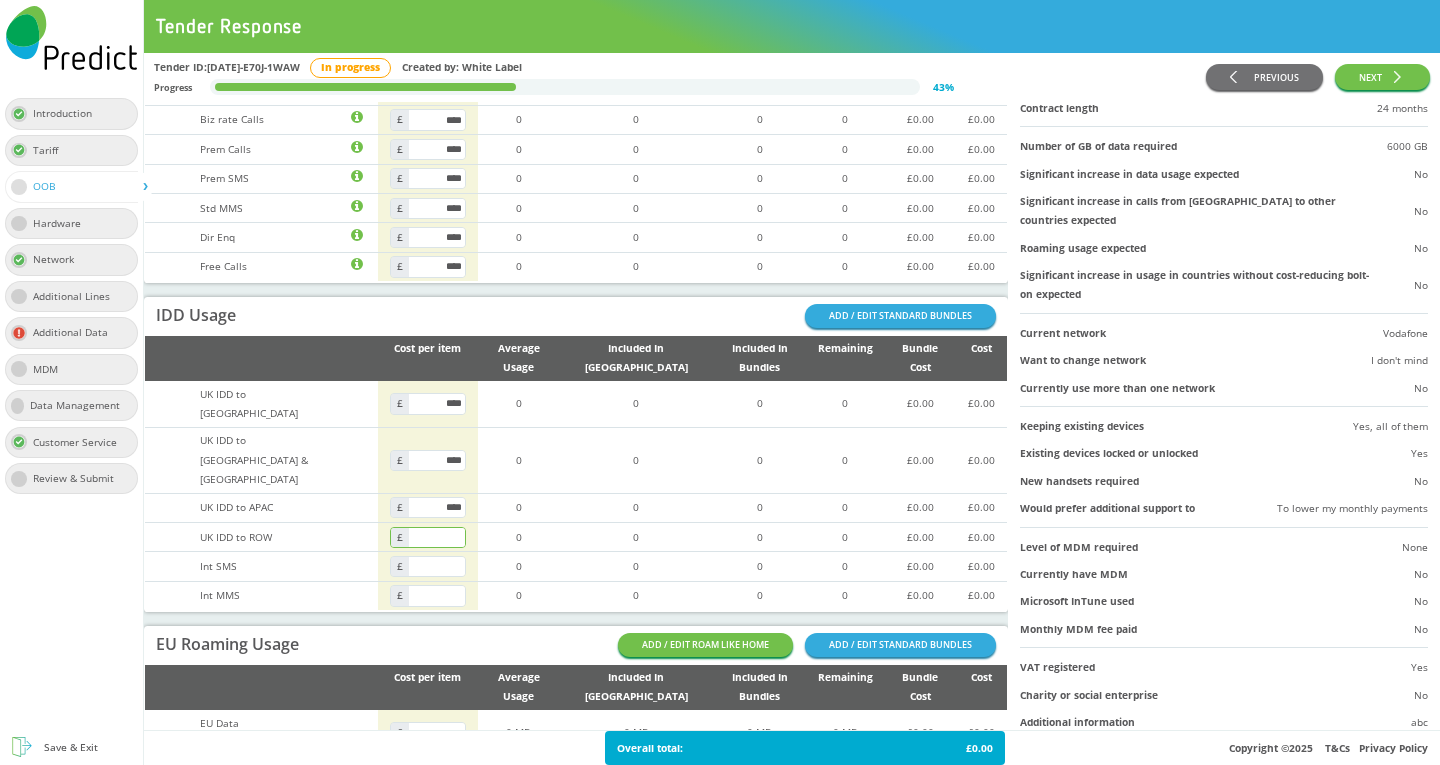 click at bounding box center (437, 537) 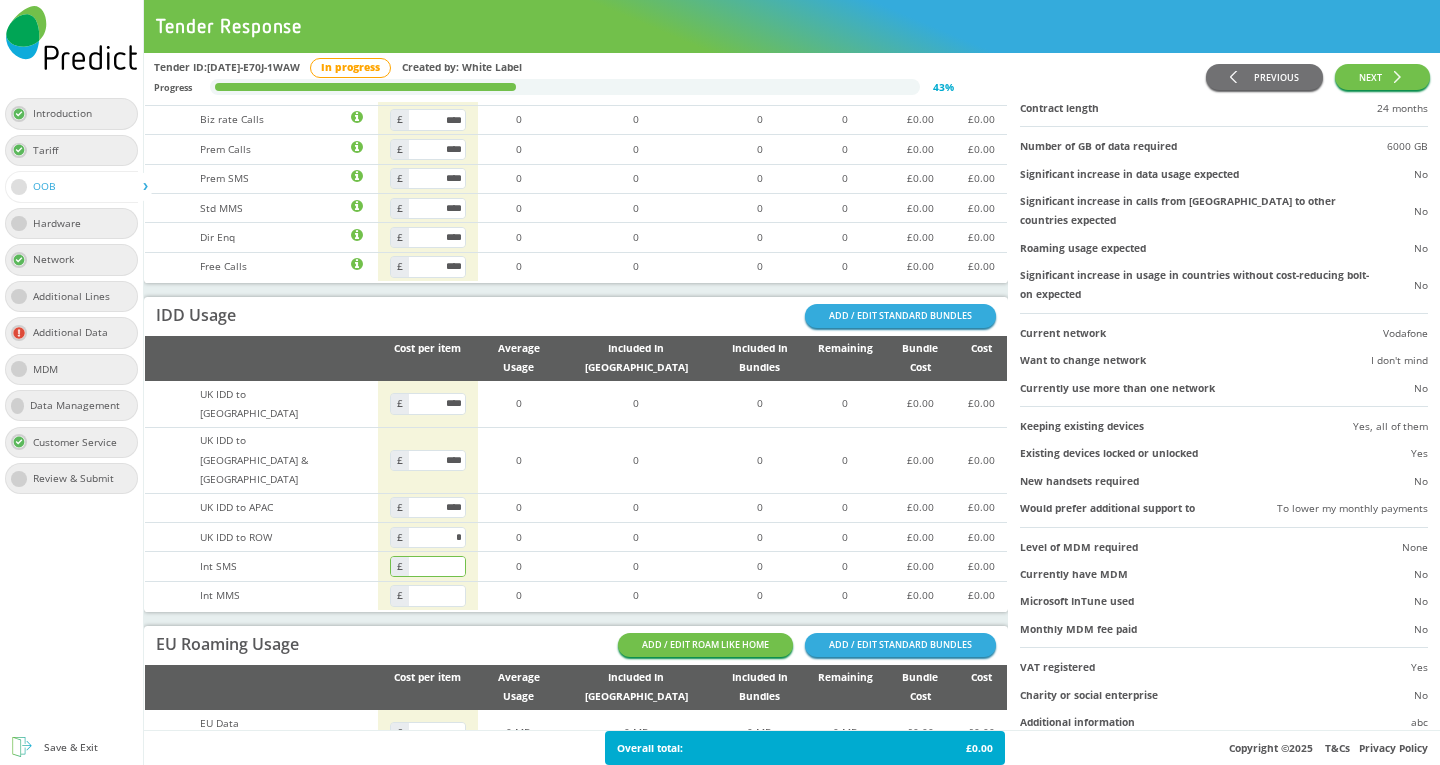 type on "****" 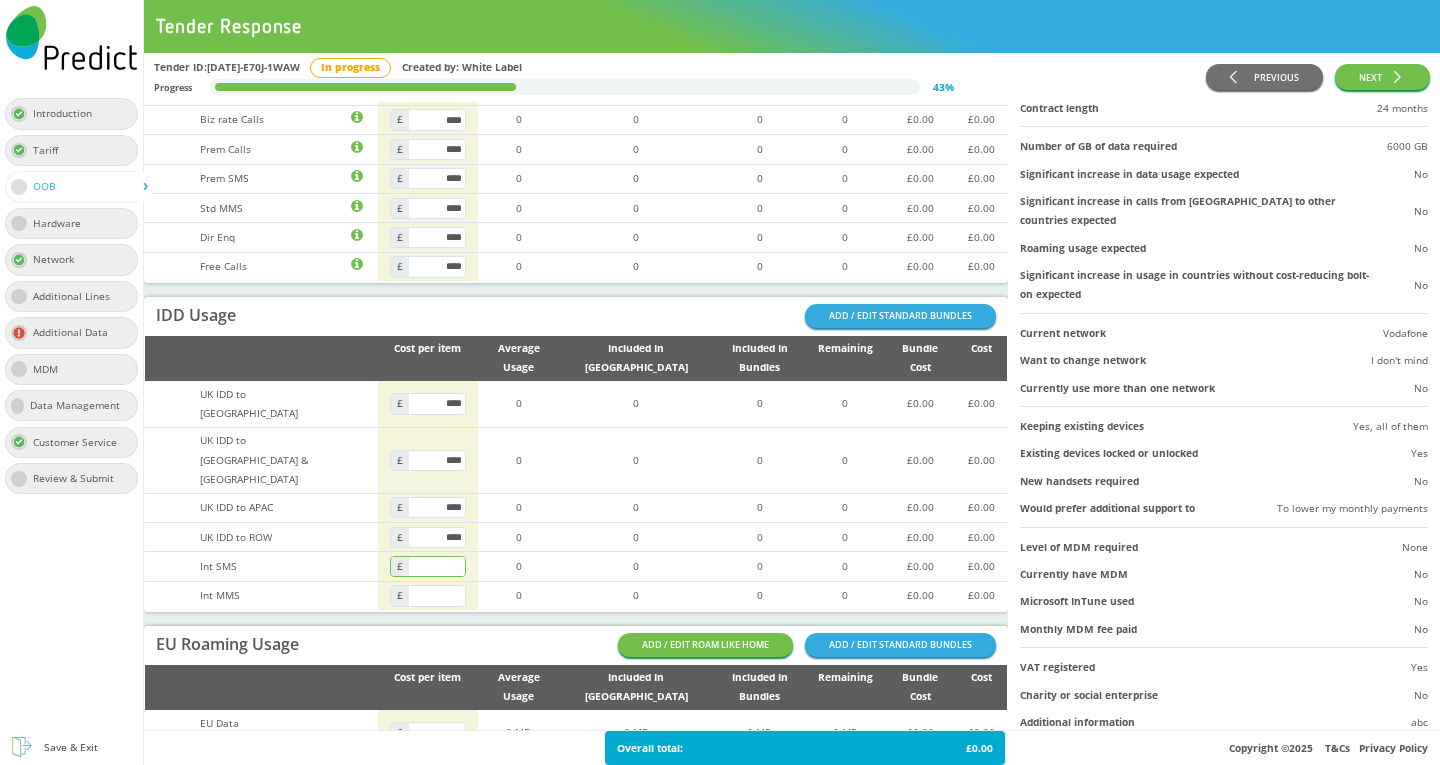 click at bounding box center [437, 566] 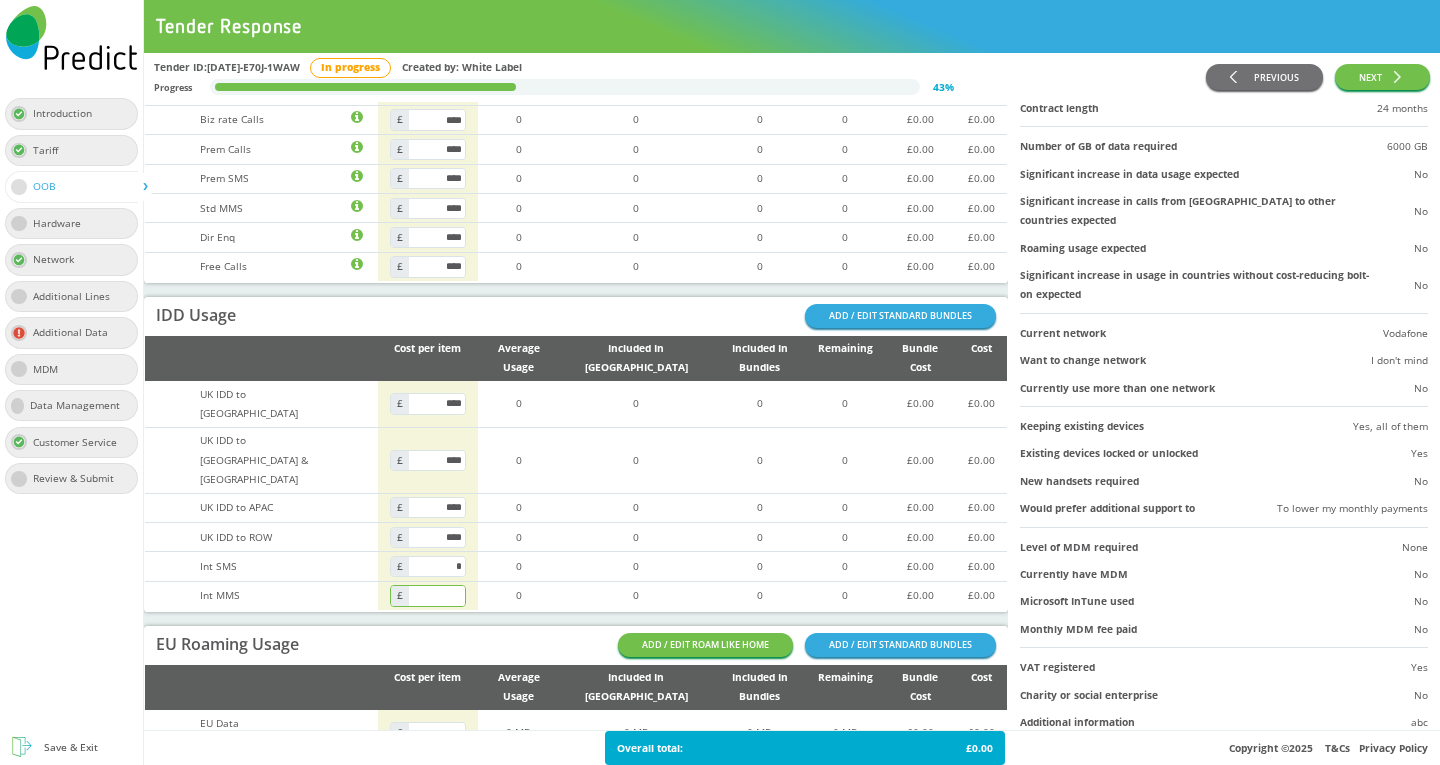 type on "****" 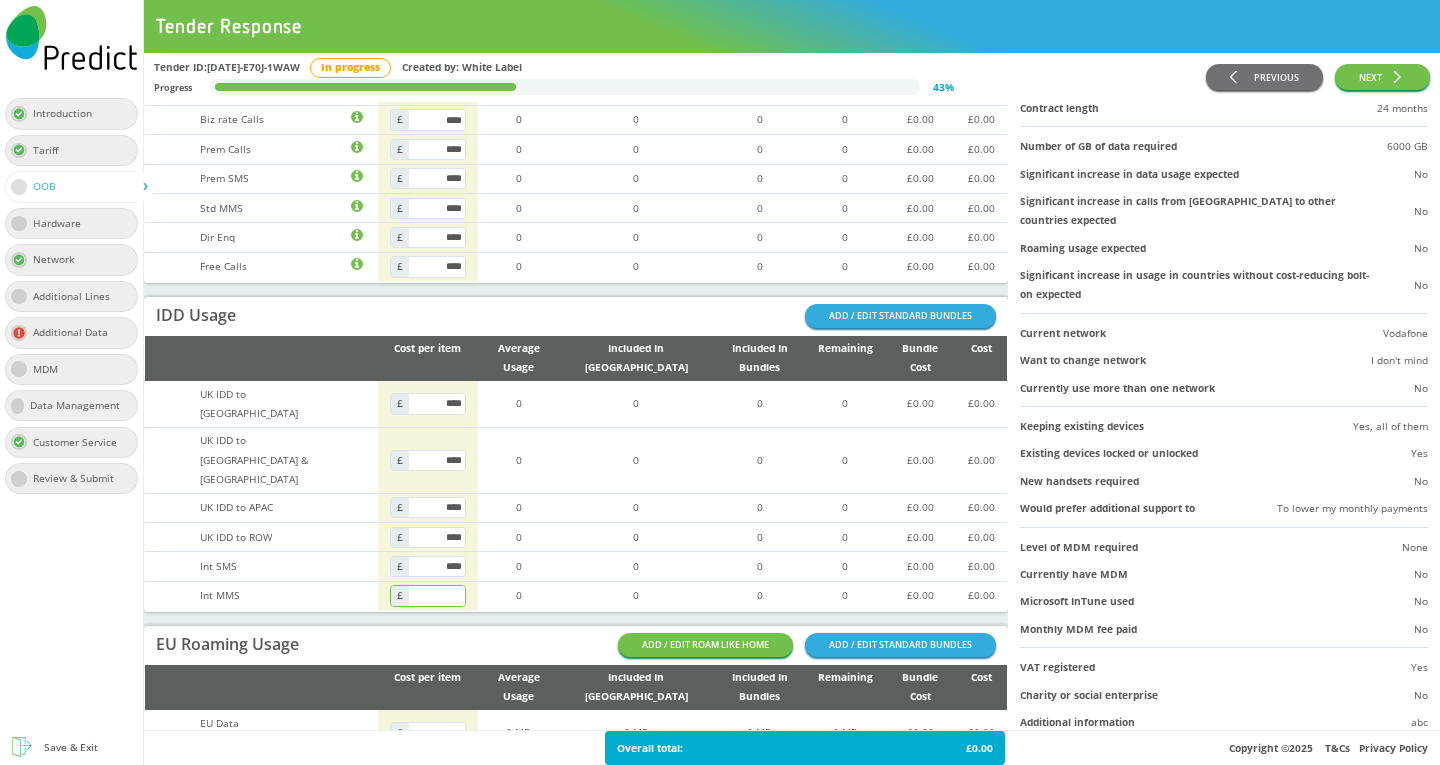 click at bounding box center [437, 595] 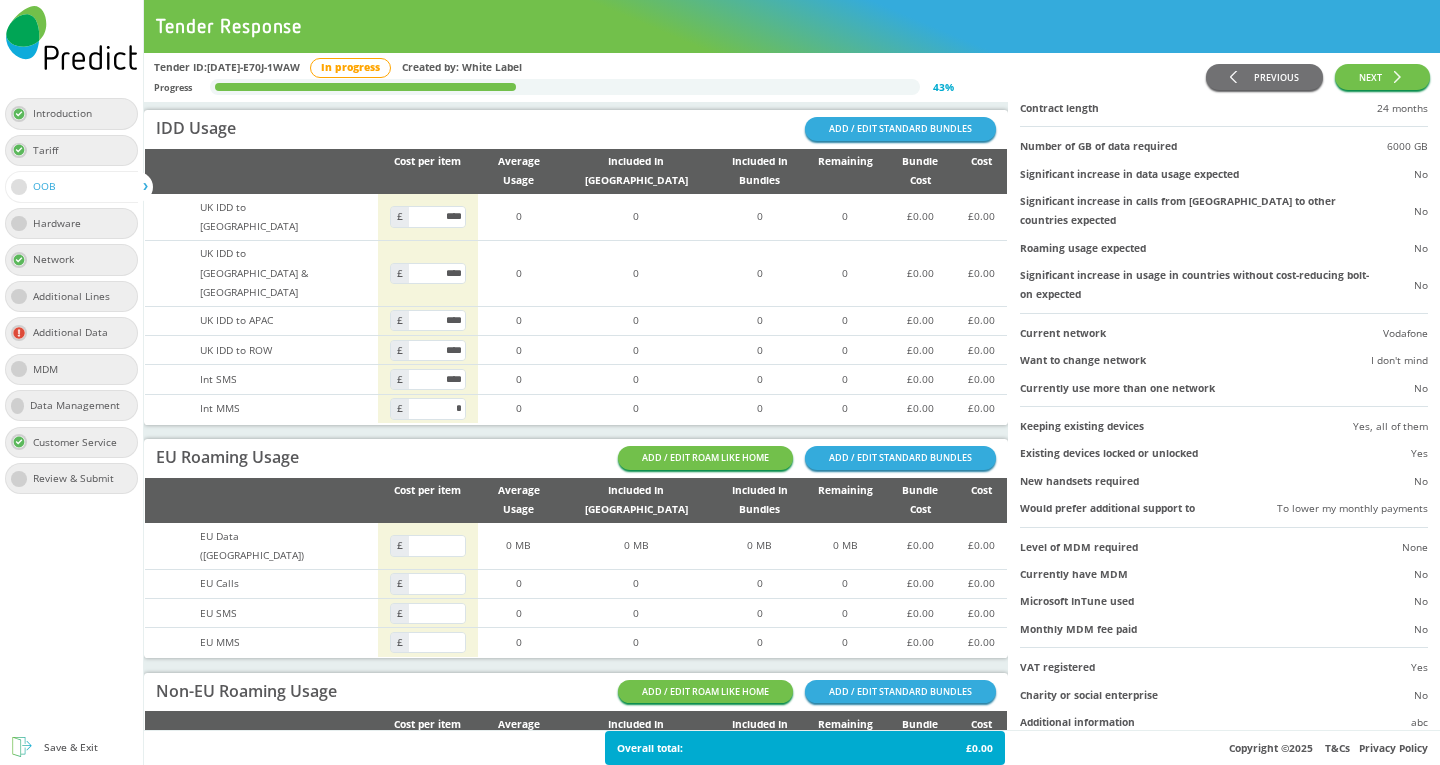 scroll, scrollTop: 400, scrollLeft: 0, axis: vertical 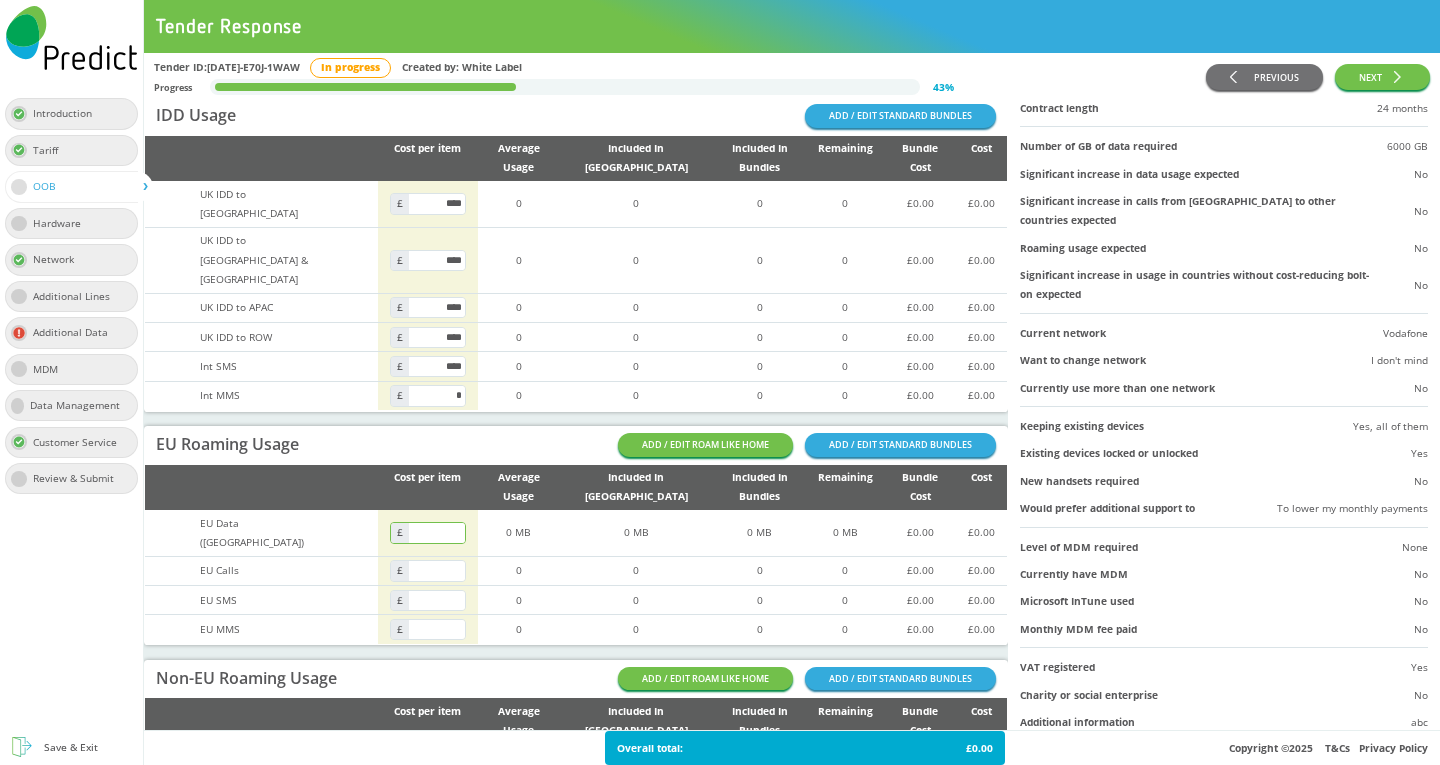 type on "****" 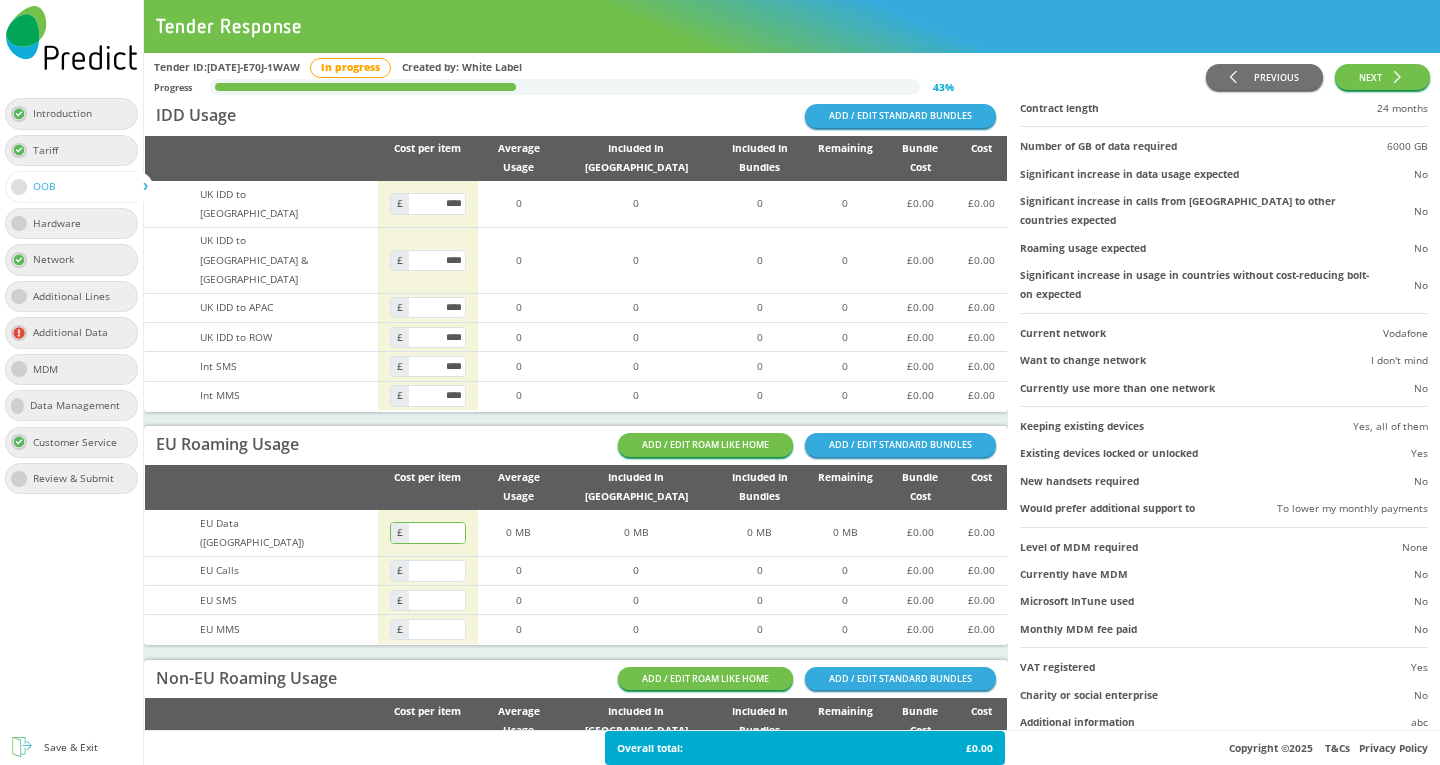 click at bounding box center (437, 532) 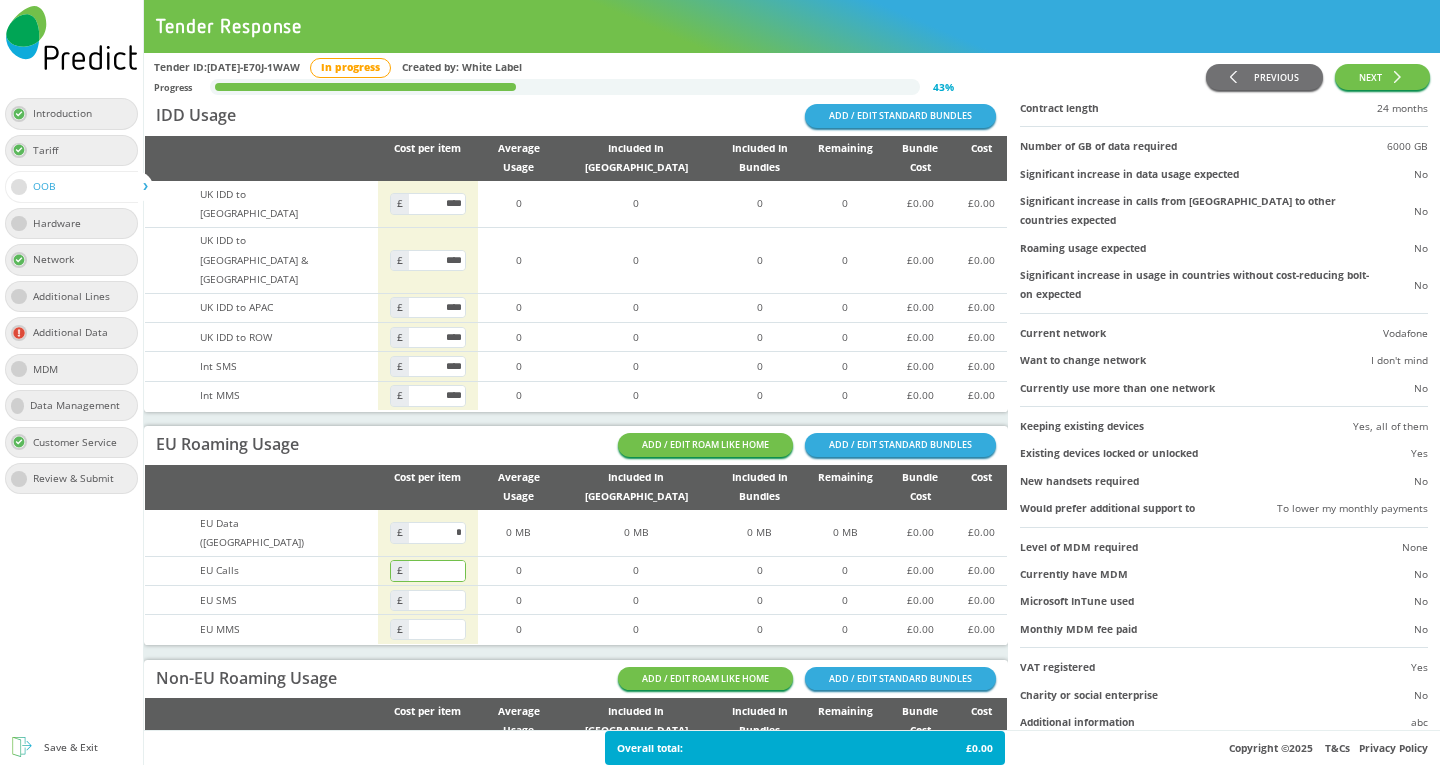 type on "****" 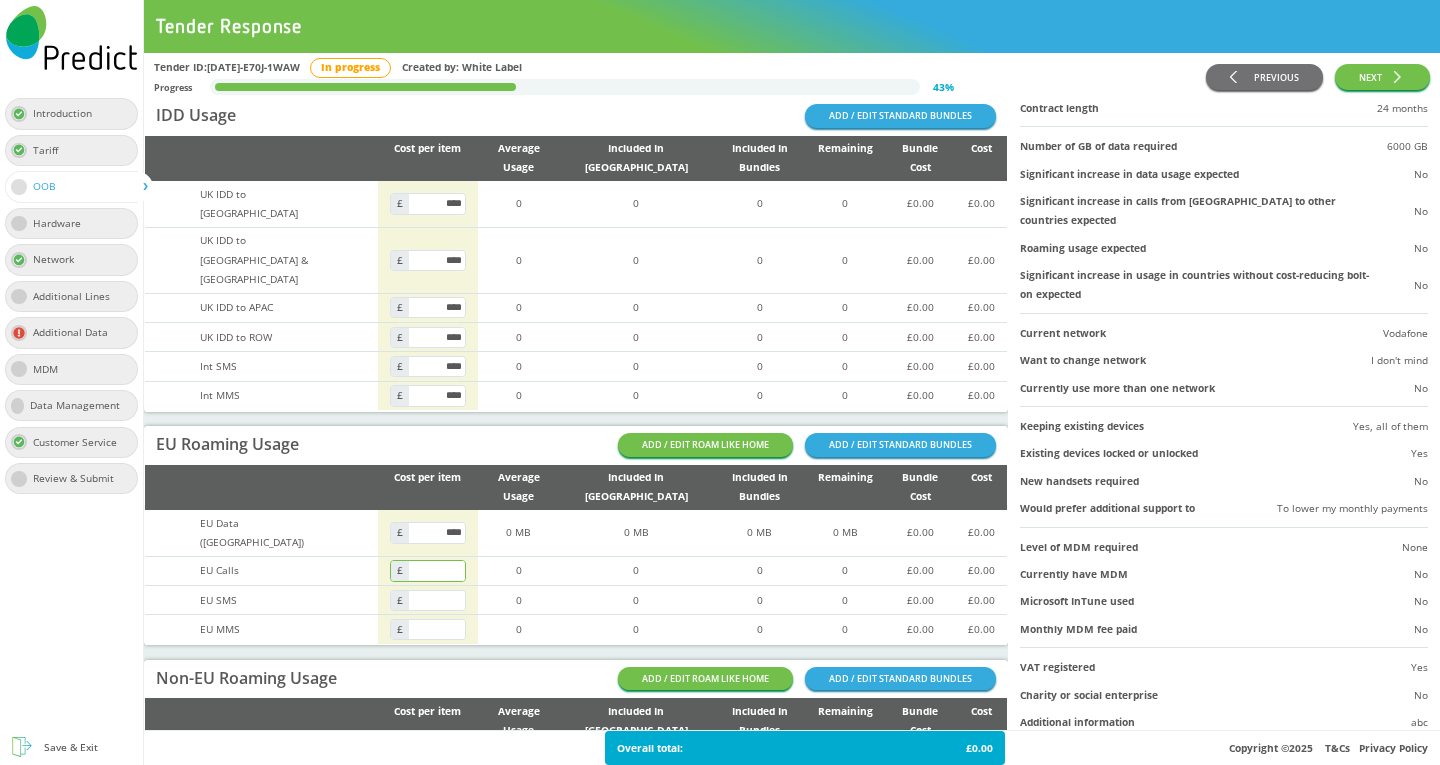 click at bounding box center (437, 570) 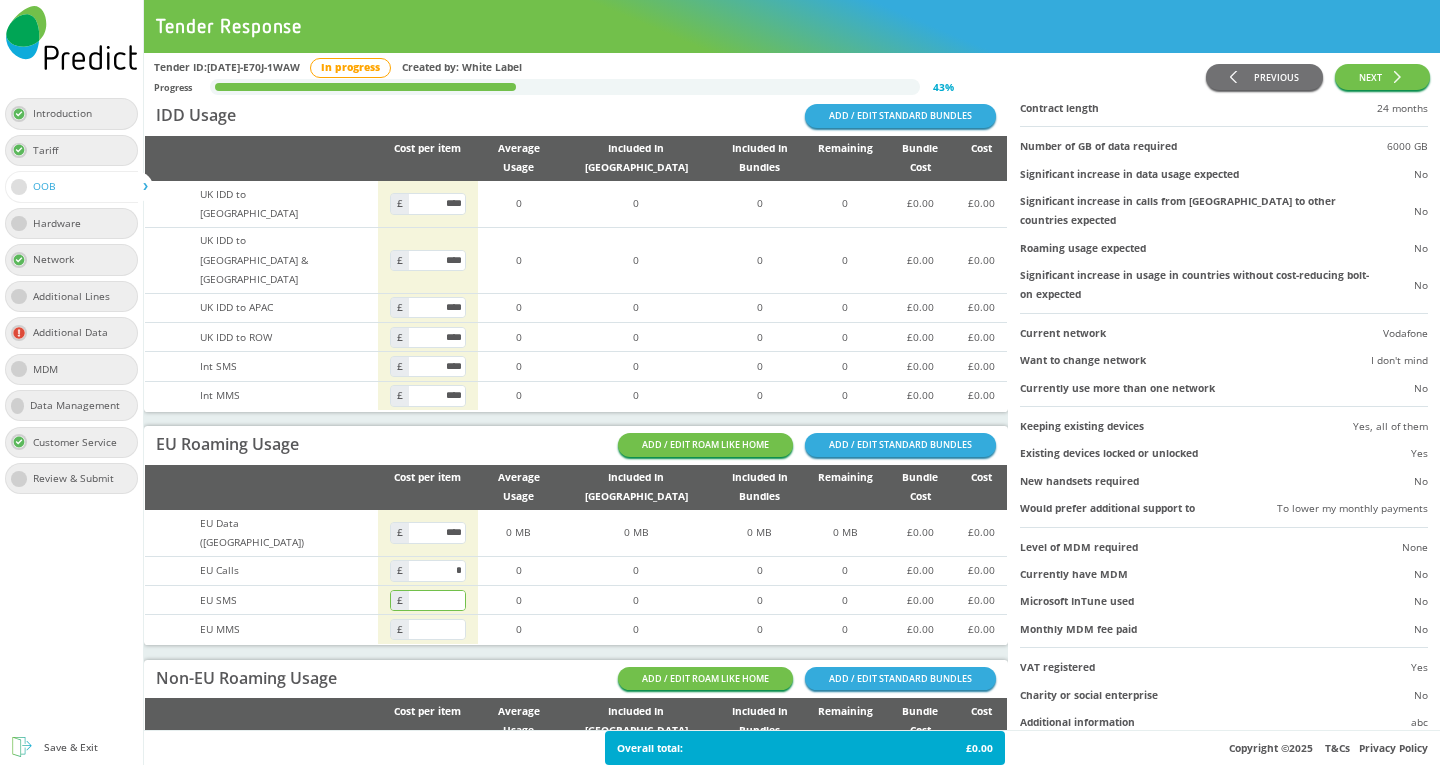type on "****" 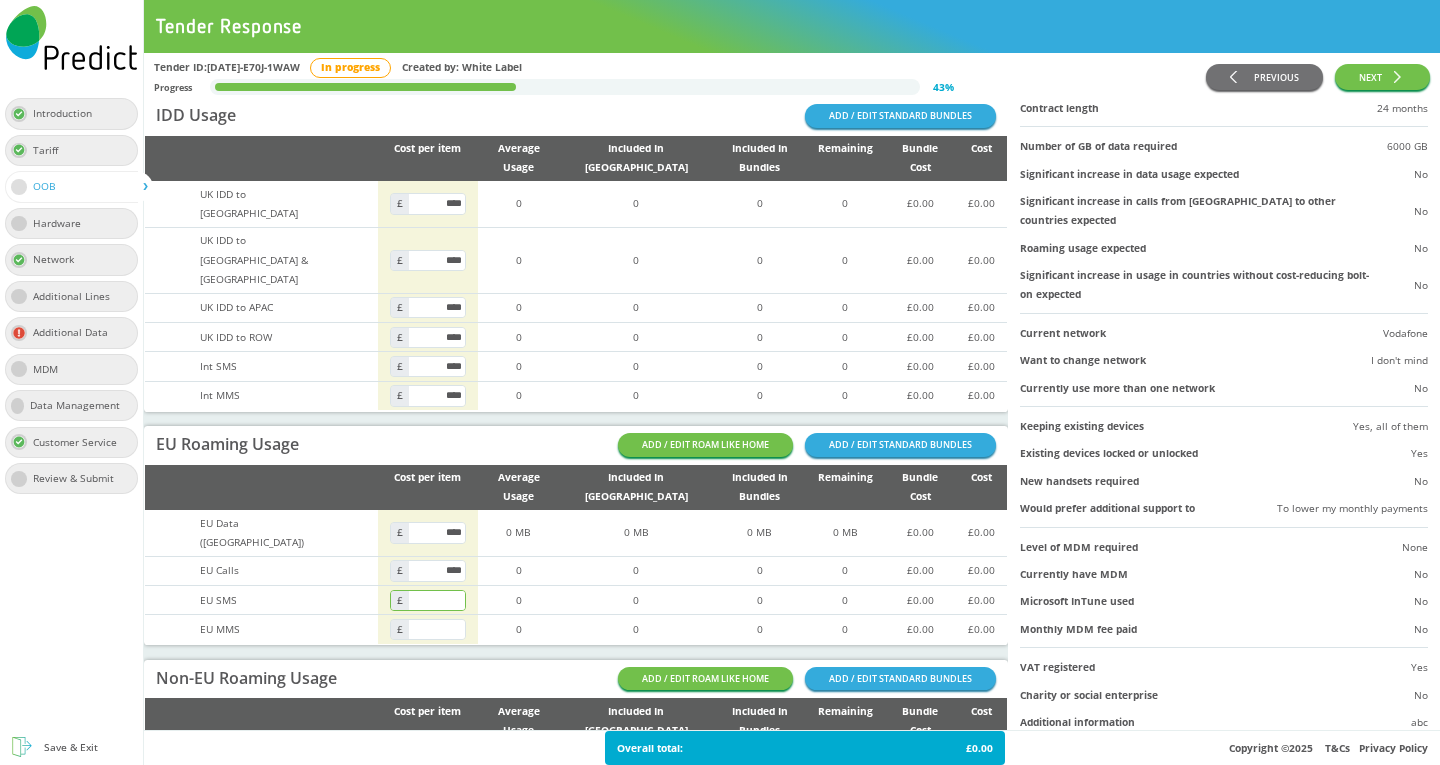 click at bounding box center (437, 600) 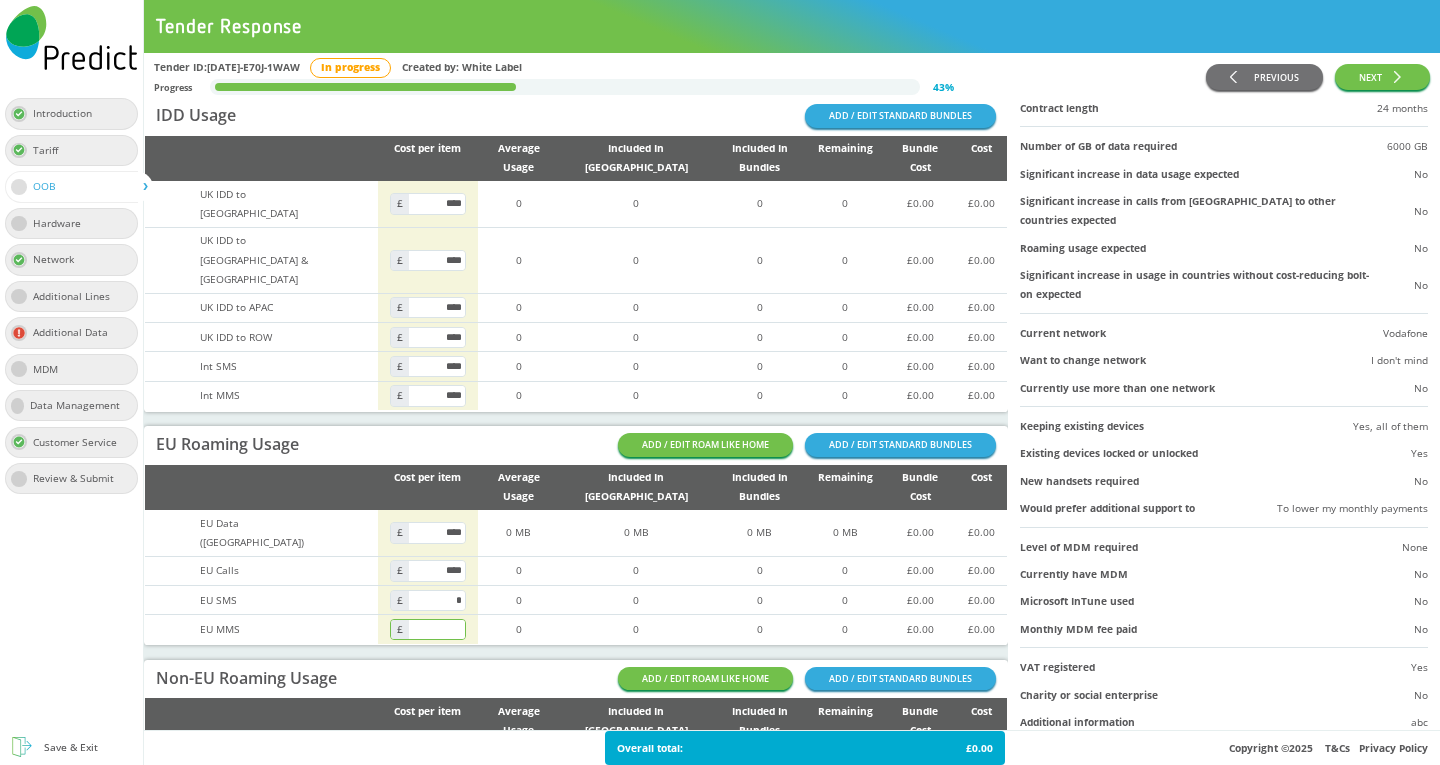 type on "****" 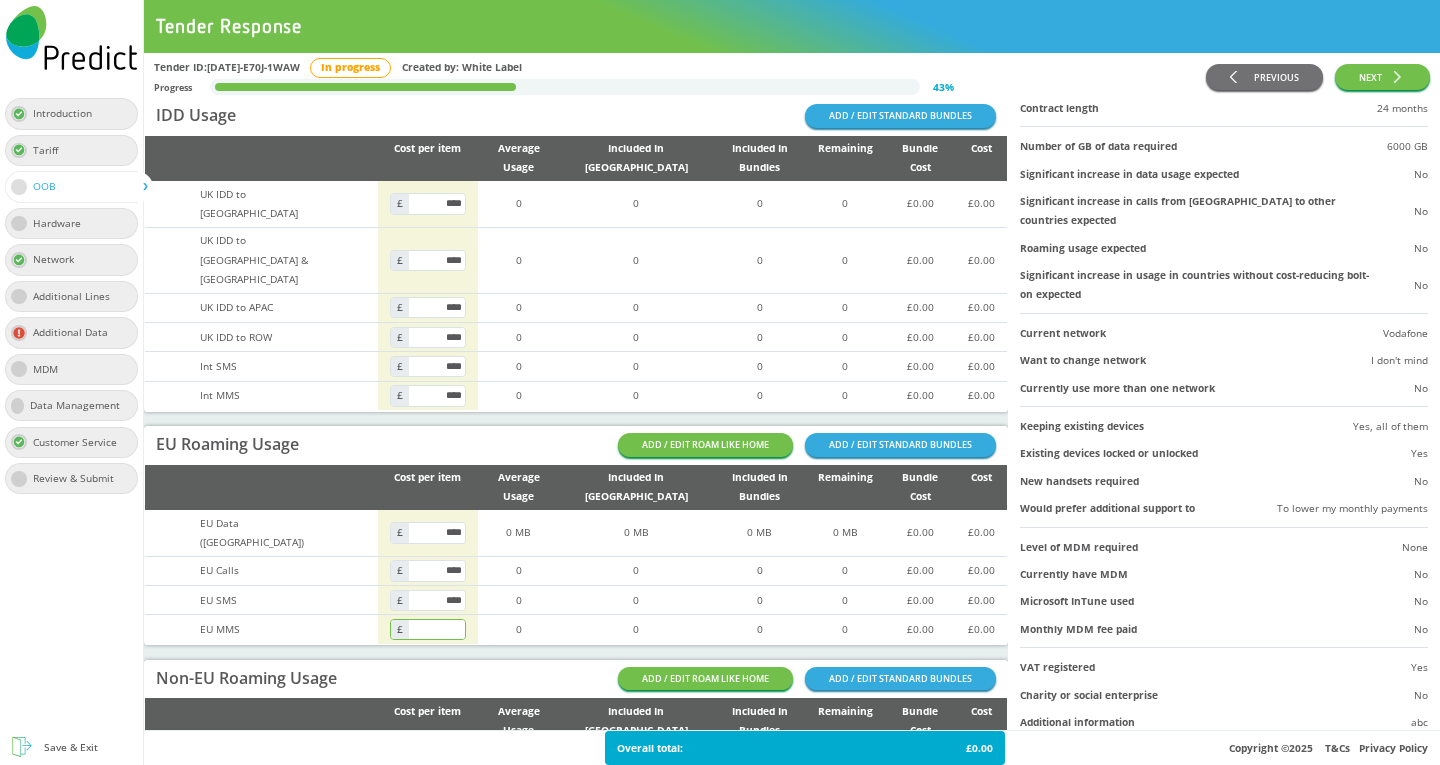 click at bounding box center (437, 629) 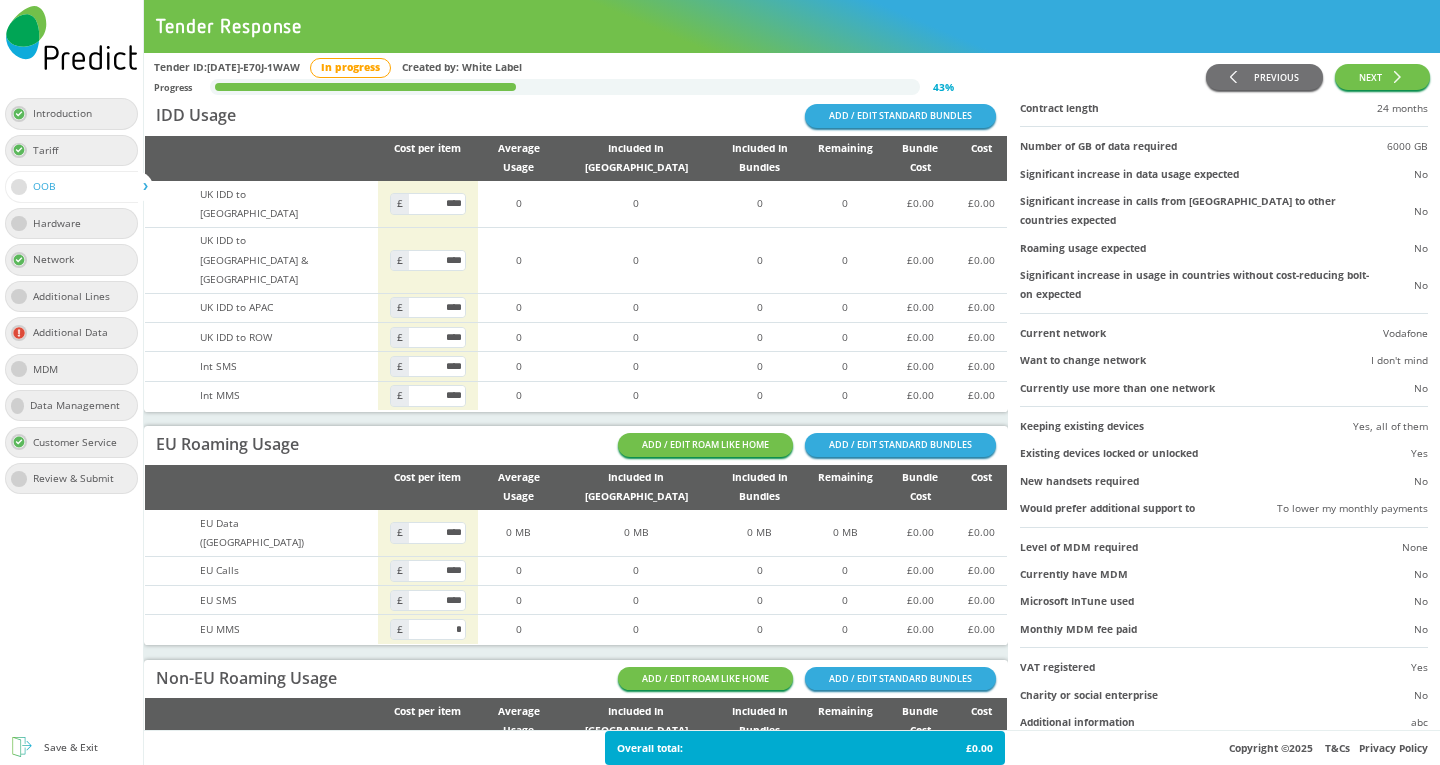 scroll, scrollTop: 478, scrollLeft: 0, axis: vertical 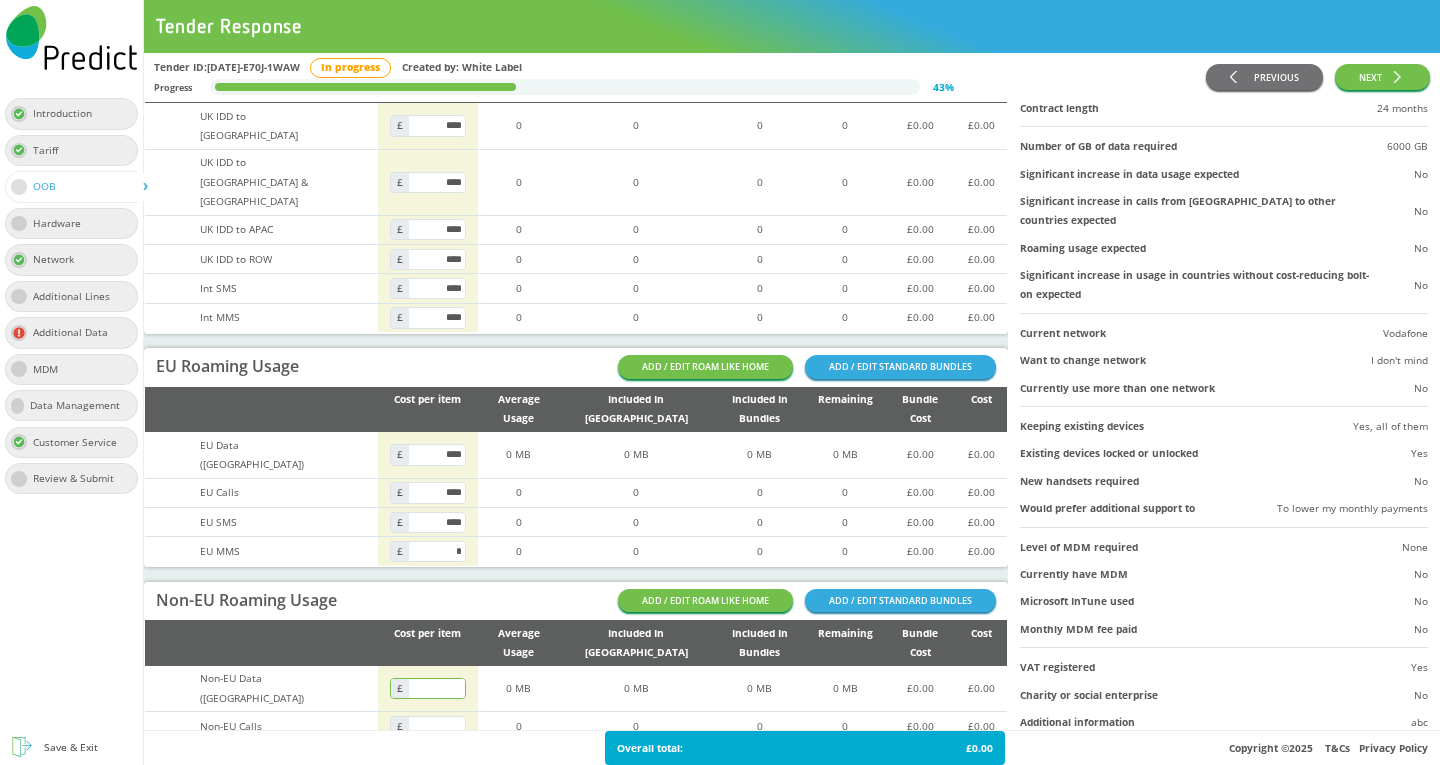 type on "****" 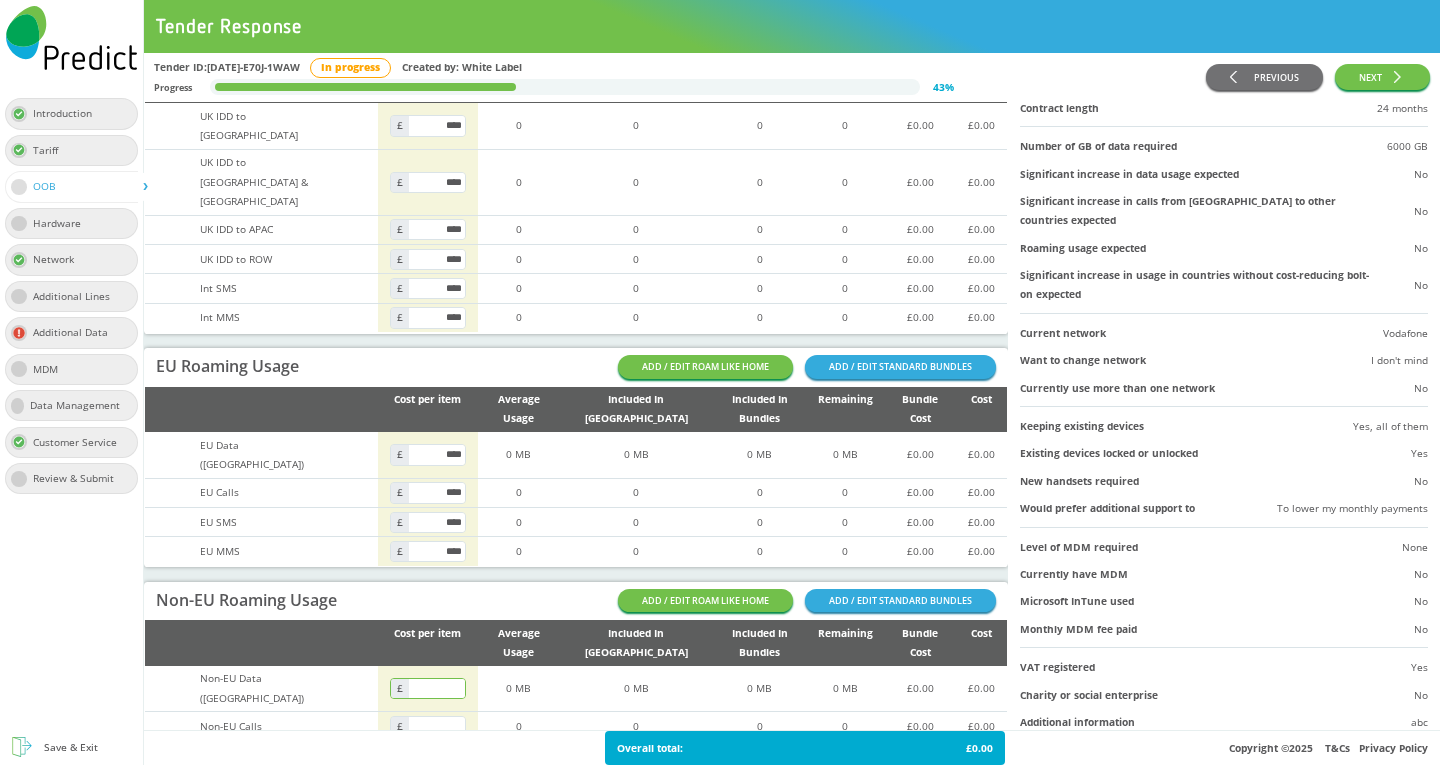 click at bounding box center (437, 688) 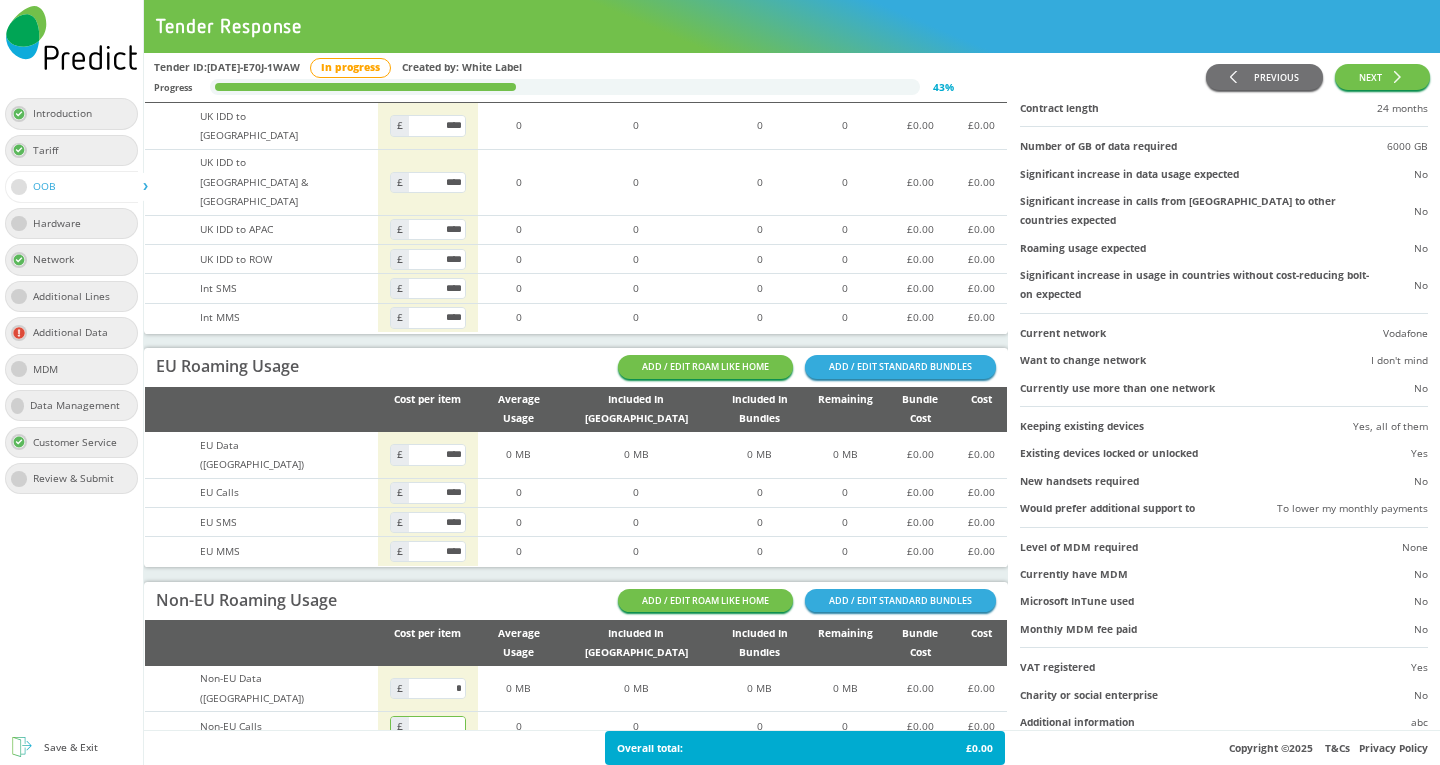 type on "****" 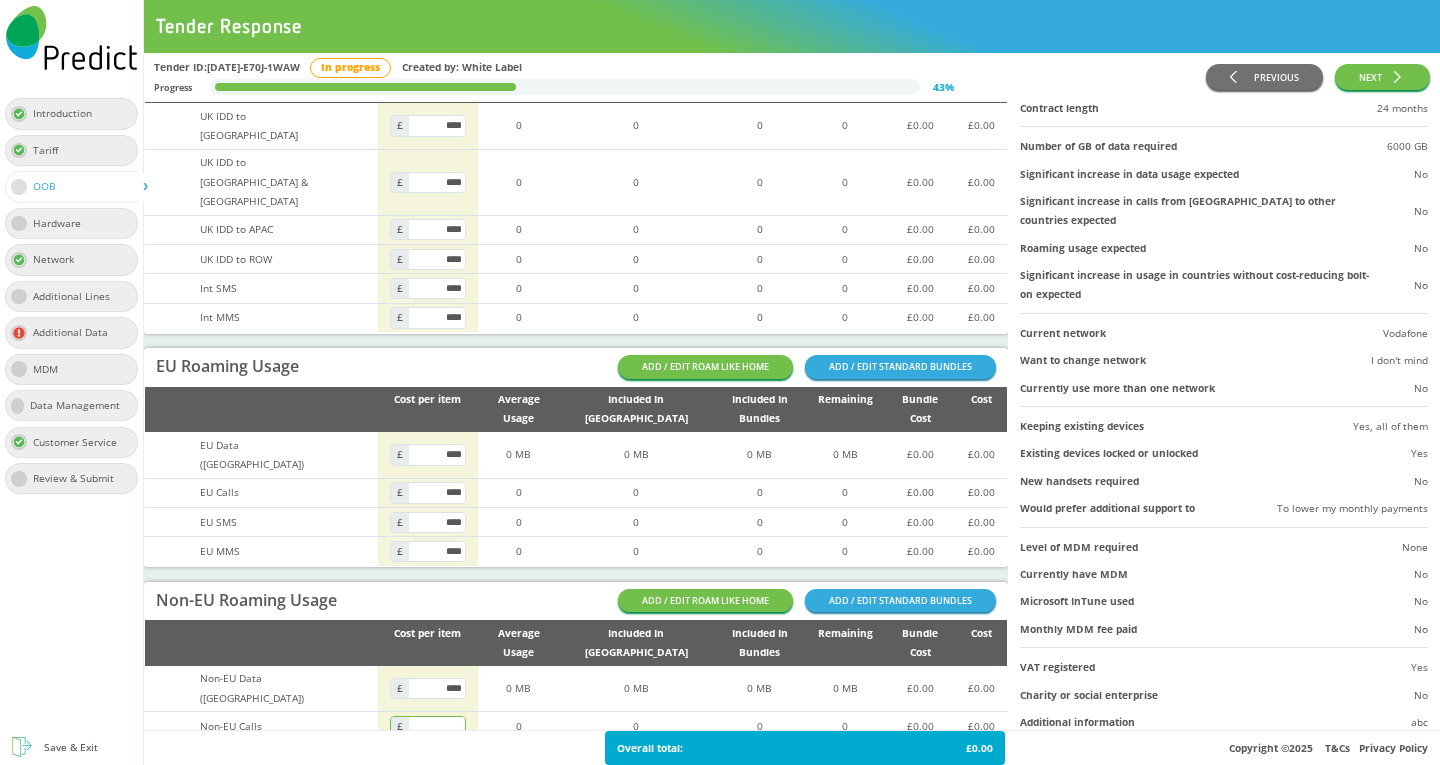 click at bounding box center [437, 726] 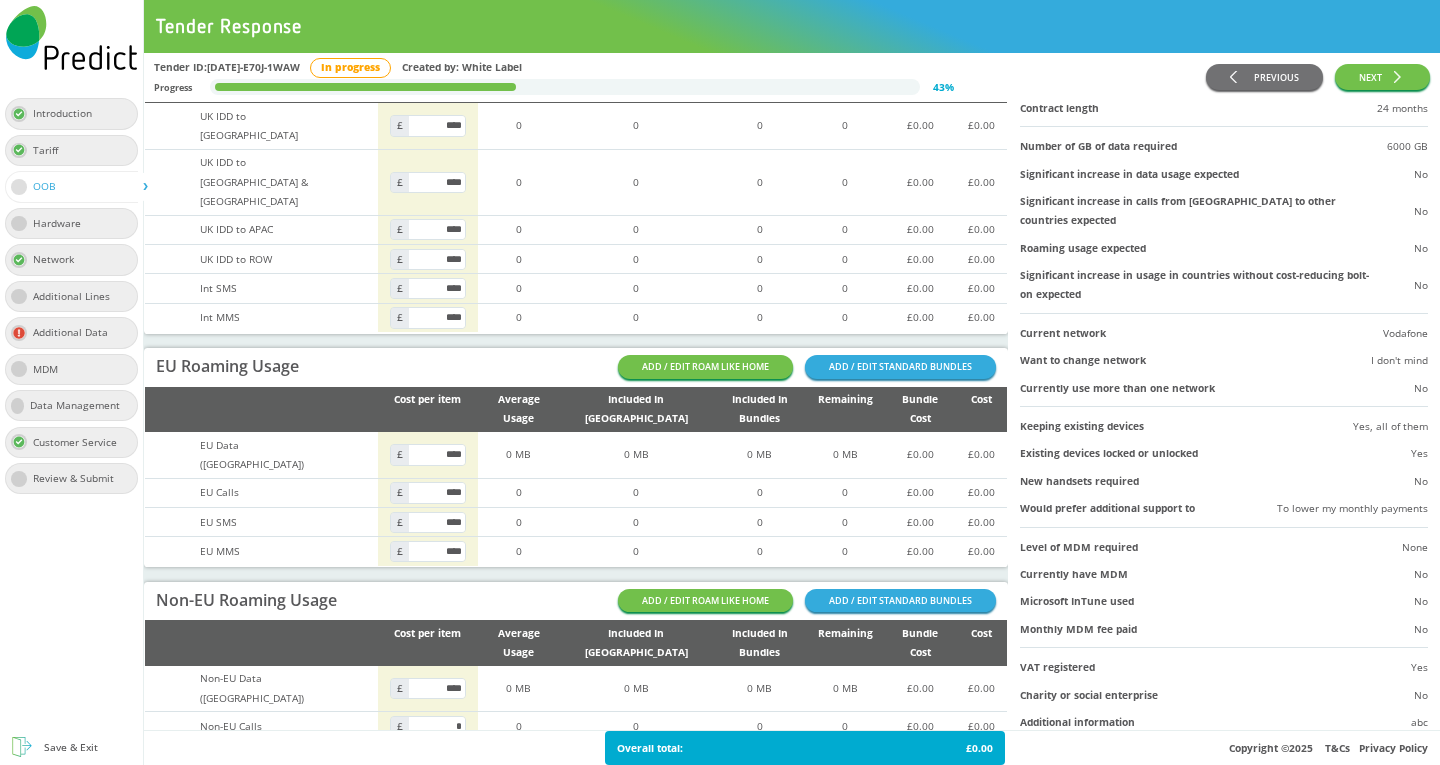 type on "****" 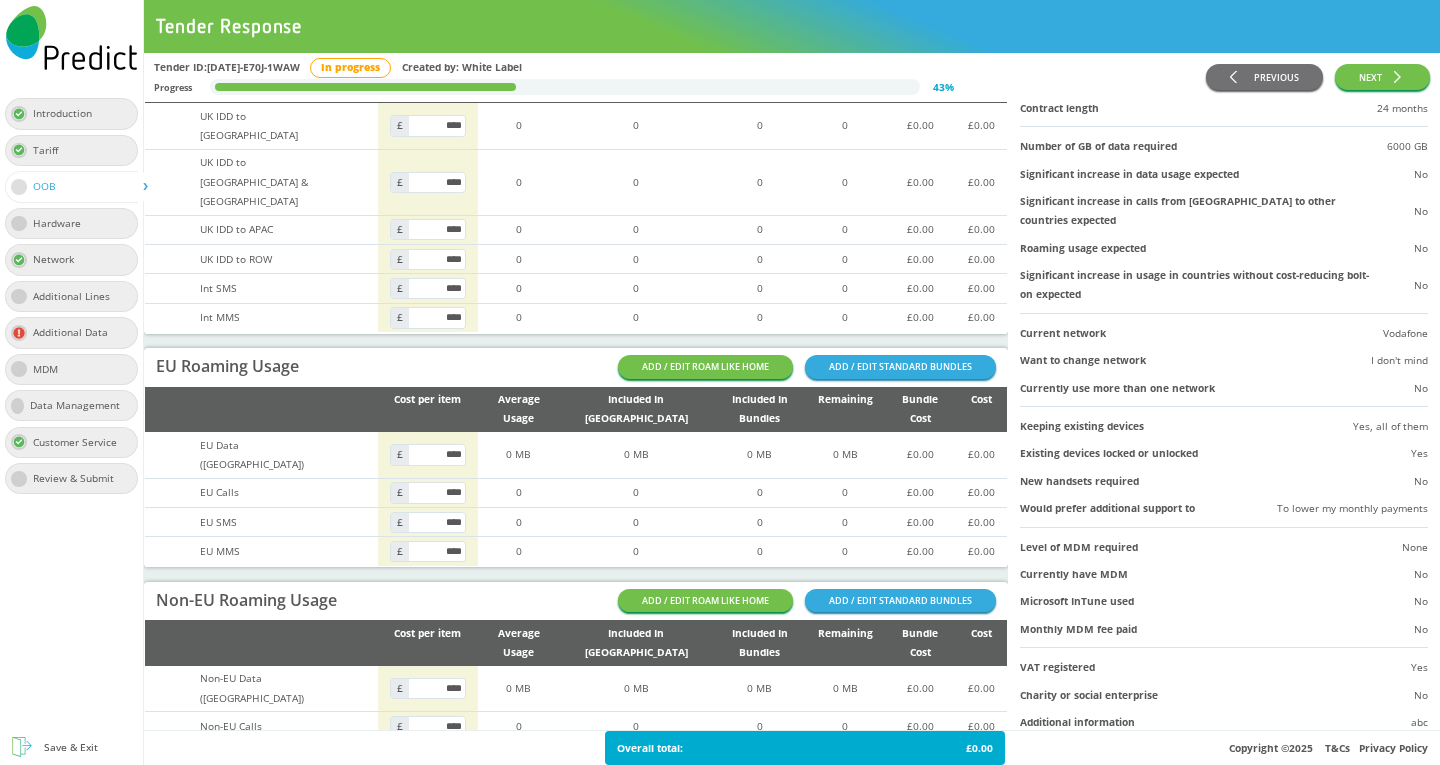 click at bounding box center (437, 755) 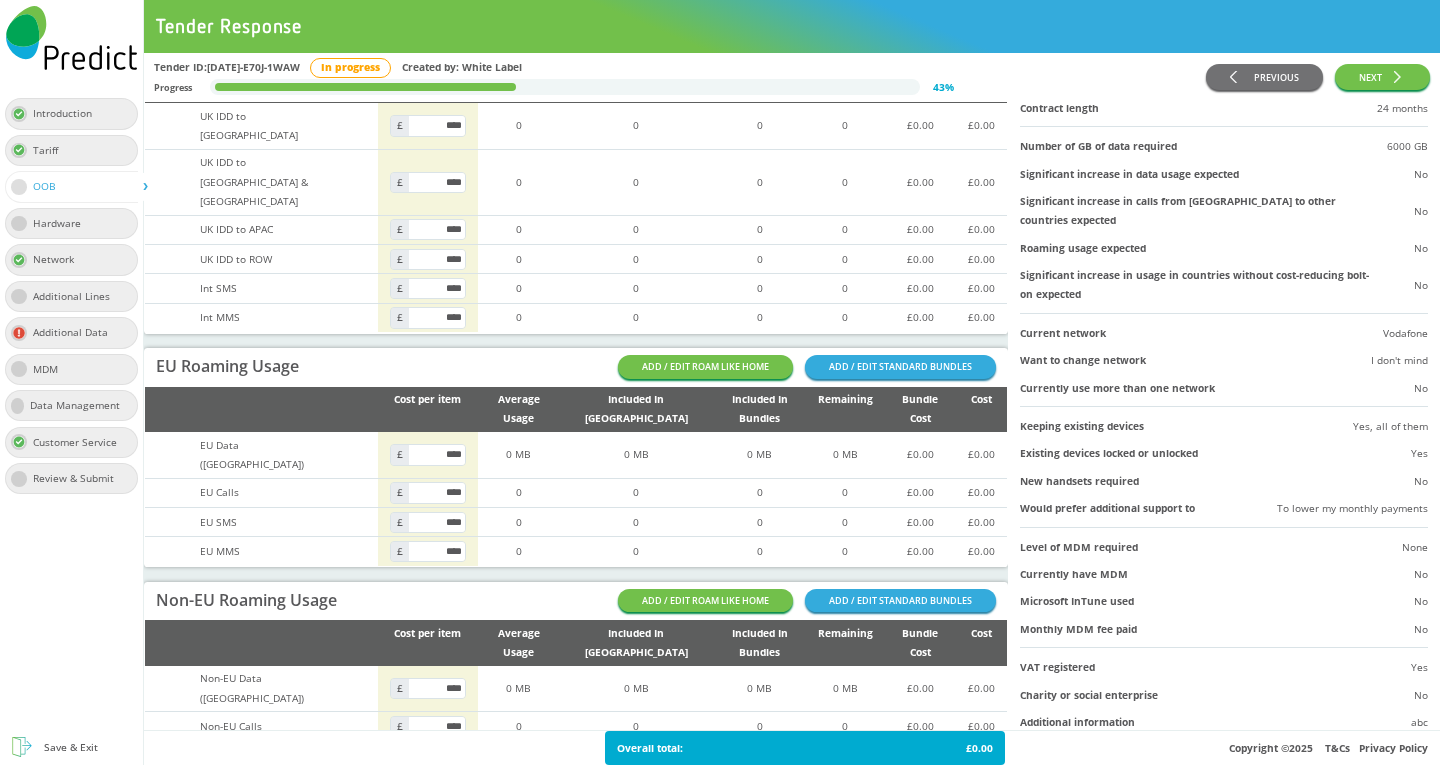 scroll, scrollTop: 0, scrollLeft: 0, axis: both 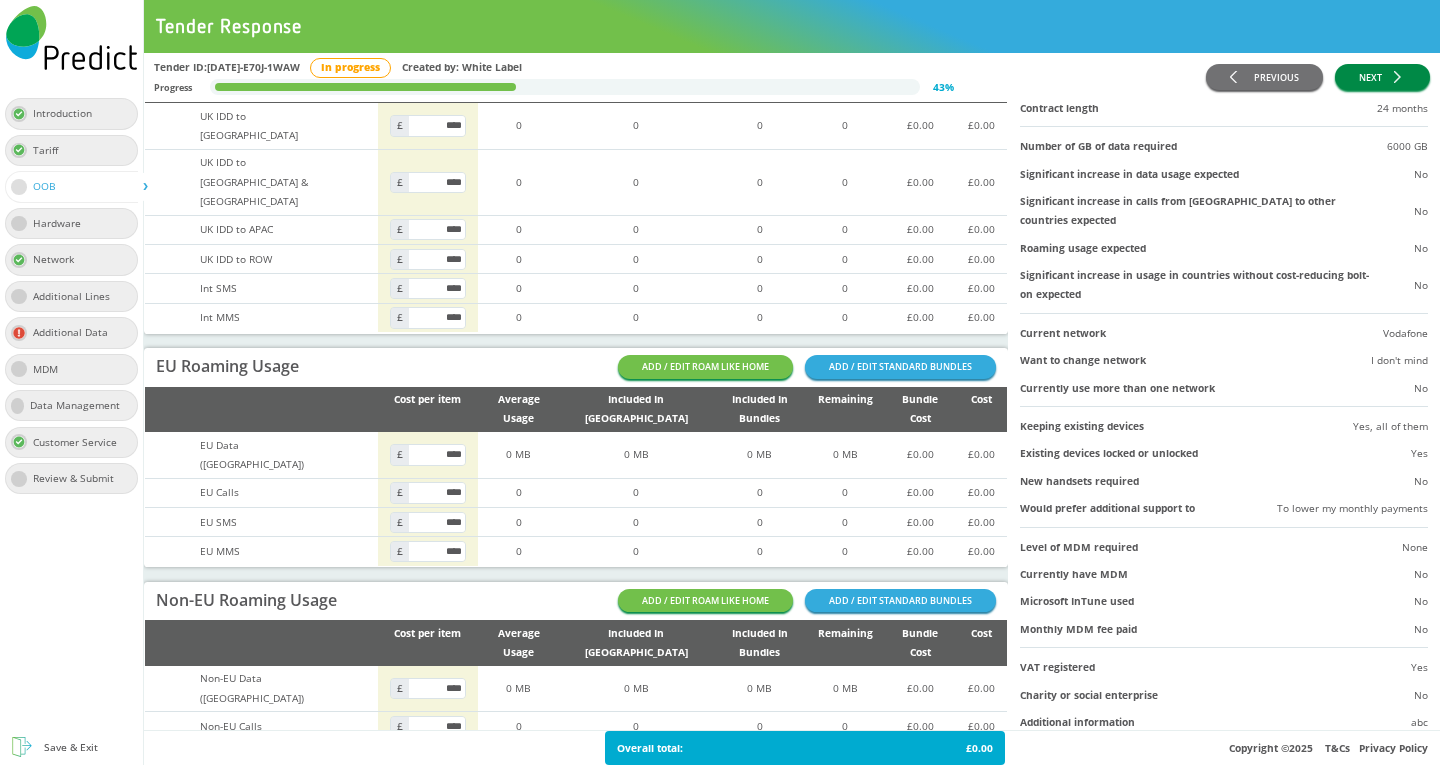 type on "****" 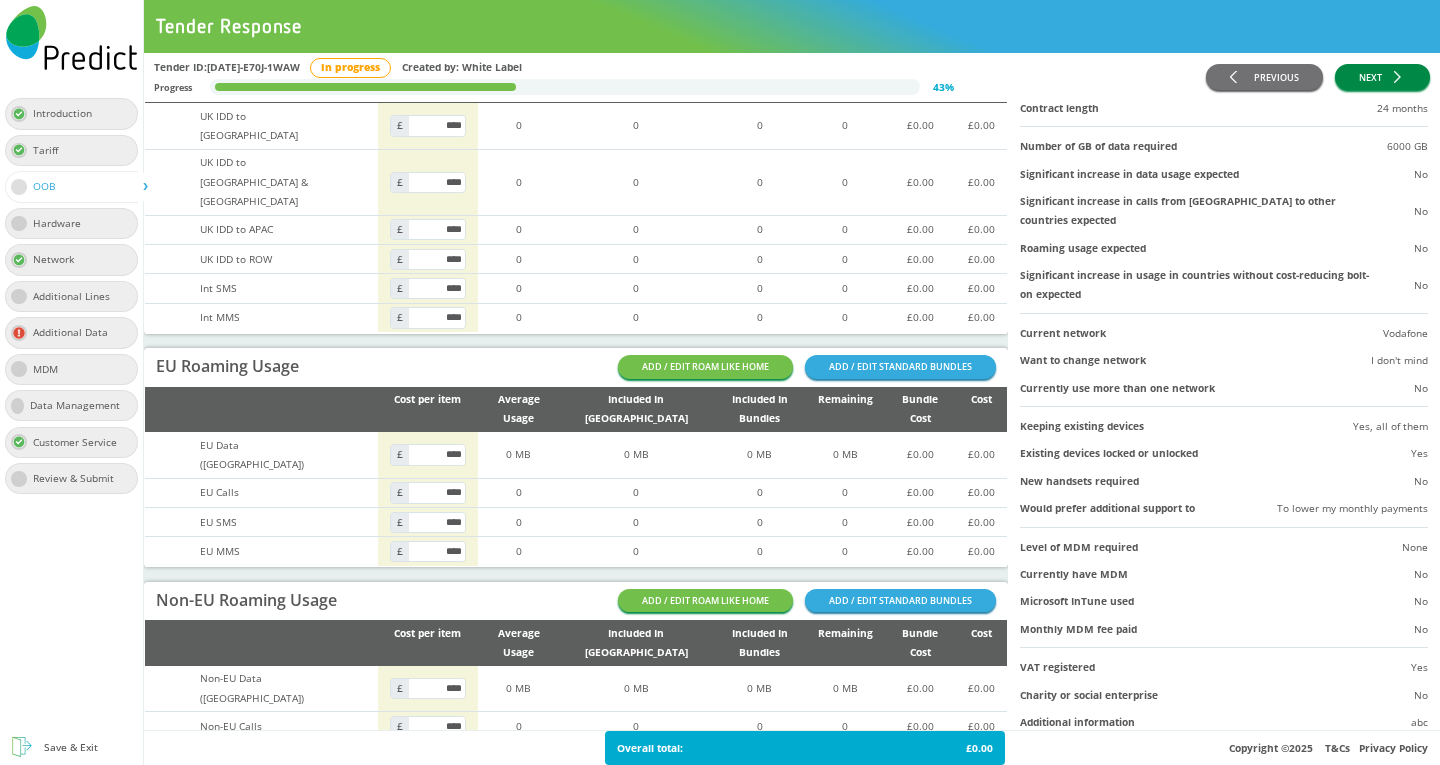 click 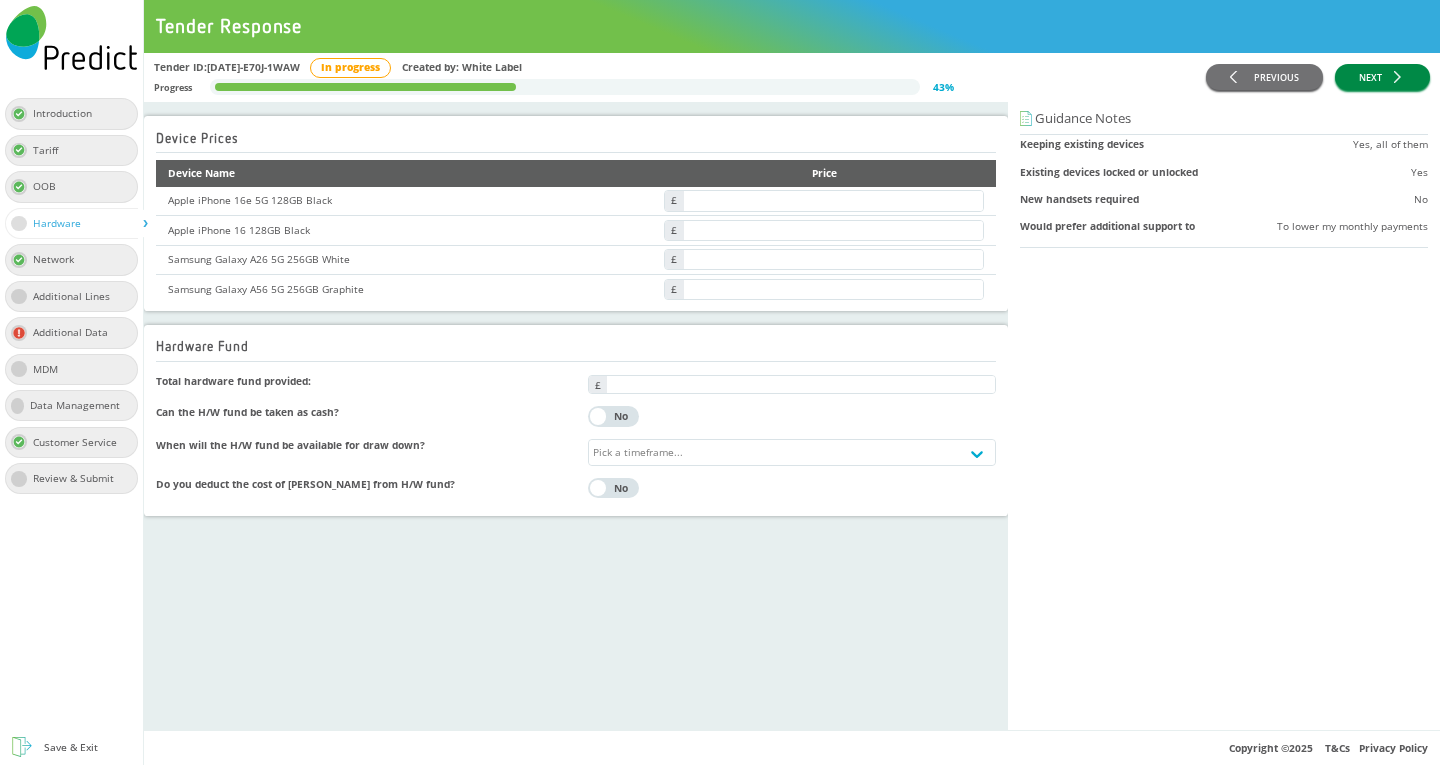 scroll, scrollTop: 0, scrollLeft: 0, axis: both 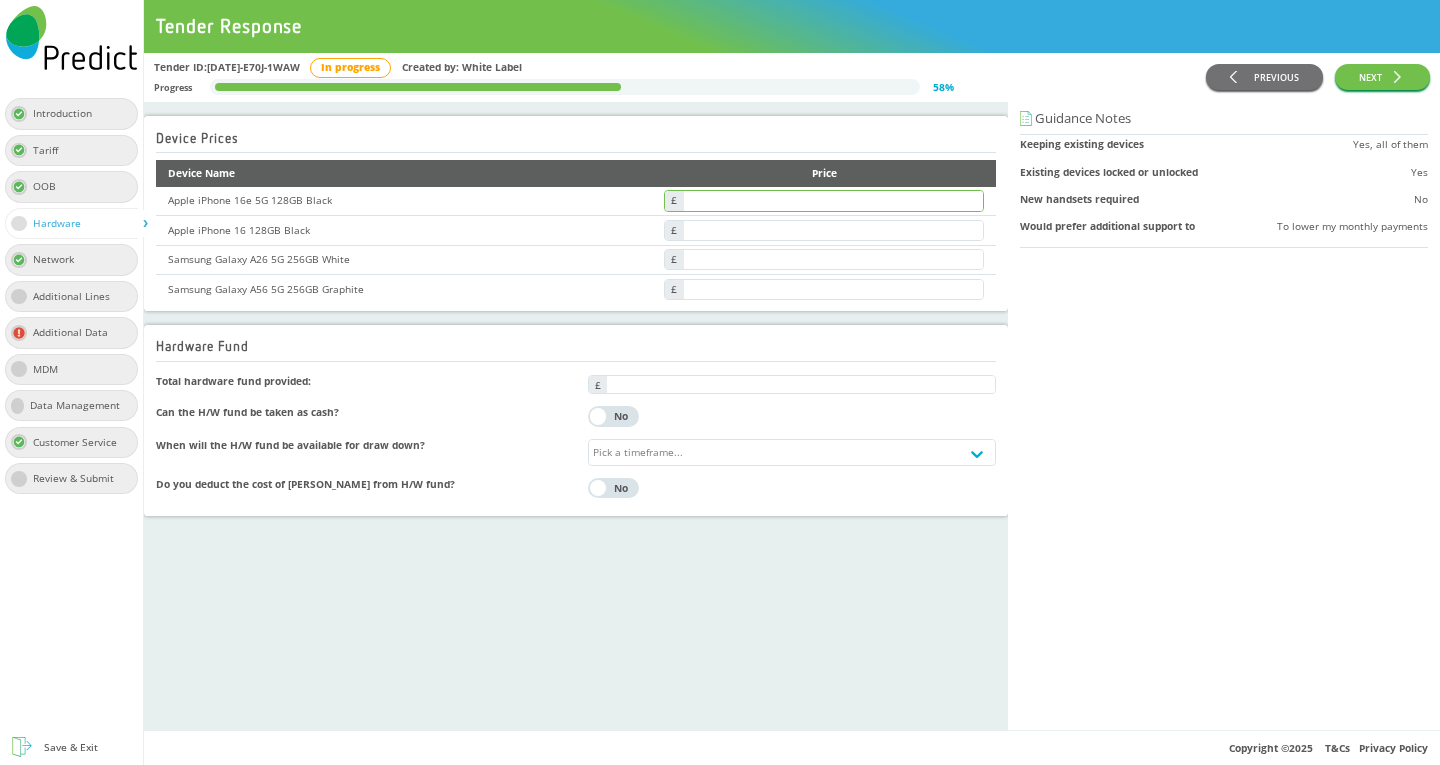 click at bounding box center (833, 200) 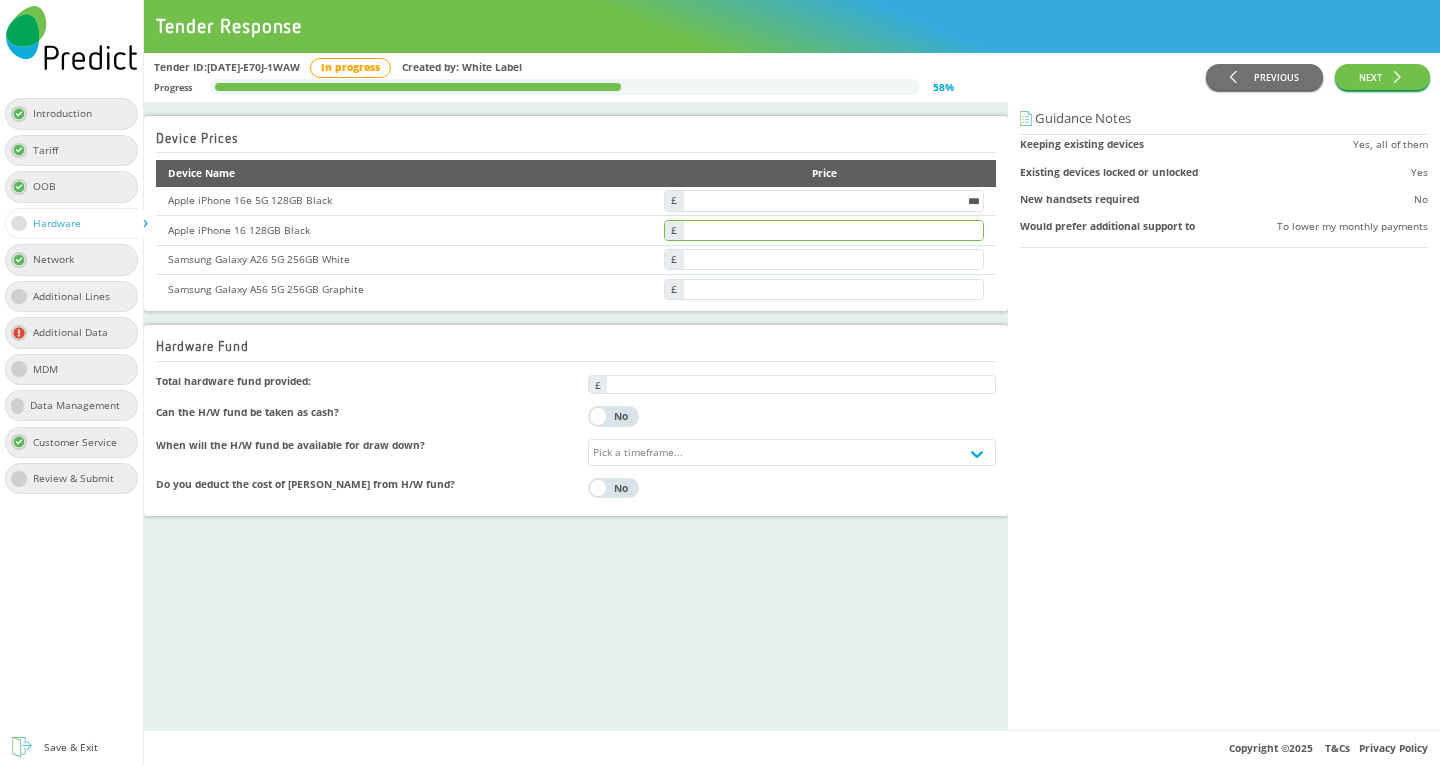 type on "******" 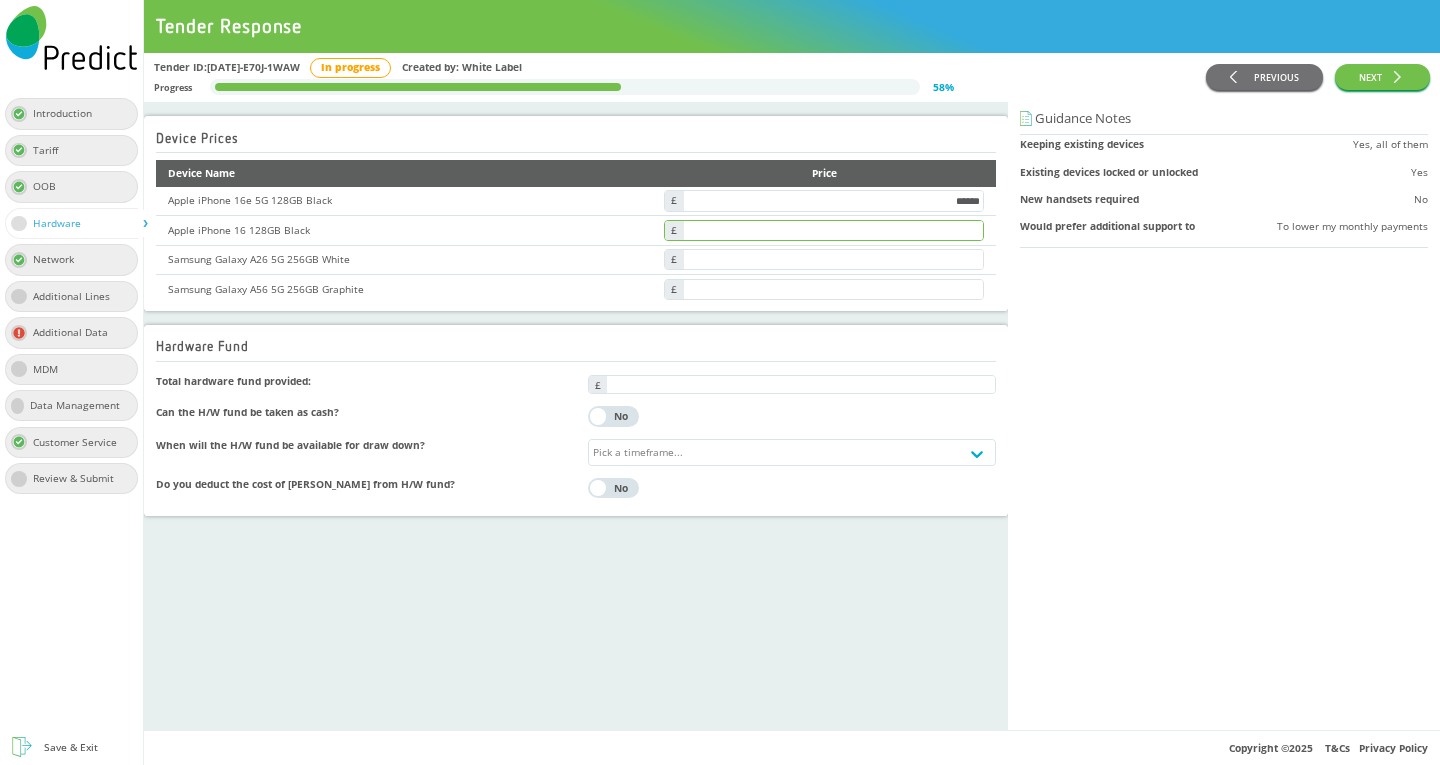 click at bounding box center (833, 230) 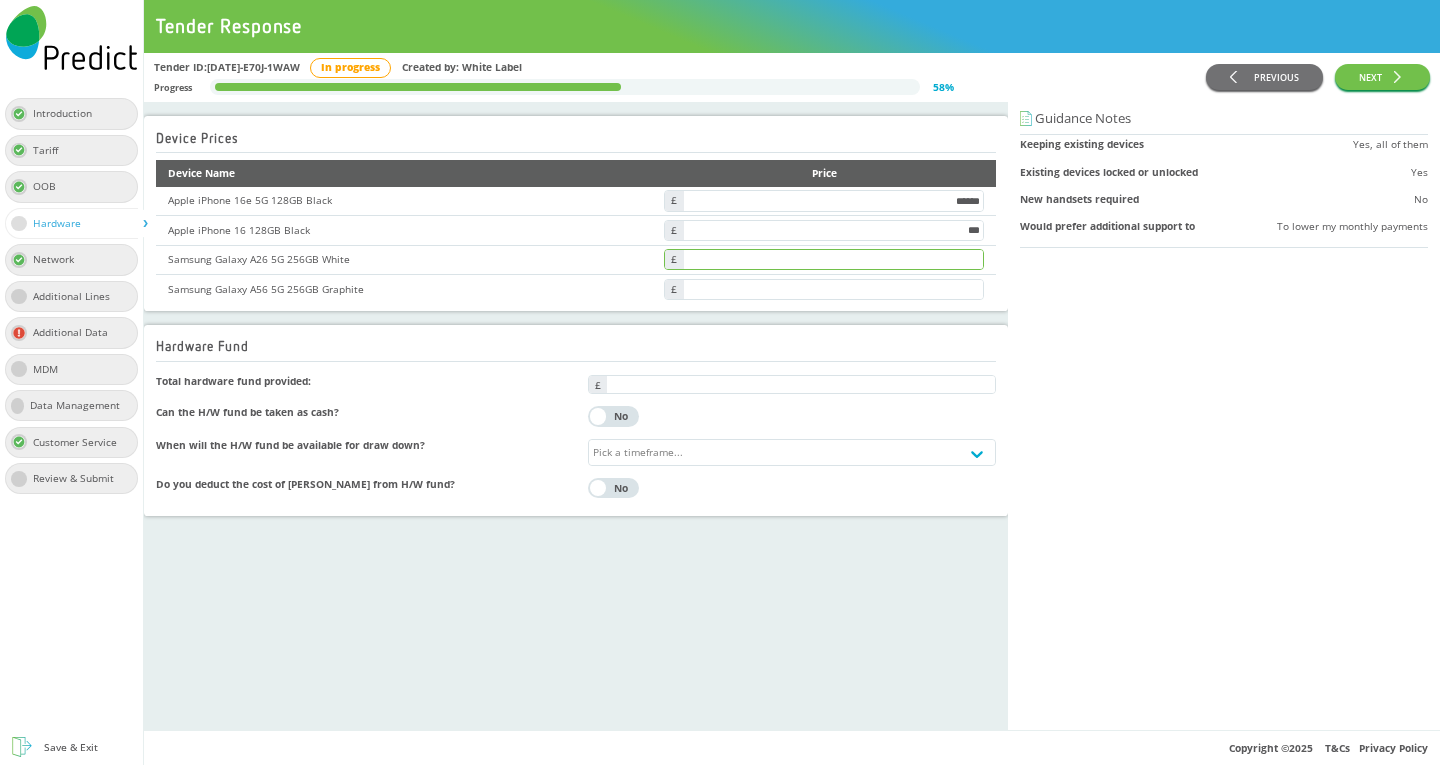 type on "******" 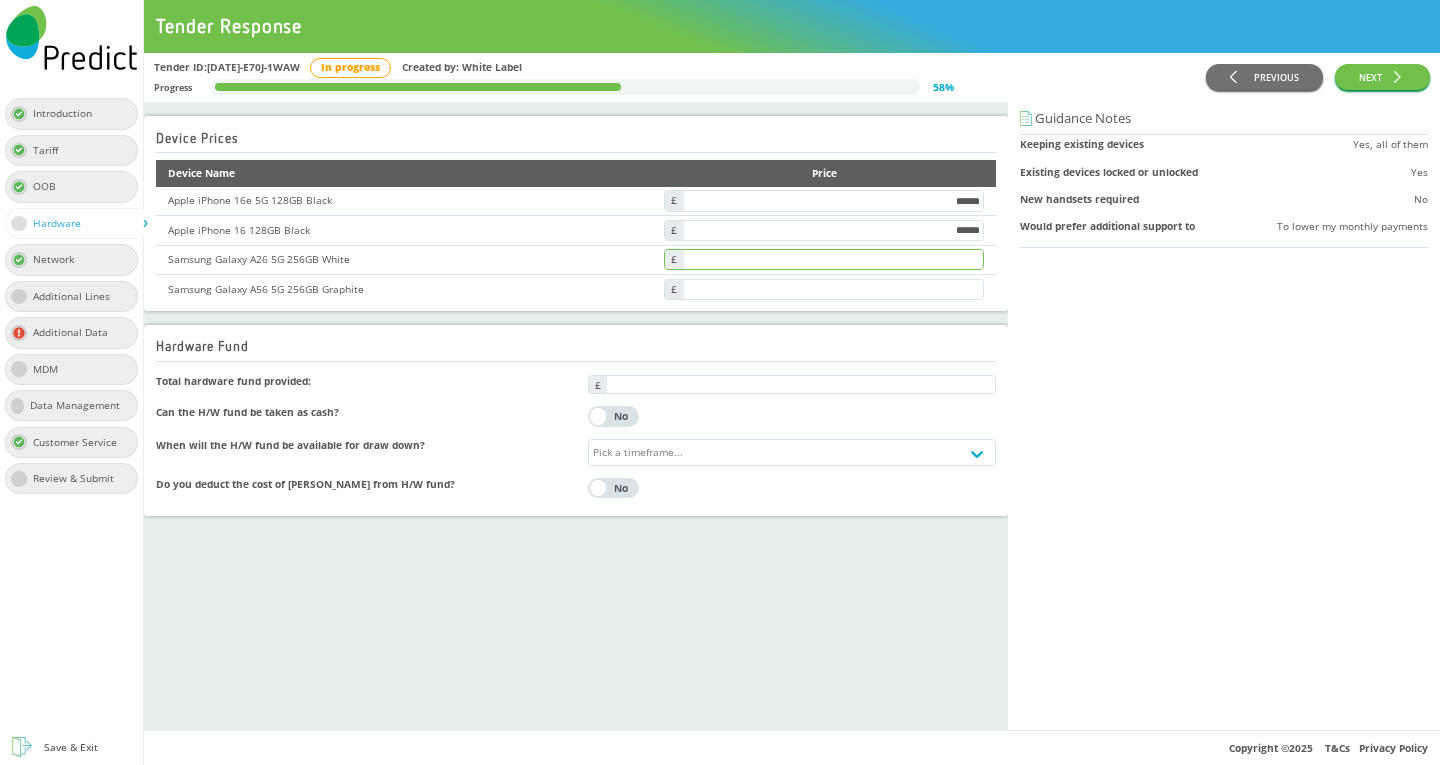 click at bounding box center (833, 259) 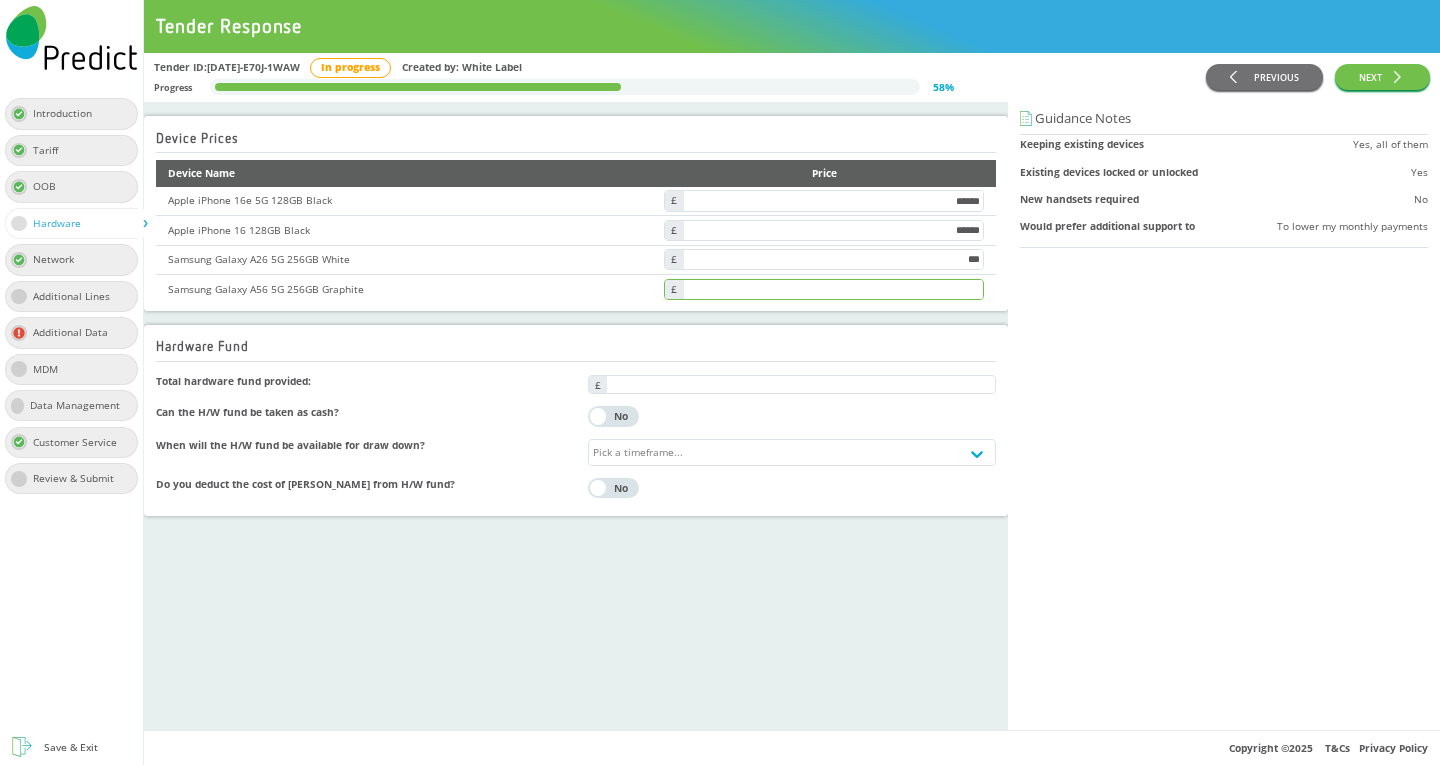 type on "******" 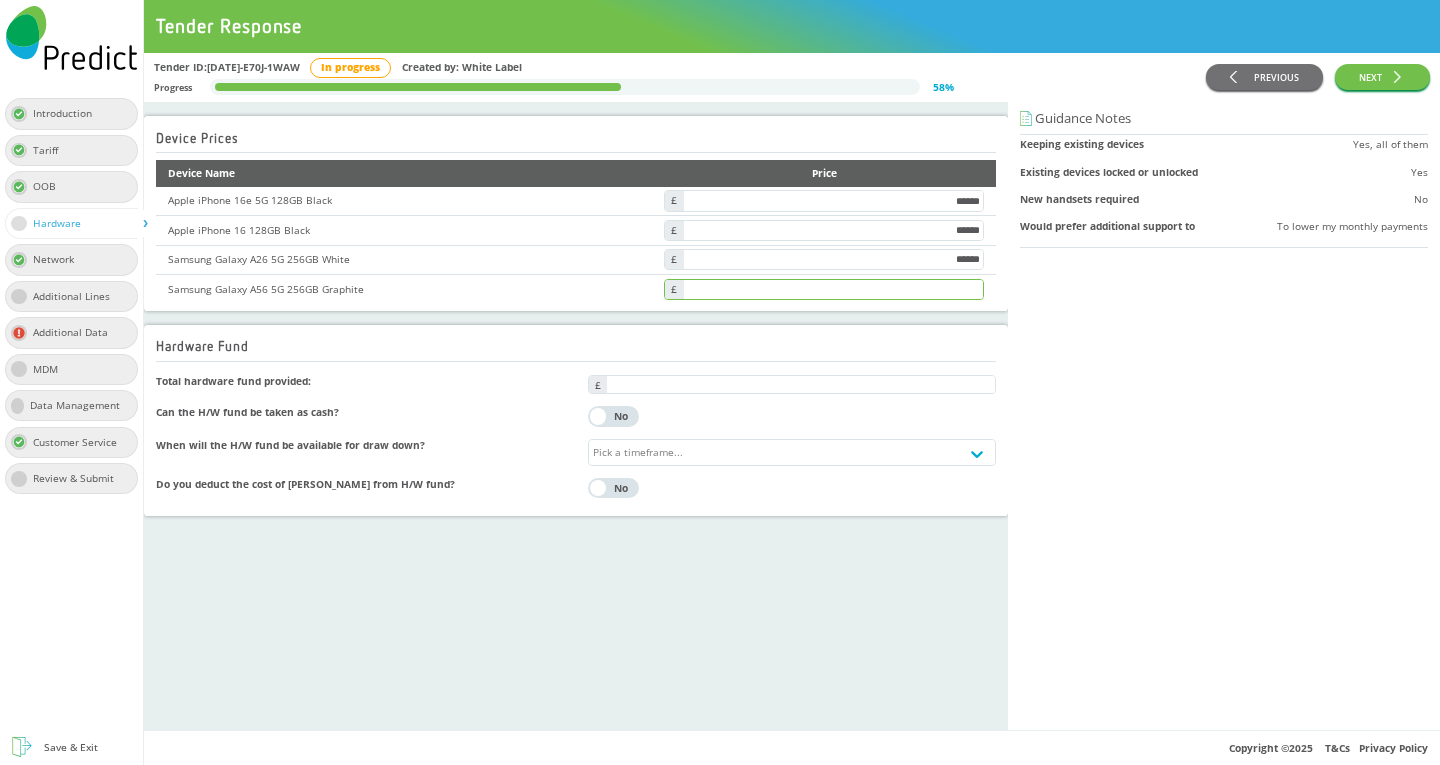 click at bounding box center [833, 289] 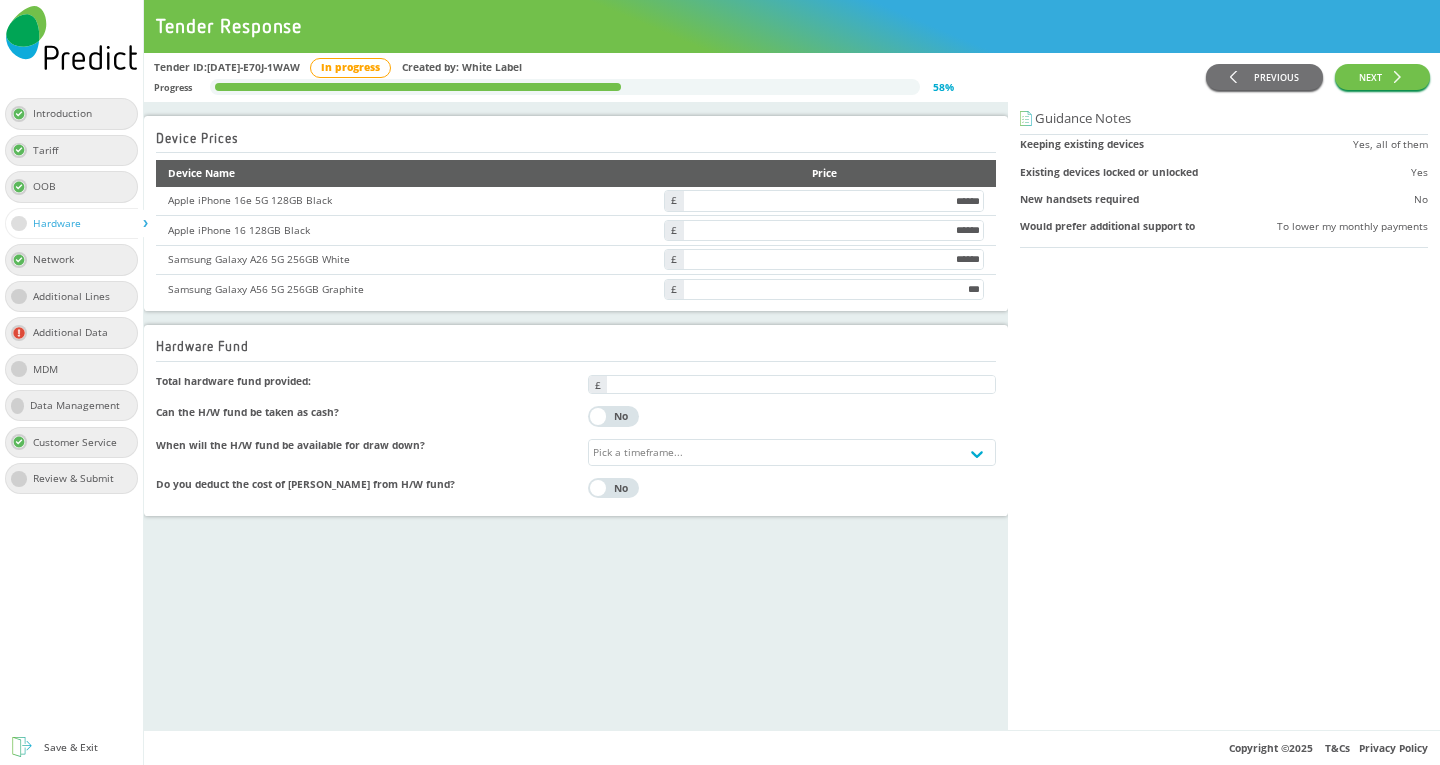type on "******" 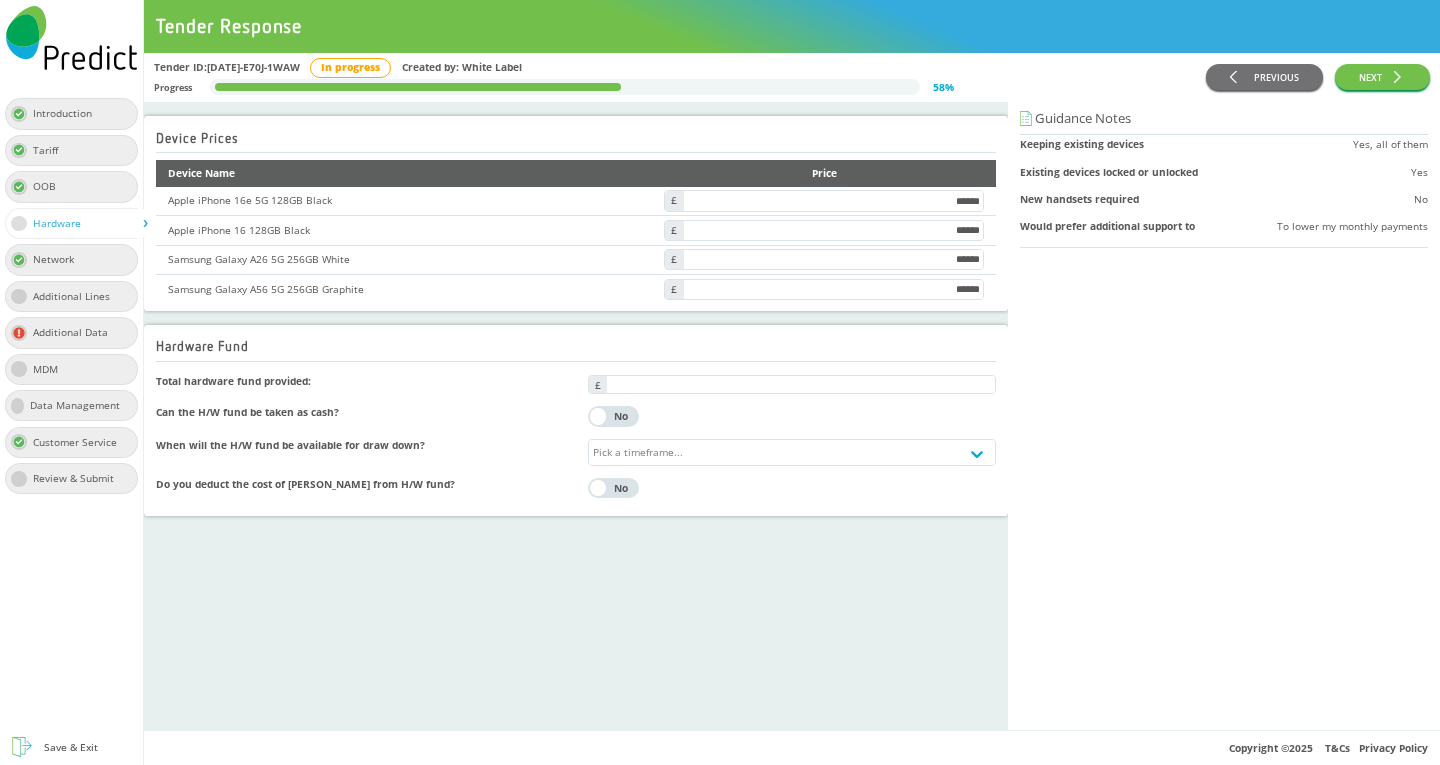click on "Device Prices Device Name Price Apple iPhone 16e 5G 128GB Black ****** Apple iPhone 16 128GB Black ****** Samsung Galaxy A26 5G 256GB White ****** Samsung Galaxy A56 5G 256GB Graphite ****** Hardware Fund Total hardware fund provided: Can the H/W fund be taken as cash?  Yes No When will the H/W fund be available for draw down?  Pick a timeframe... Do you deduct the cost of sims from H/W fund?  Yes No" at bounding box center (576, 416) 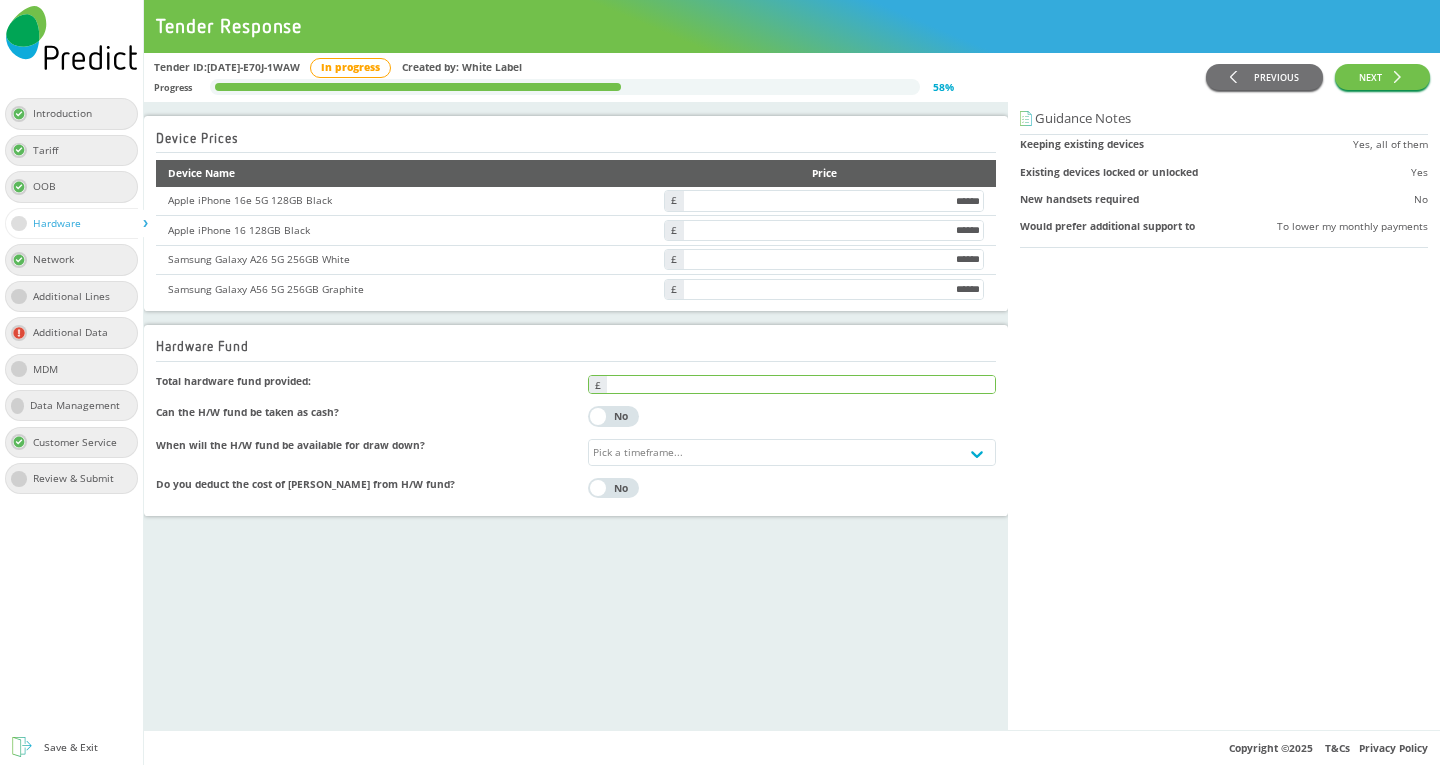 click at bounding box center (801, 384) 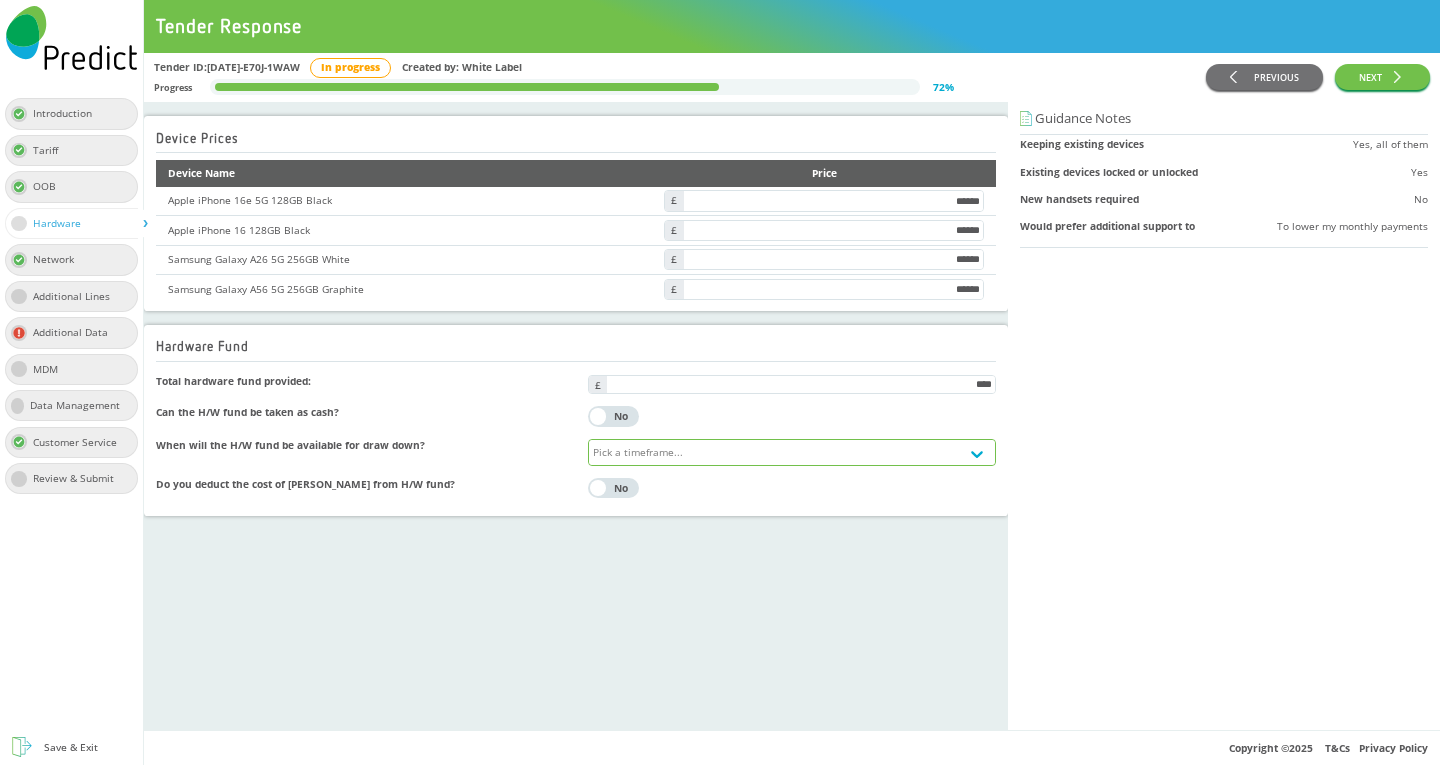 type on "*****" 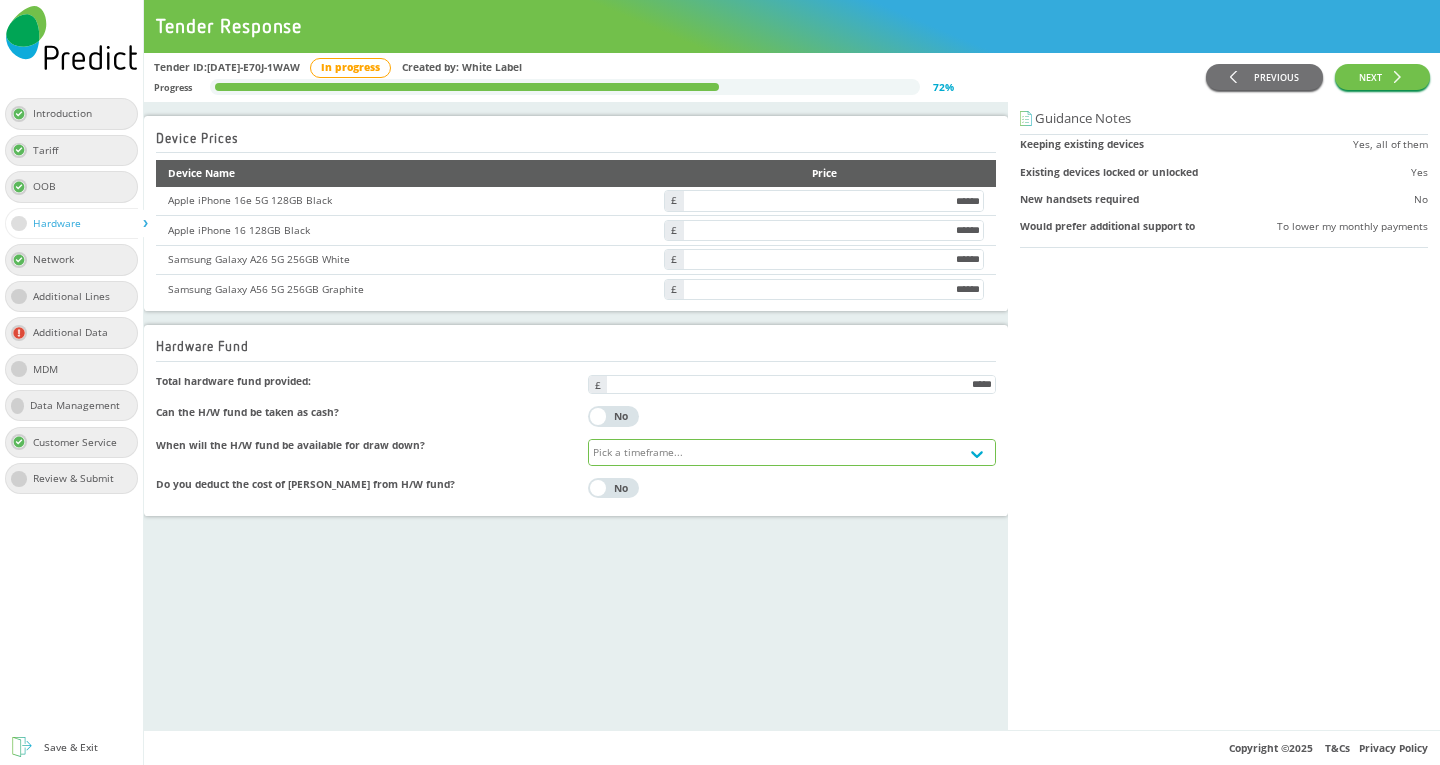 click on "Pick a timeframe..." at bounding box center (774, 452) 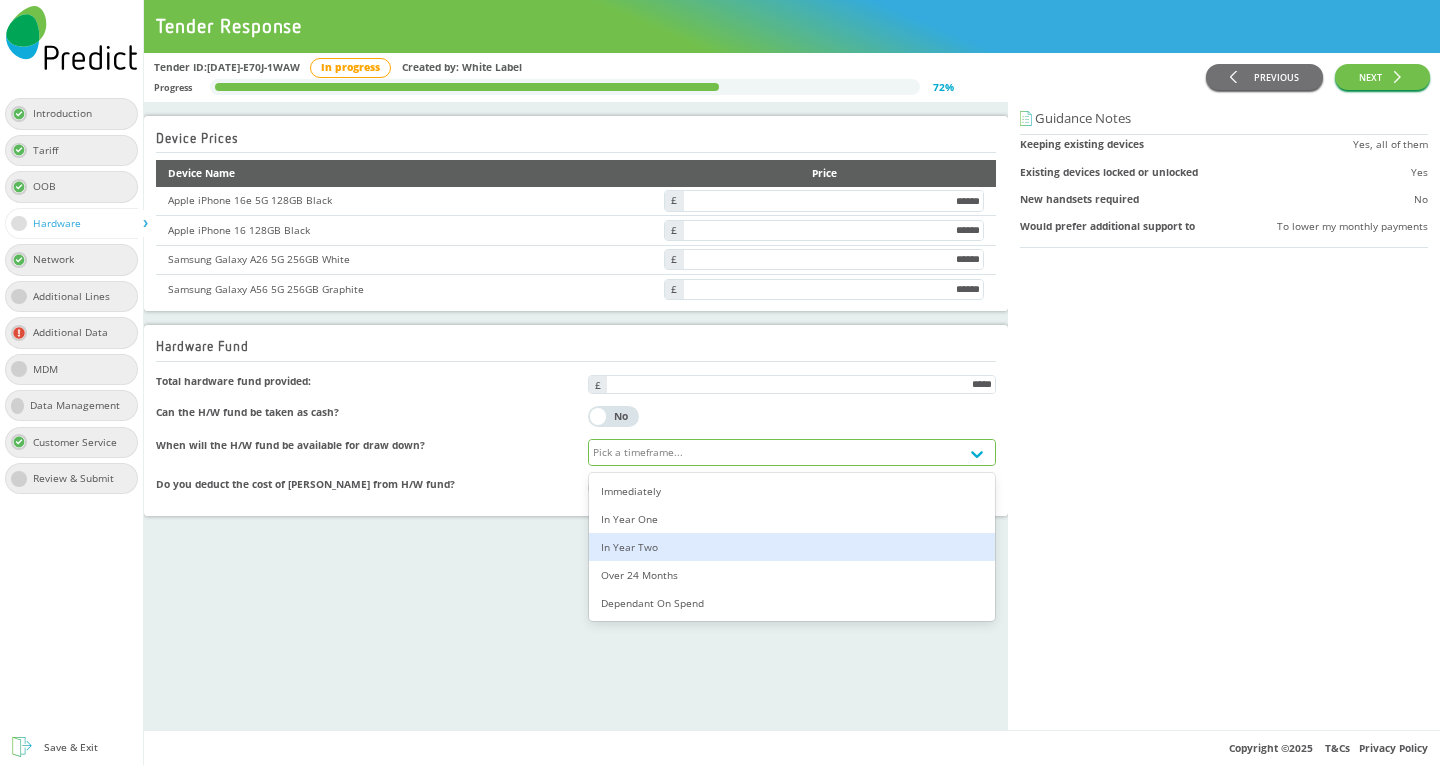 click on "In Year Two" at bounding box center [792, 547] 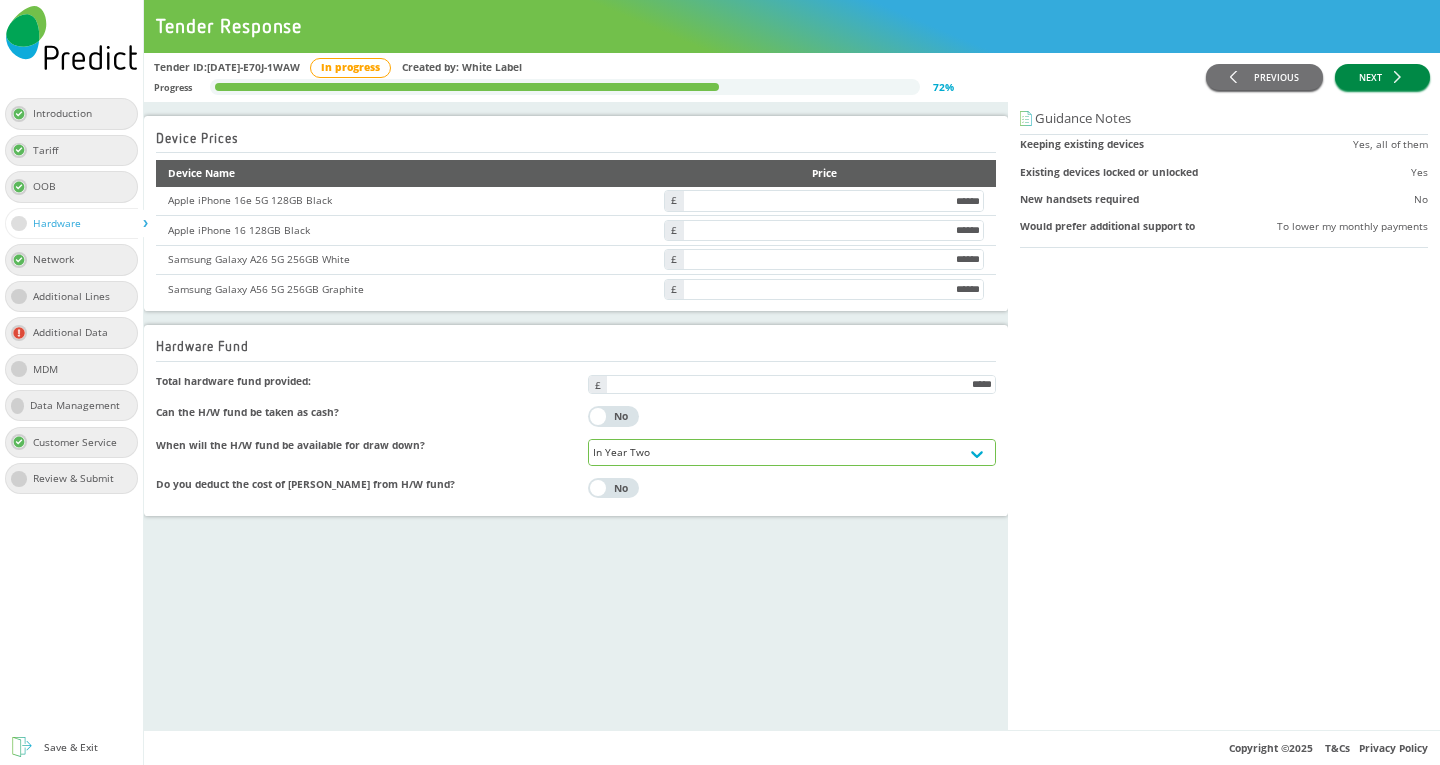 click 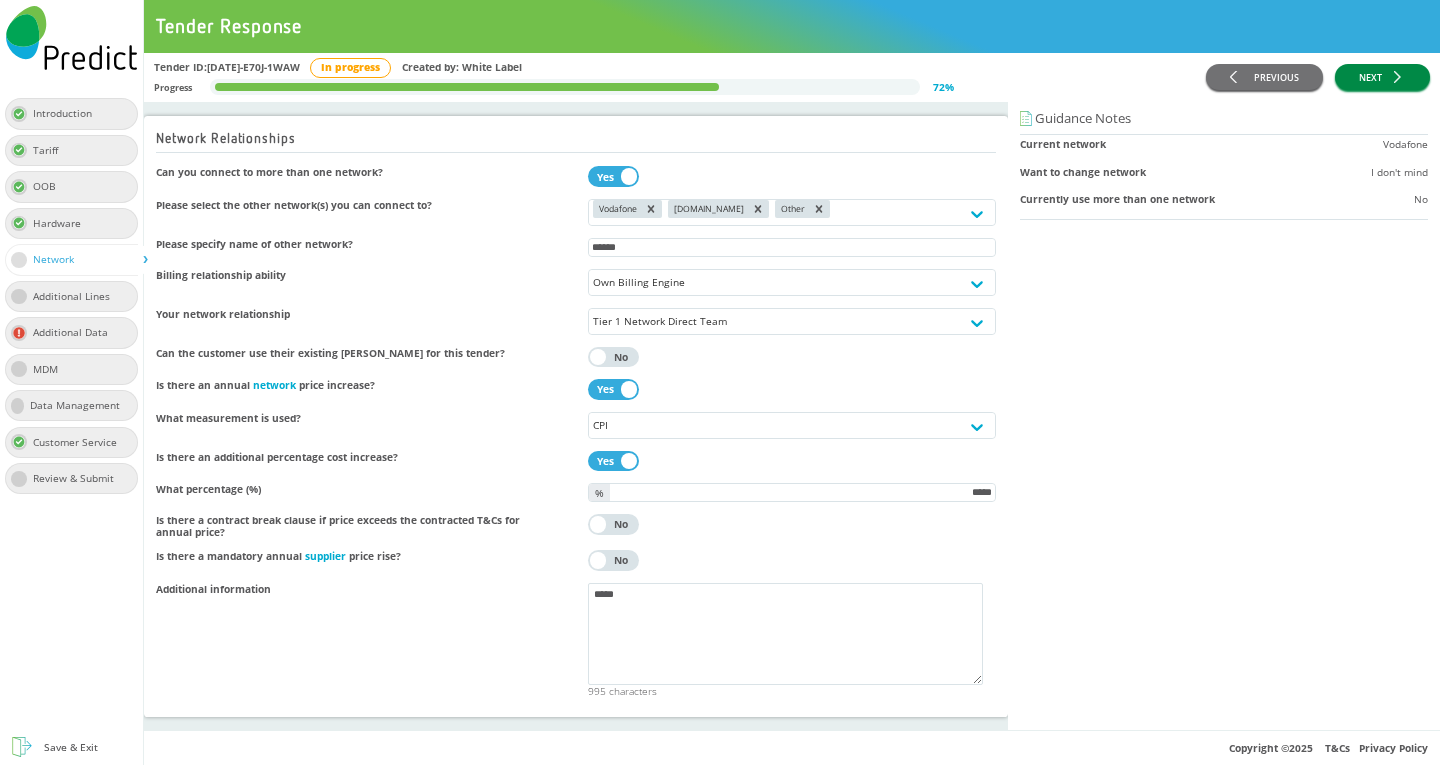 click on "NEXT" at bounding box center (1382, 77) 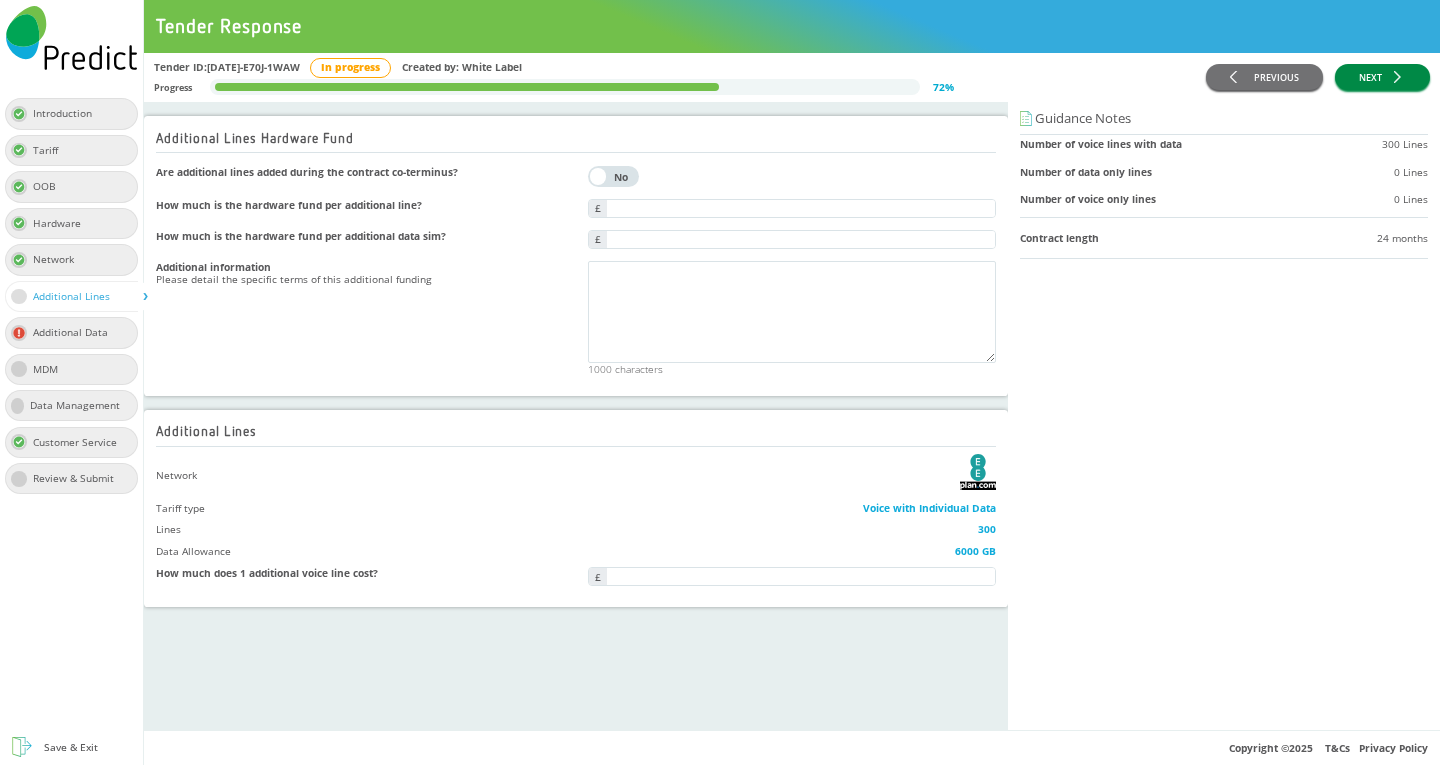 click on "NEXT" at bounding box center (1382, 77) 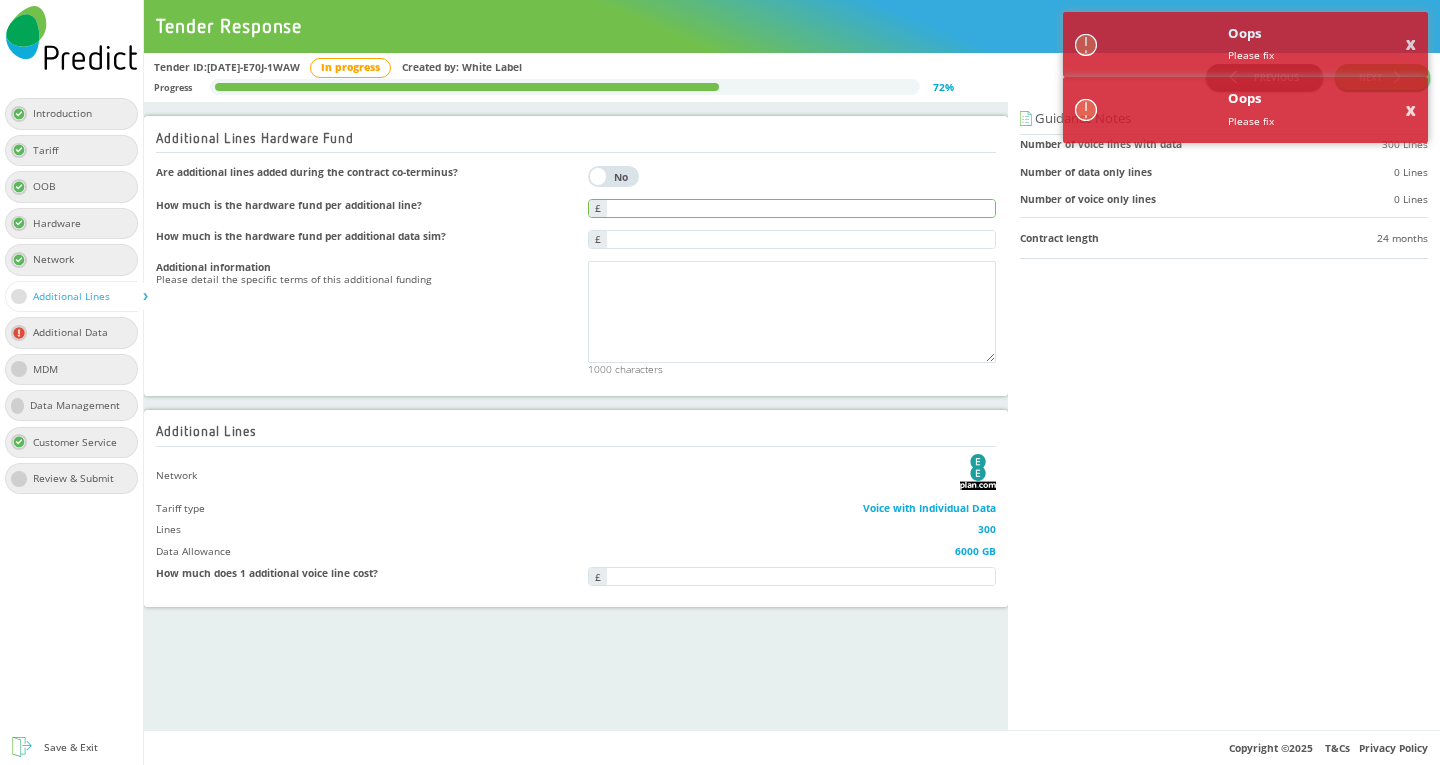 click at bounding box center (801, 208) 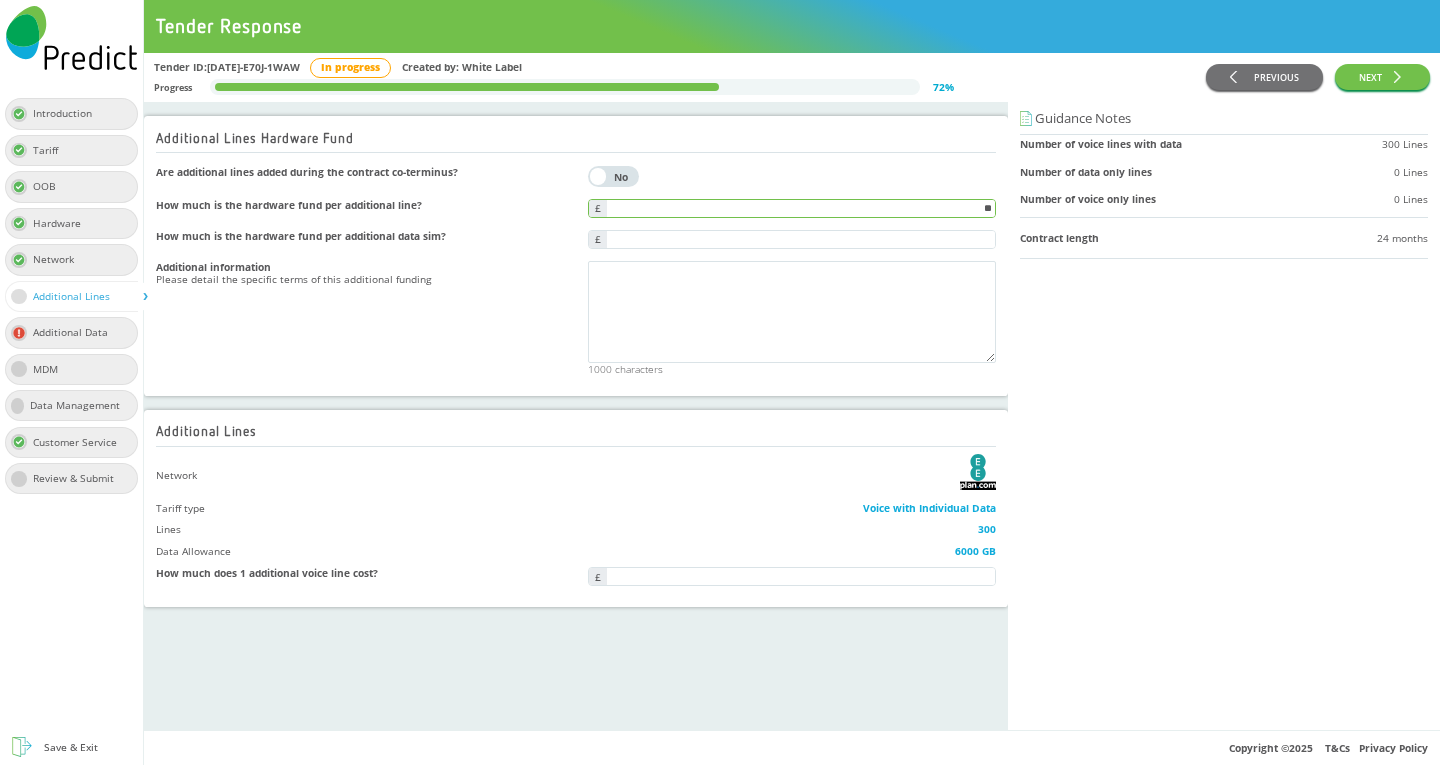 type on "*" 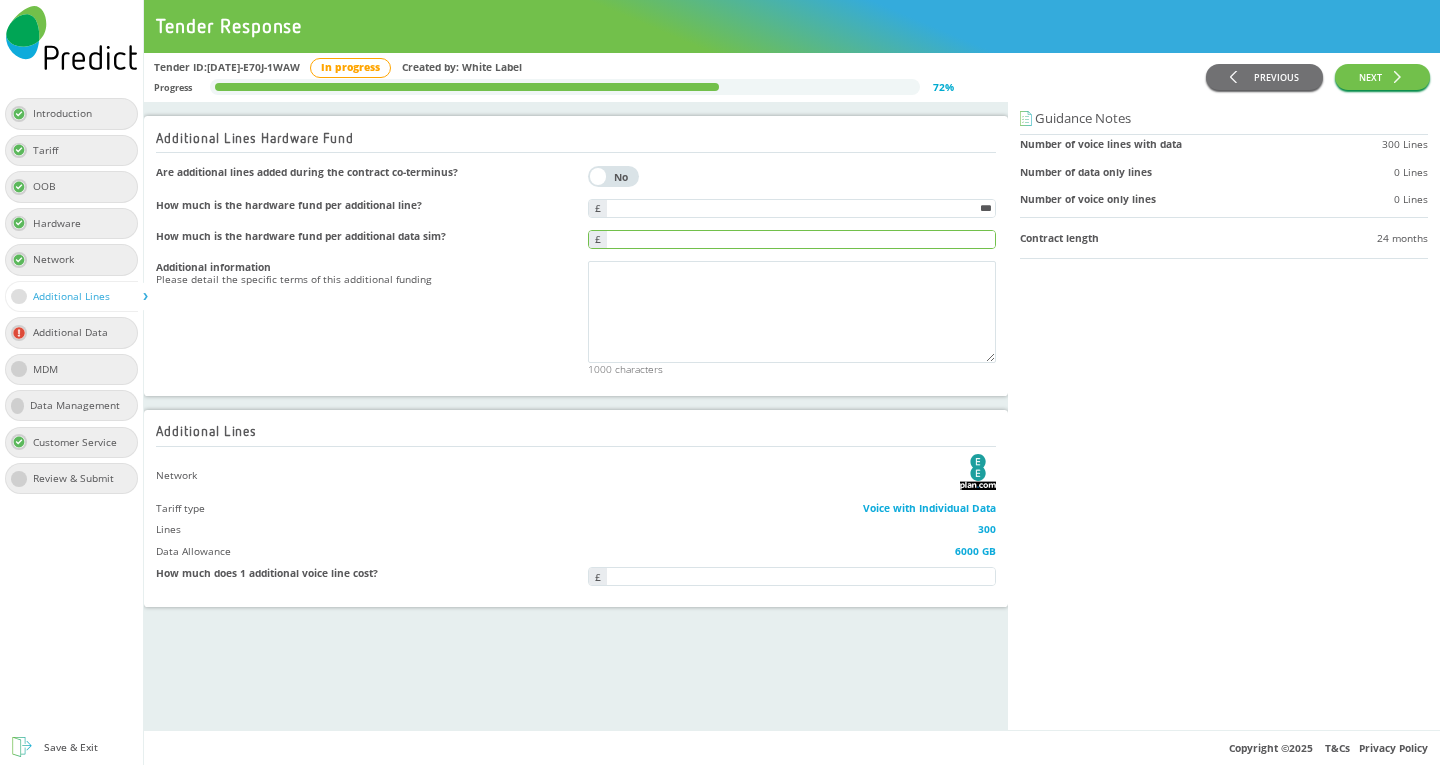 type on "***" 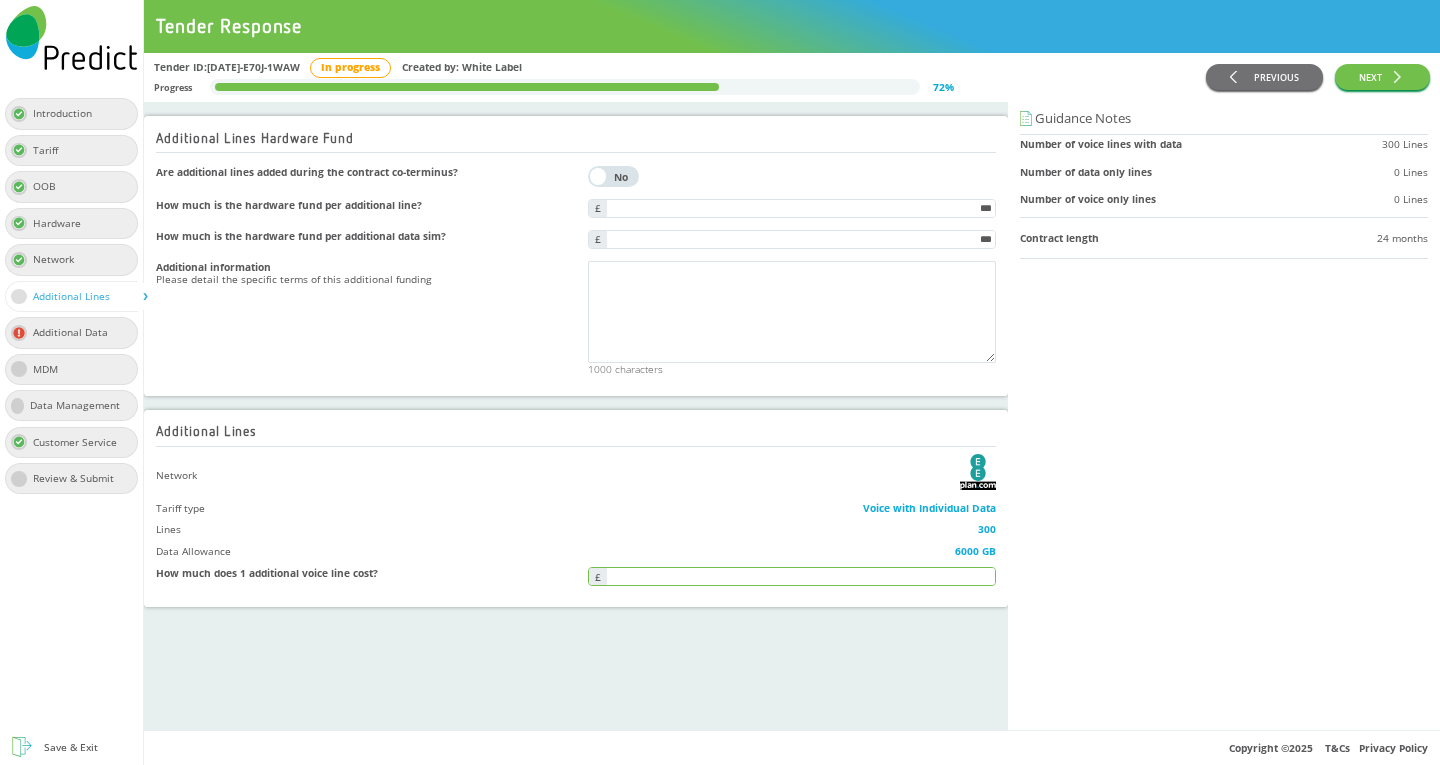type on "***" 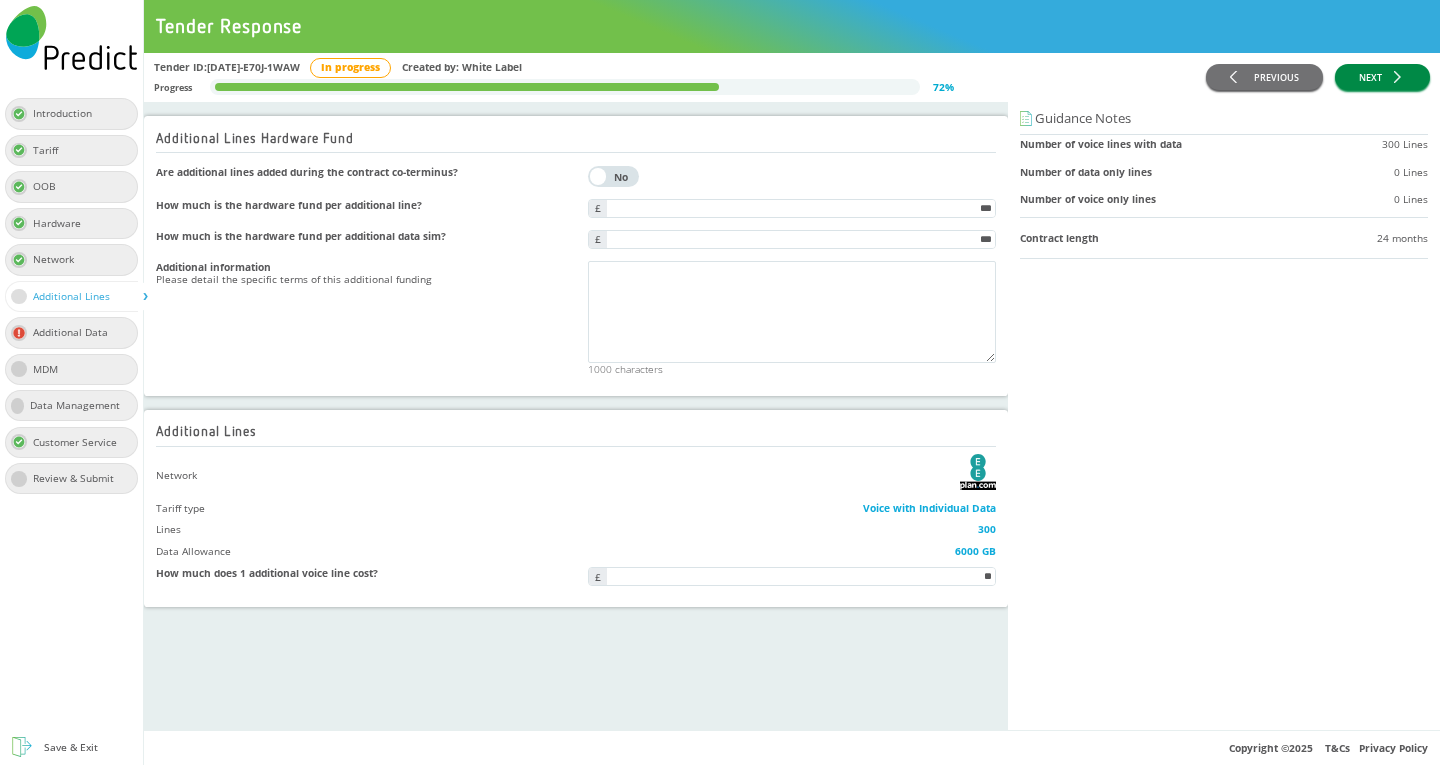 type on "*****" 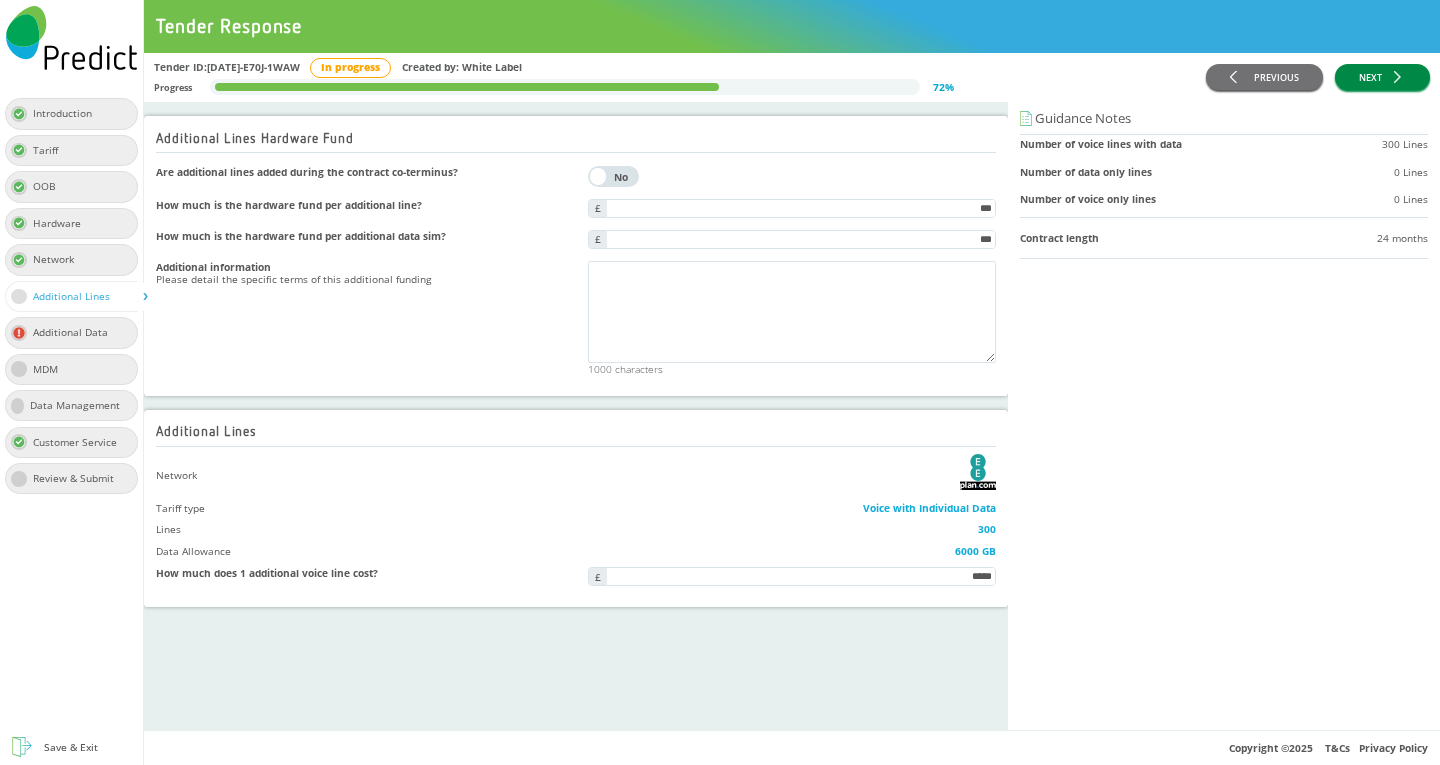 click on "NEXT" at bounding box center [1382, 77] 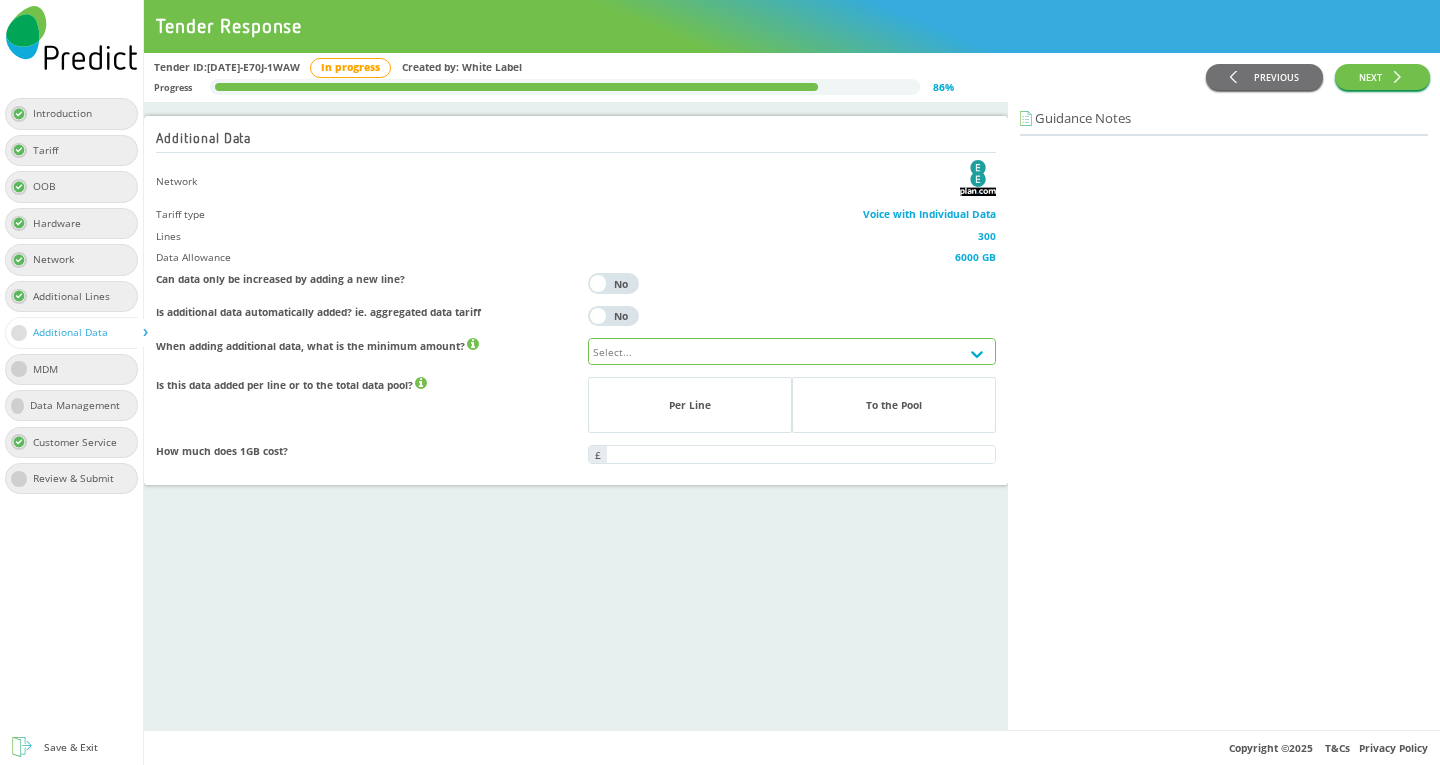 click on "Select..." at bounding box center [774, 351] 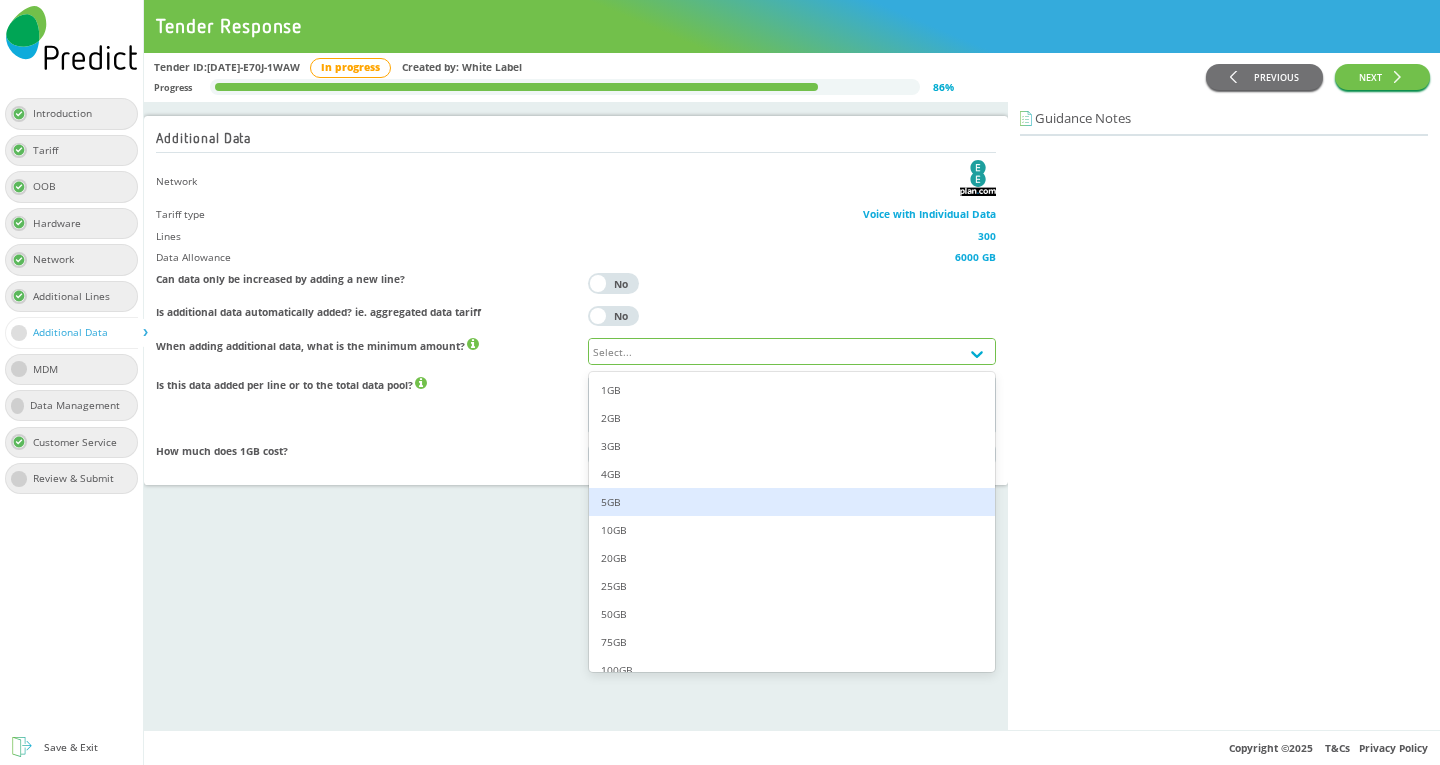 click on "5GB" at bounding box center [792, 502] 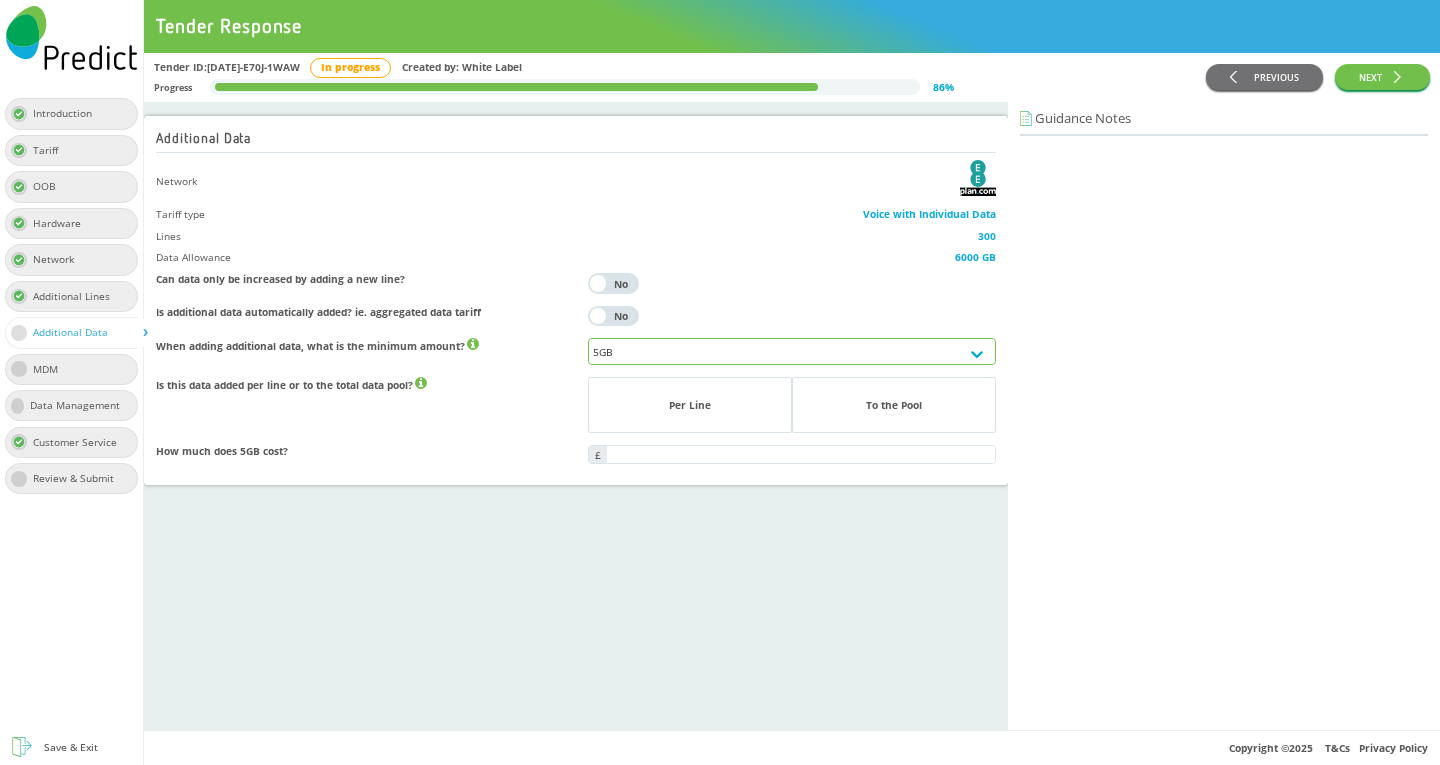 click on "To the Pool" at bounding box center (894, 405) 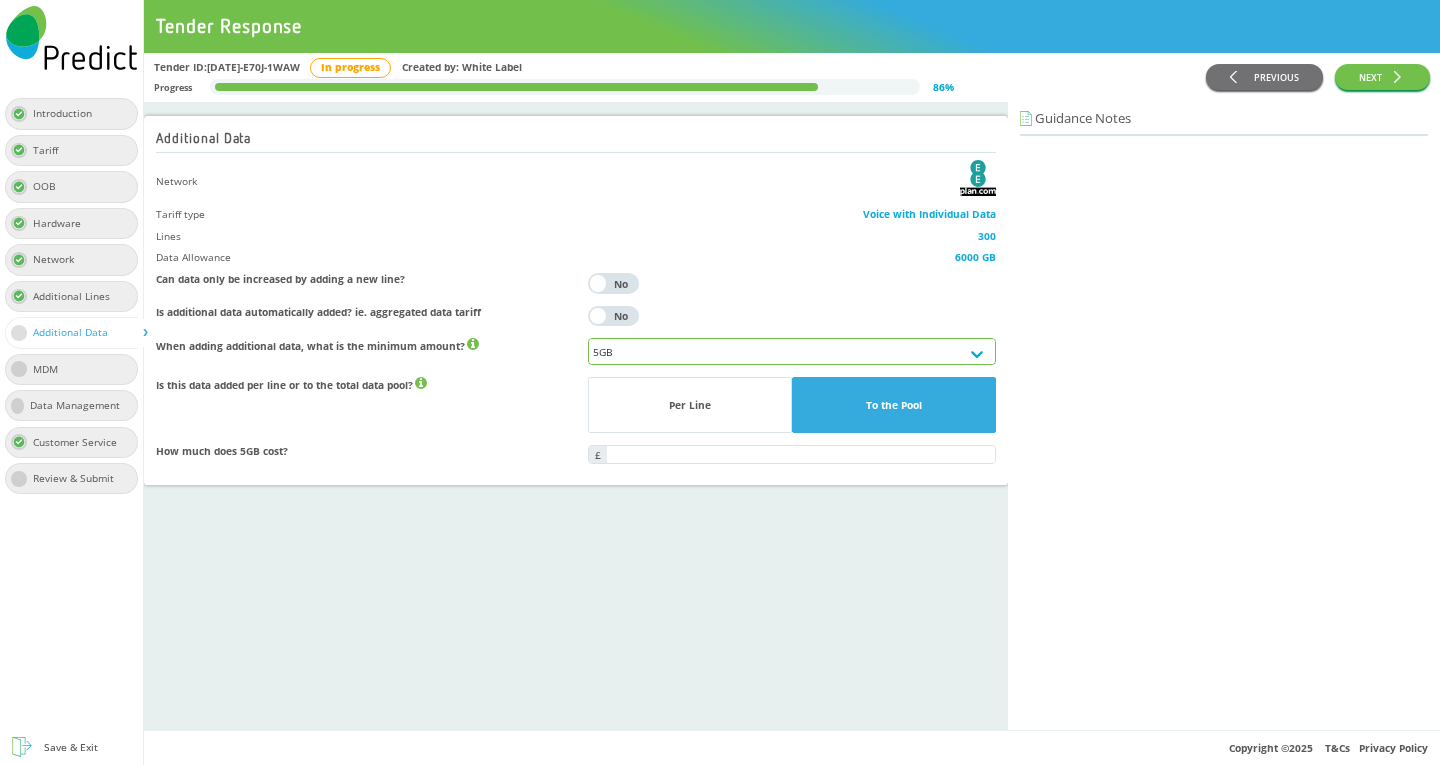 click on "Per Line" at bounding box center (690, 405) 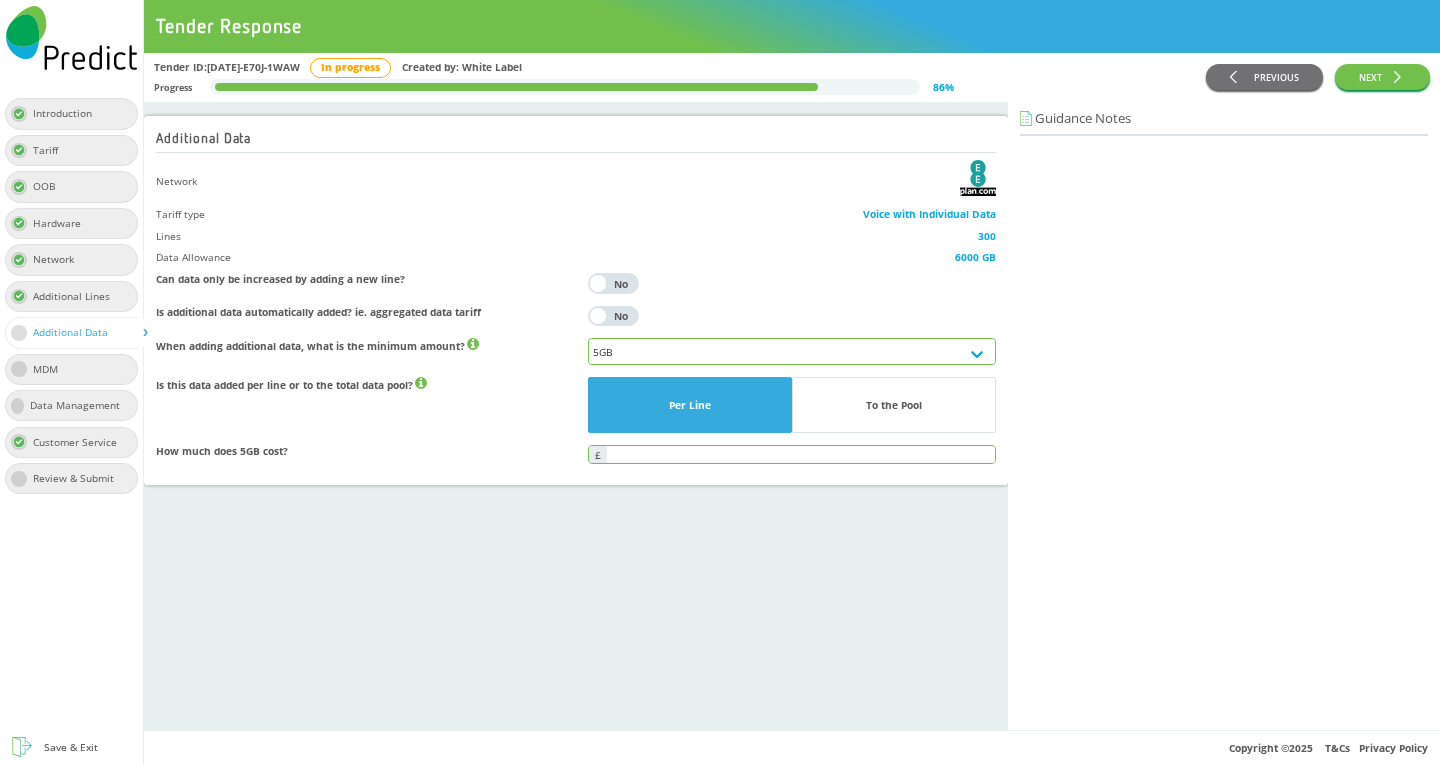 click at bounding box center [801, 454] 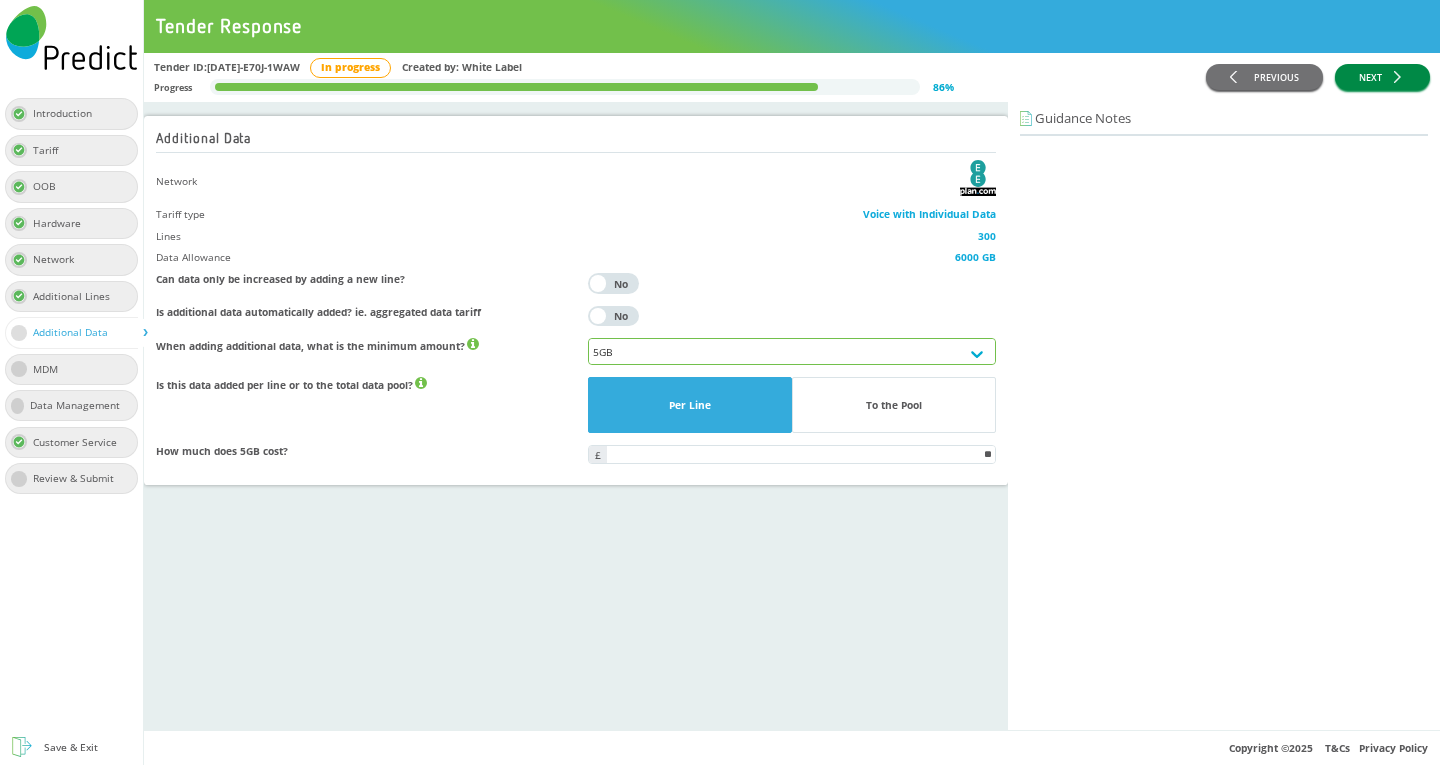 type on "*****" 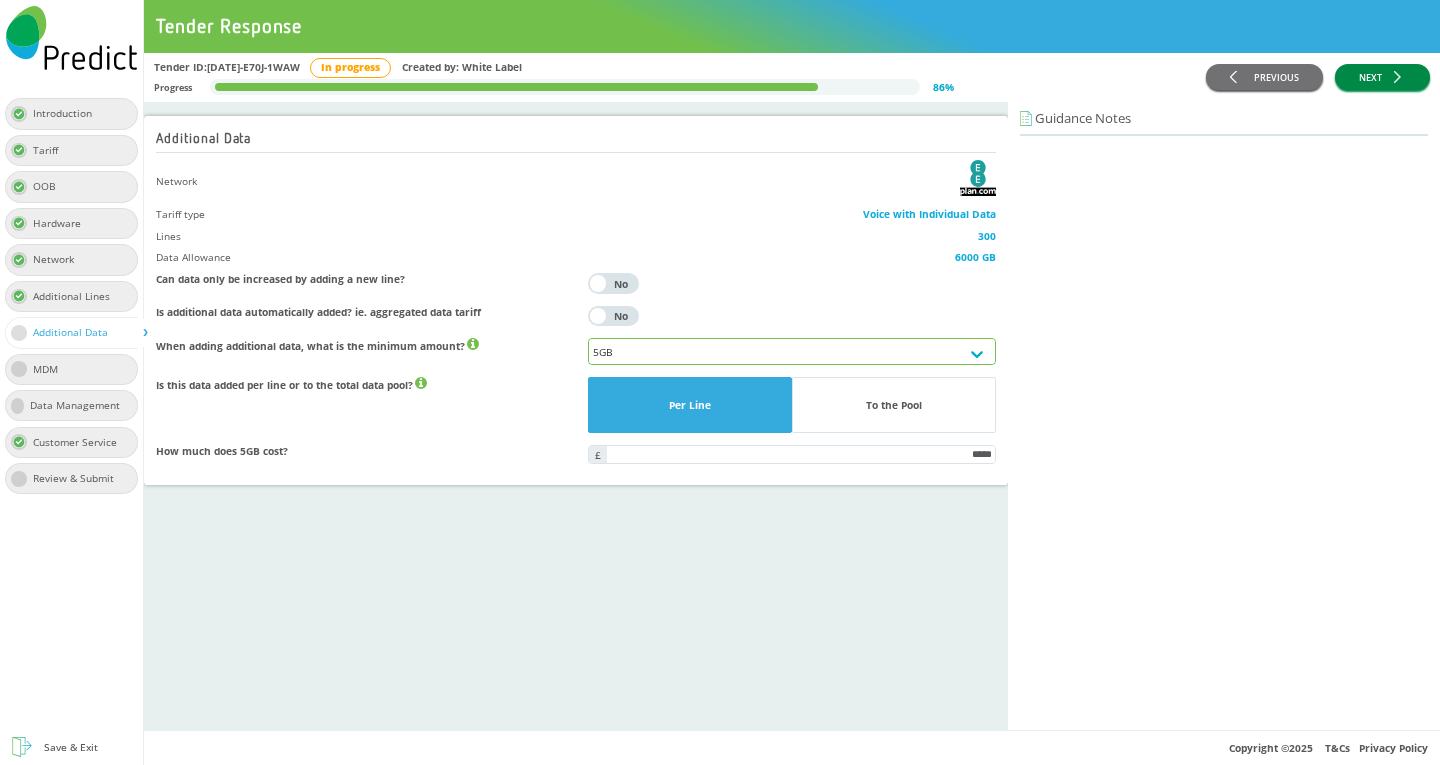 click on "NEXT" at bounding box center (1382, 77) 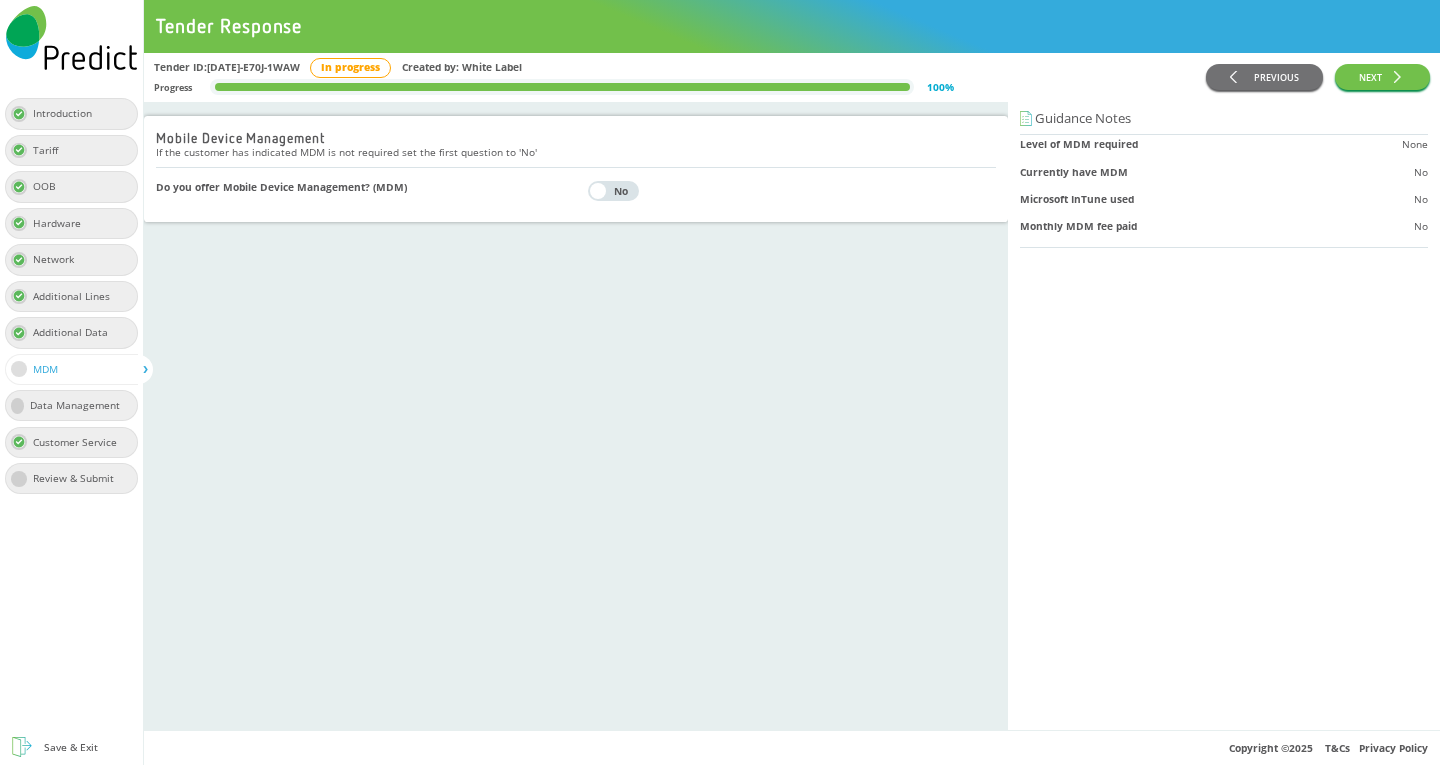 click on "PREVIOUS NEXT" at bounding box center [1318, 77] 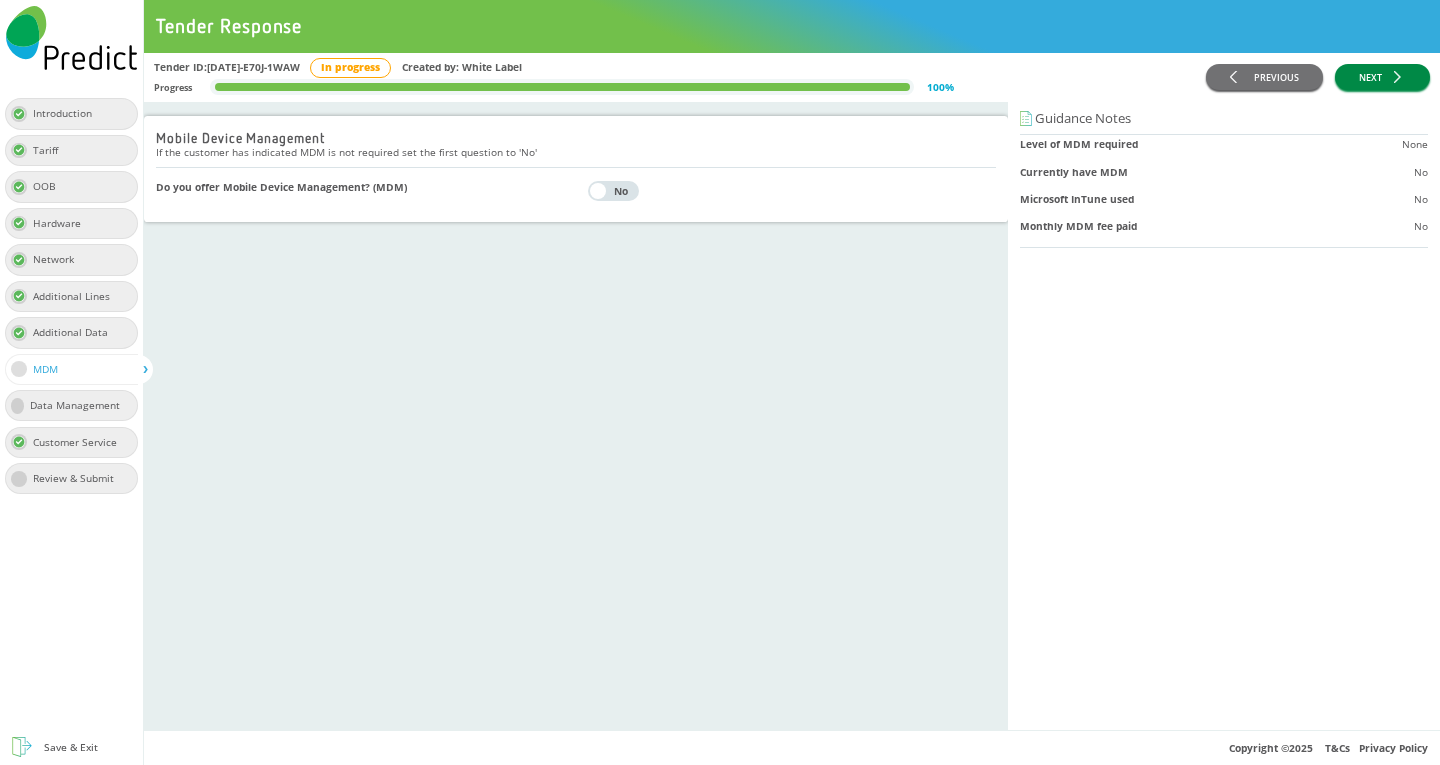 click 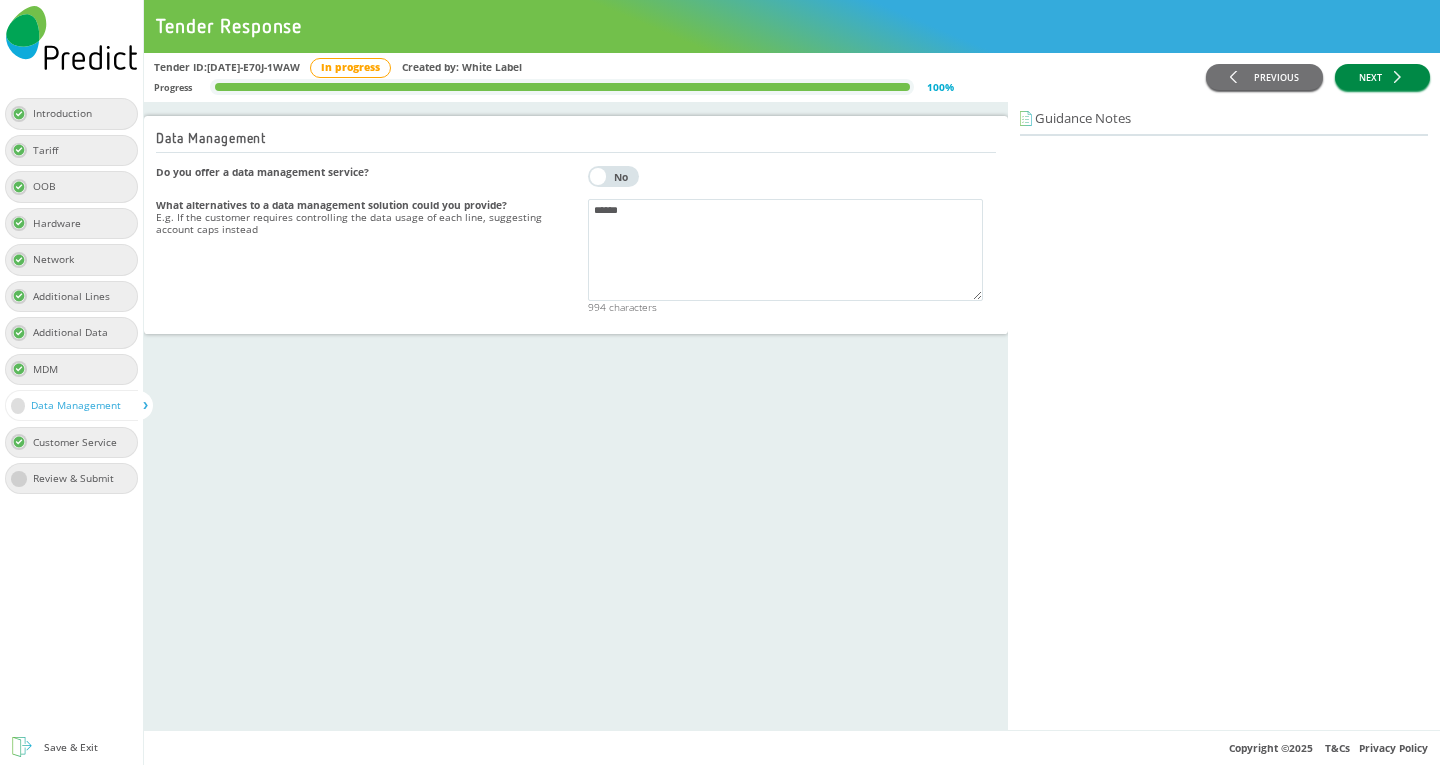 click on "NEXT" at bounding box center [1382, 77] 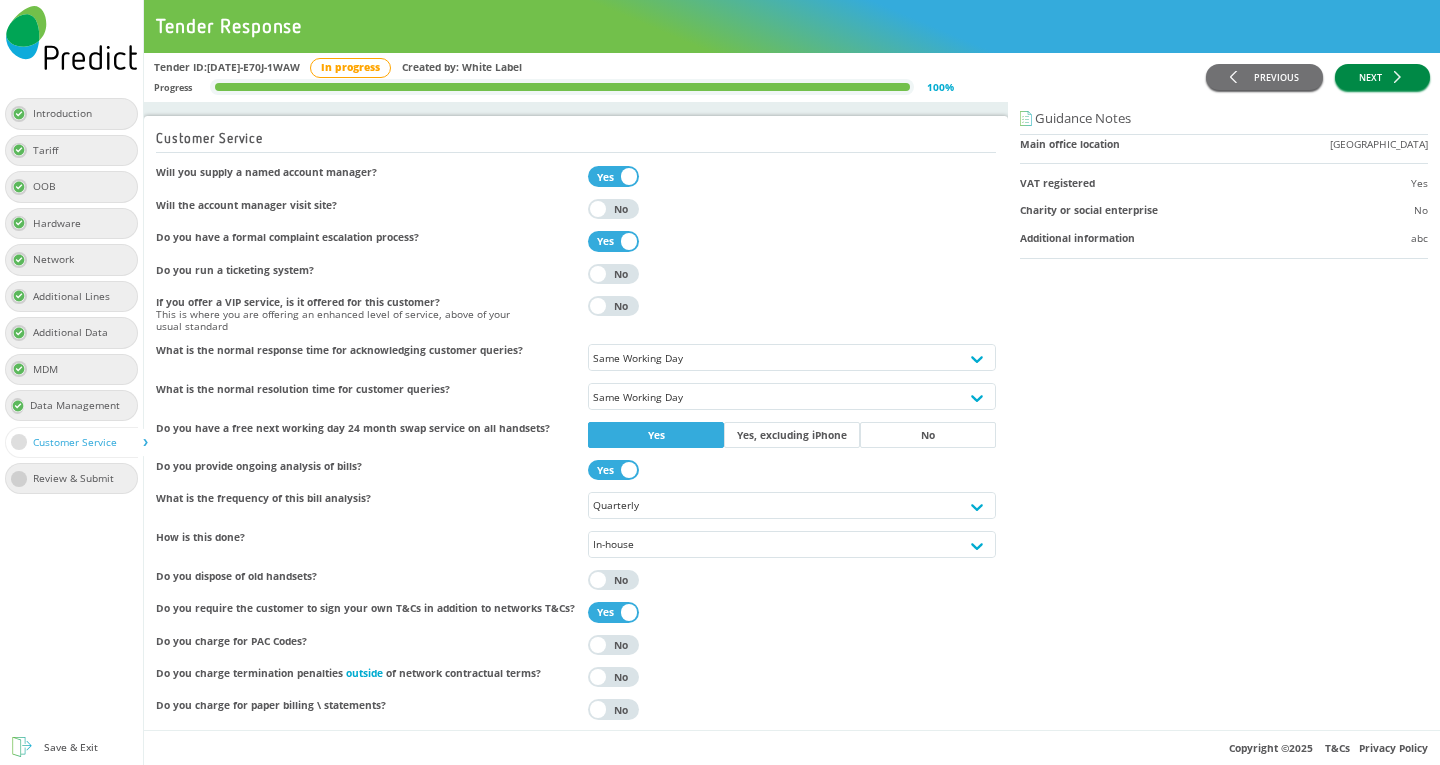click on "NEXT" at bounding box center (1382, 77) 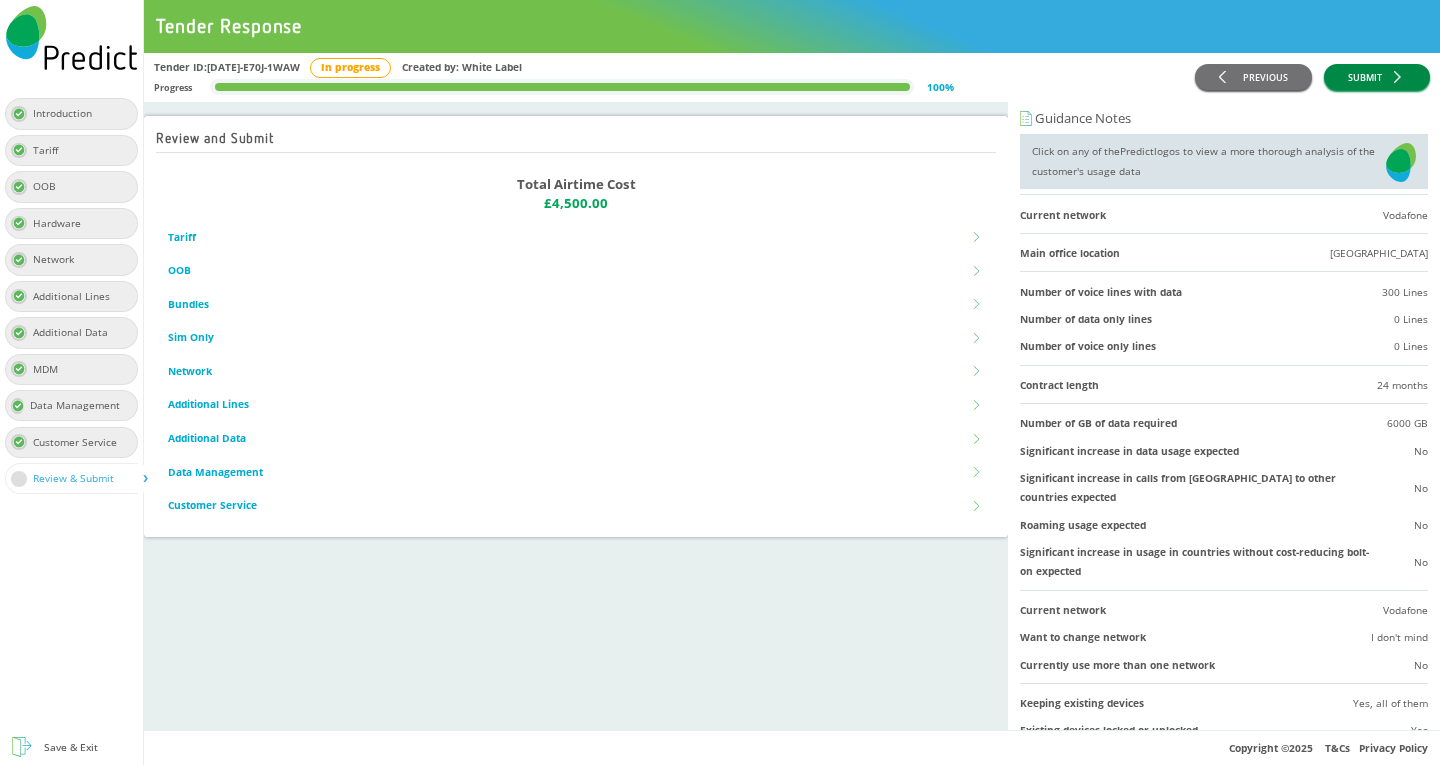 click on "SUBMIT" at bounding box center [1377, 77] 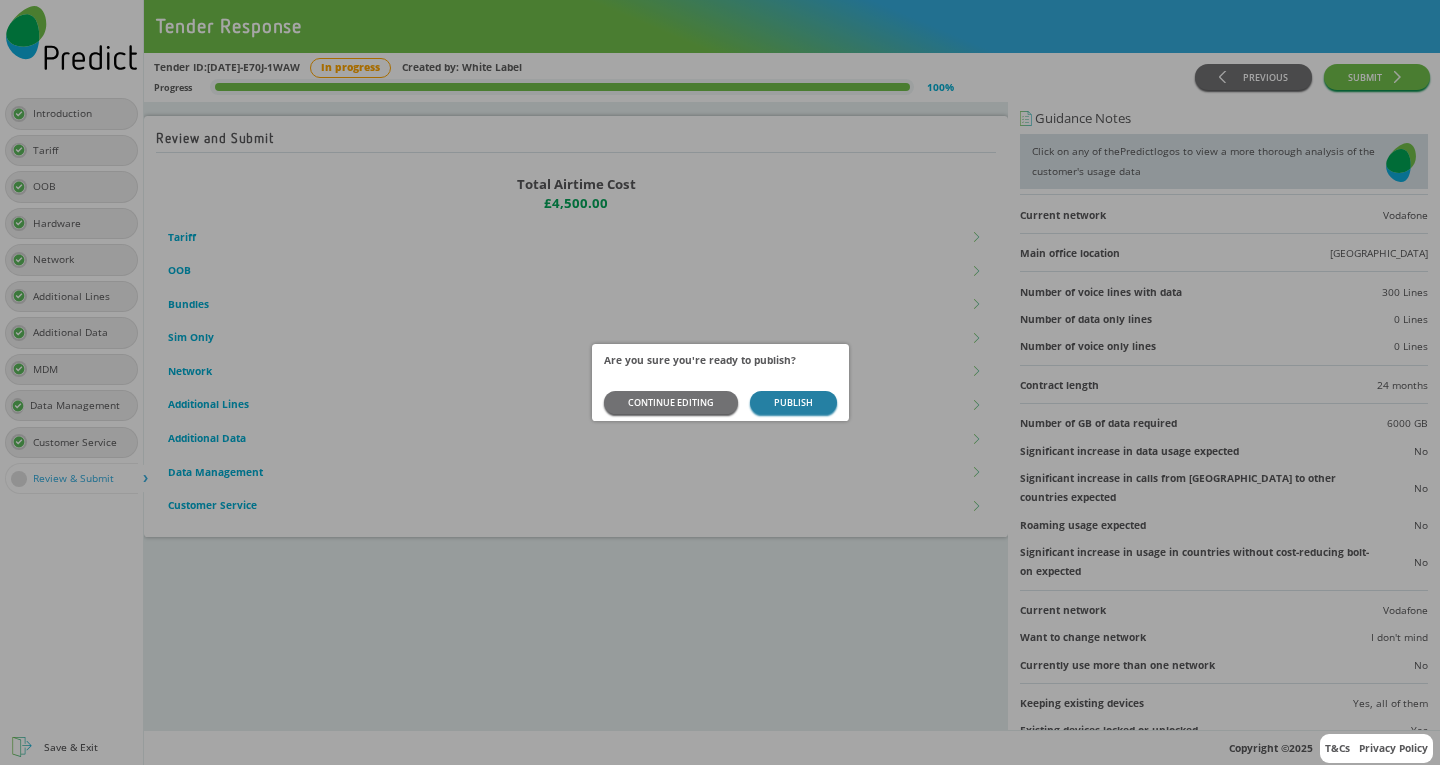 click on "PUBLISH" at bounding box center (793, 402) 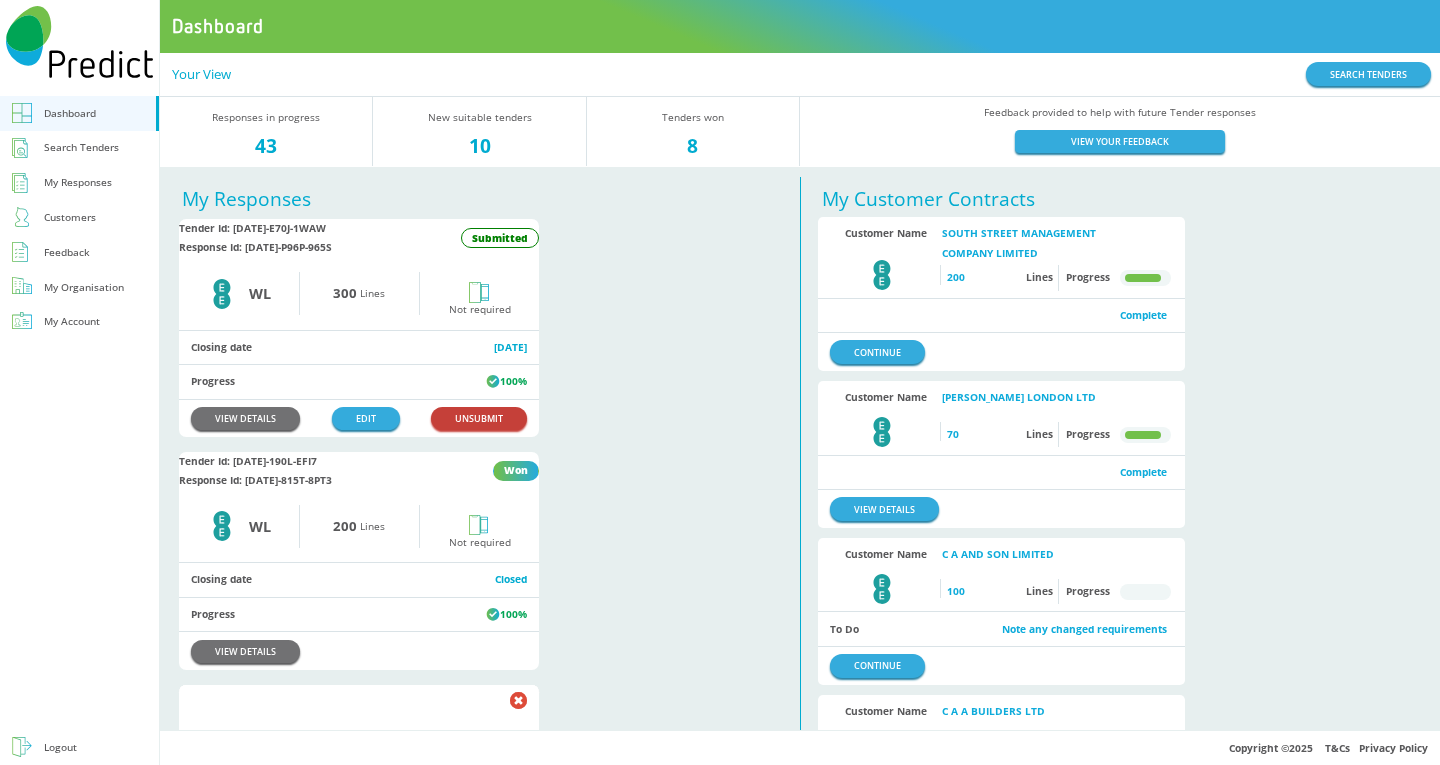 click on "UNSUBMIT" at bounding box center (479, 418) 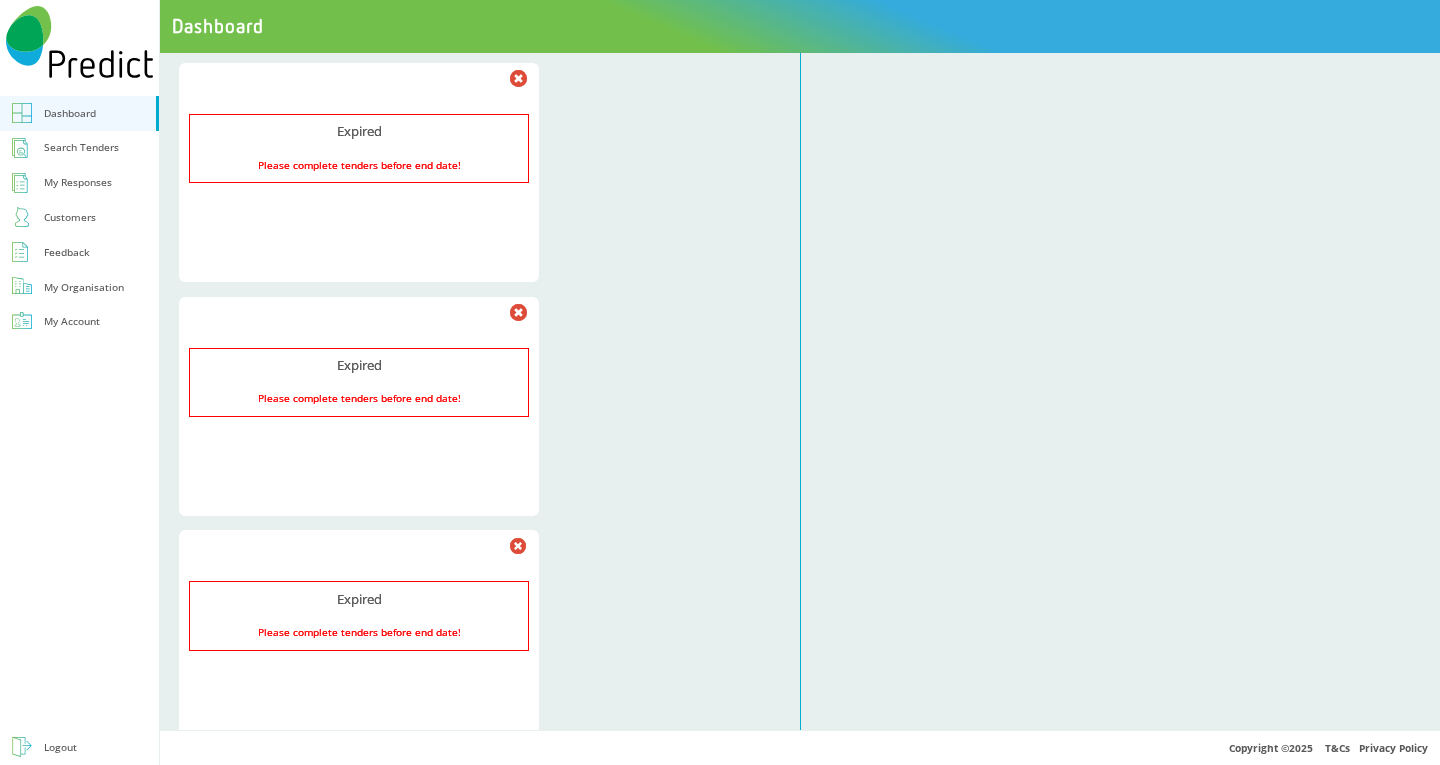 scroll, scrollTop: 10100, scrollLeft: 0, axis: vertical 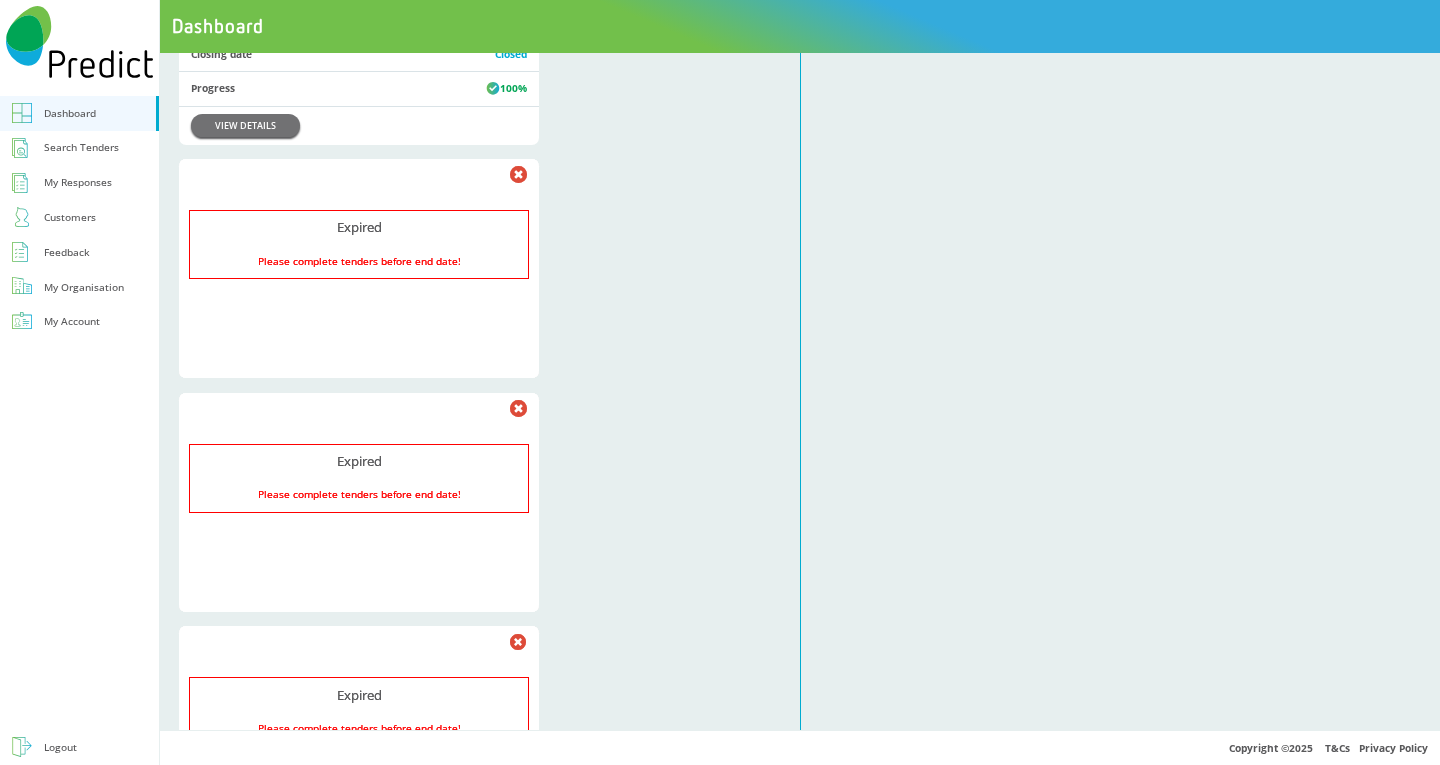 click 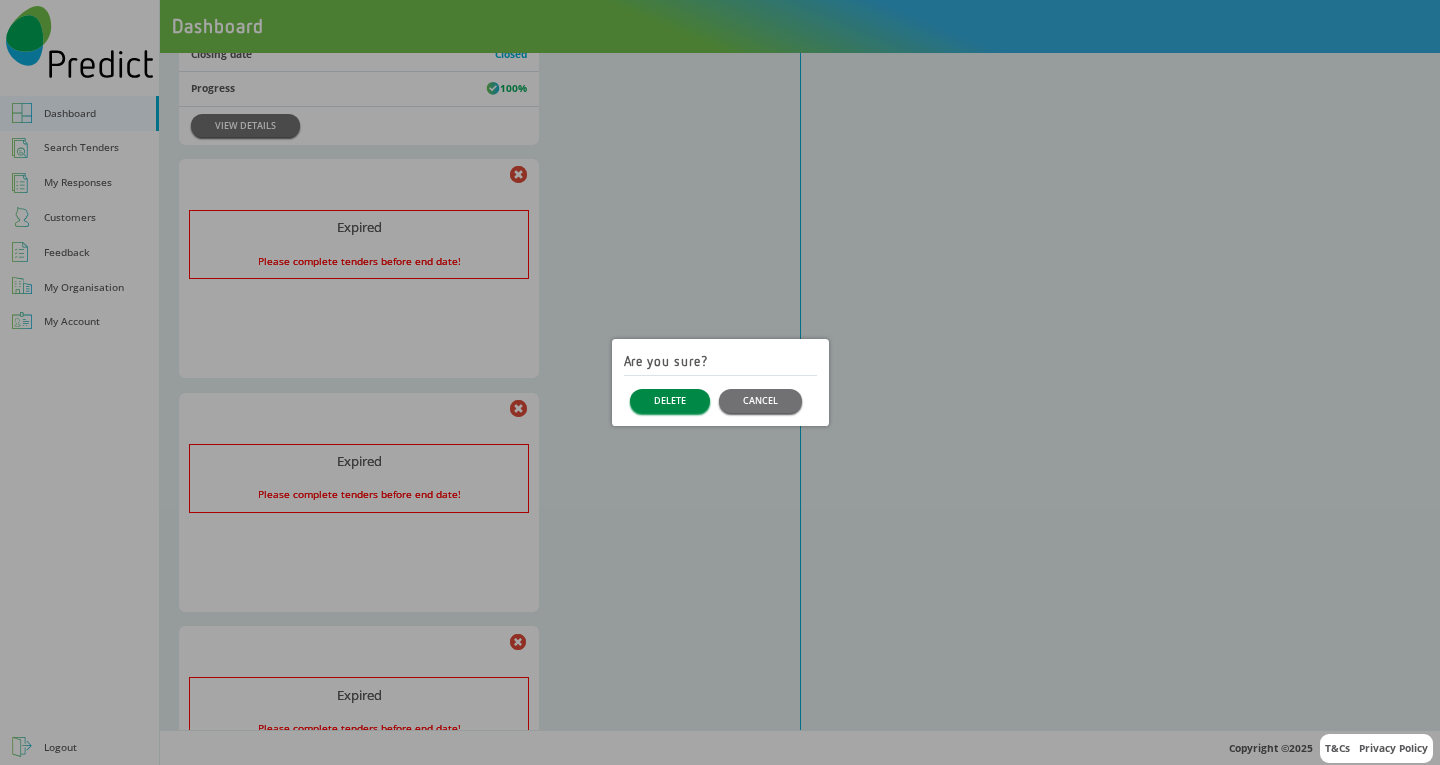click on "DELETE" at bounding box center [670, 400] 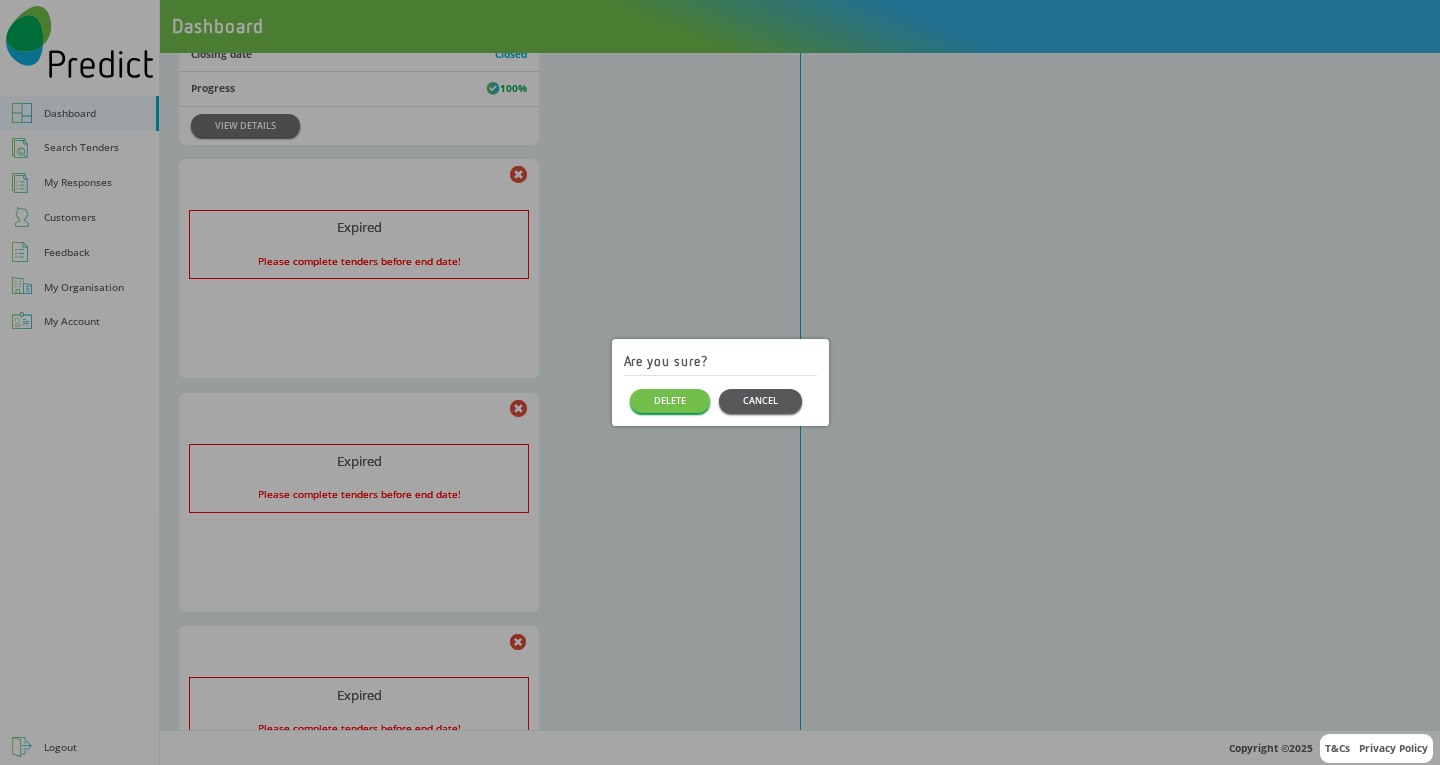 click on "CANCEL" at bounding box center [760, 400] 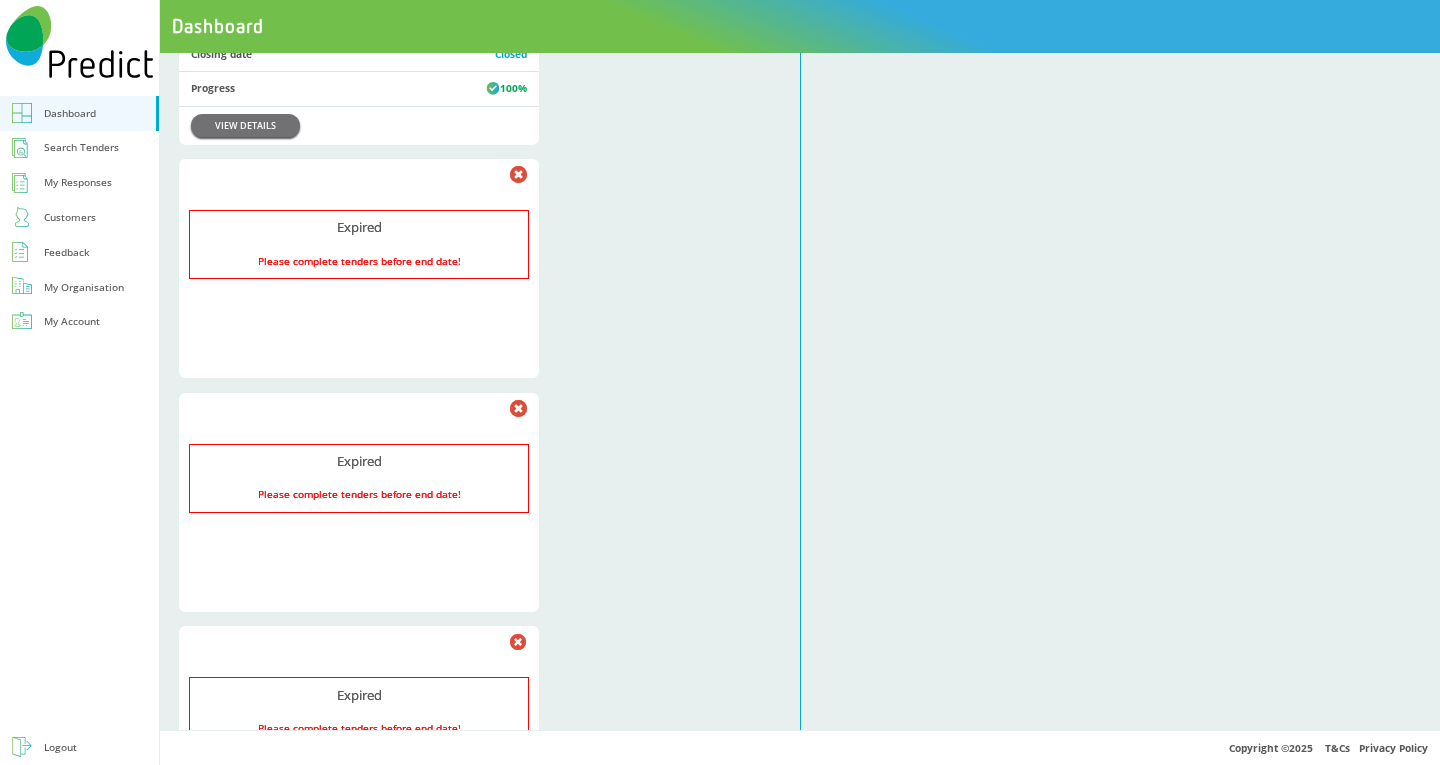 click on "Search Tenders" at bounding box center (81, 147) 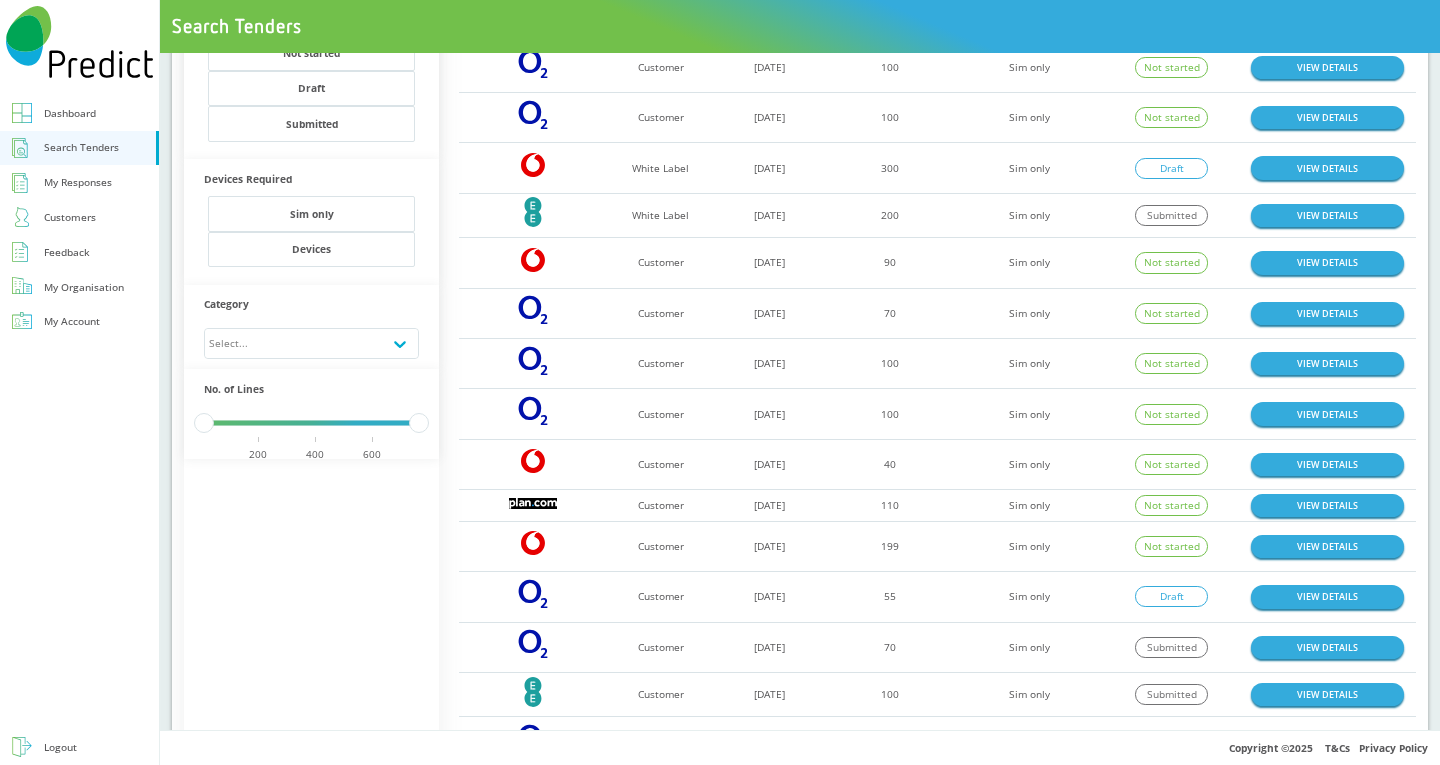 scroll, scrollTop: 0, scrollLeft: 0, axis: both 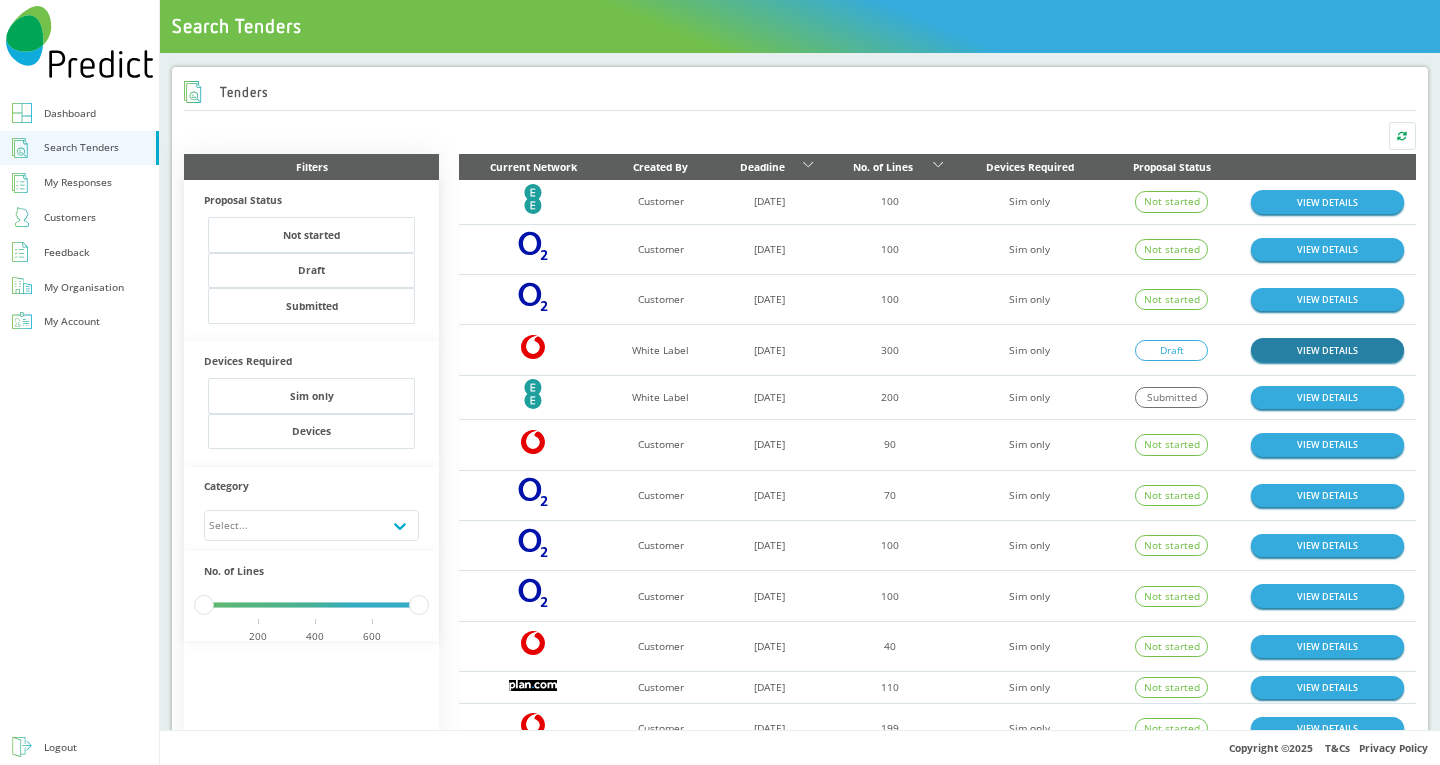 click on "VIEW DETAILS" at bounding box center (1327, 349) 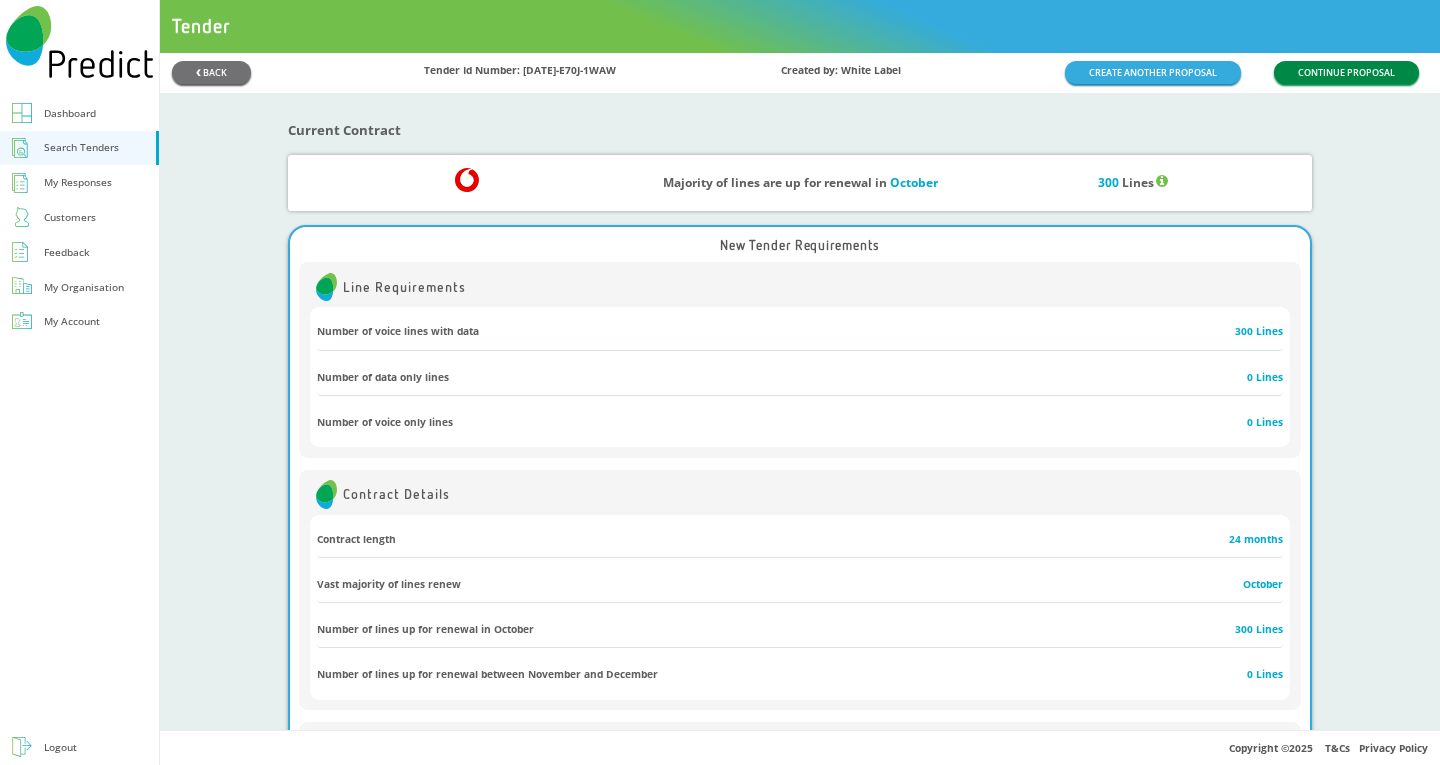 click on "CONTINUE PROPOSAL" at bounding box center (1346, 72) 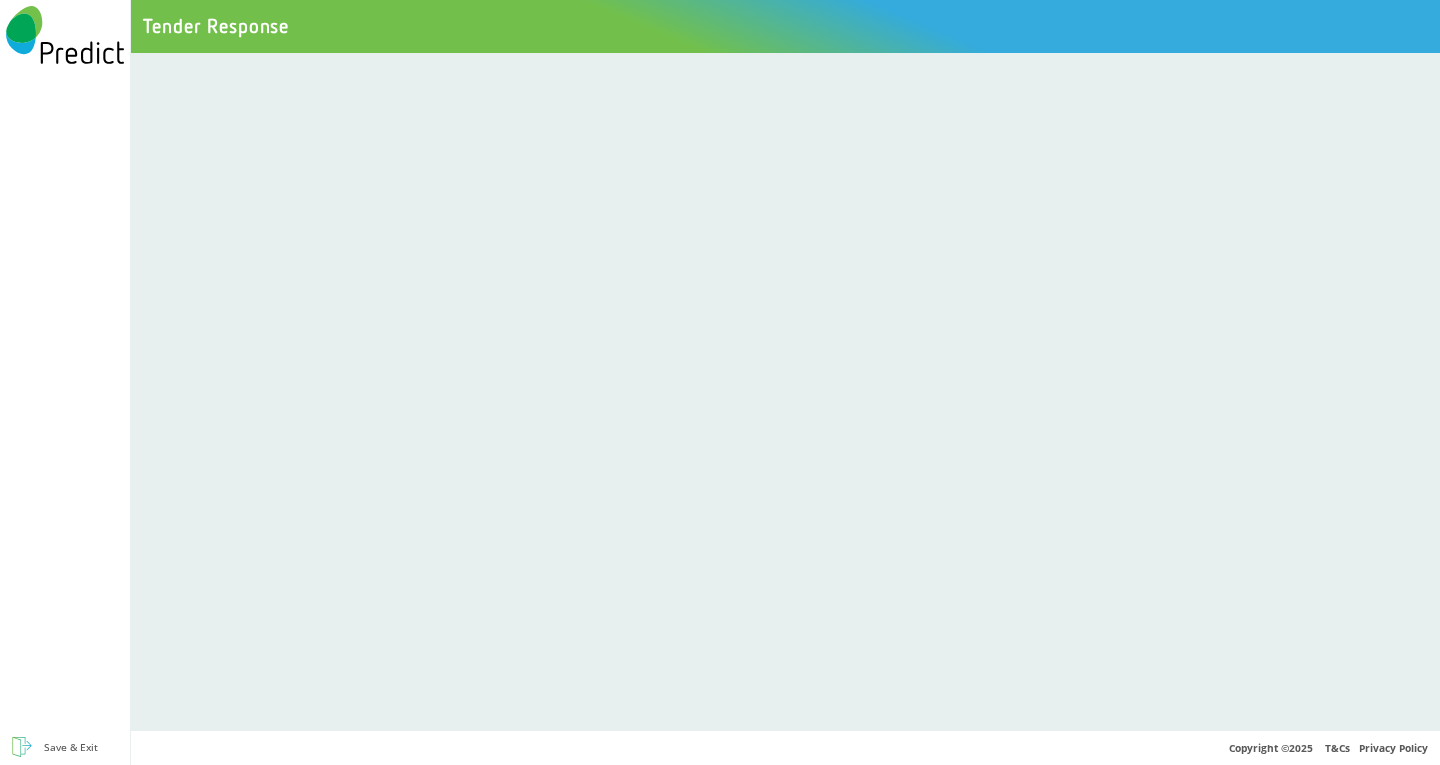 scroll, scrollTop: 0, scrollLeft: 0, axis: both 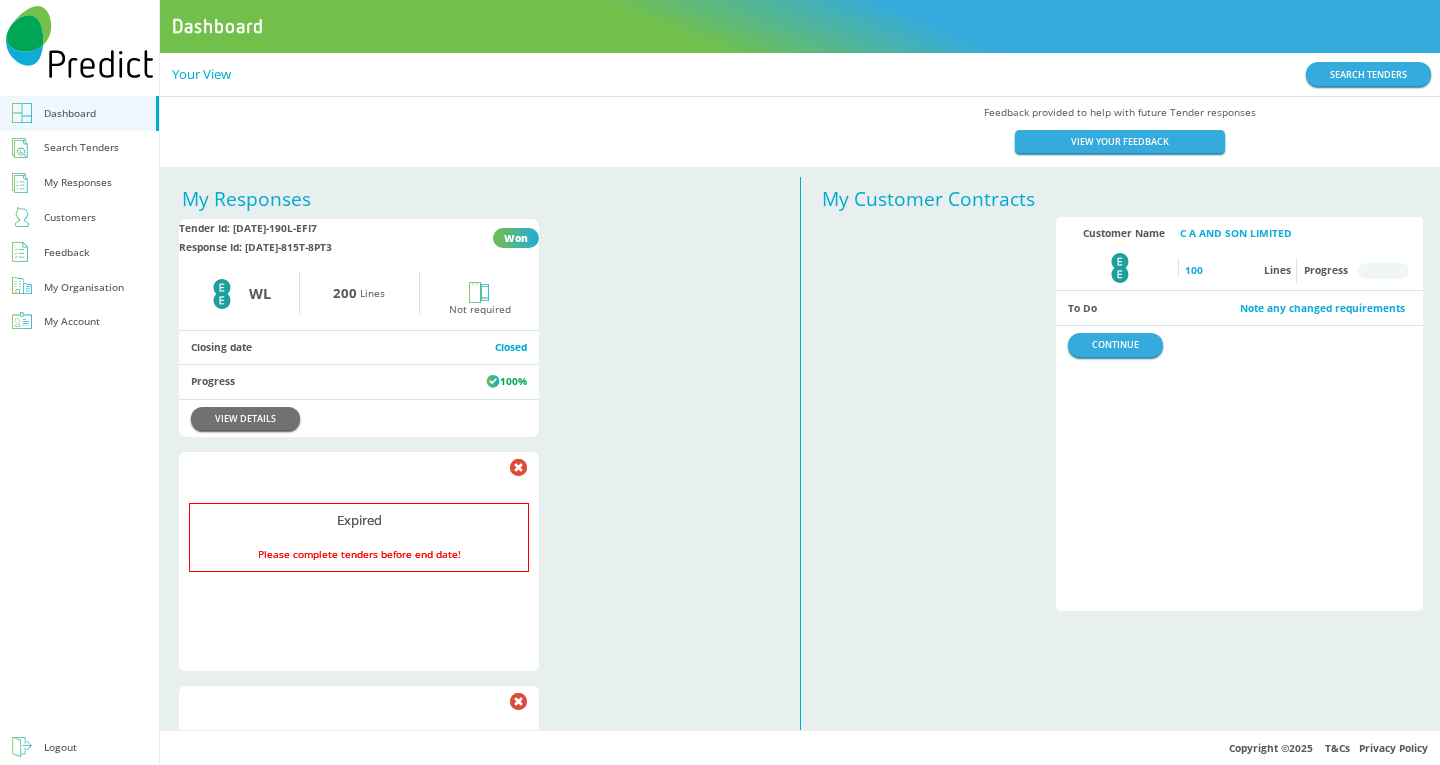 click on "Search Tenders" at bounding box center [81, 147] 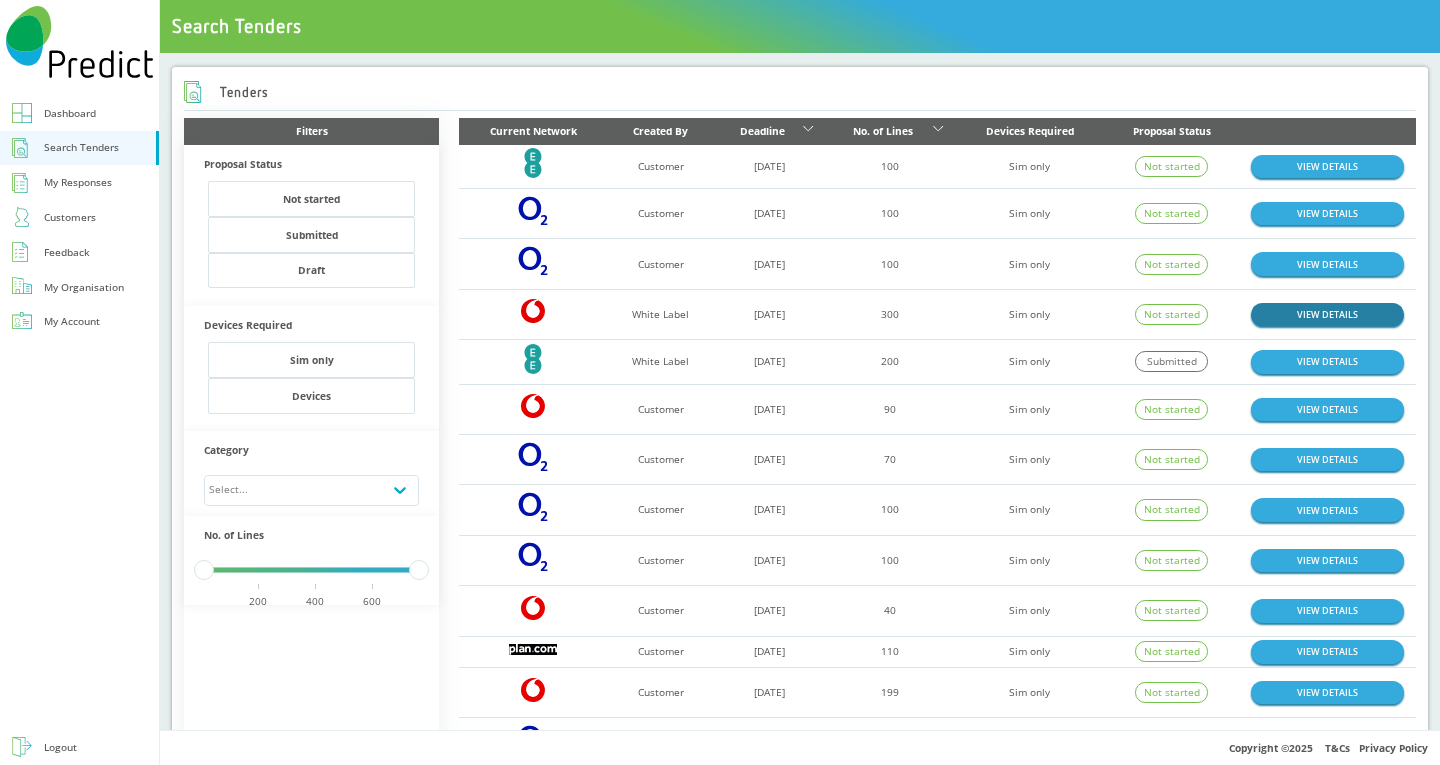 click on "VIEW DETAILS" at bounding box center [1327, 314] 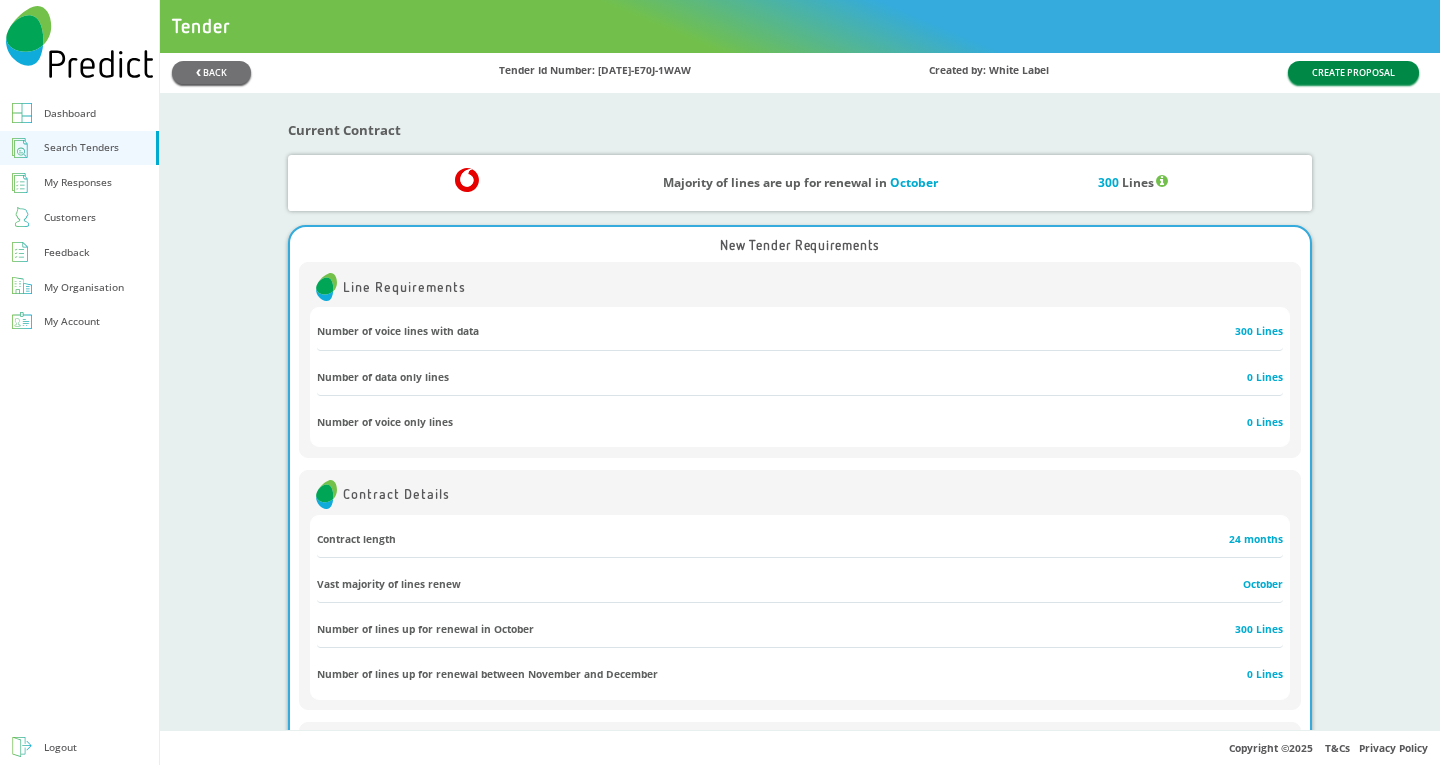 click on "CREATE PROPOSAL" at bounding box center (1353, 72) 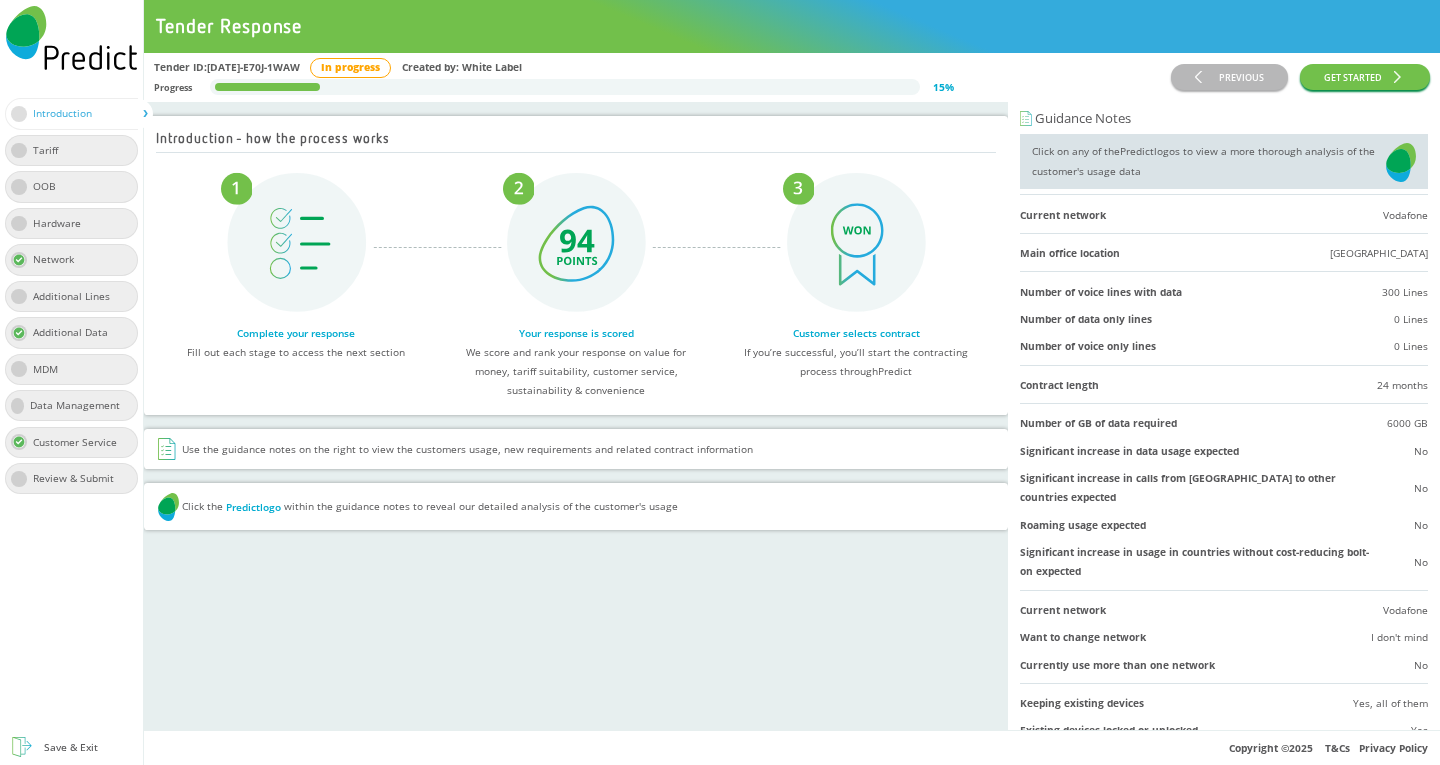 click on "Introduction - how the process works Complete your response Fill out each stage to access the next section Your response is scored We score and rank your response on value for money, tariff suitability, customer service, sustainability & convenience Customer selects contract If you’re successful, you’ll start the contracting process through  Predict Use the guidance notes on the right to view the customers usage, new requirements and related contract information Click the   Predict  logo   within the guidance notes to reveal our detailed analysis of the customer's usage" at bounding box center [576, 416] 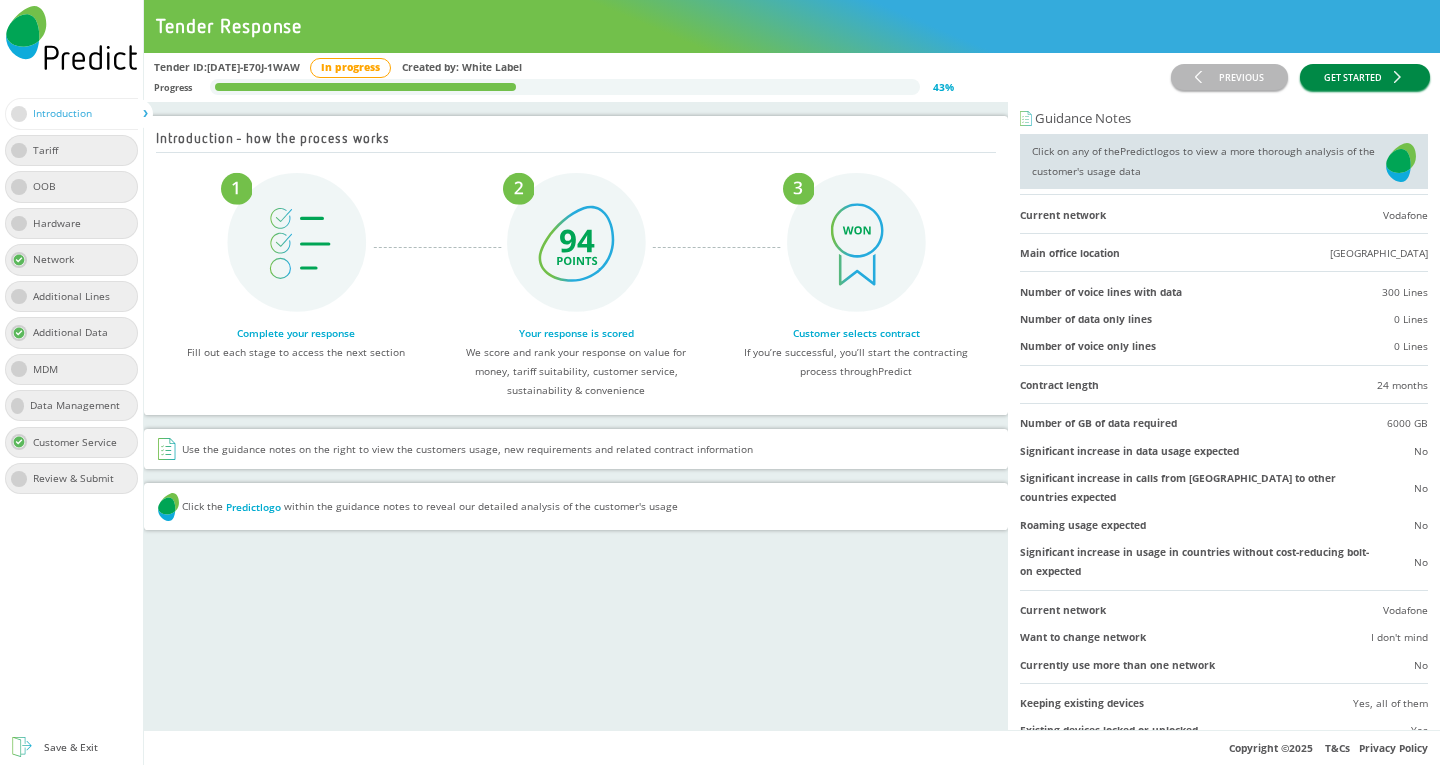 click on "GET STARTED" at bounding box center (1365, 77) 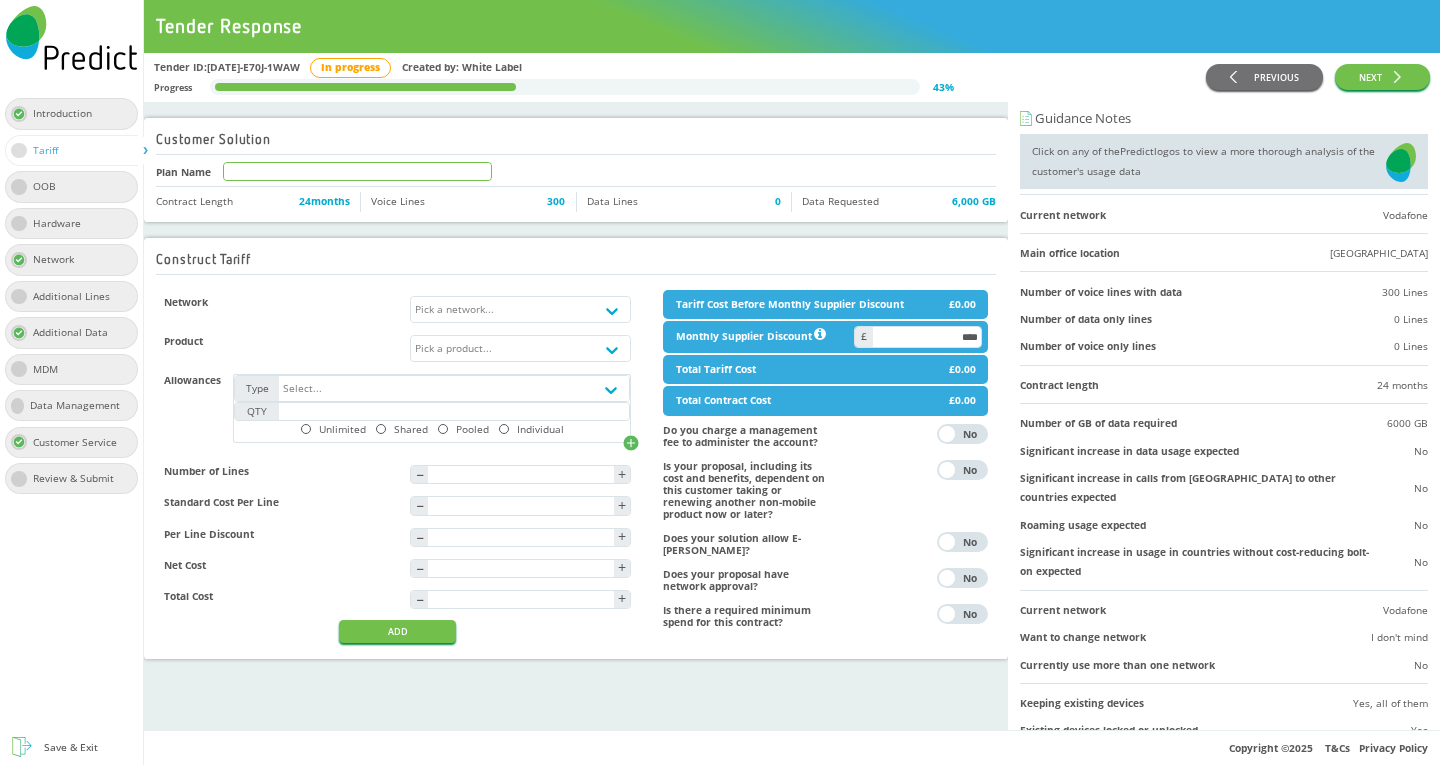 click at bounding box center [357, 171] 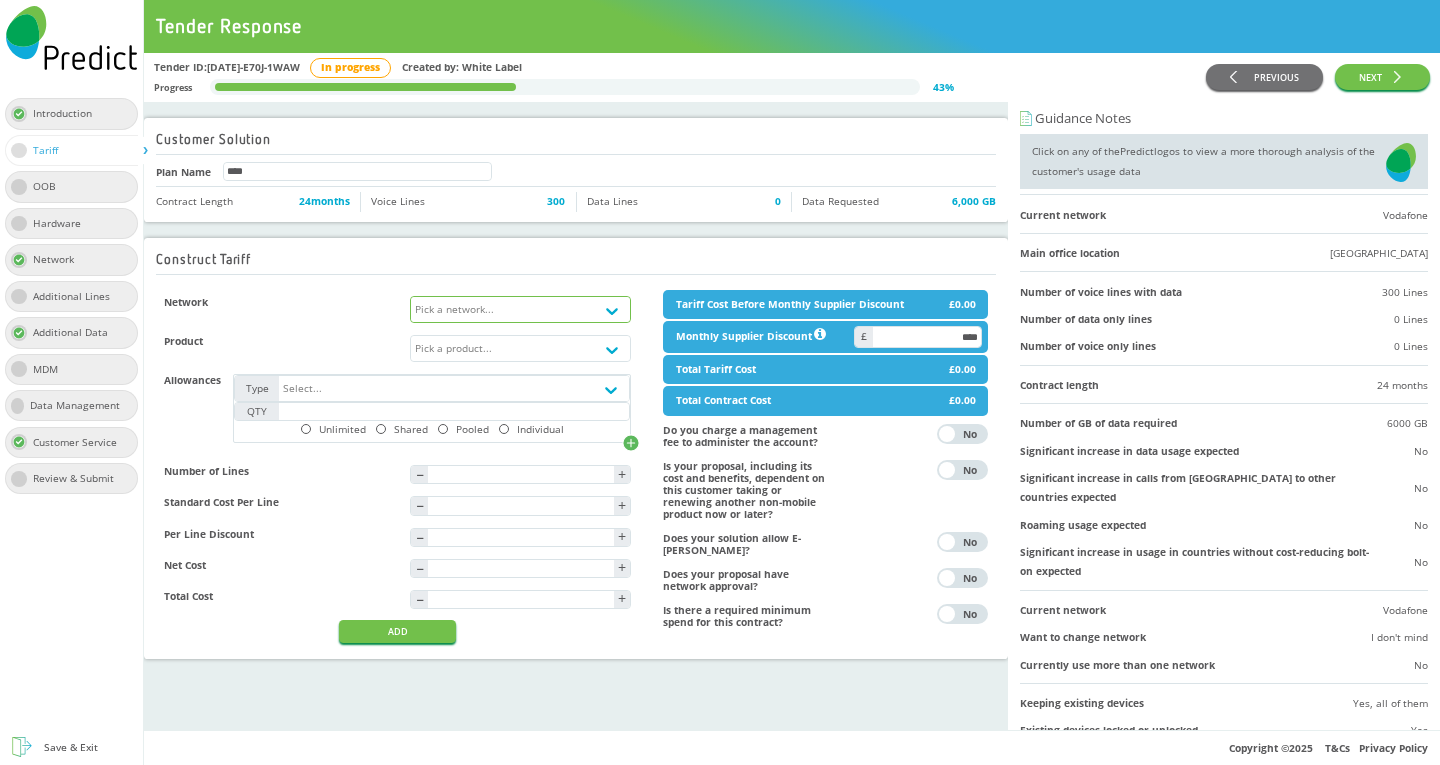type on "****" 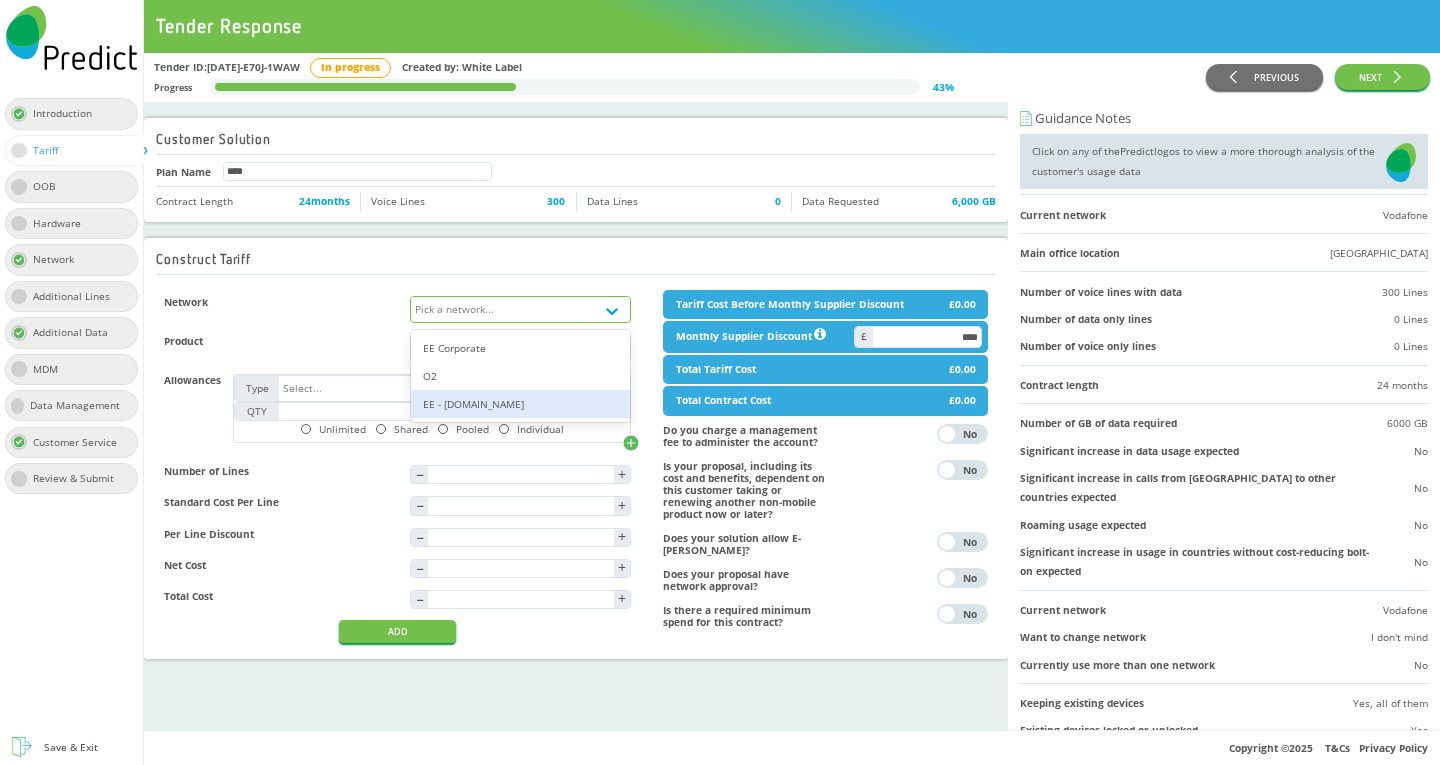 click on "EE - [DOMAIN_NAME]" at bounding box center [521, 404] 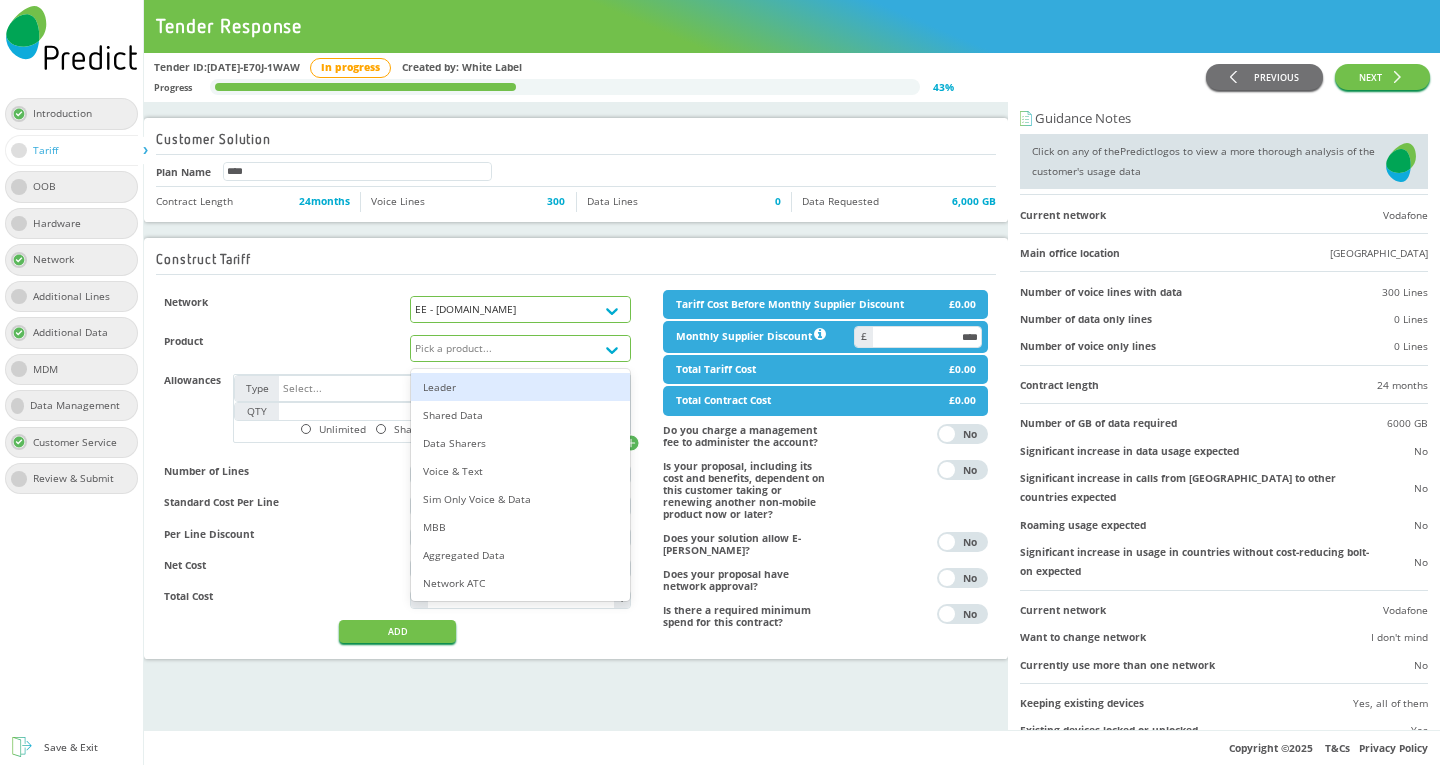 click on "Pick a product..." at bounding box center (453, 348) 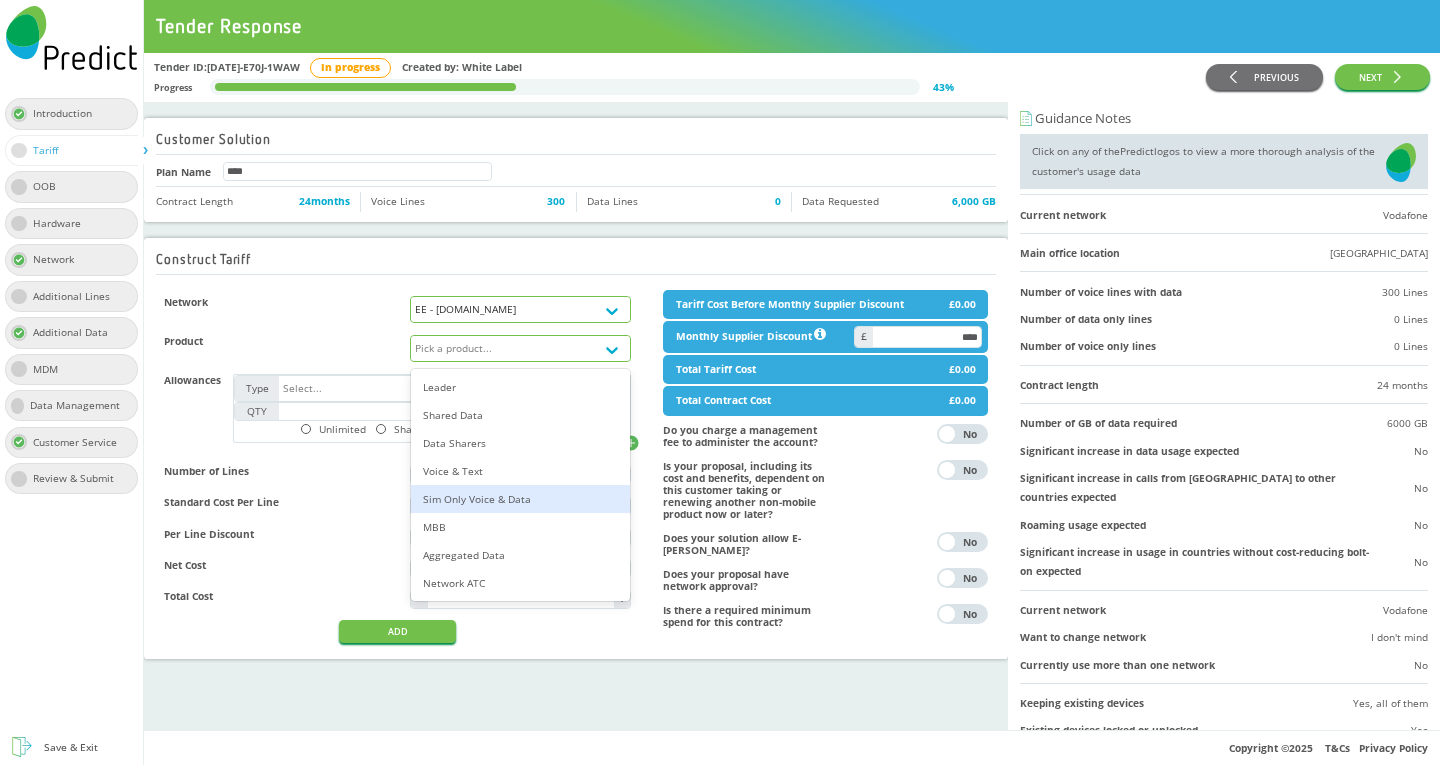click on "Sim Only Voice & Data" at bounding box center [521, 499] 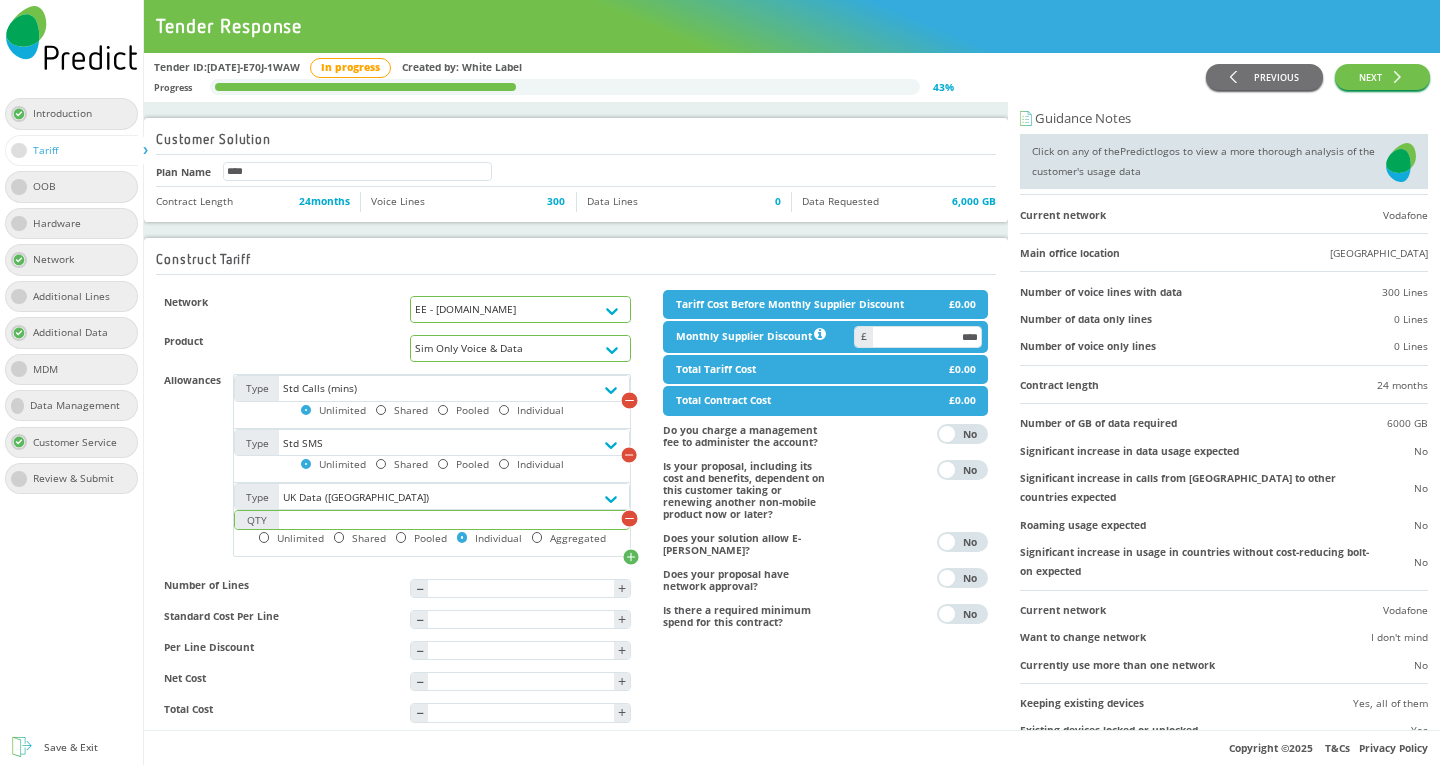 click at bounding box center (454, 519) 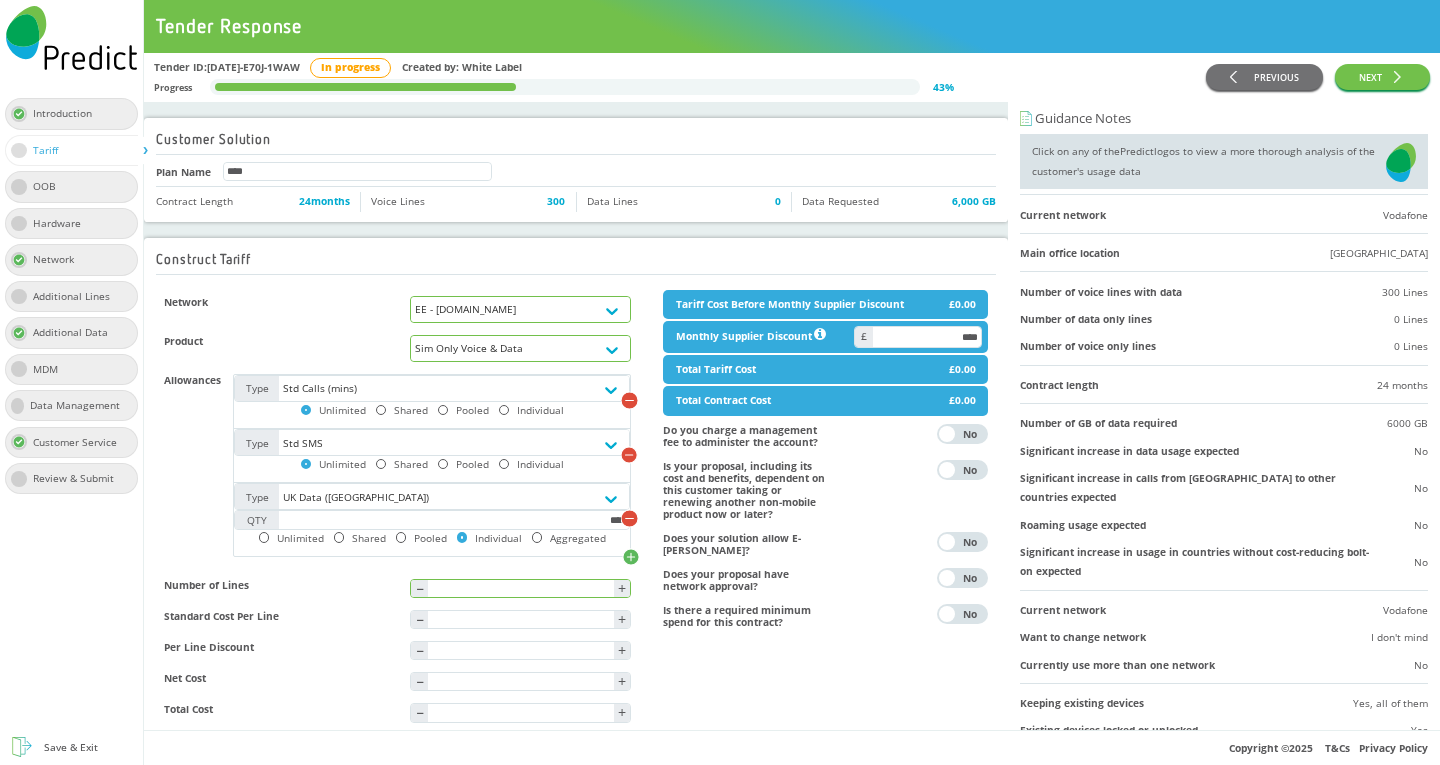 type on "****" 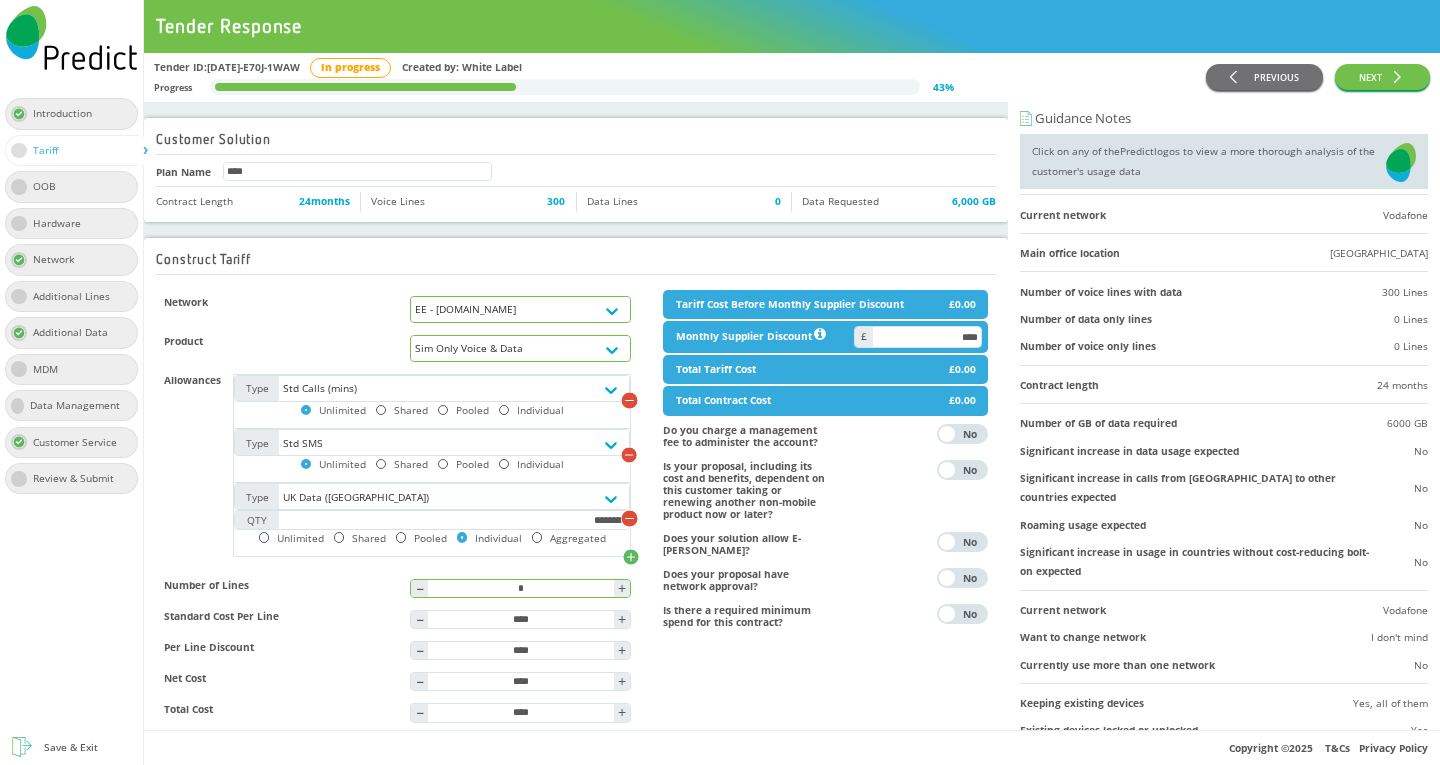 click on "*" at bounding box center (520, 588) 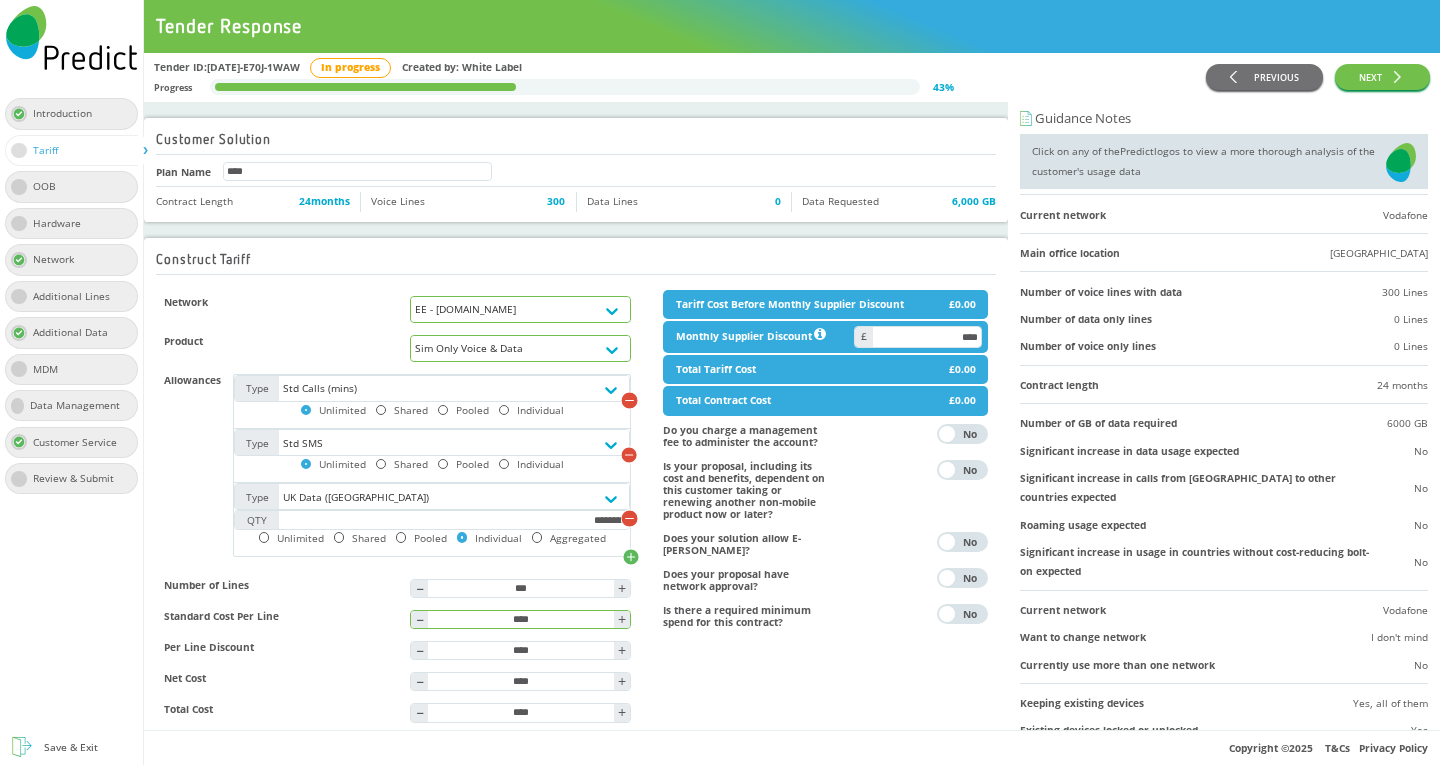 type on "***" 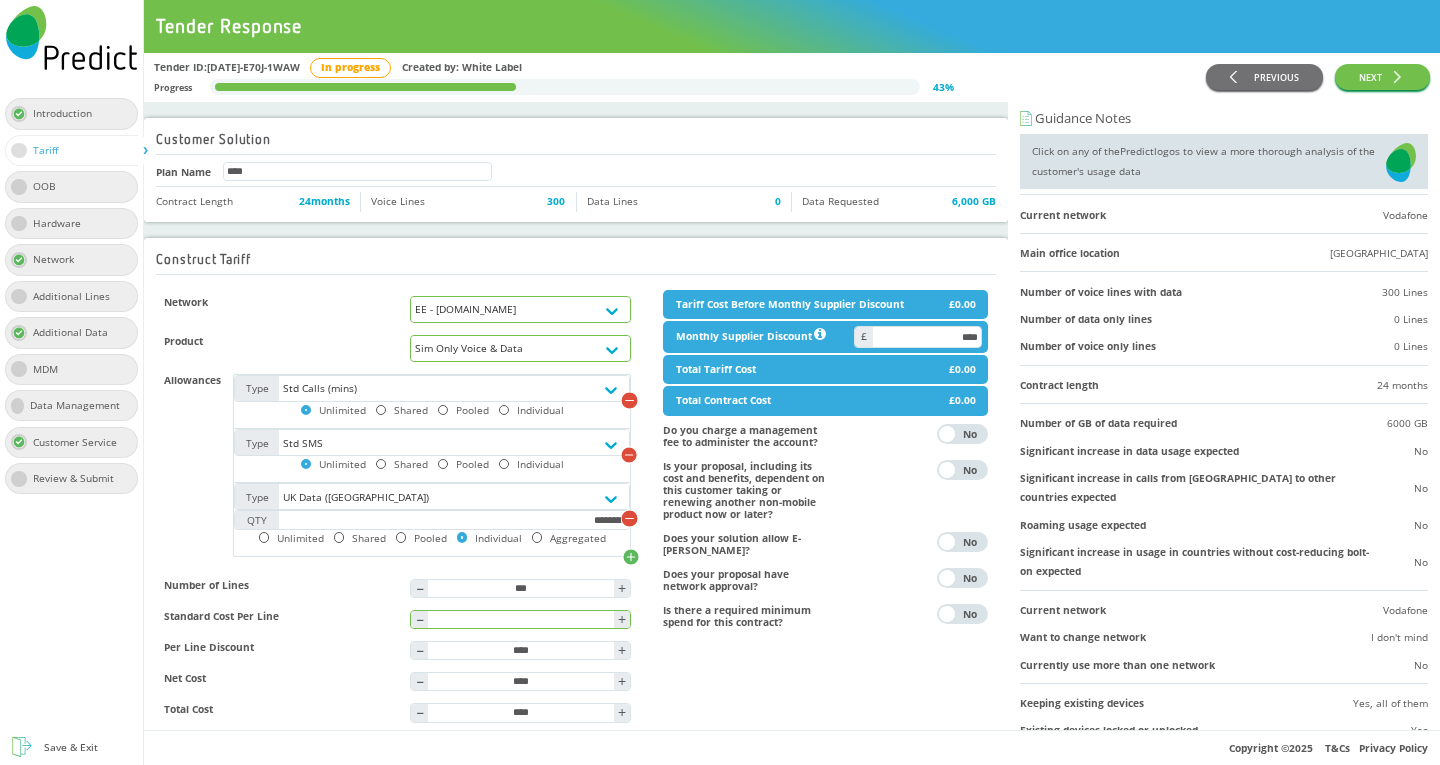 click at bounding box center (520, 619) 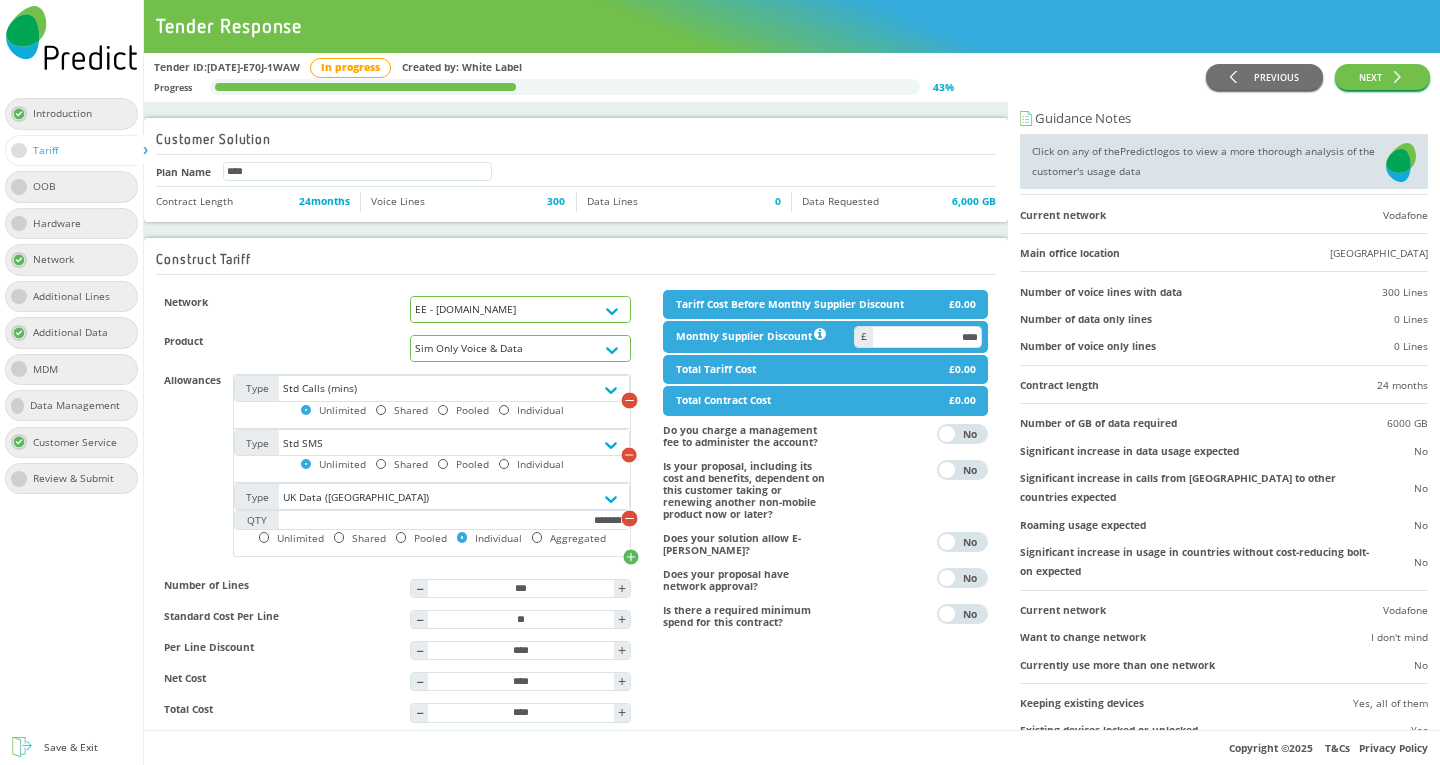 type on "*****" 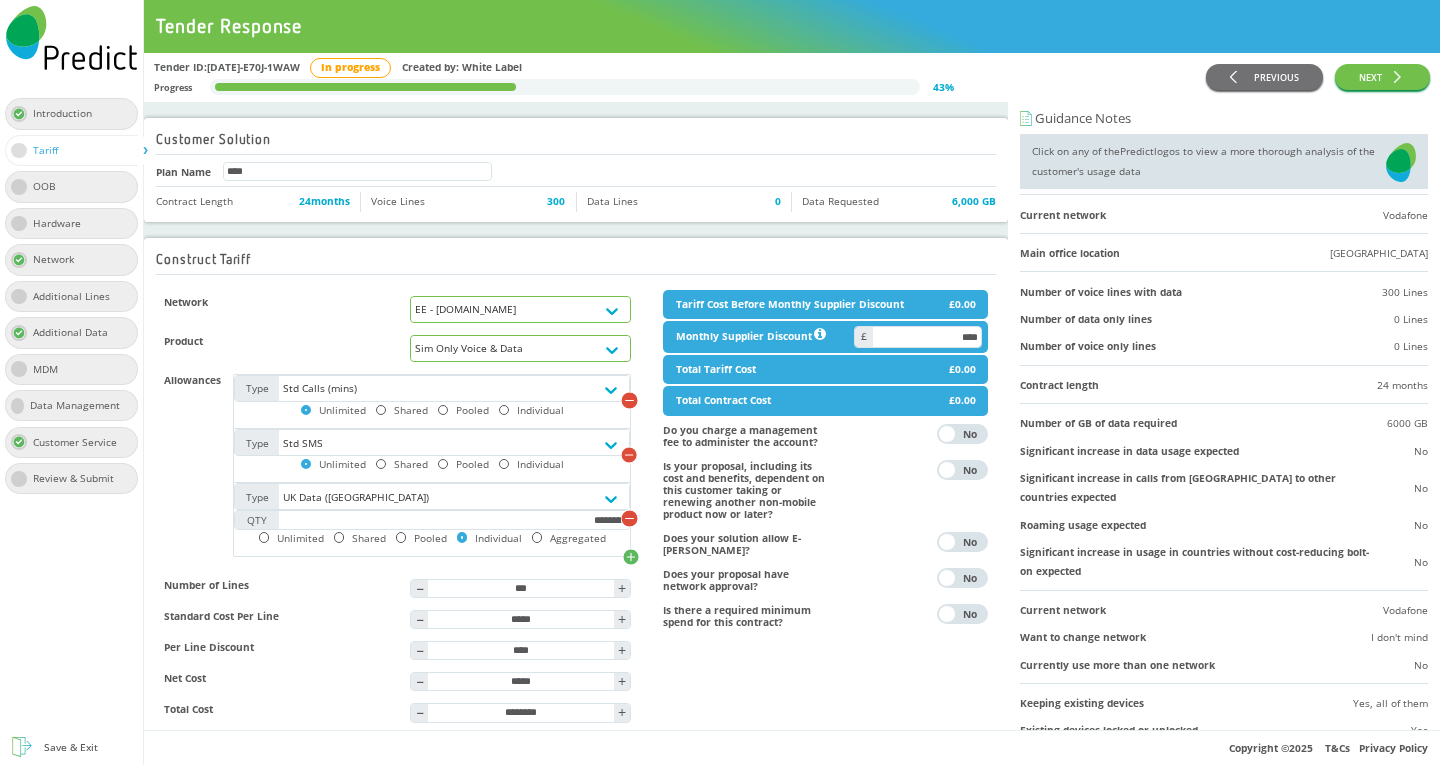 click on "Tariff Cost Before Monthly Supplier Discount £0.00 Monthly Supplier Discount **** Total Tariff Cost £0.00 Total Contract Cost £0.00 Do you charge a management fee to administer the account? Yes No Is your proposal, including its cost and benefits, dependent on this customer taking or renewing another non-mobile product now or later? Yes No Does your solution allow E-sims? Yes No Does your proposal have network approval? Yes No Is there a required minimum spend for this contract? Yes No" at bounding box center [825, 523] 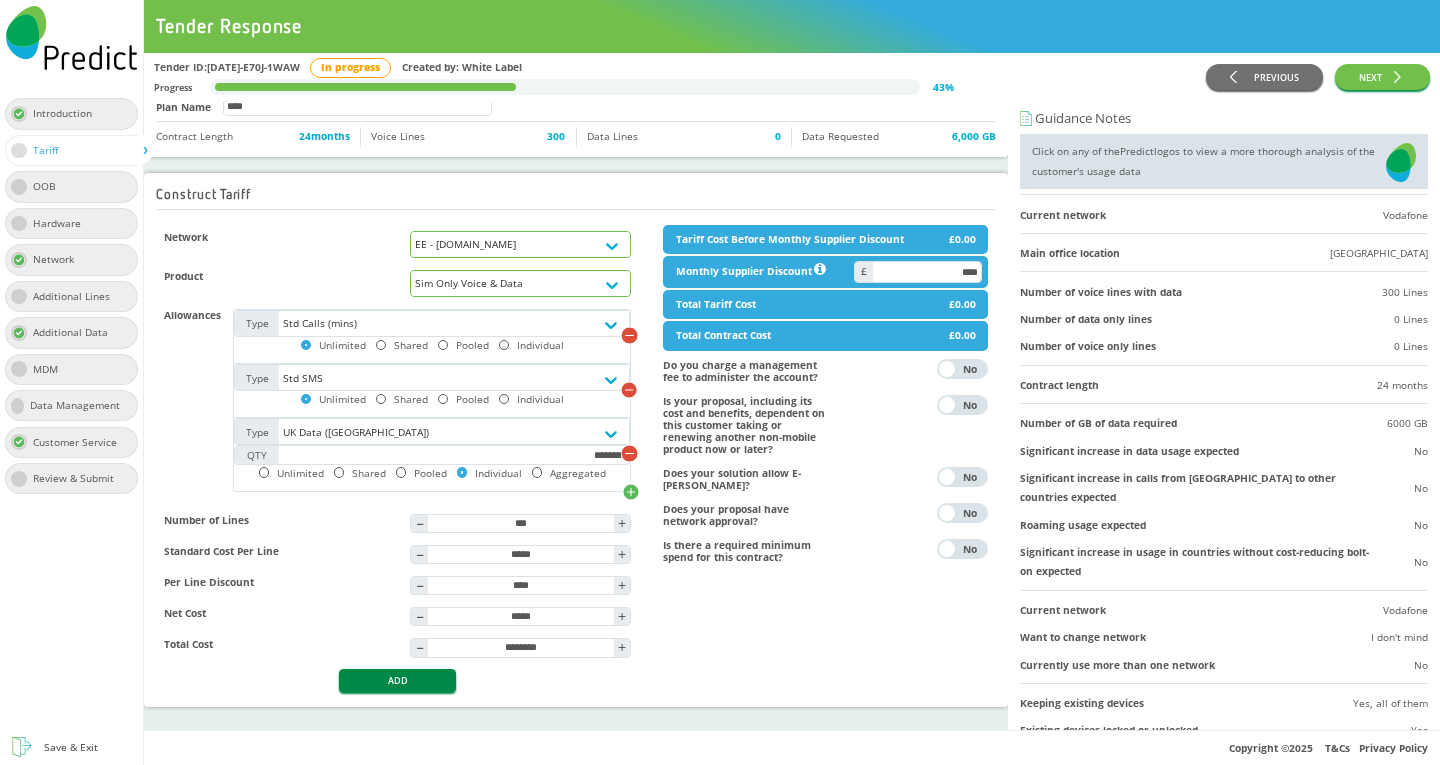 click on "ADD" at bounding box center [397, 680] 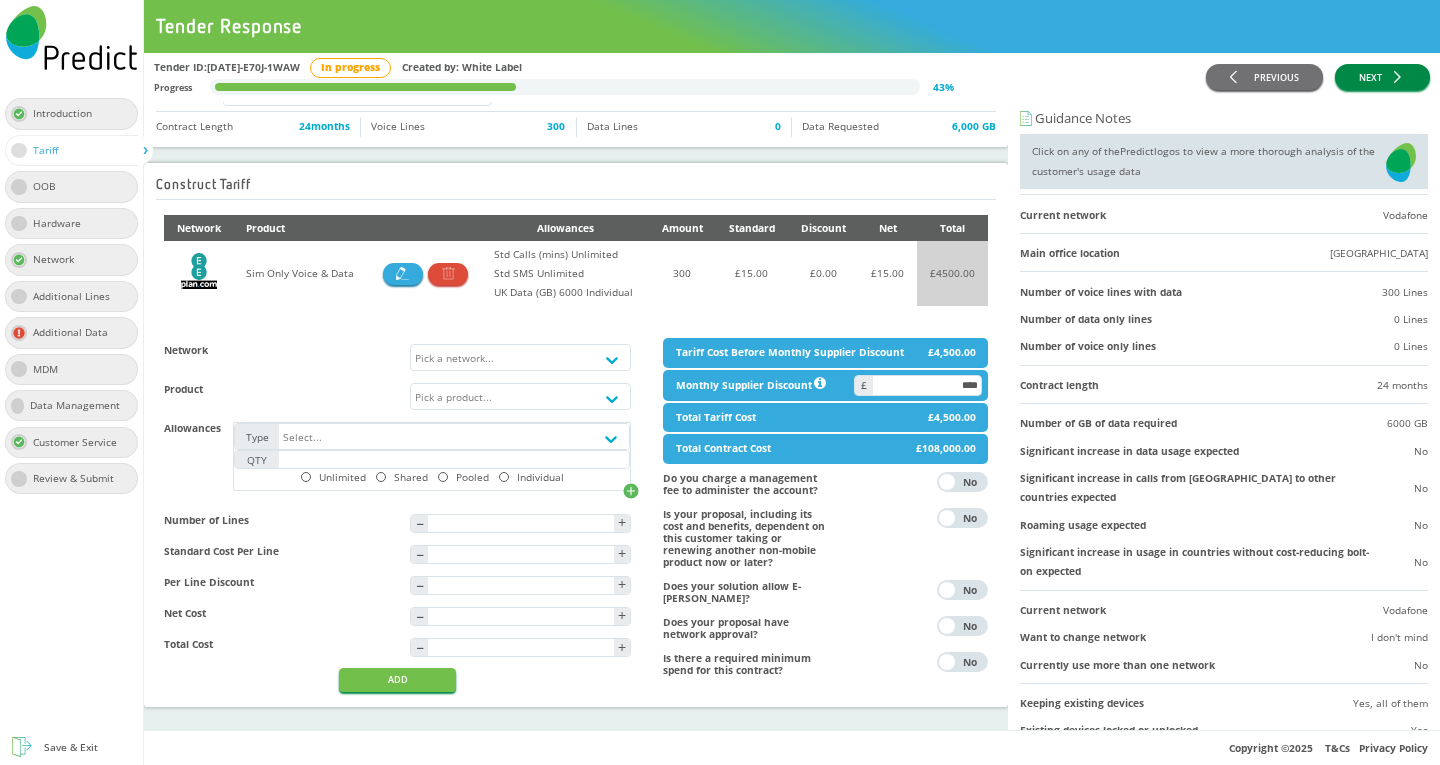 click on "NEXT" at bounding box center (1382, 77) 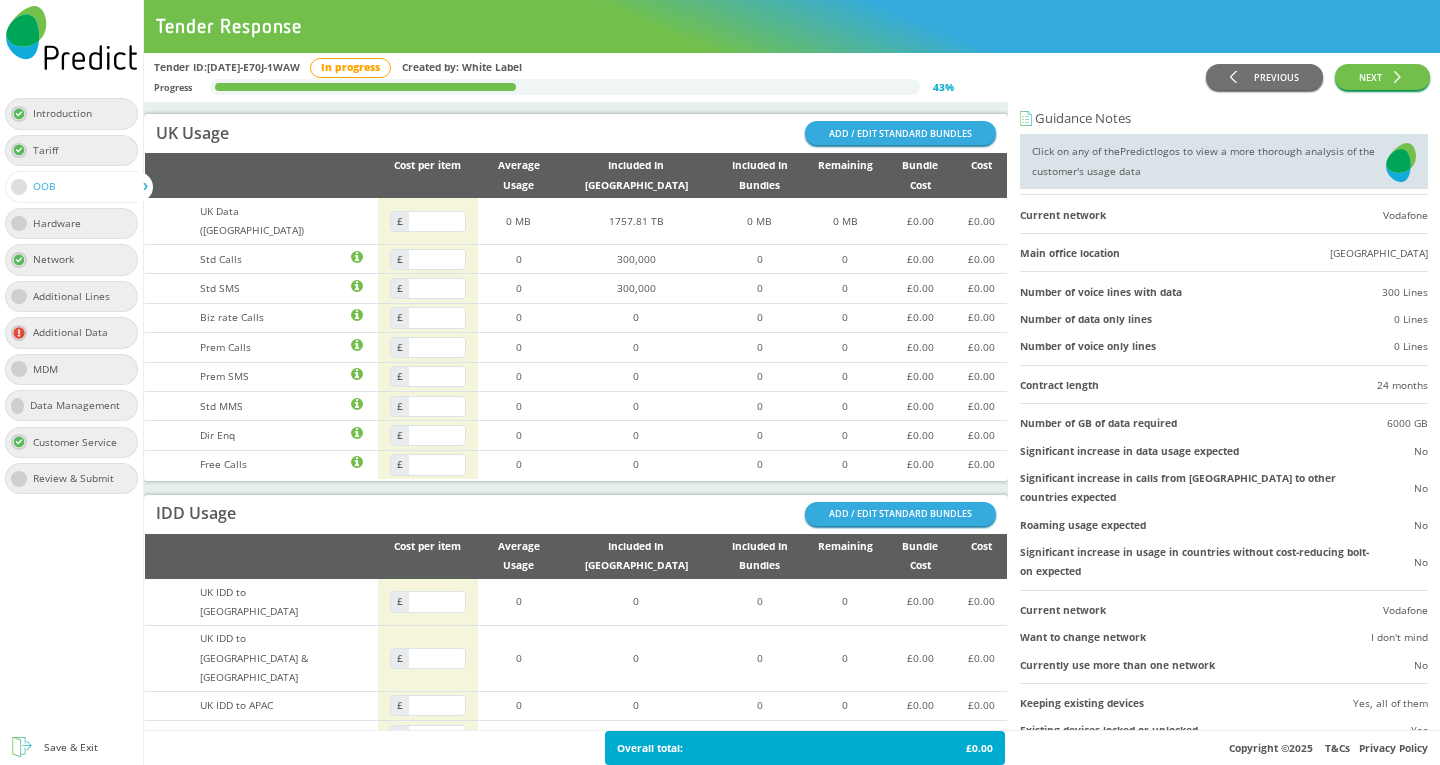 scroll, scrollTop: 0, scrollLeft: 0, axis: both 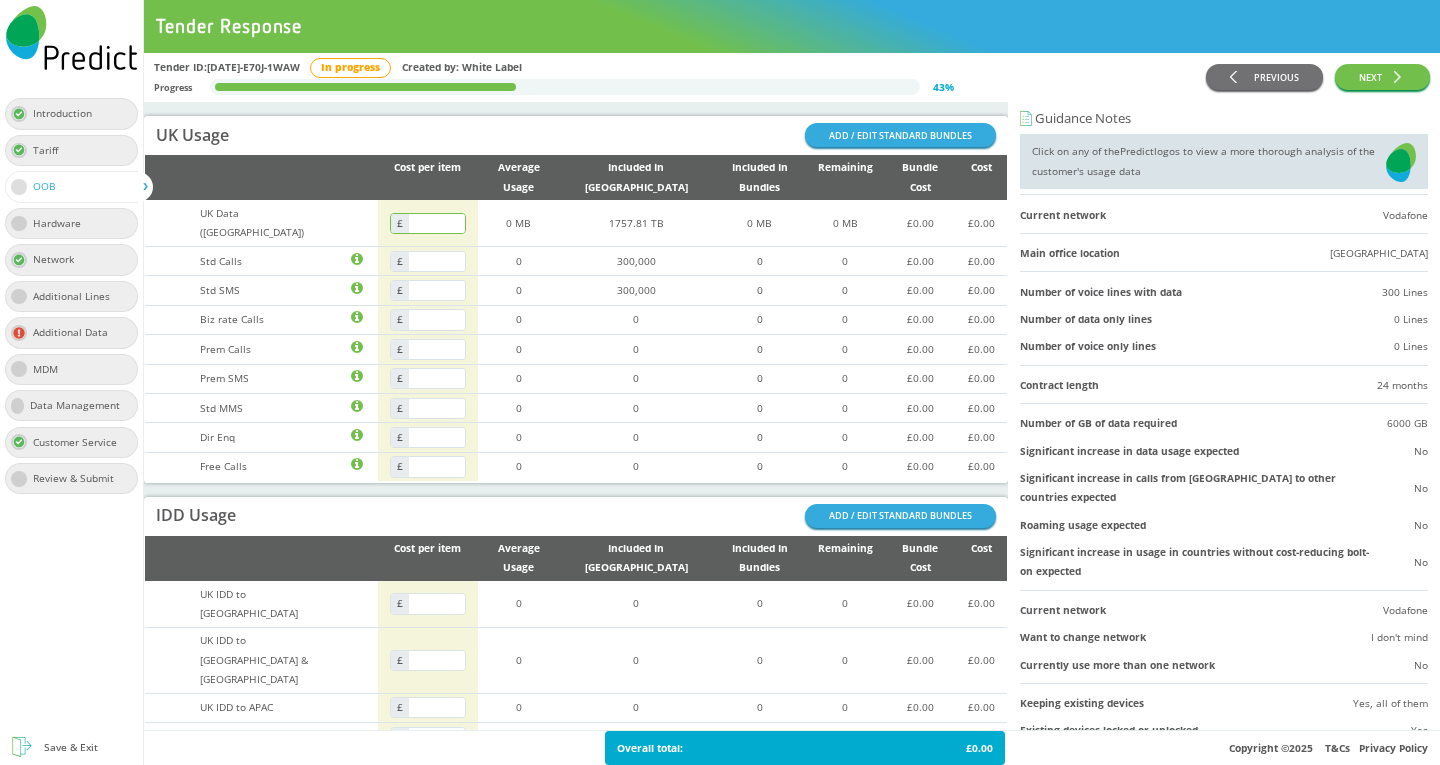click at bounding box center [437, 223] 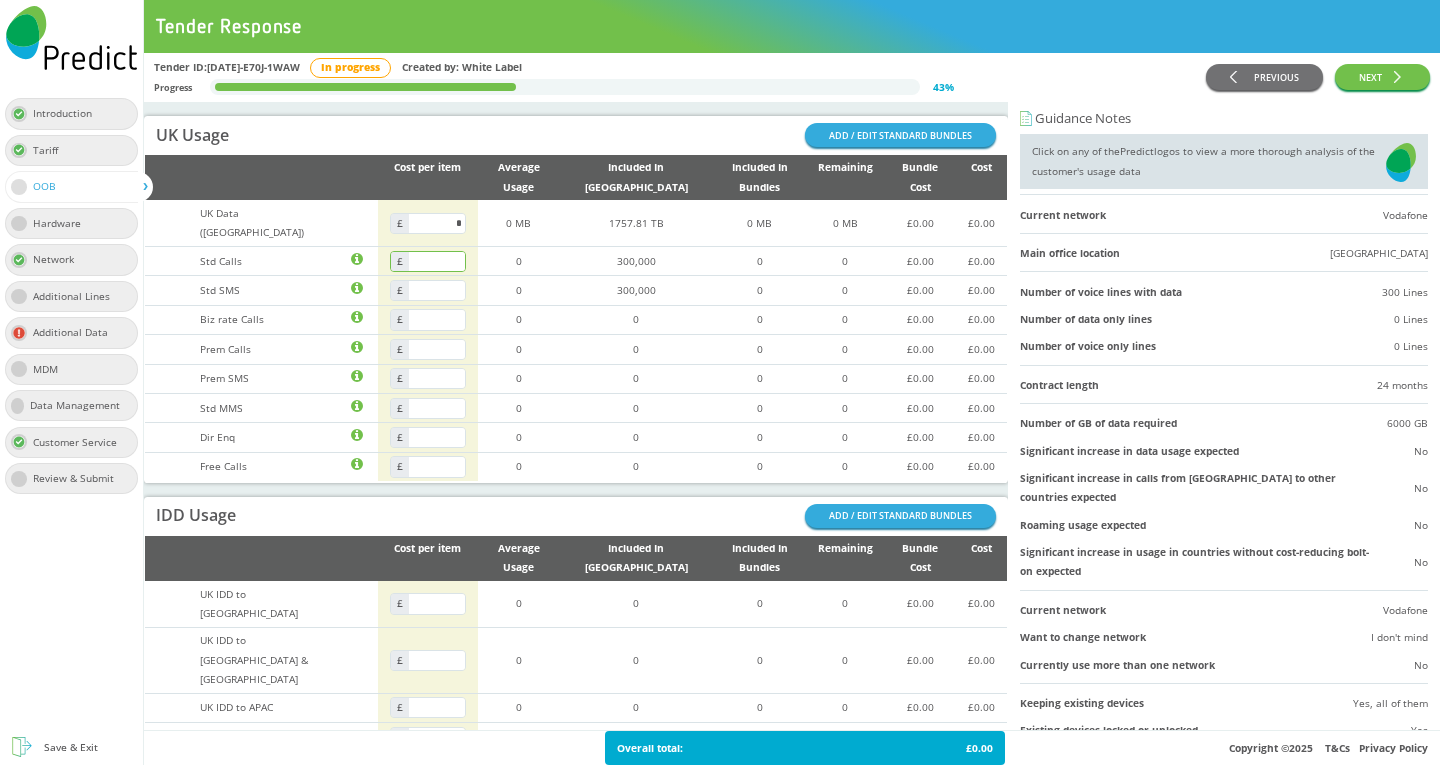 type on "****" 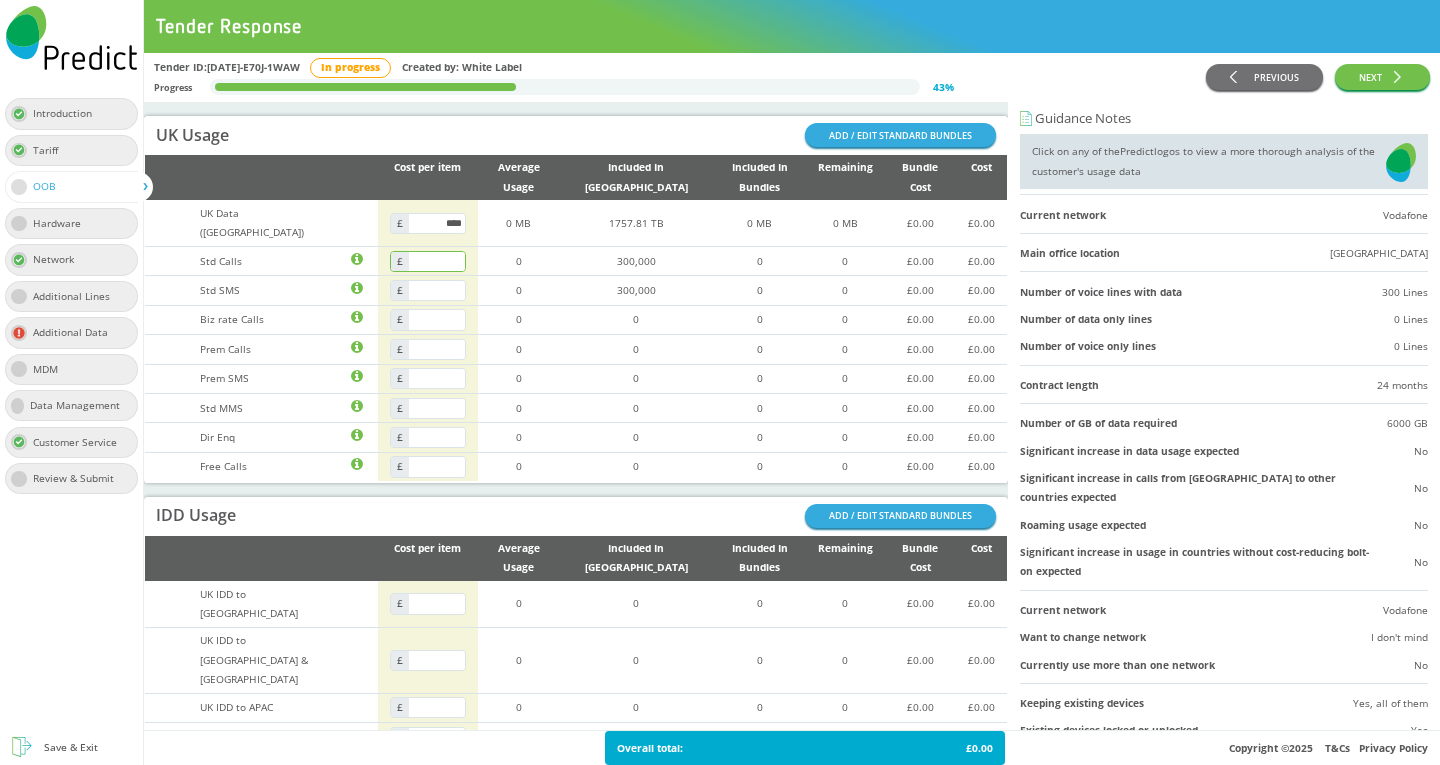 click at bounding box center [437, 261] 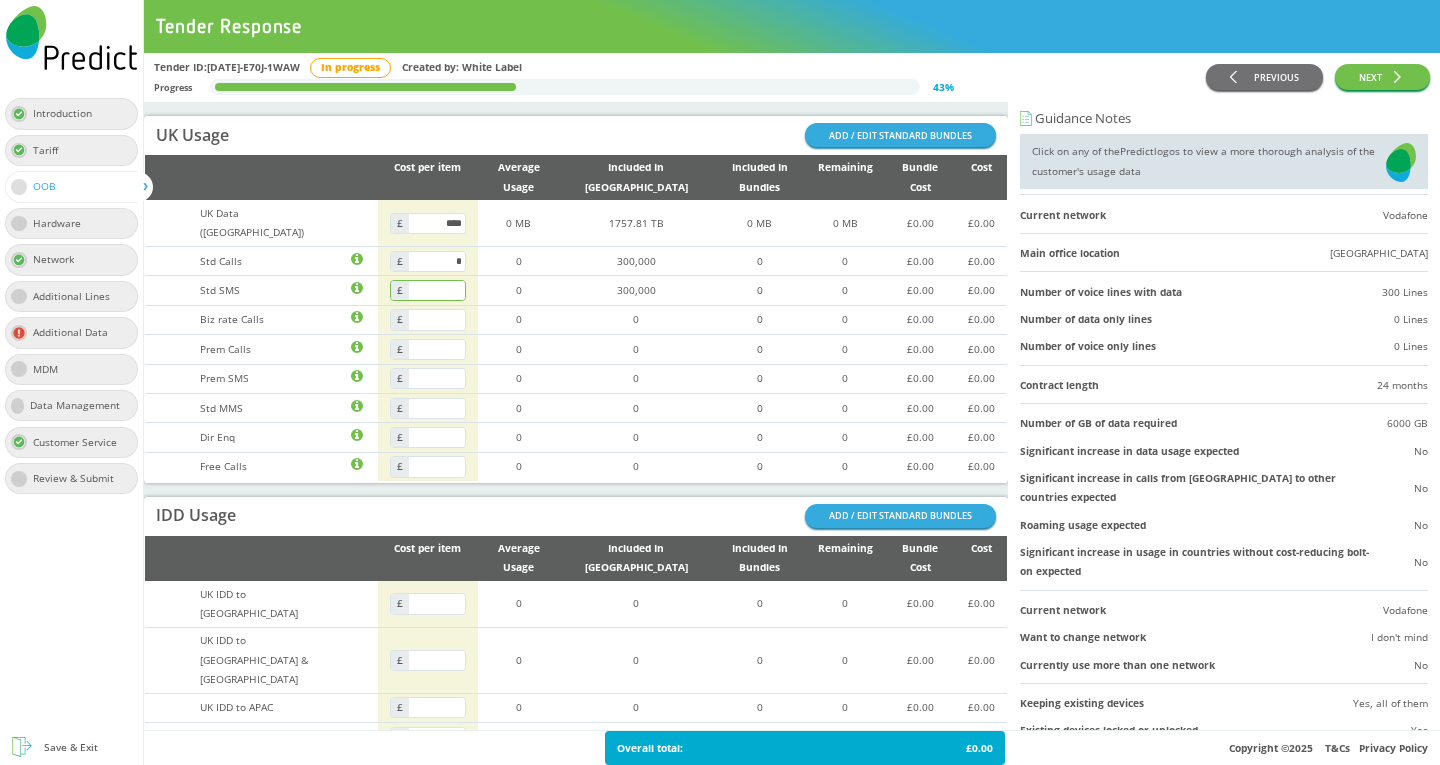 type on "****" 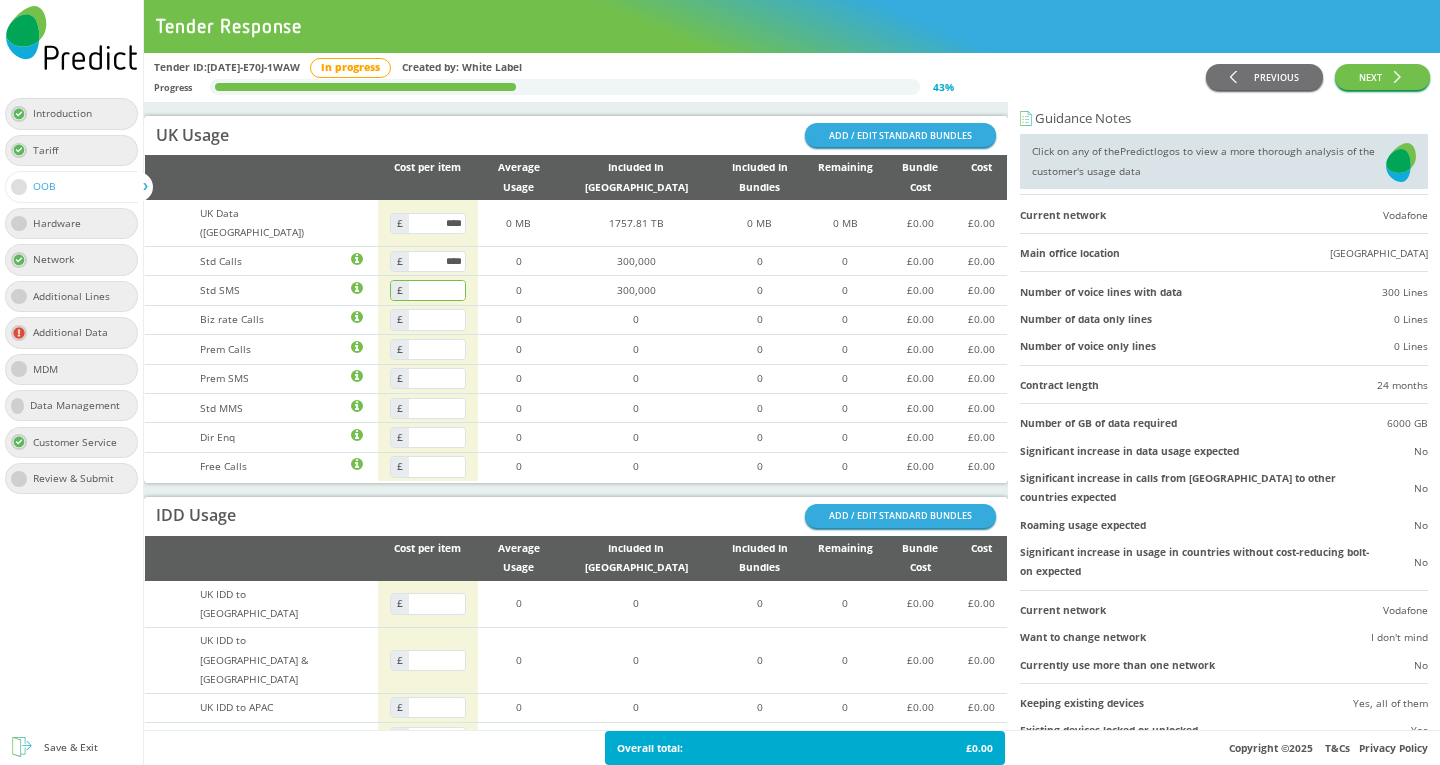 click at bounding box center [437, 290] 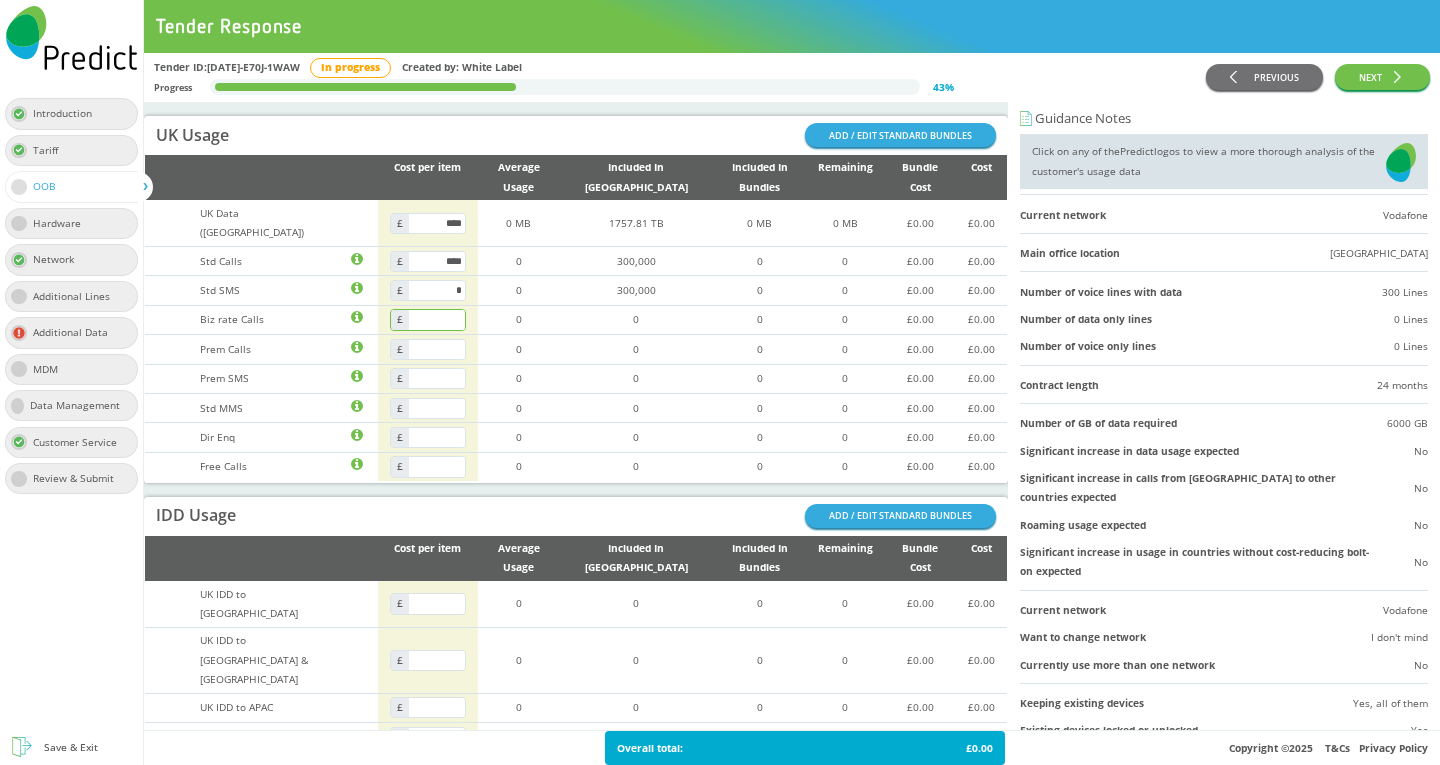 type on "****" 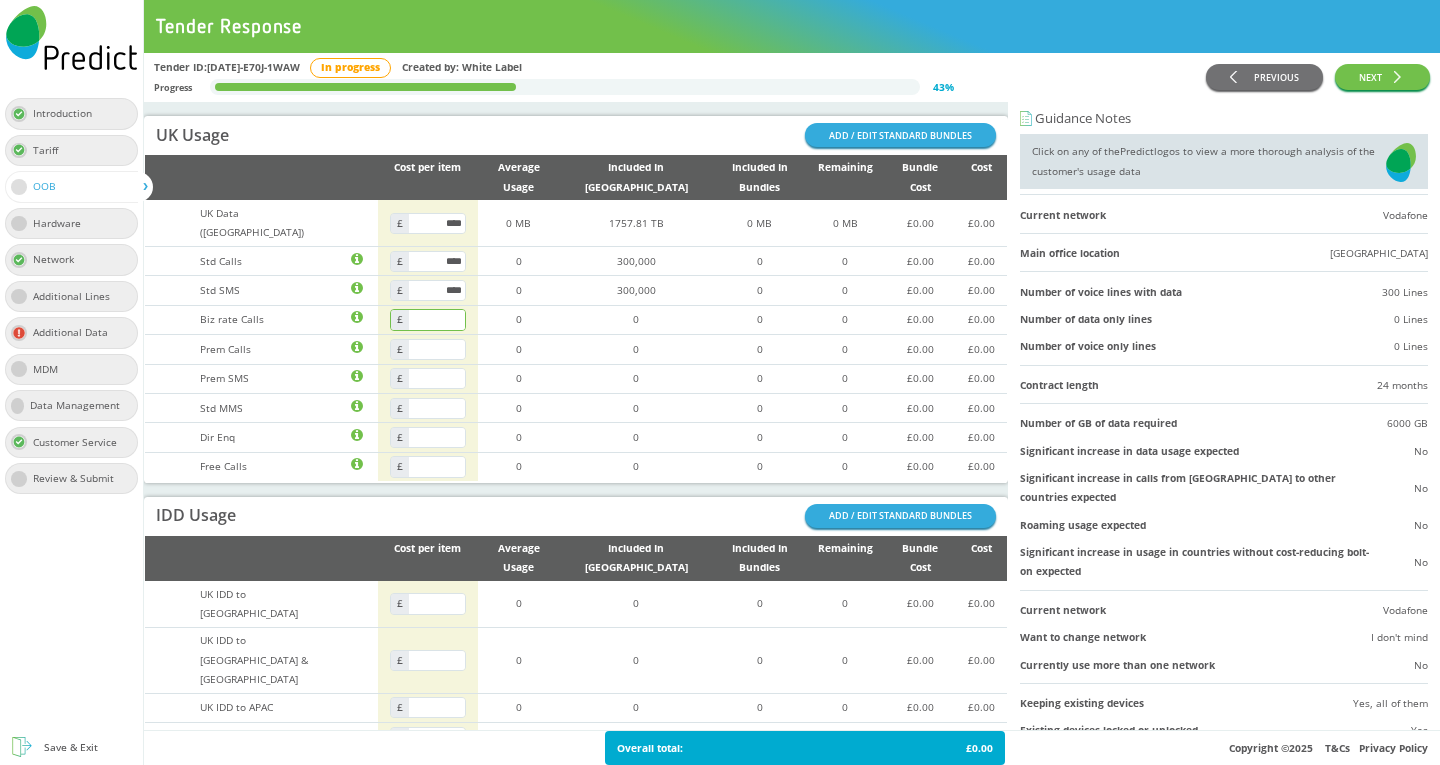 click at bounding box center [437, 319] 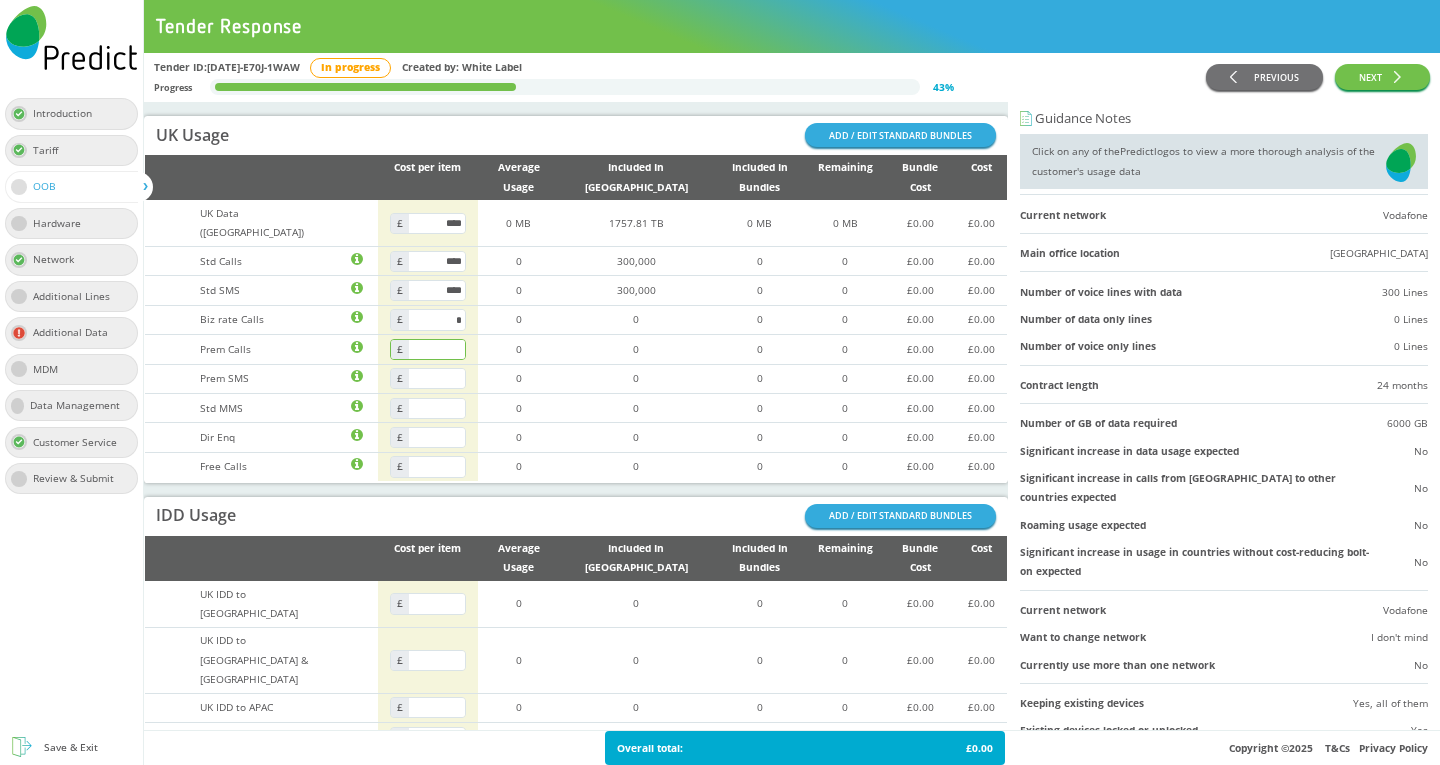 type on "****" 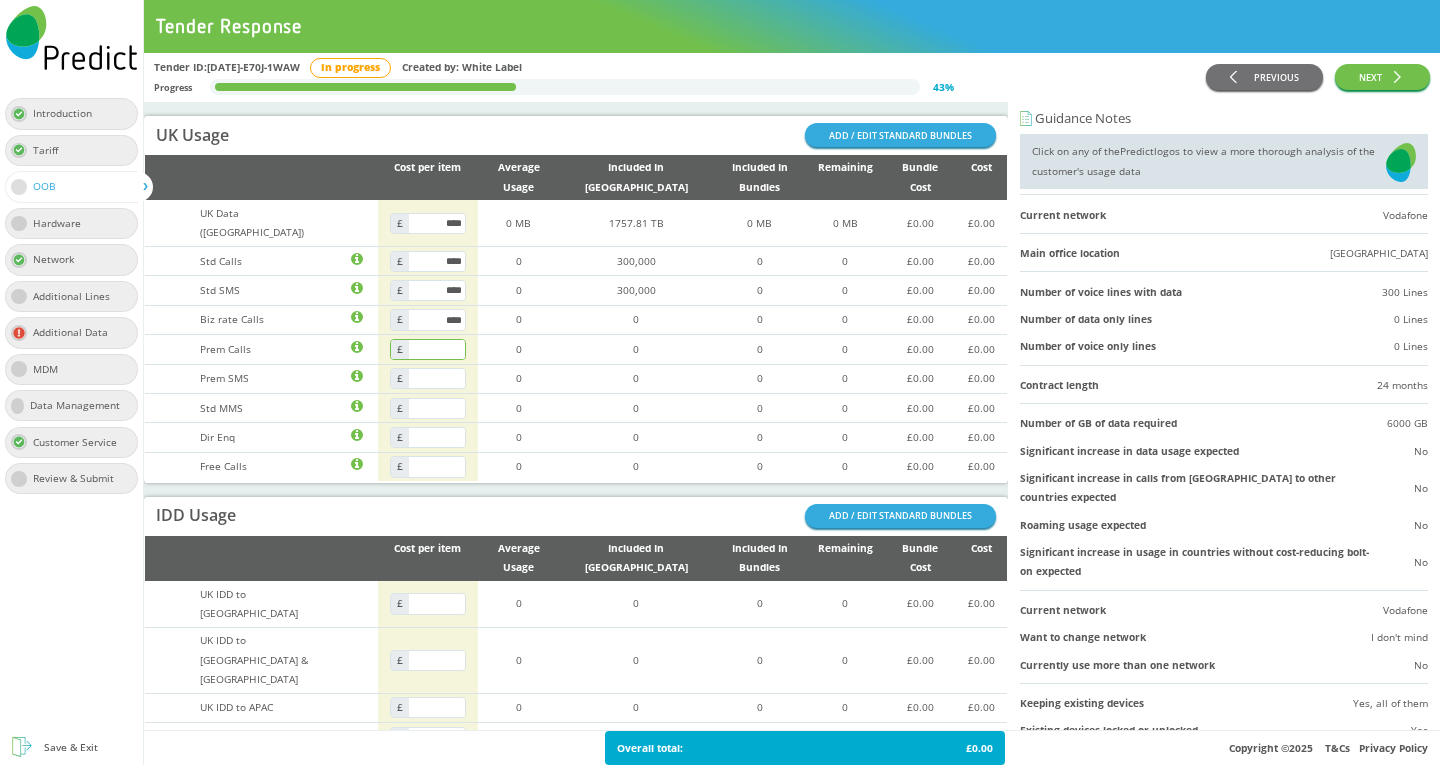 click at bounding box center [437, 349] 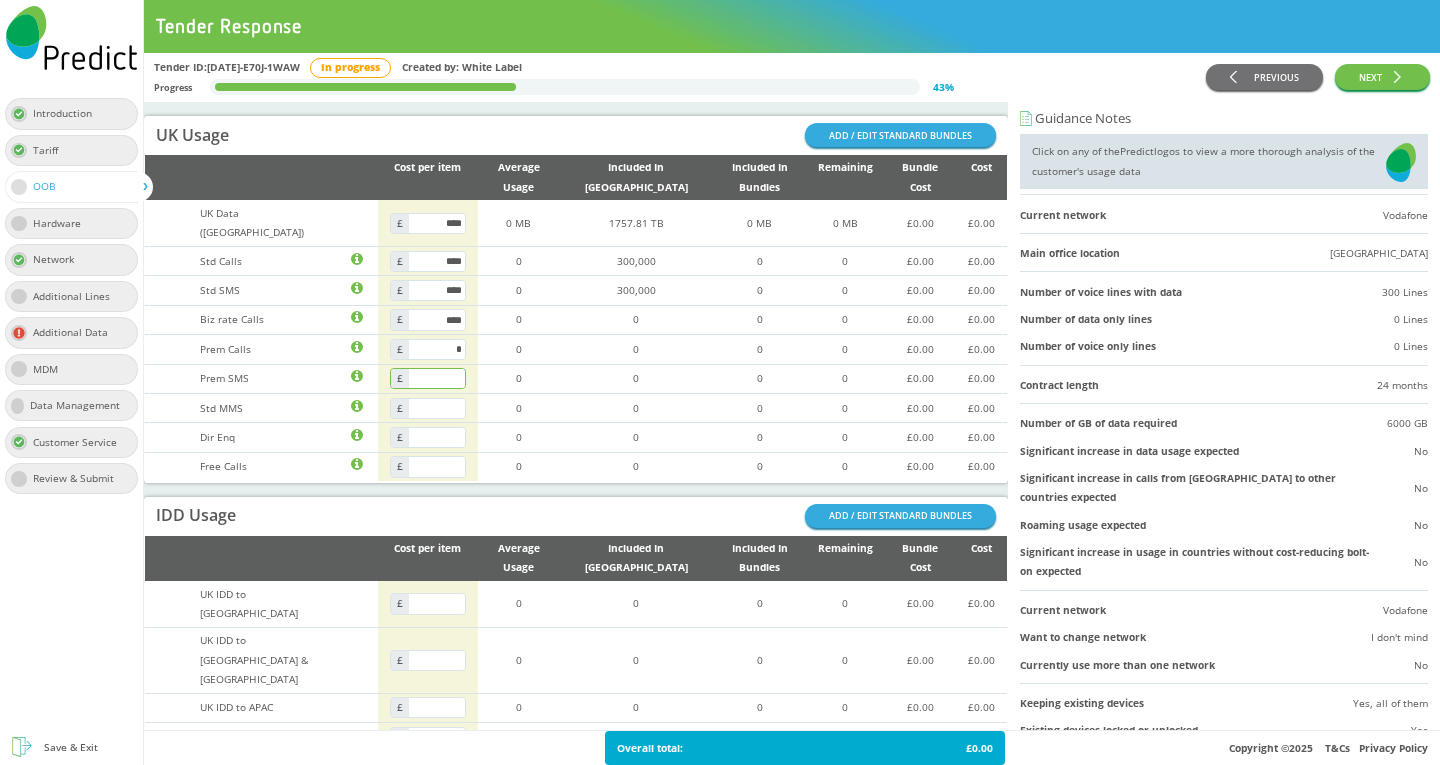 type on "****" 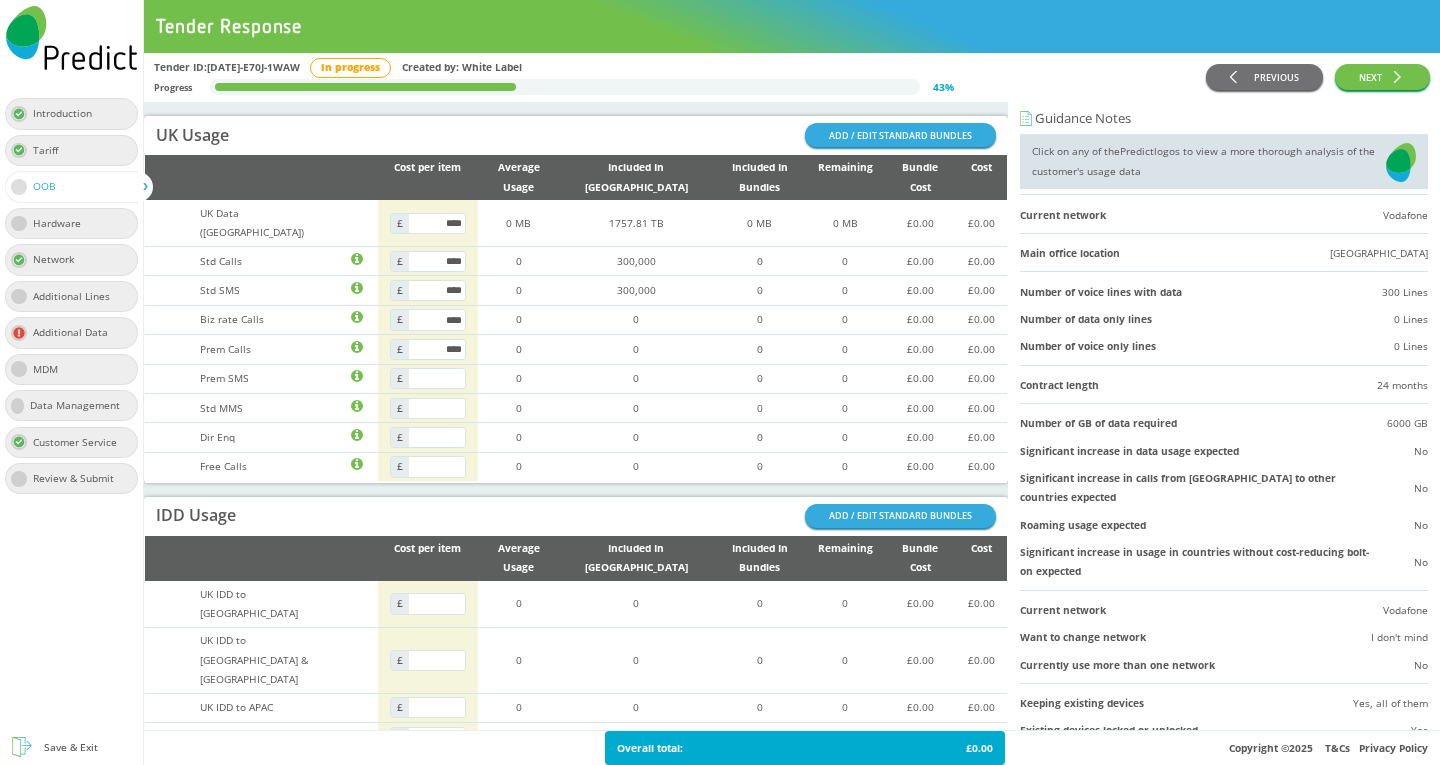drag, startPoint x: 469, startPoint y: 366, endPoint x: 468, endPoint y: 380, distance: 14.035668 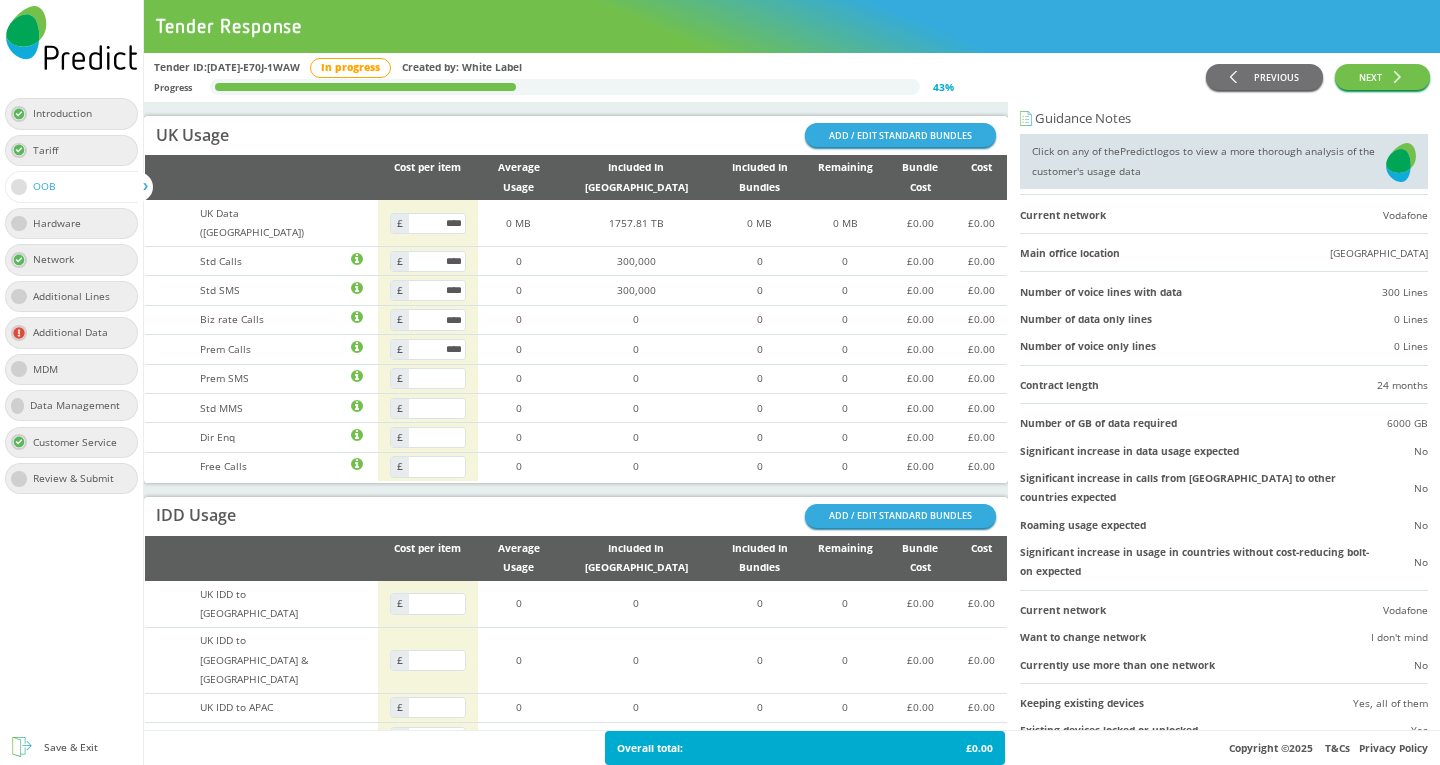 click at bounding box center [437, 378] 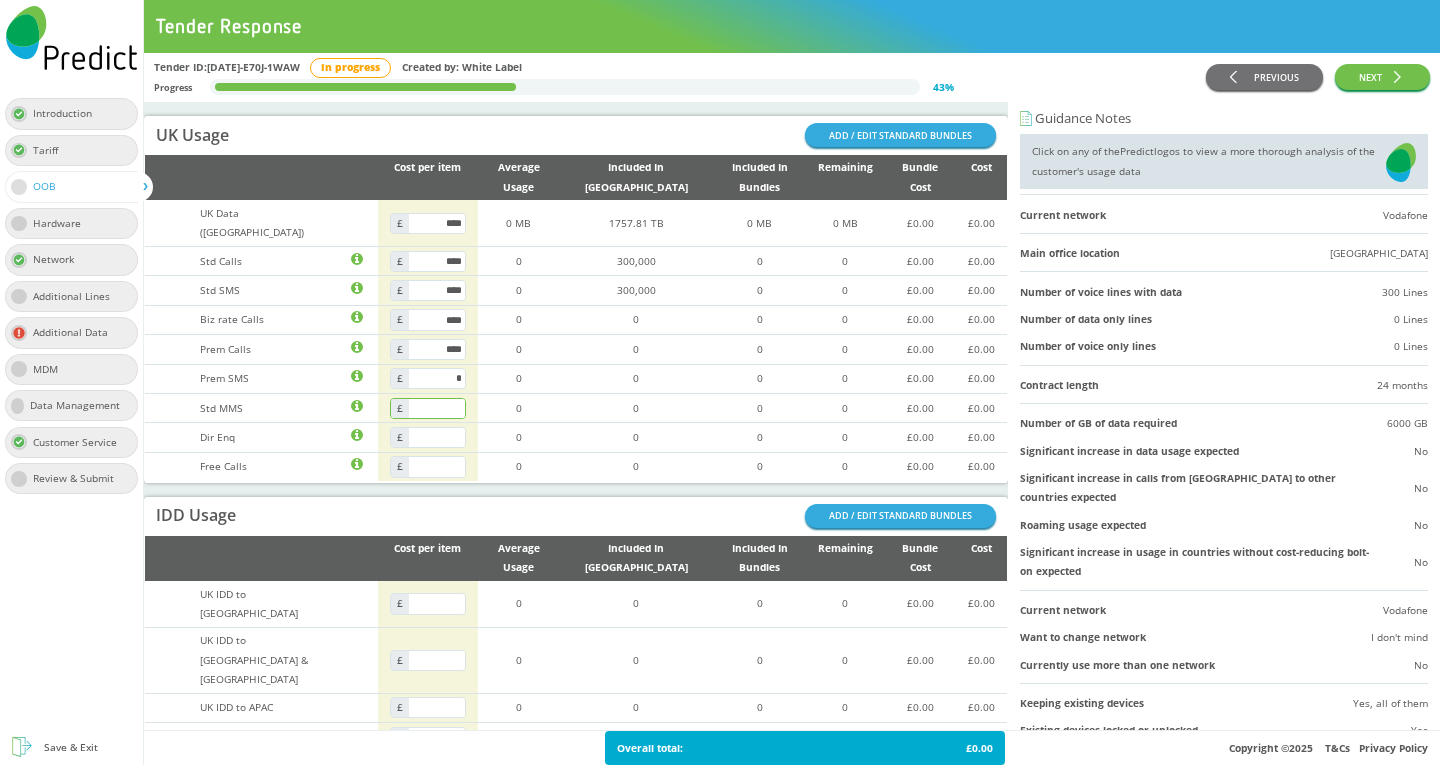type on "****" 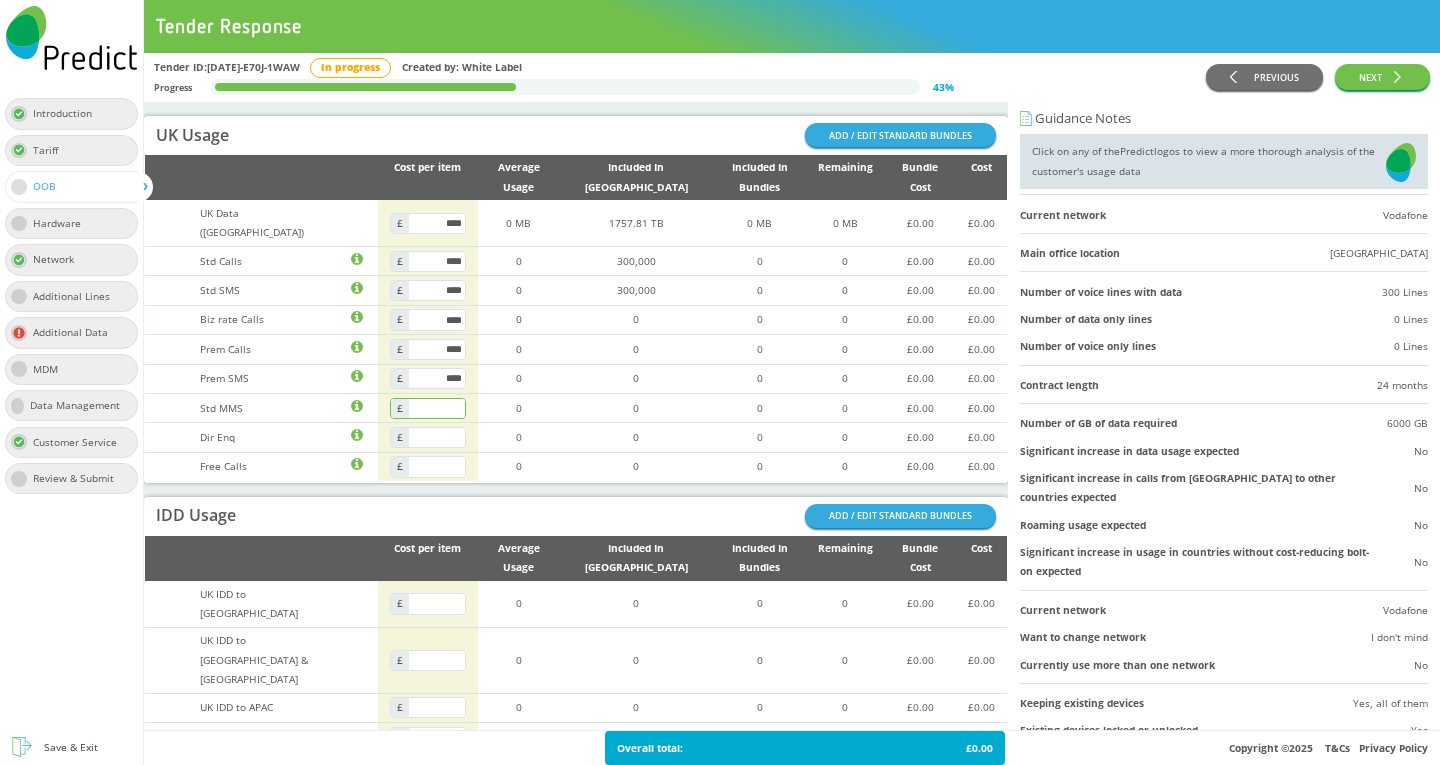 click at bounding box center (437, 408) 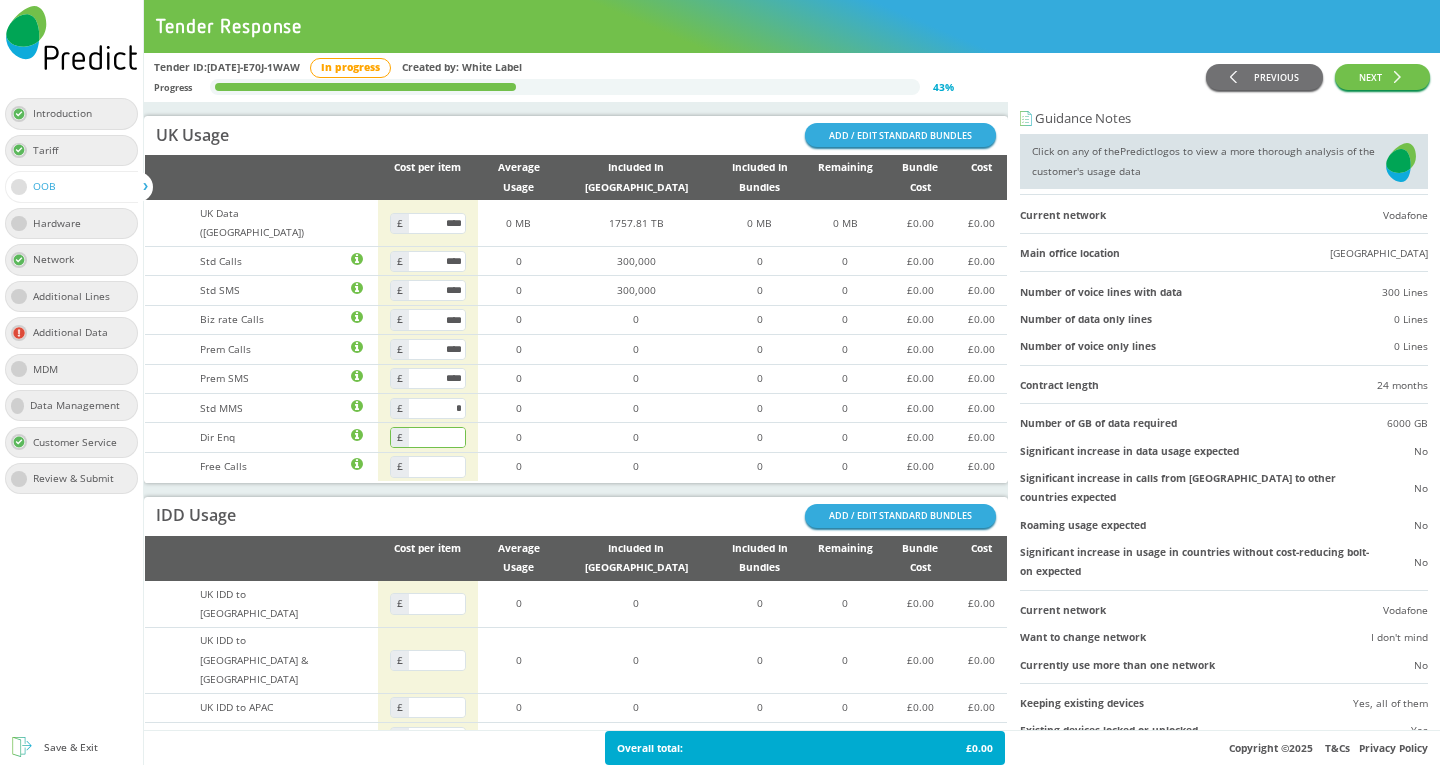 type on "****" 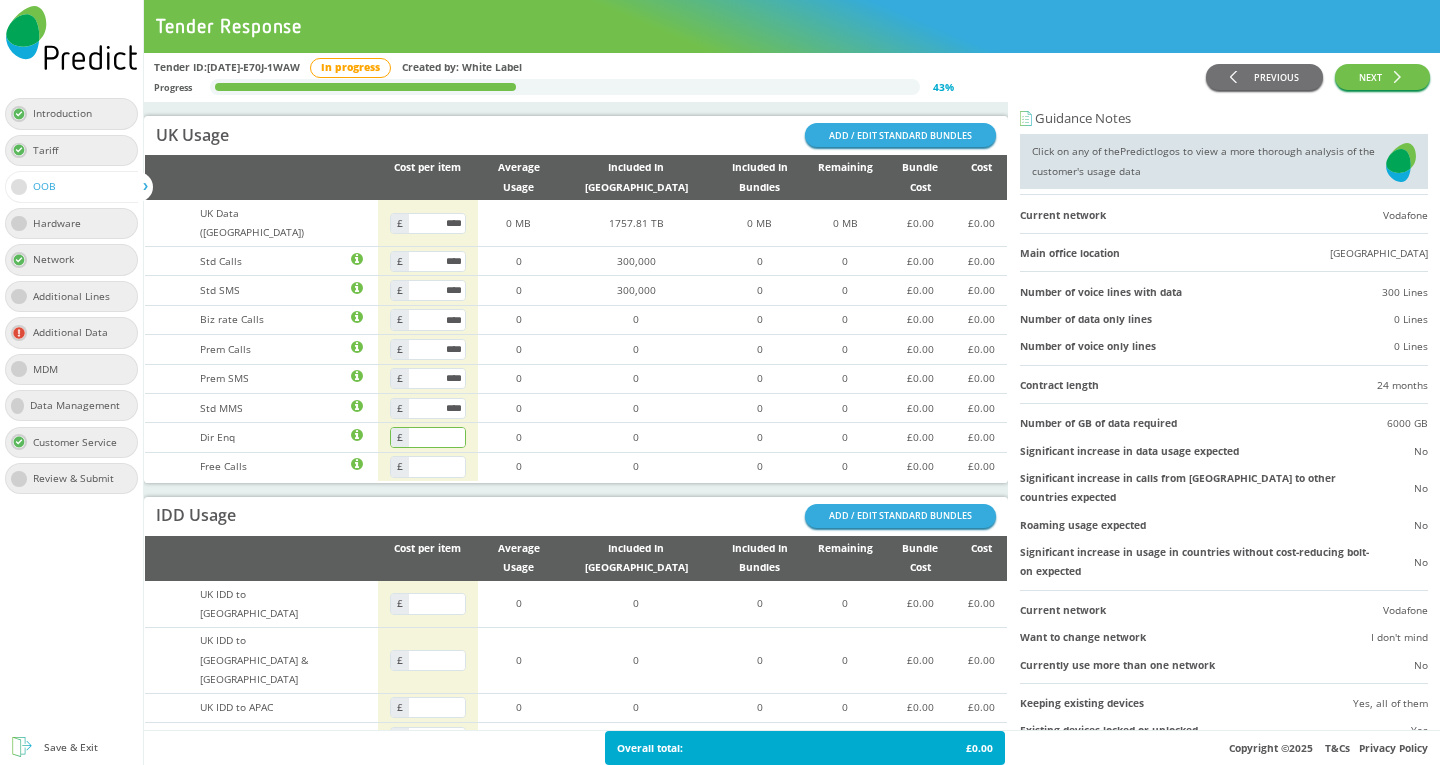 click at bounding box center [437, 437] 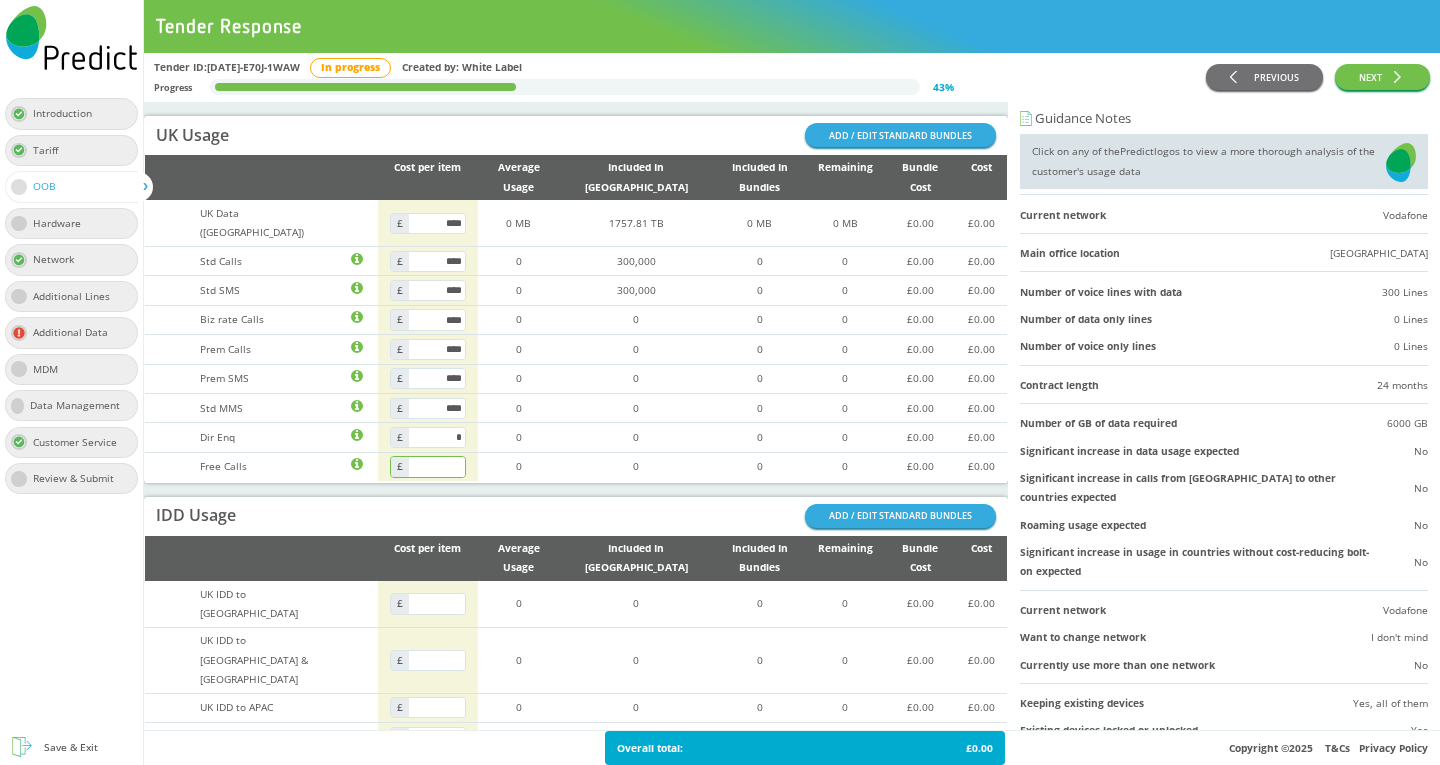 type on "****" 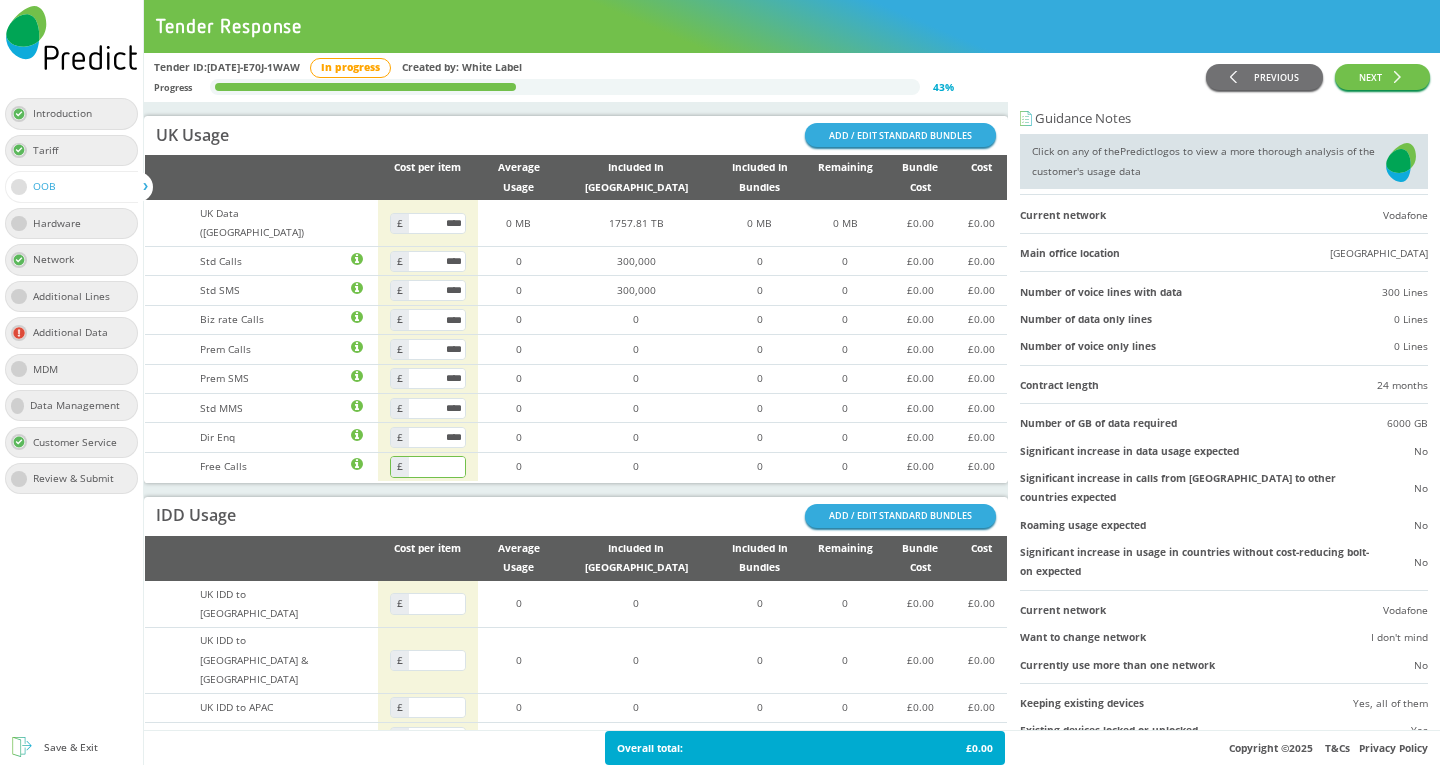 click at bounding box center (437, 466) 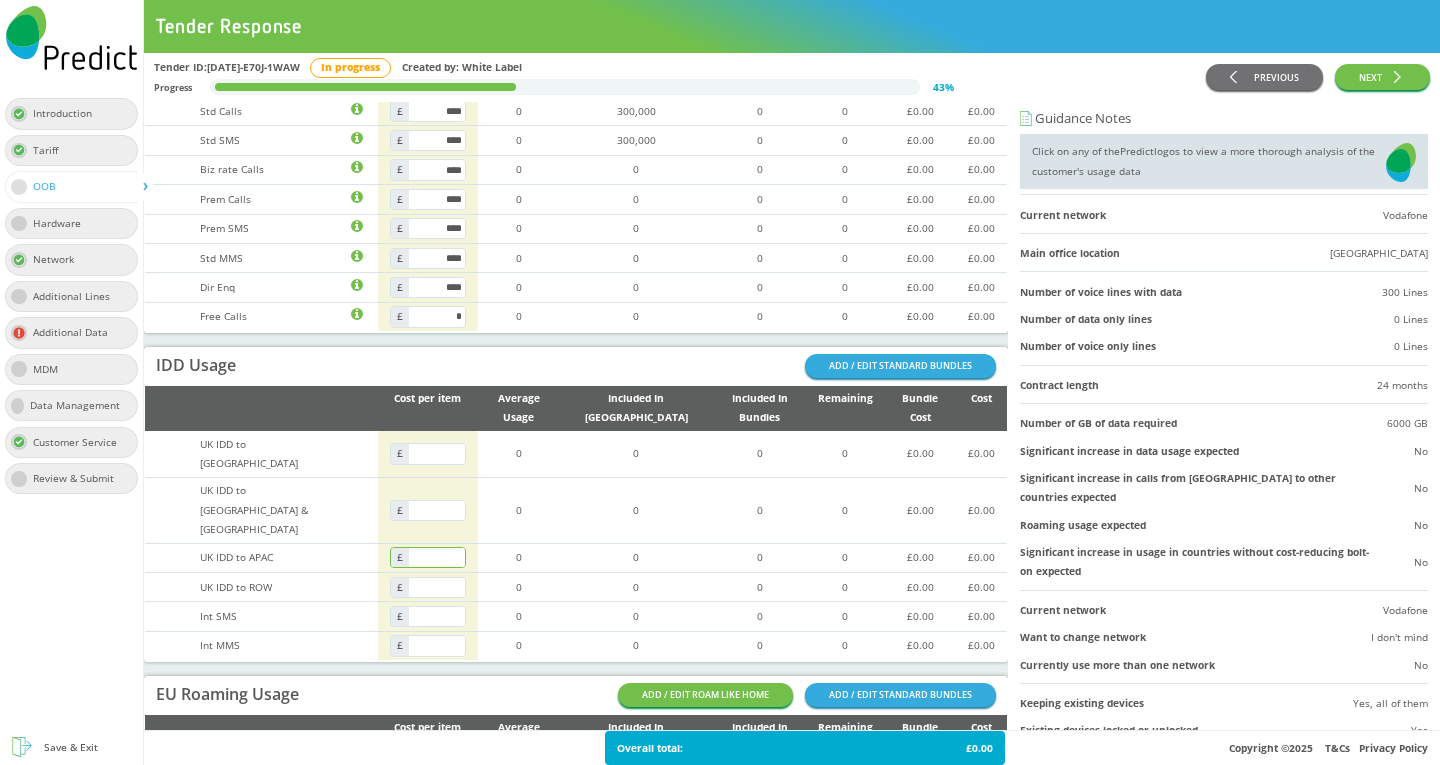 scroll, scrollTop: 200, scrollLeft: 0, axis: vertical 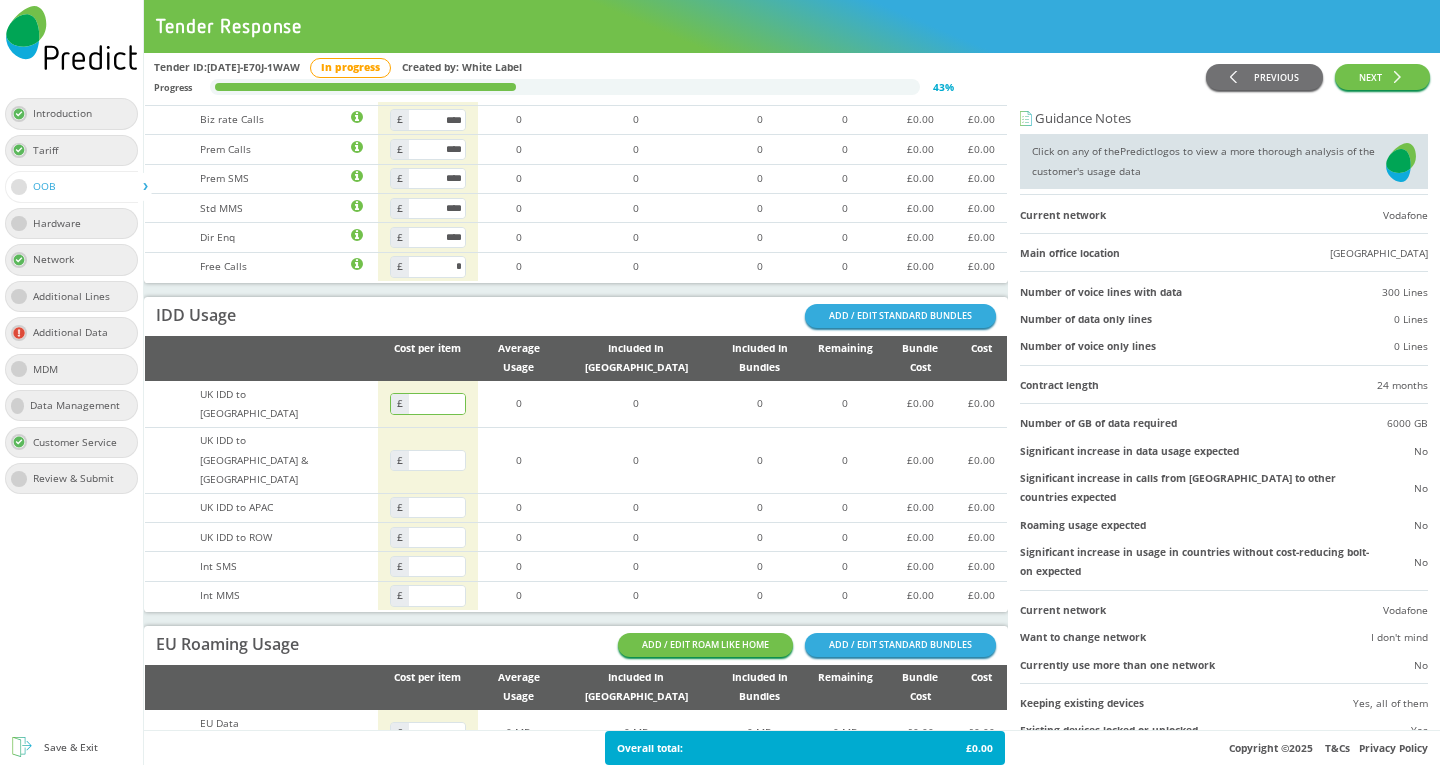 type on "****" 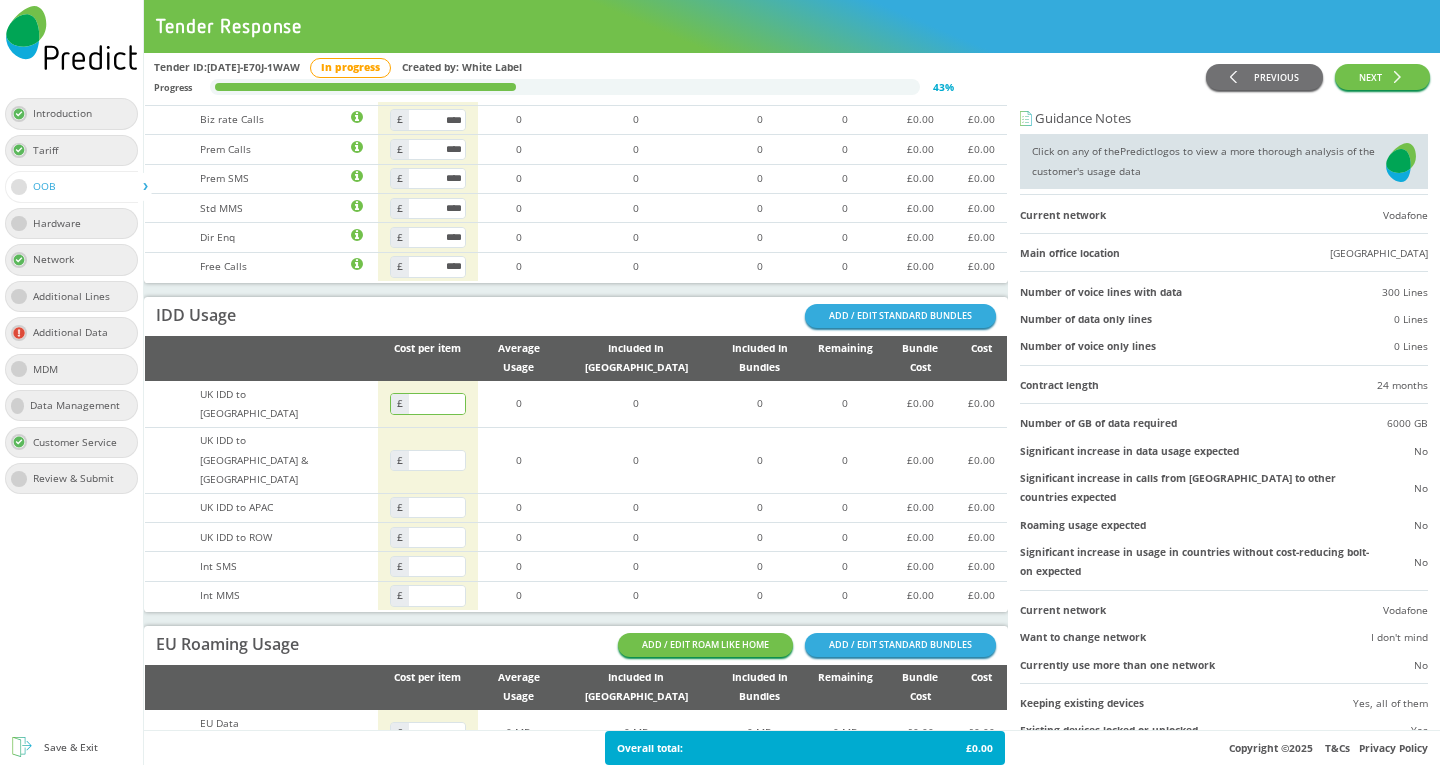 click at bounding box center (437, 403) 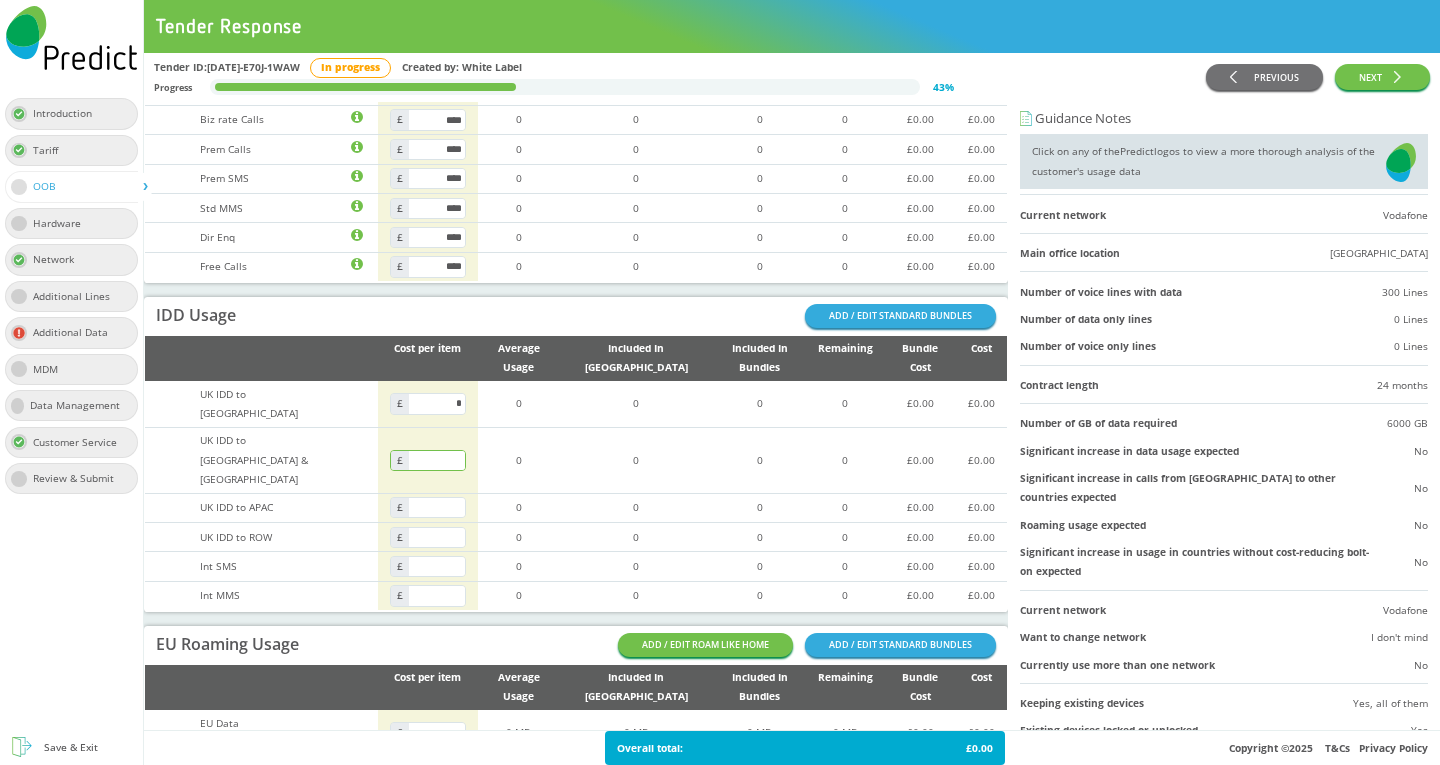 type on "****" 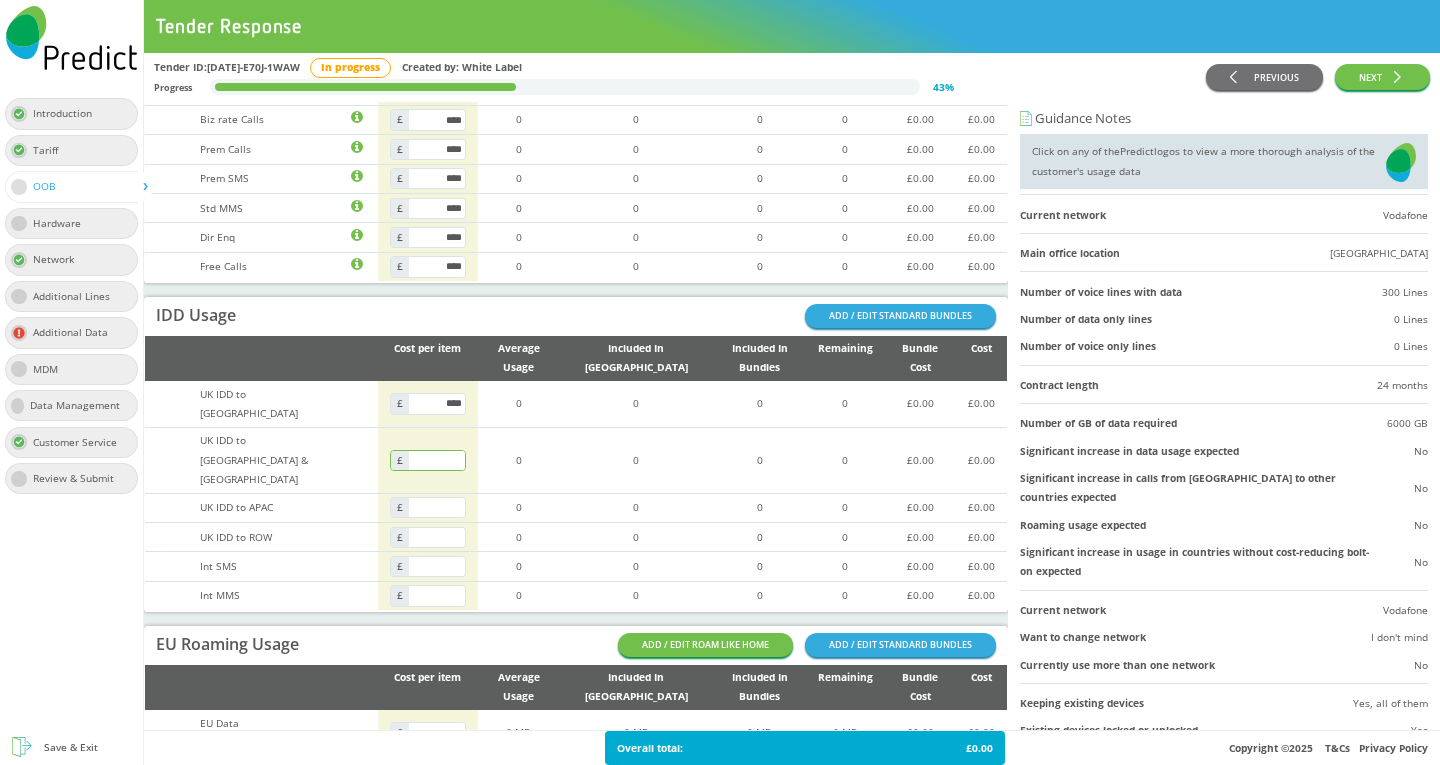 click at bounding box center (437, 460) 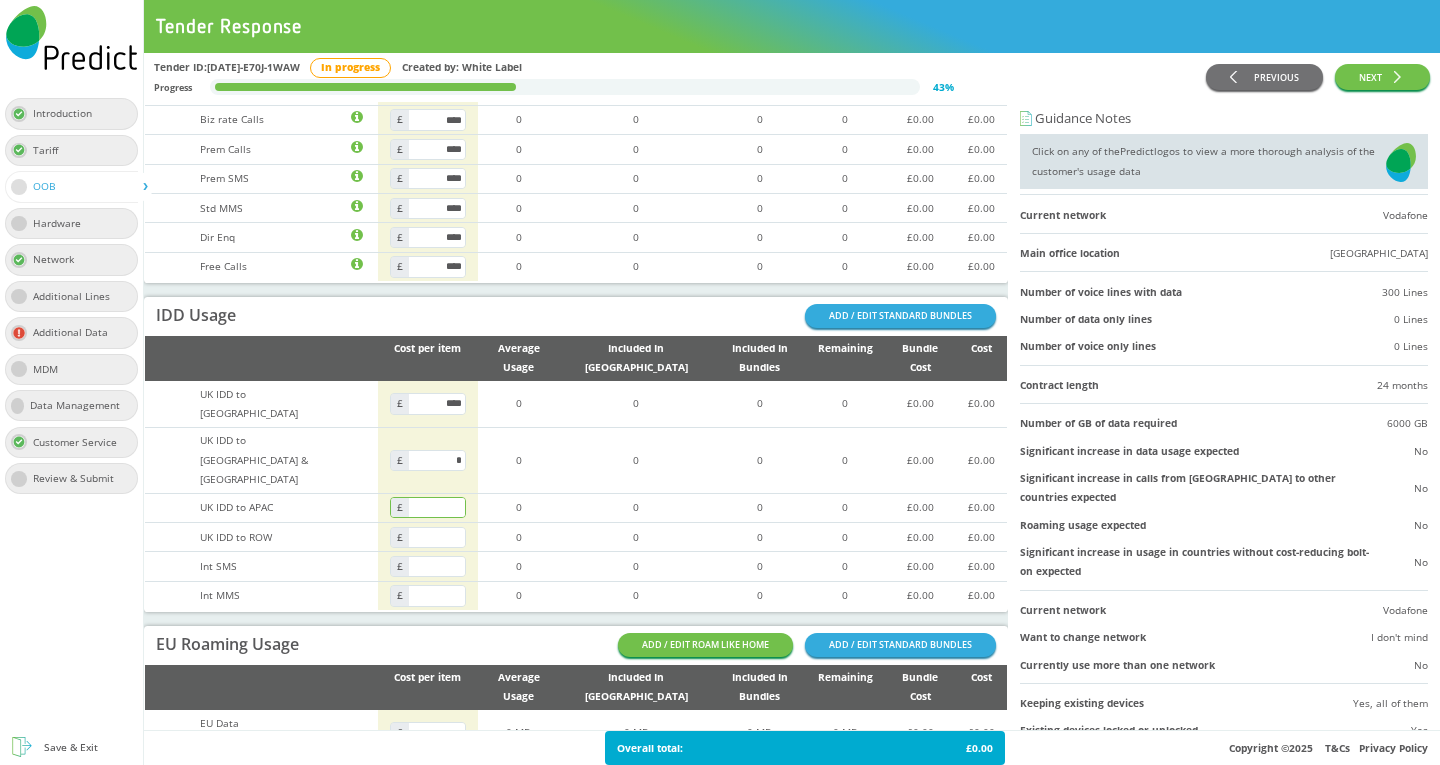 type on "****" 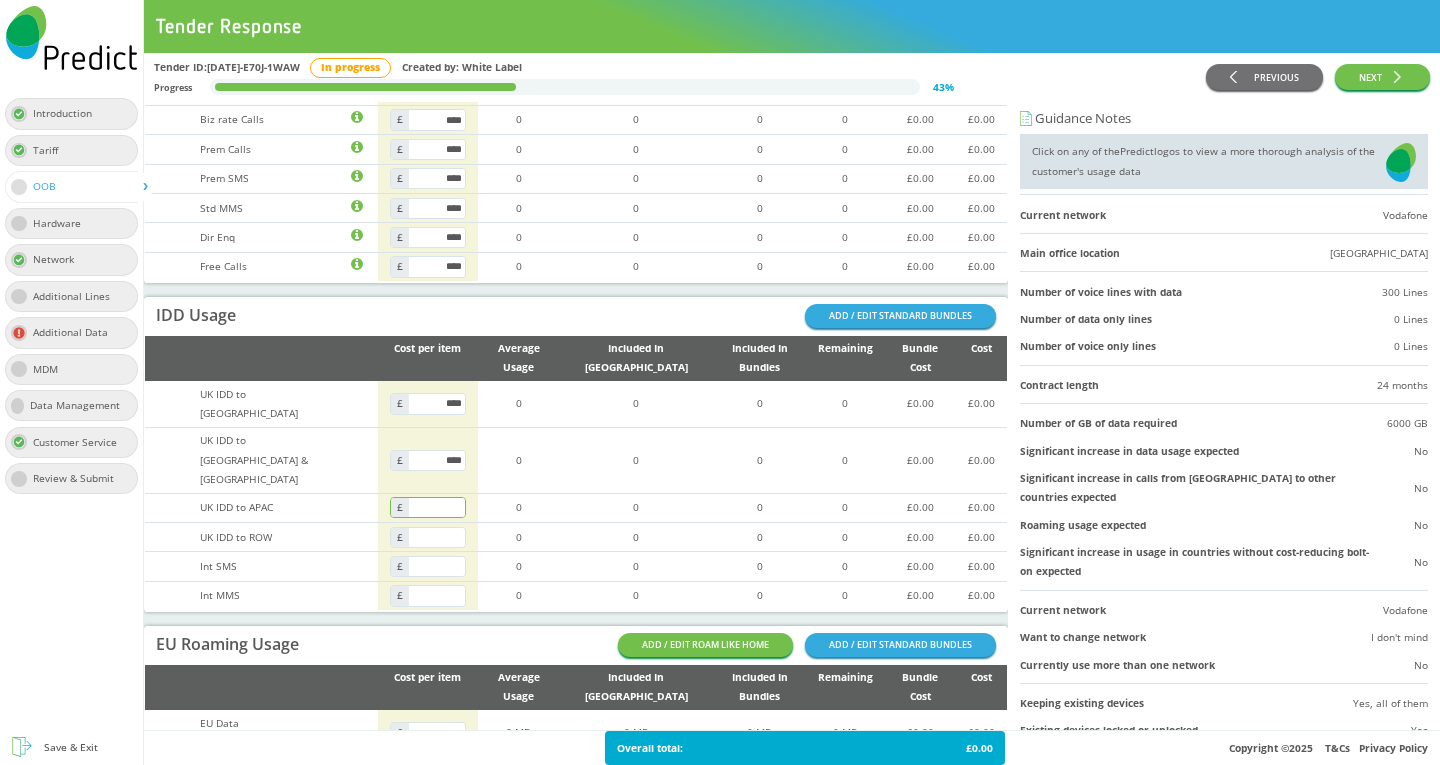 click at bounding box center (437, 507) 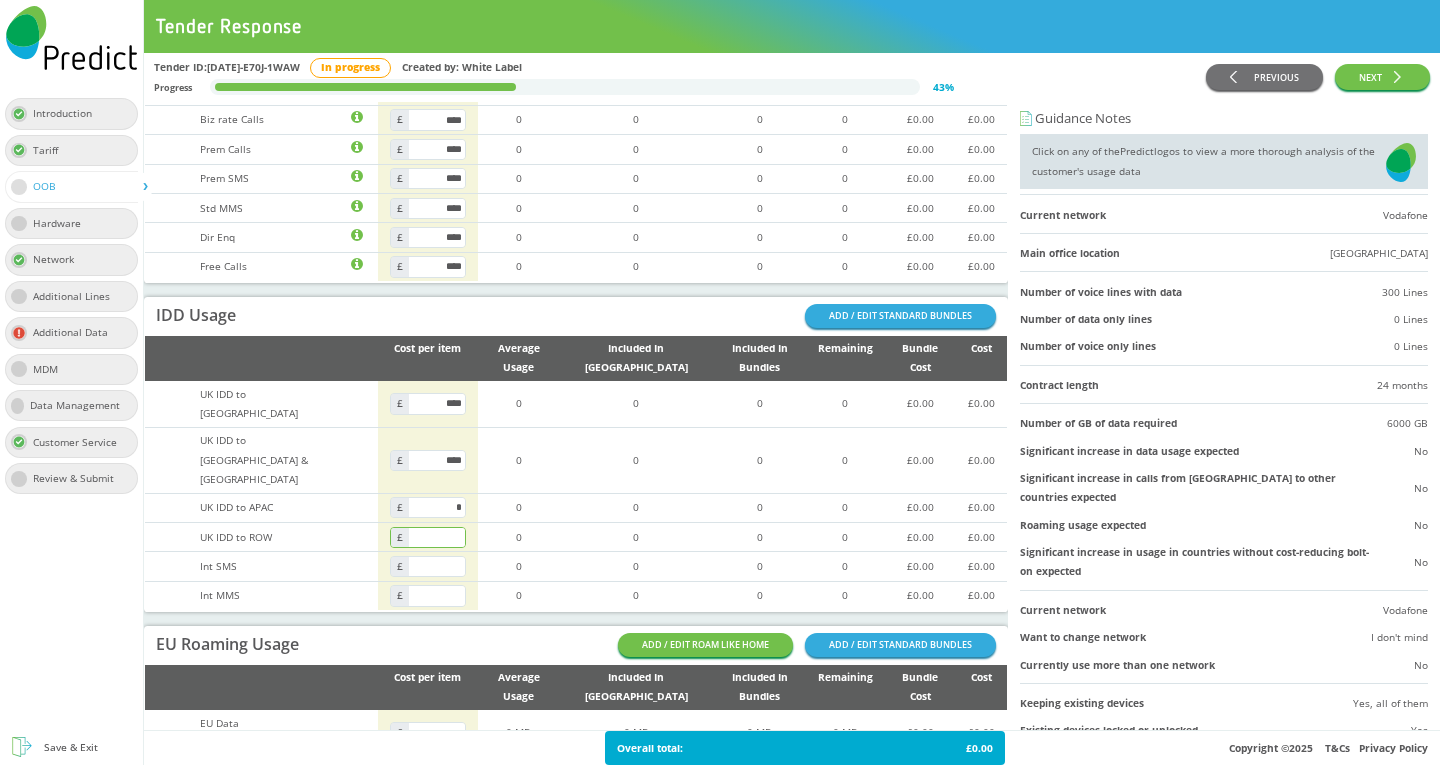 type on "****" 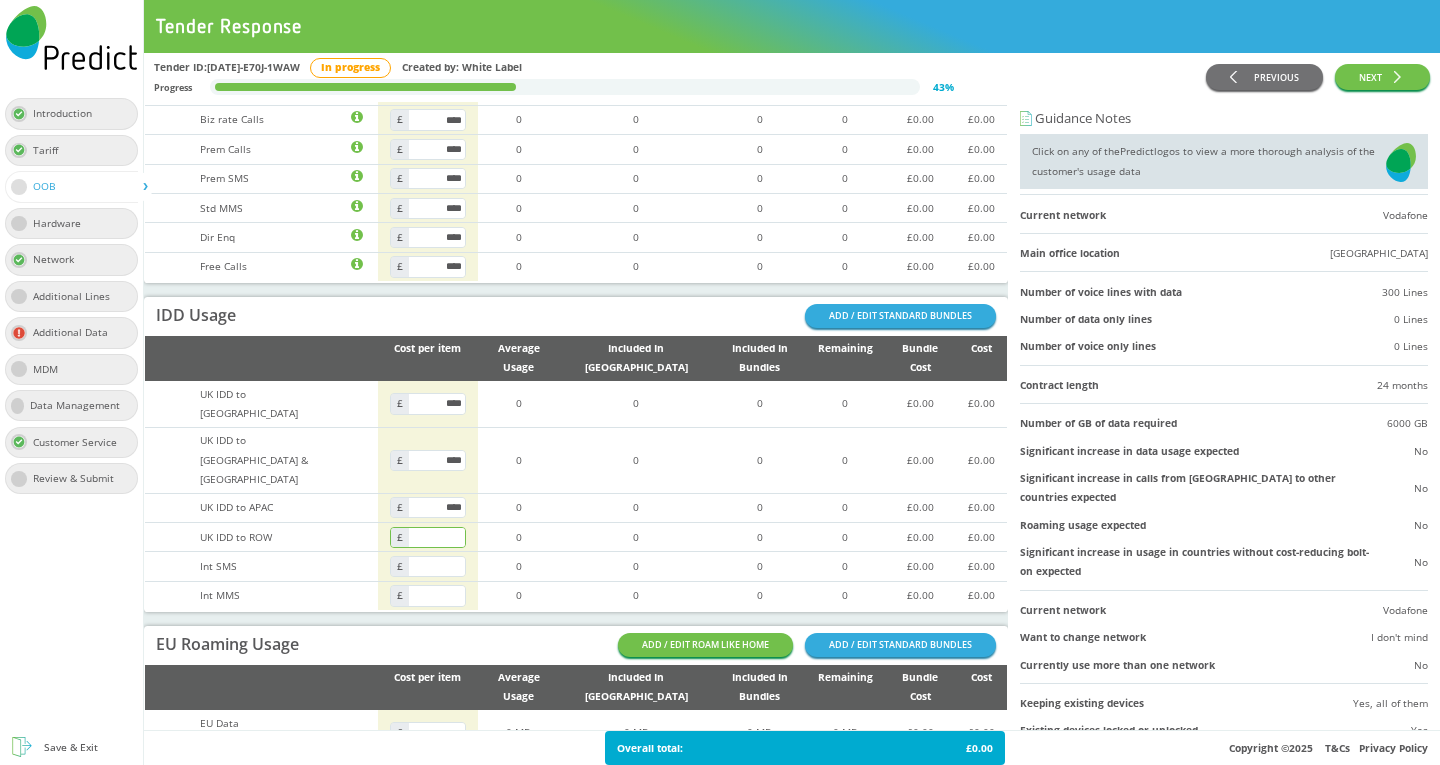 click at bounding box center [437, 537] 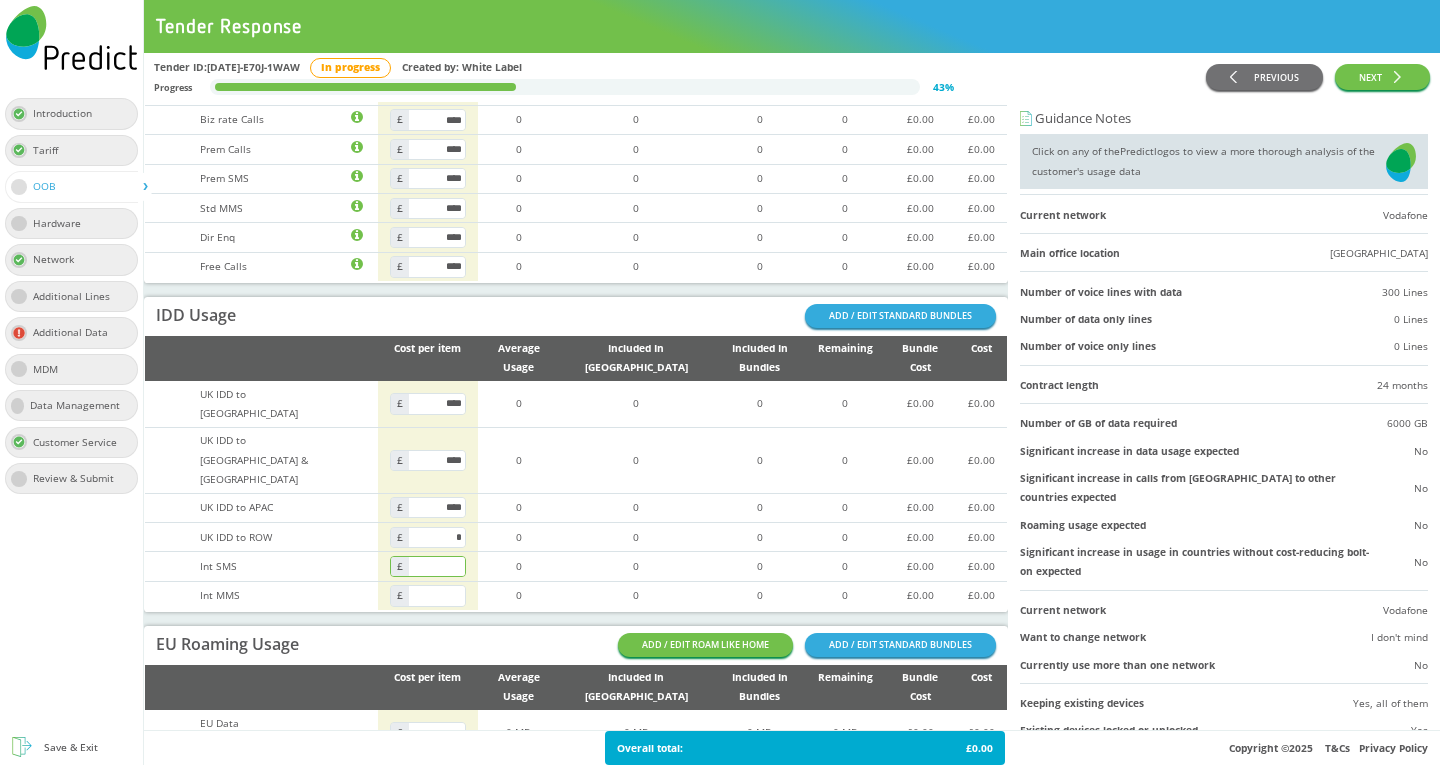 type on "****" 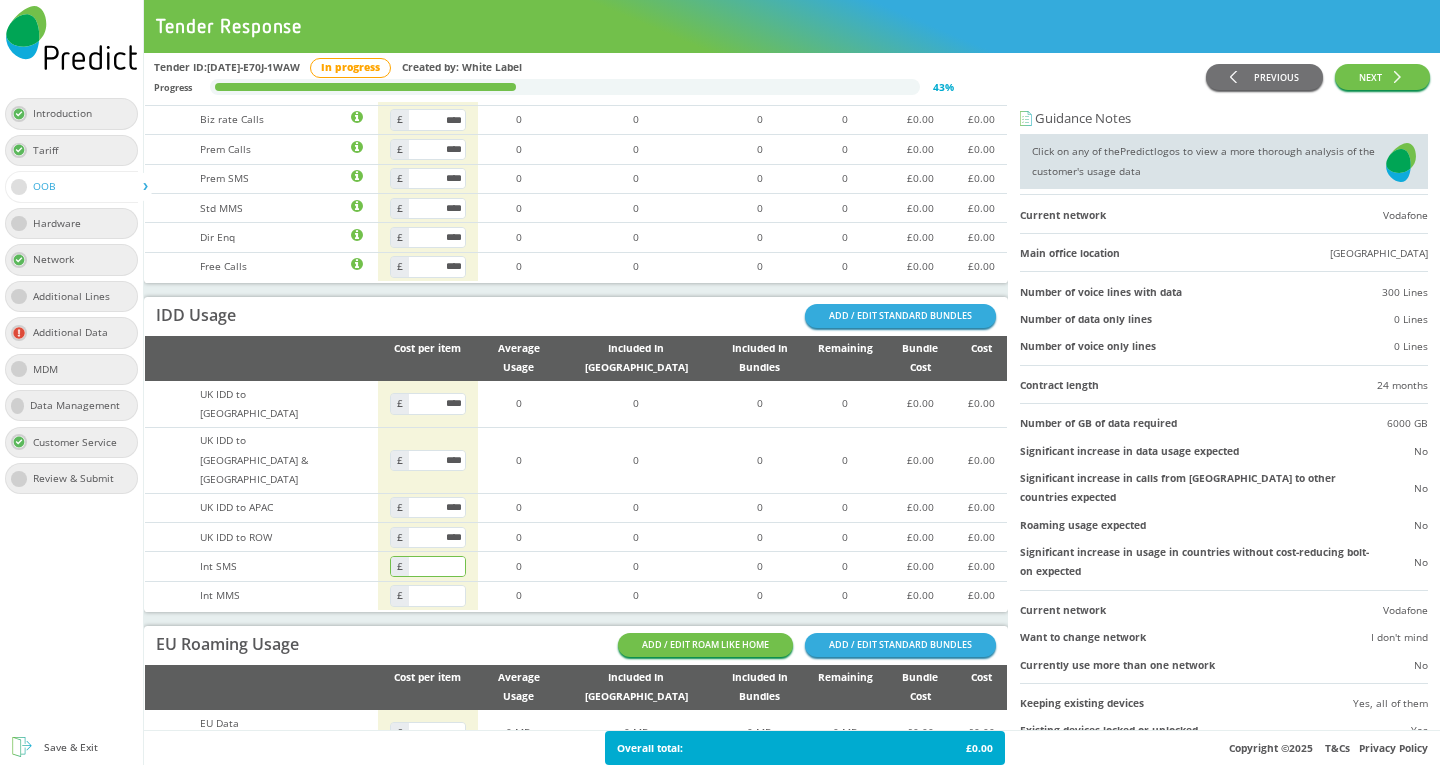 click at bounding box center [437, 566] 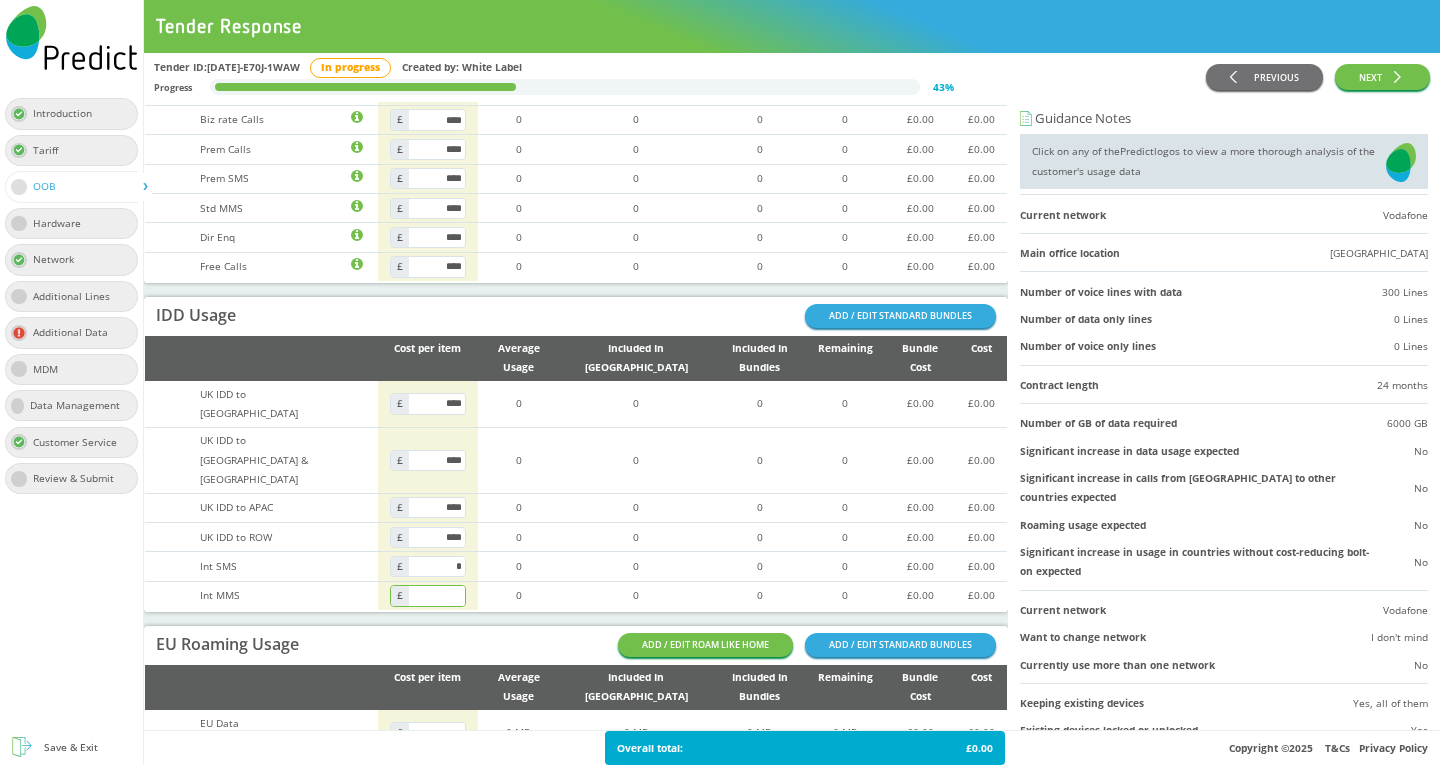 type on "****" 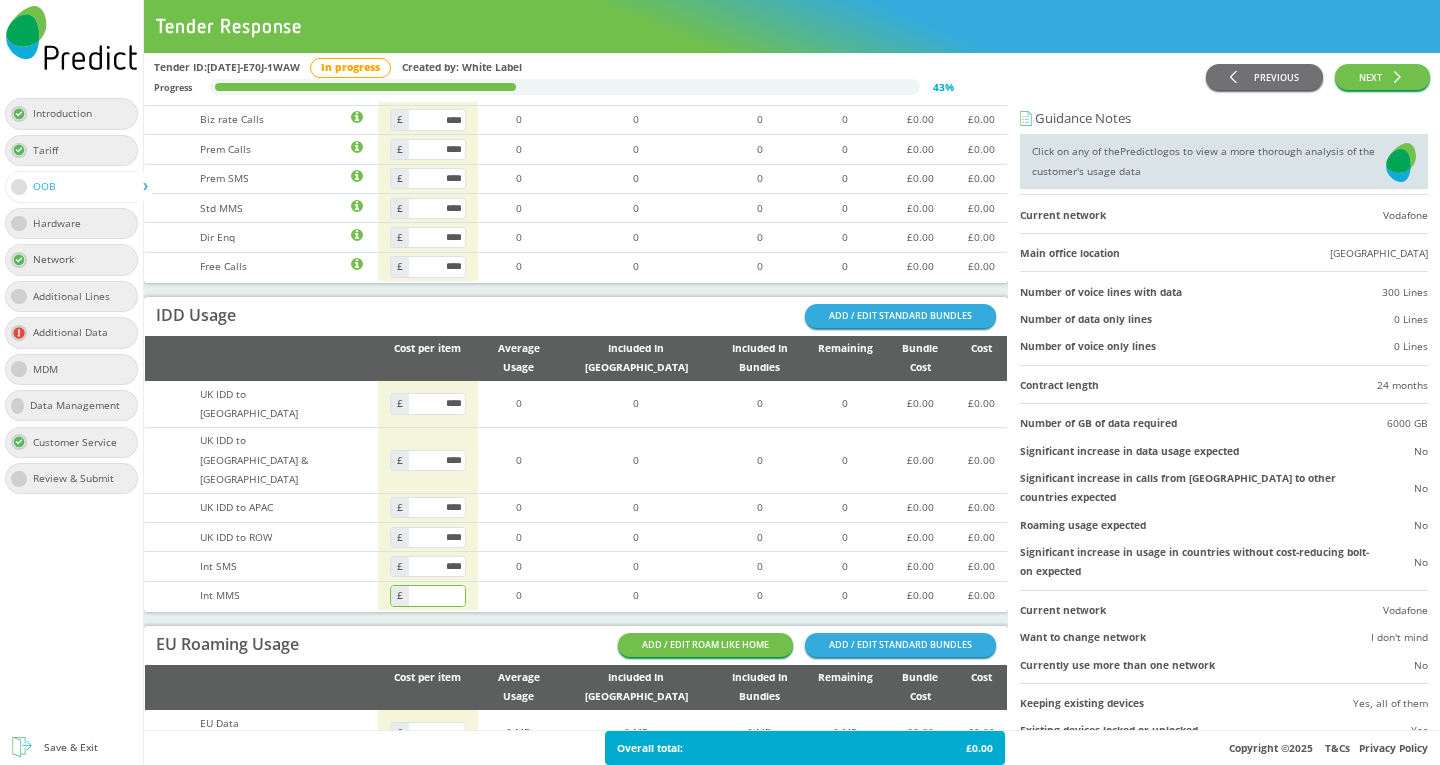 click at bounding box center (437, 595) 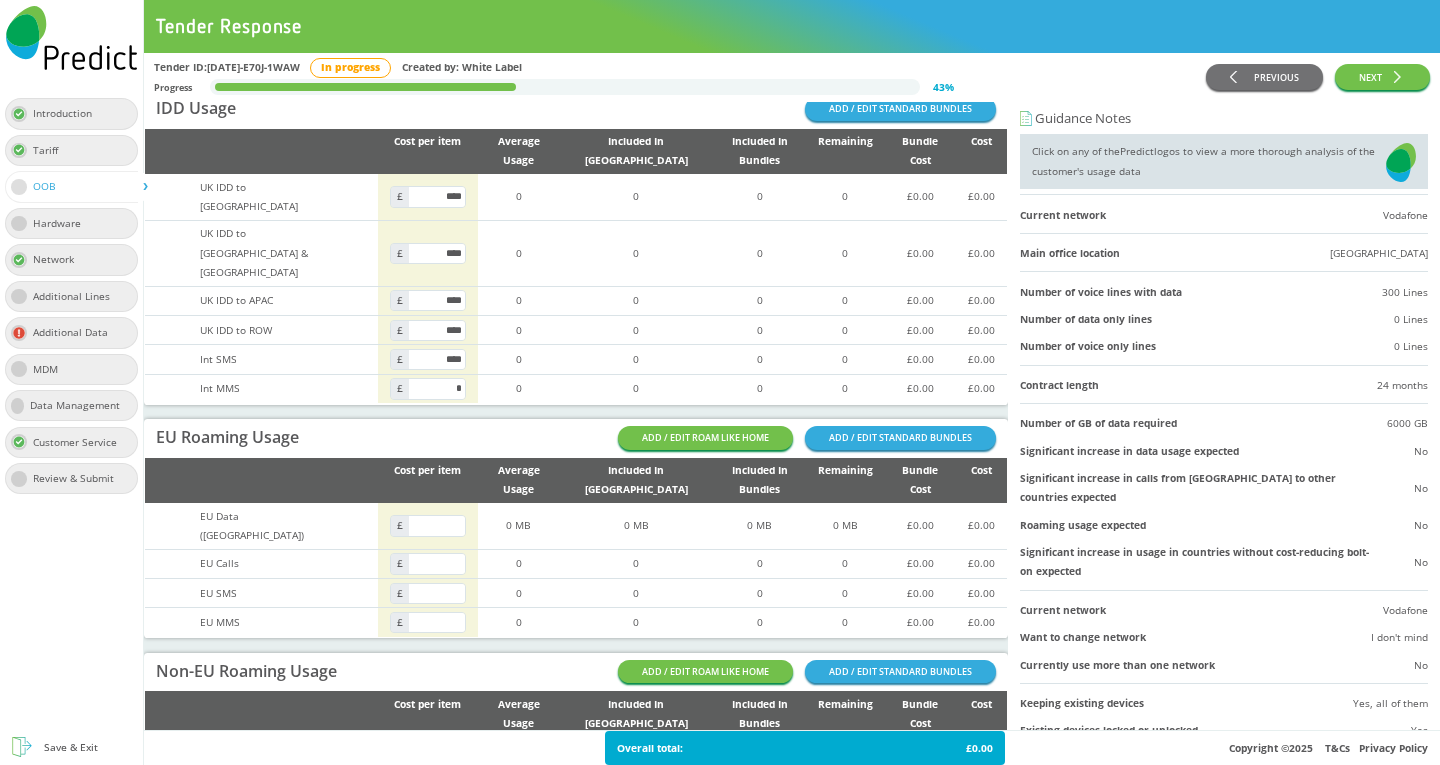 scroll, scrollTop: 478, scrollLeft: 0, axis: vertical 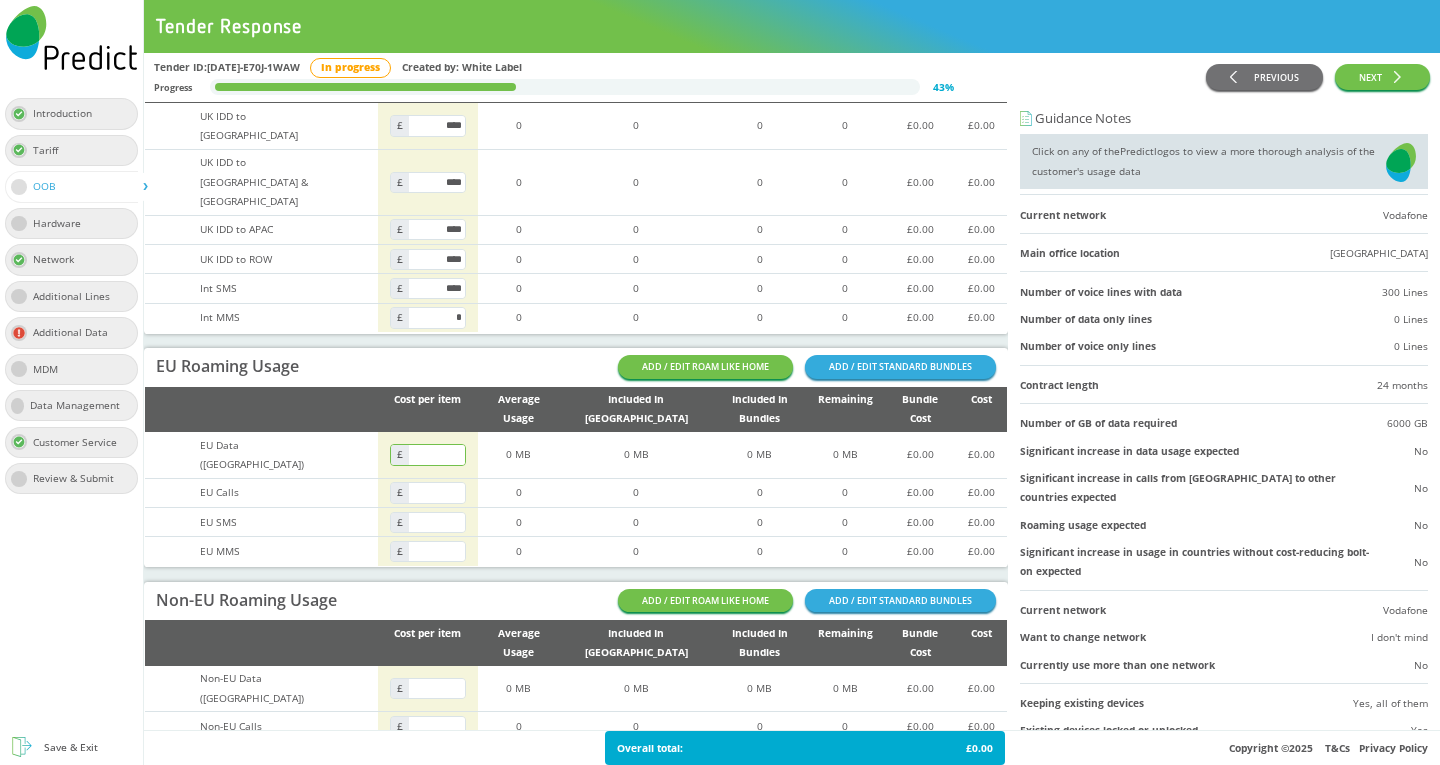 type on "****" 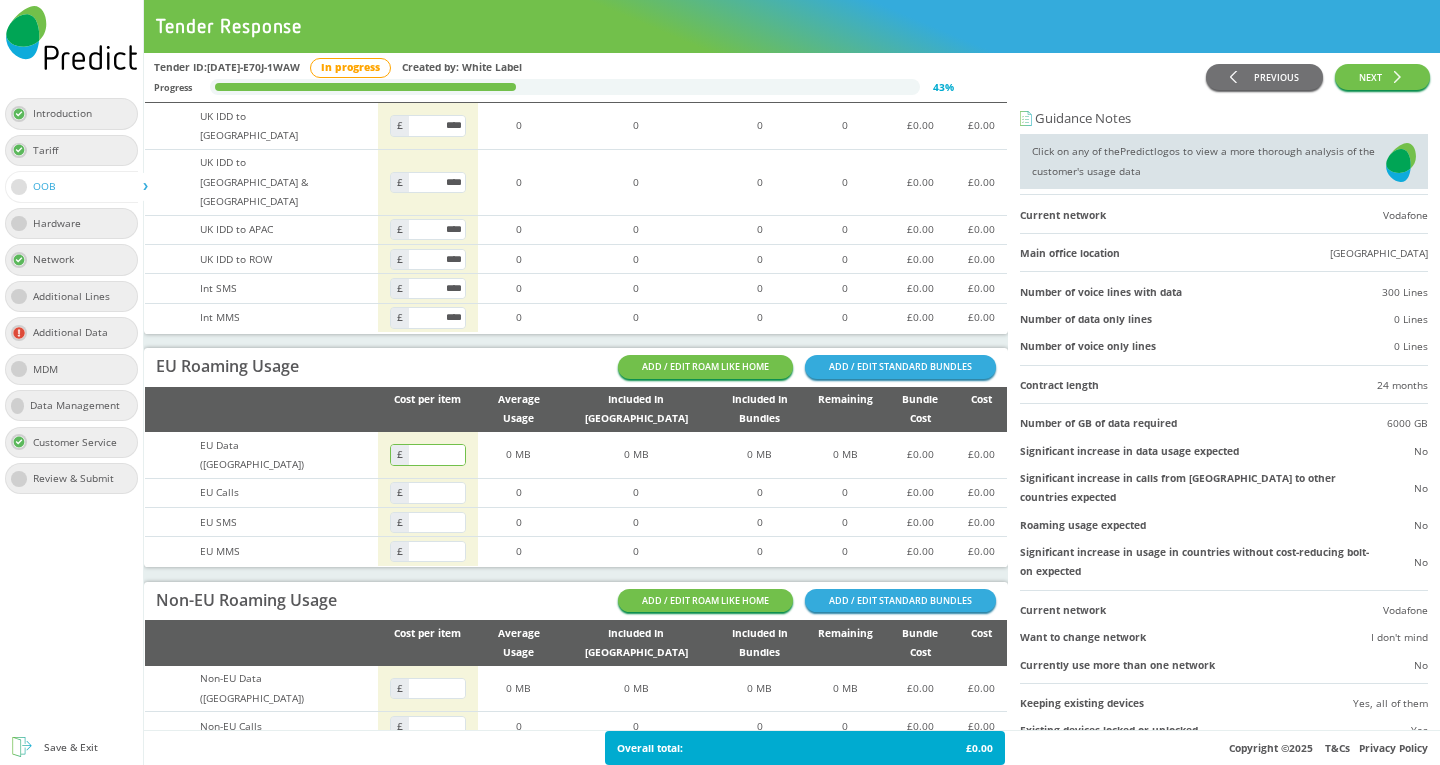 click at bounding box center (437, 454) 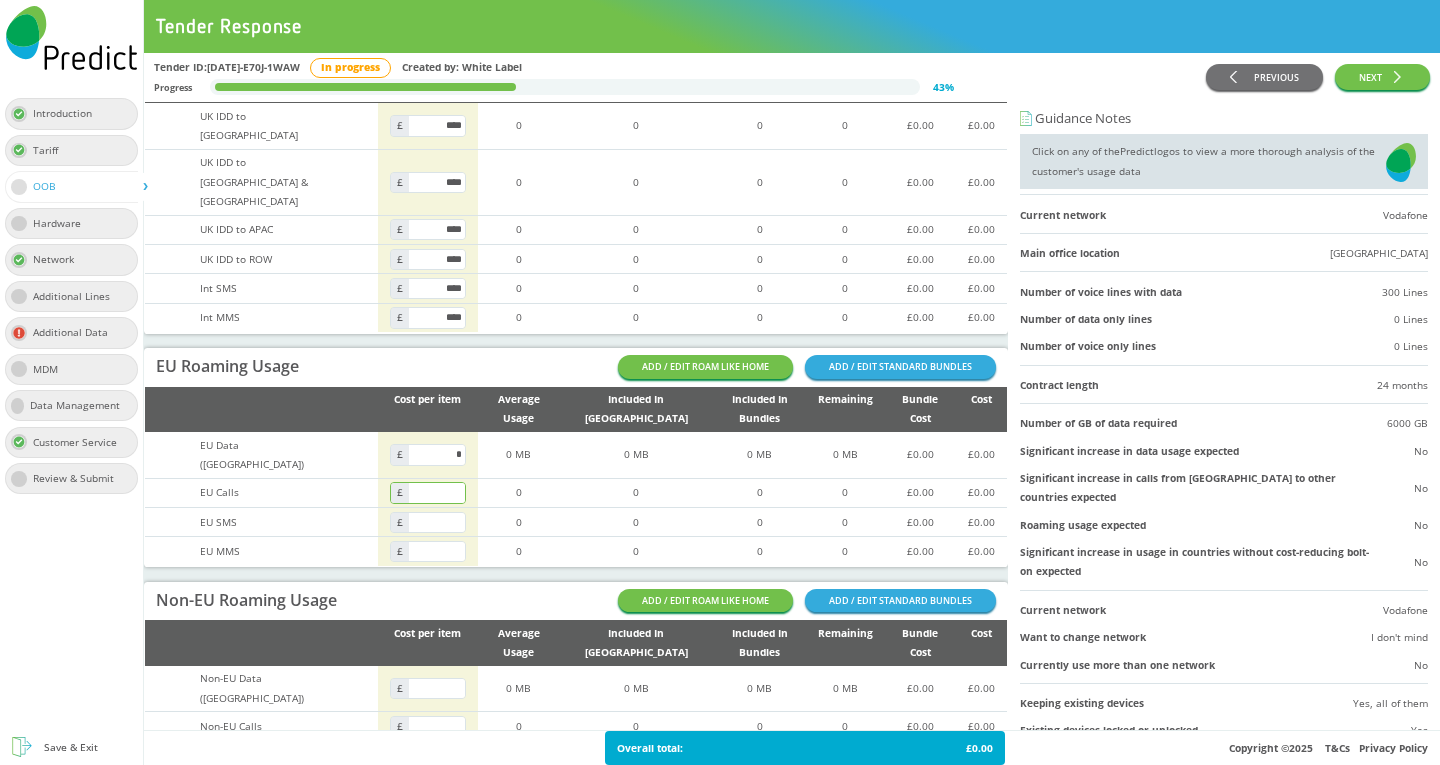 type on "****" 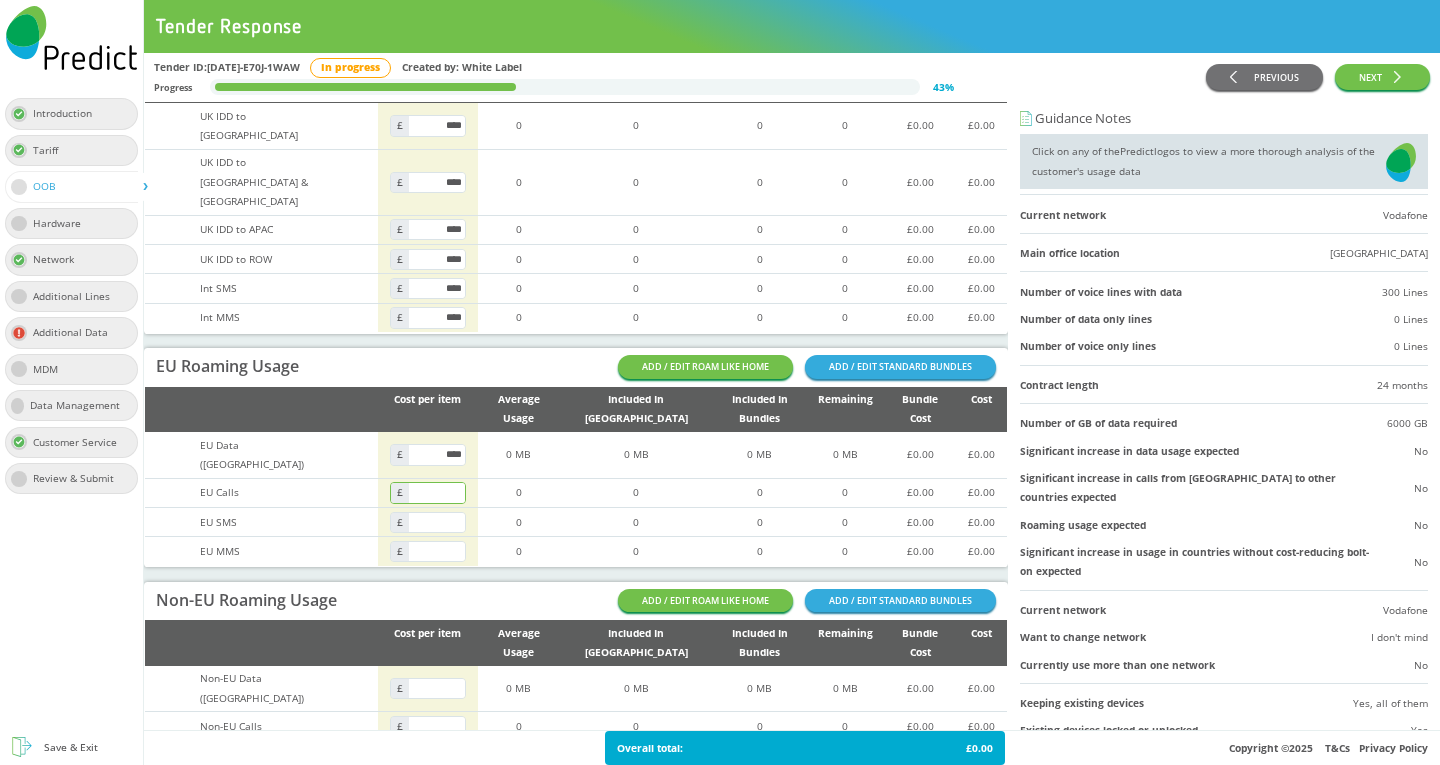 click at bounding box center (437, 492) 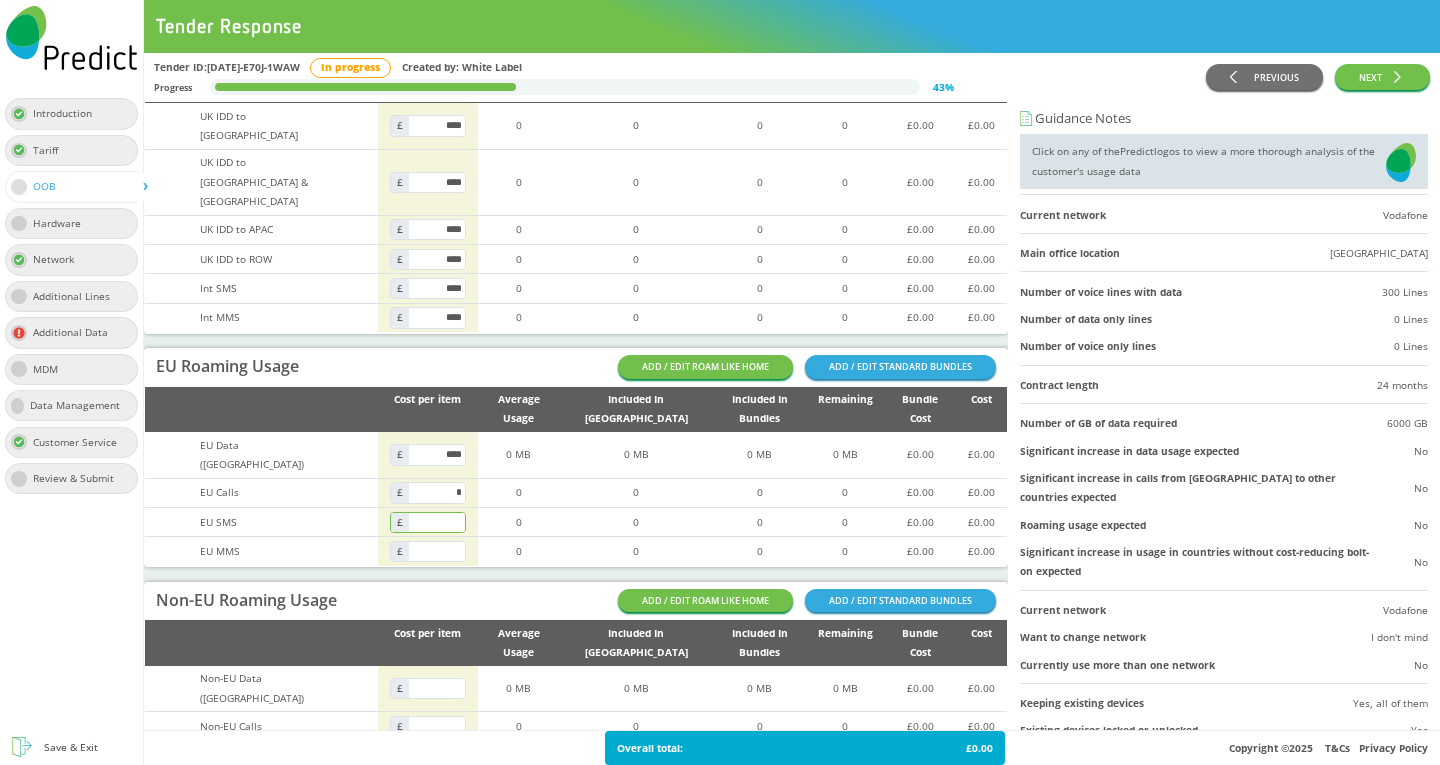 type on "****" 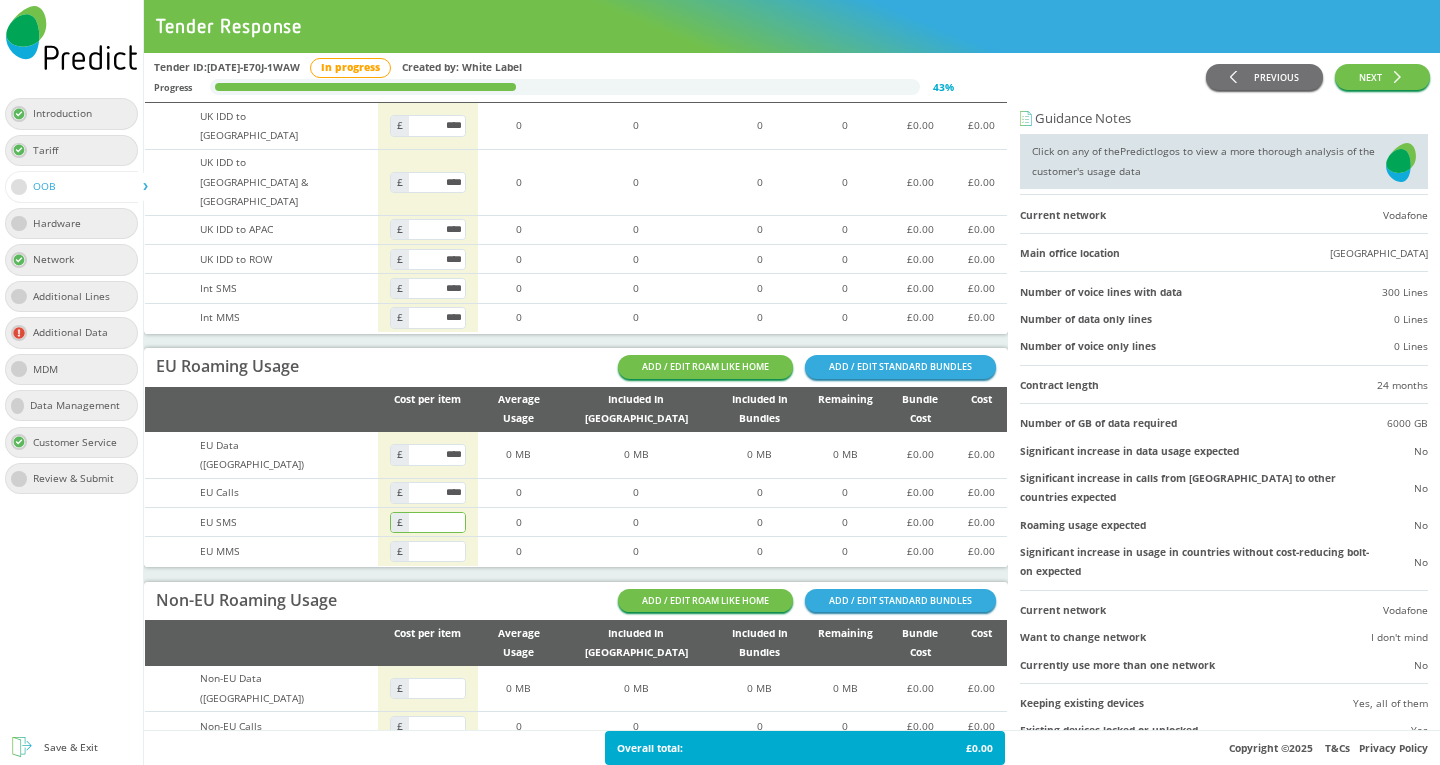 click at bounding box center (437, 522) 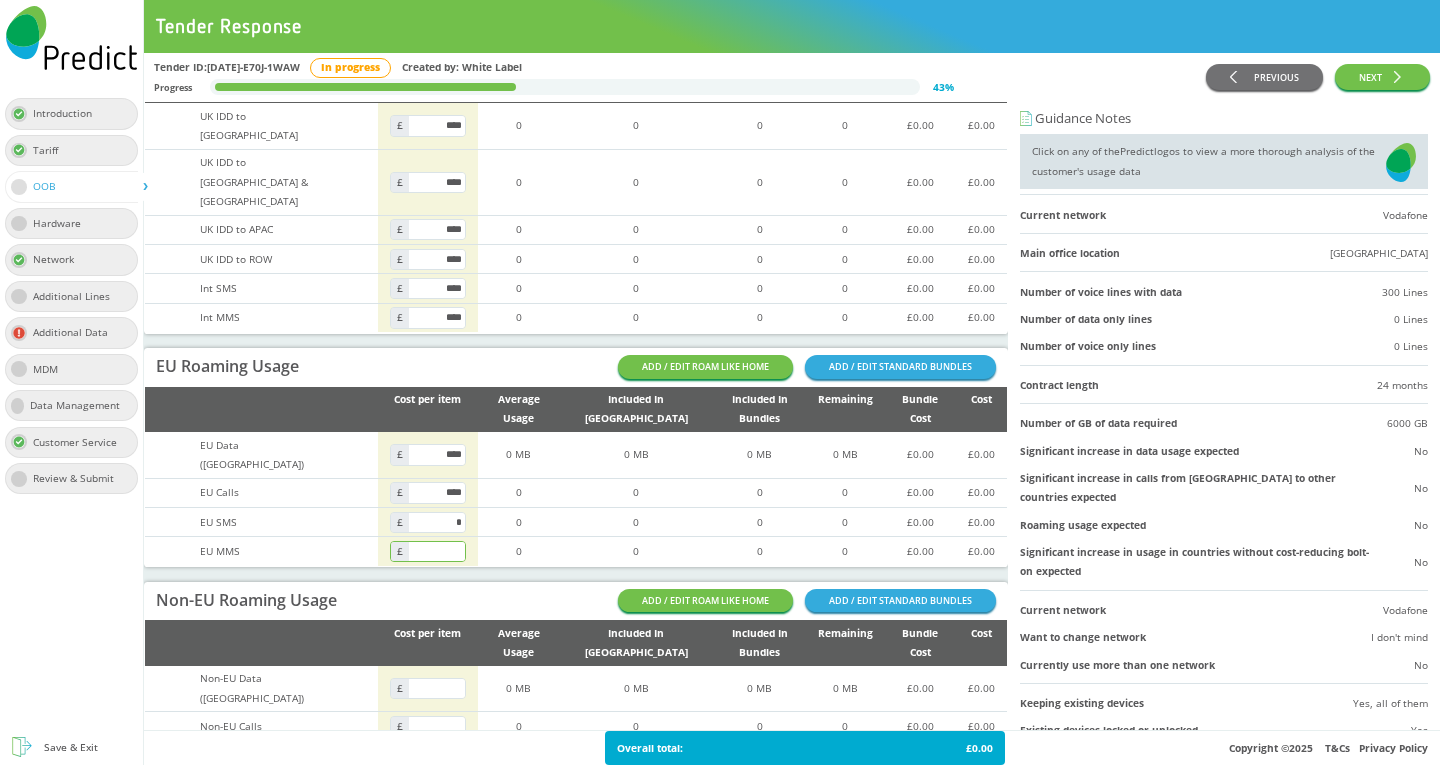 type on "****" 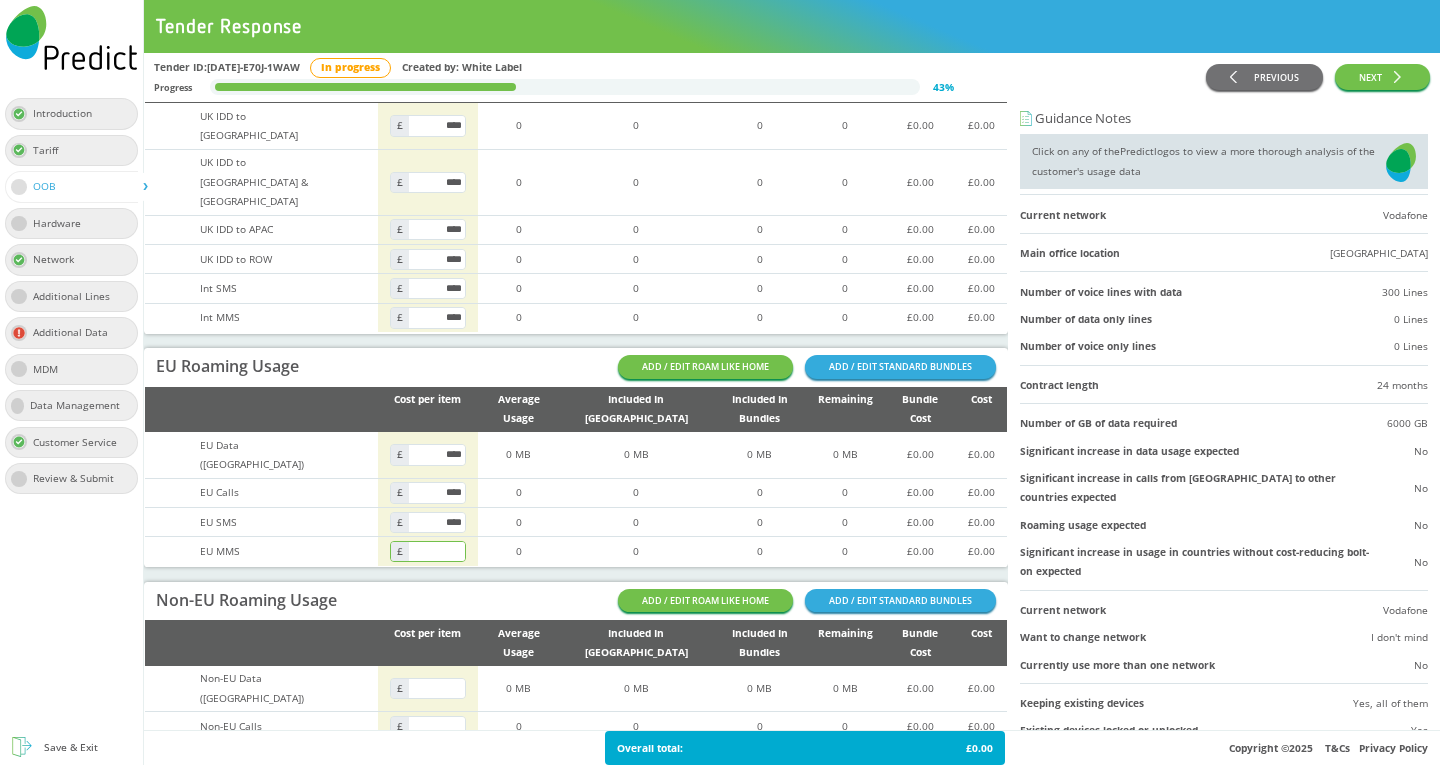 click at bounding box center [437, 551] 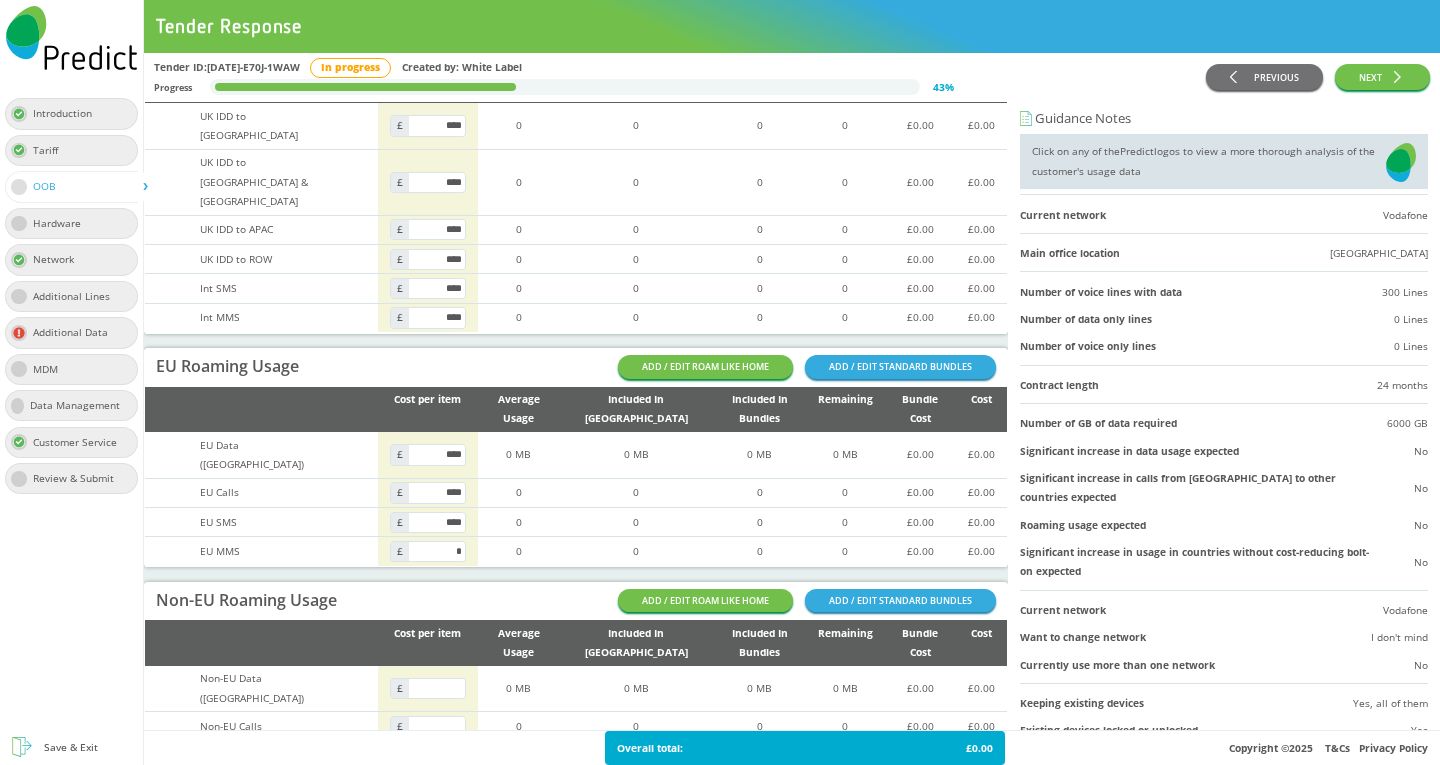 scroll, scrollTop: 0, scrollLeft: 0, axis: both 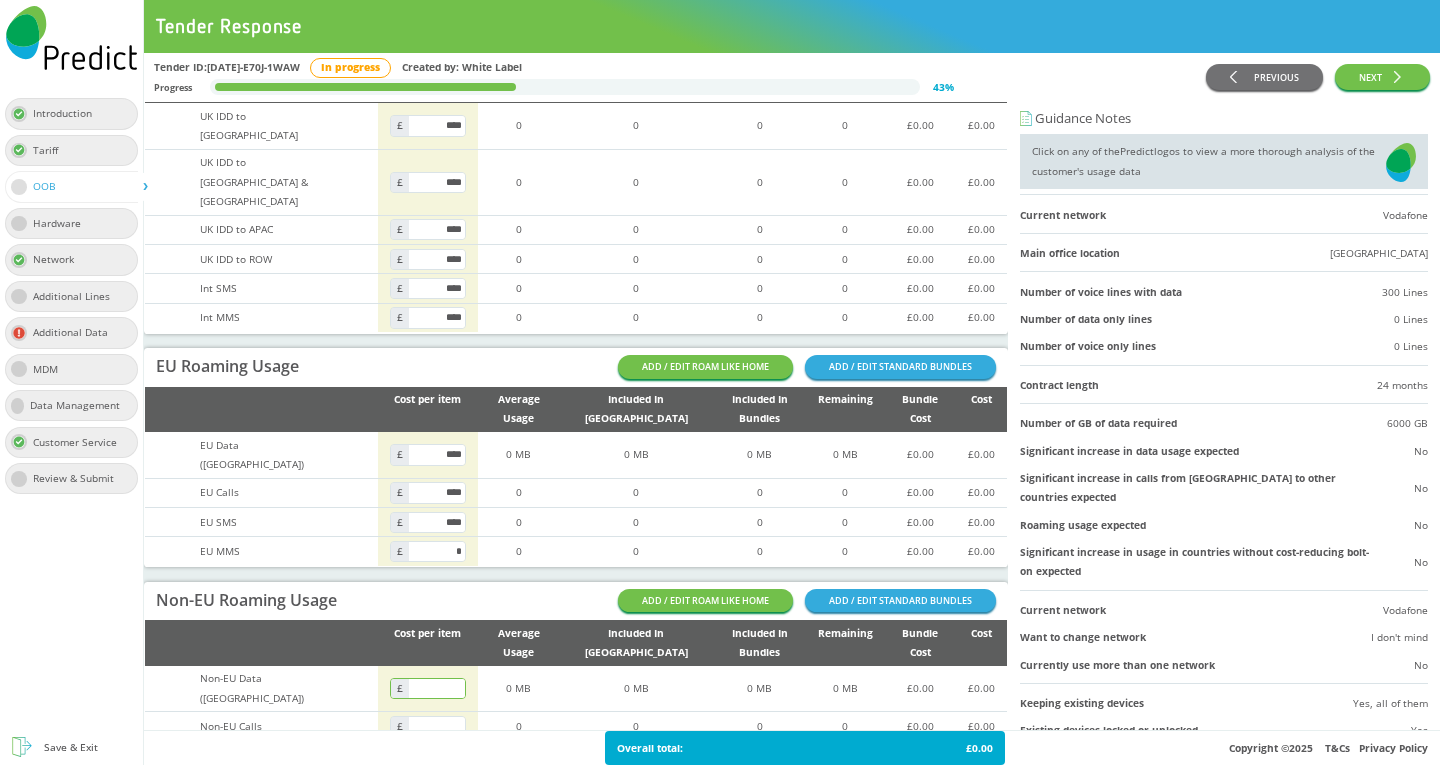 type on "****" 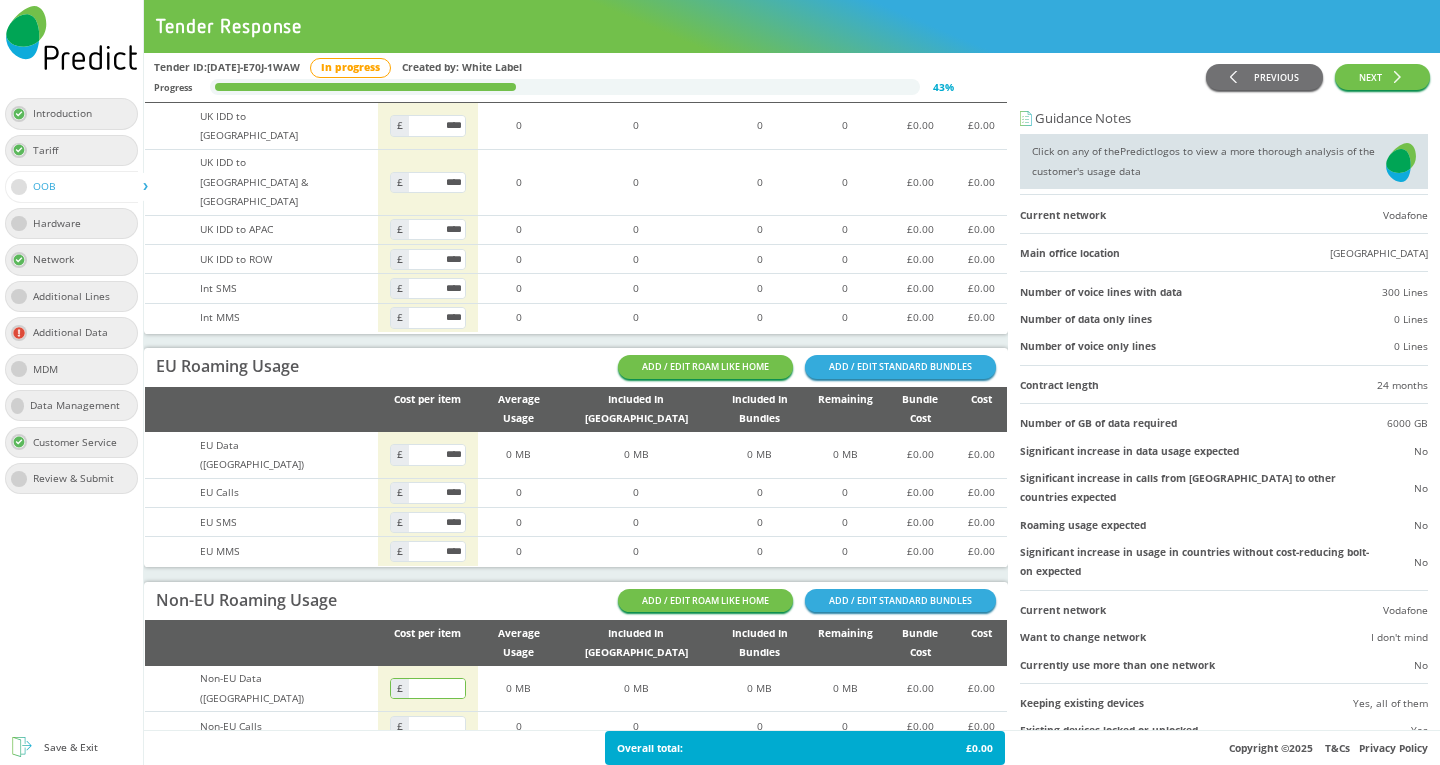 click at bounding box center (437, 688) 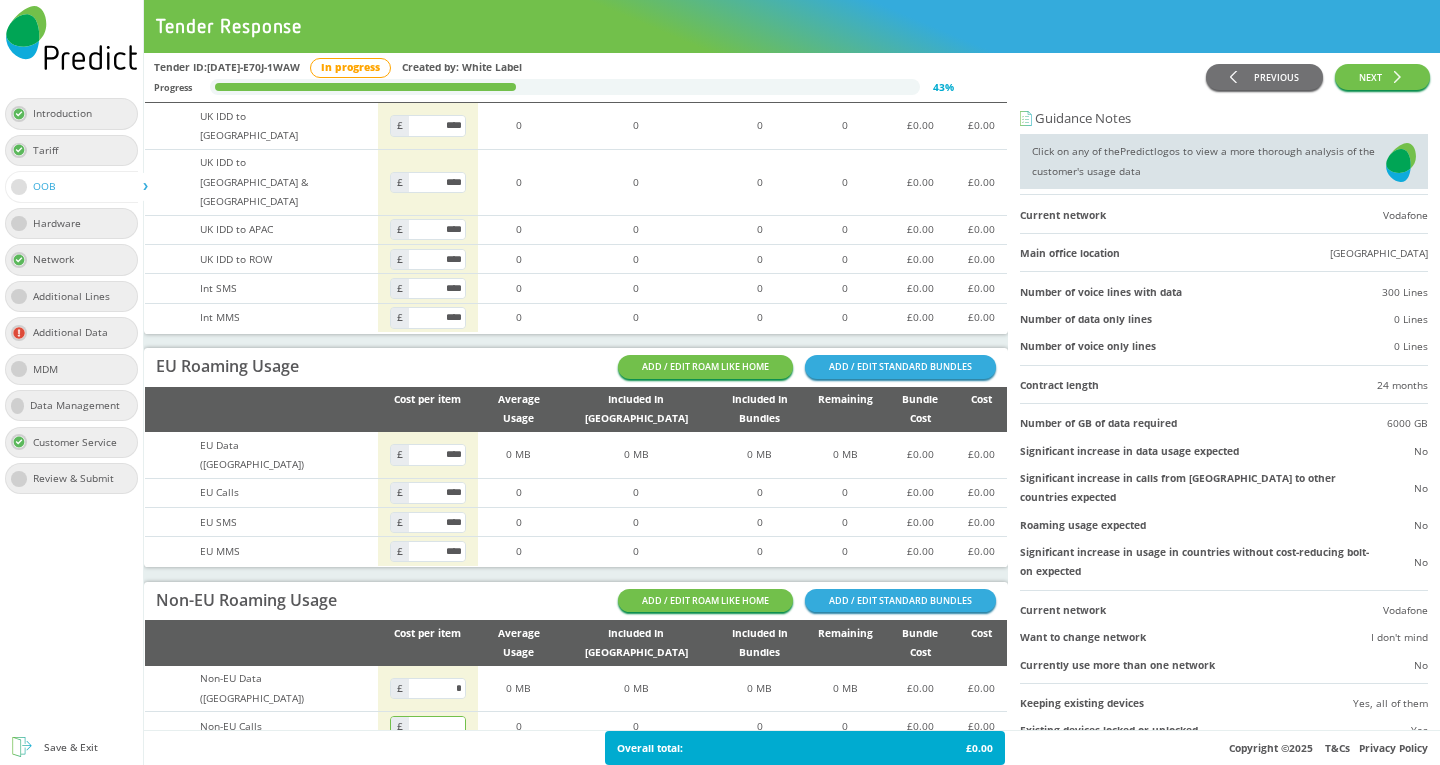 type on "****" 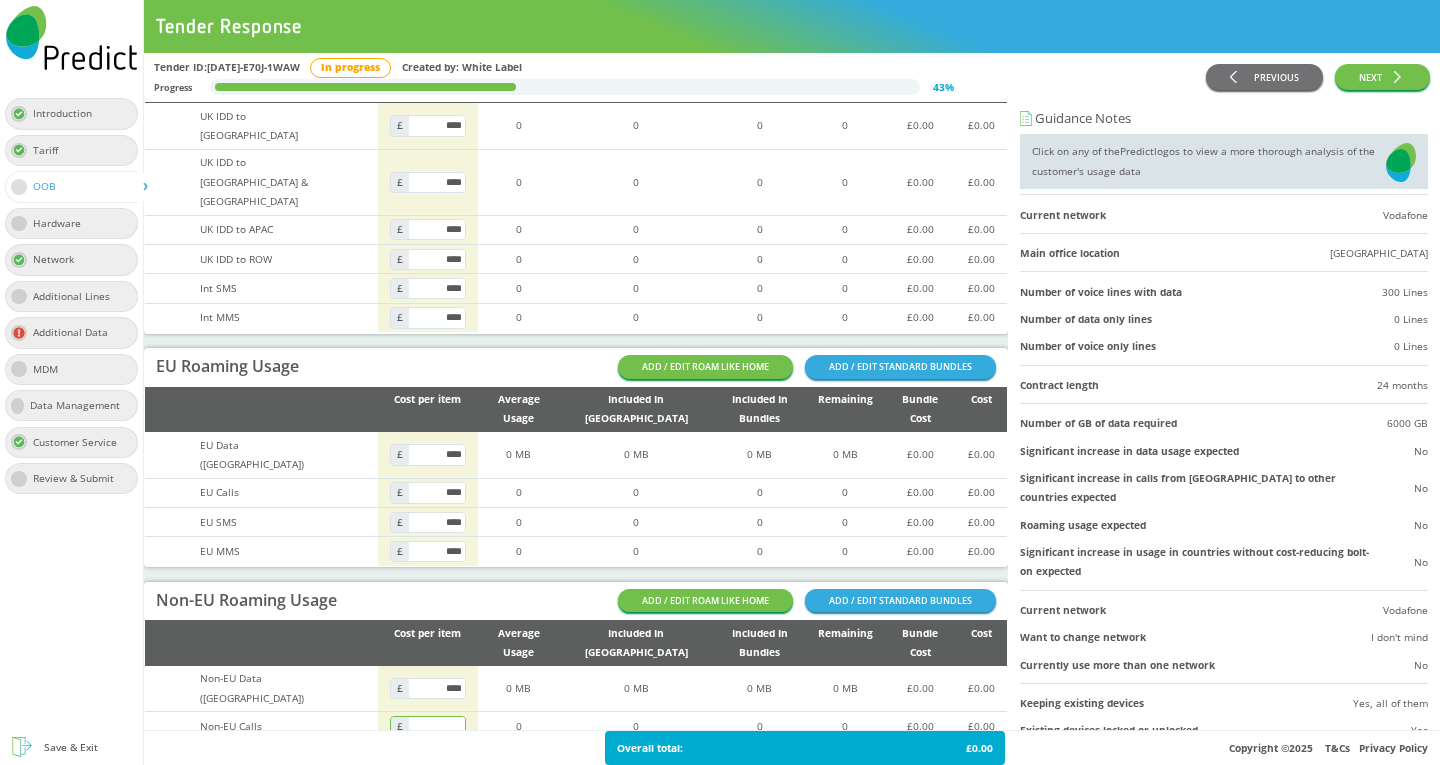 click at bounding box center (437, 726) 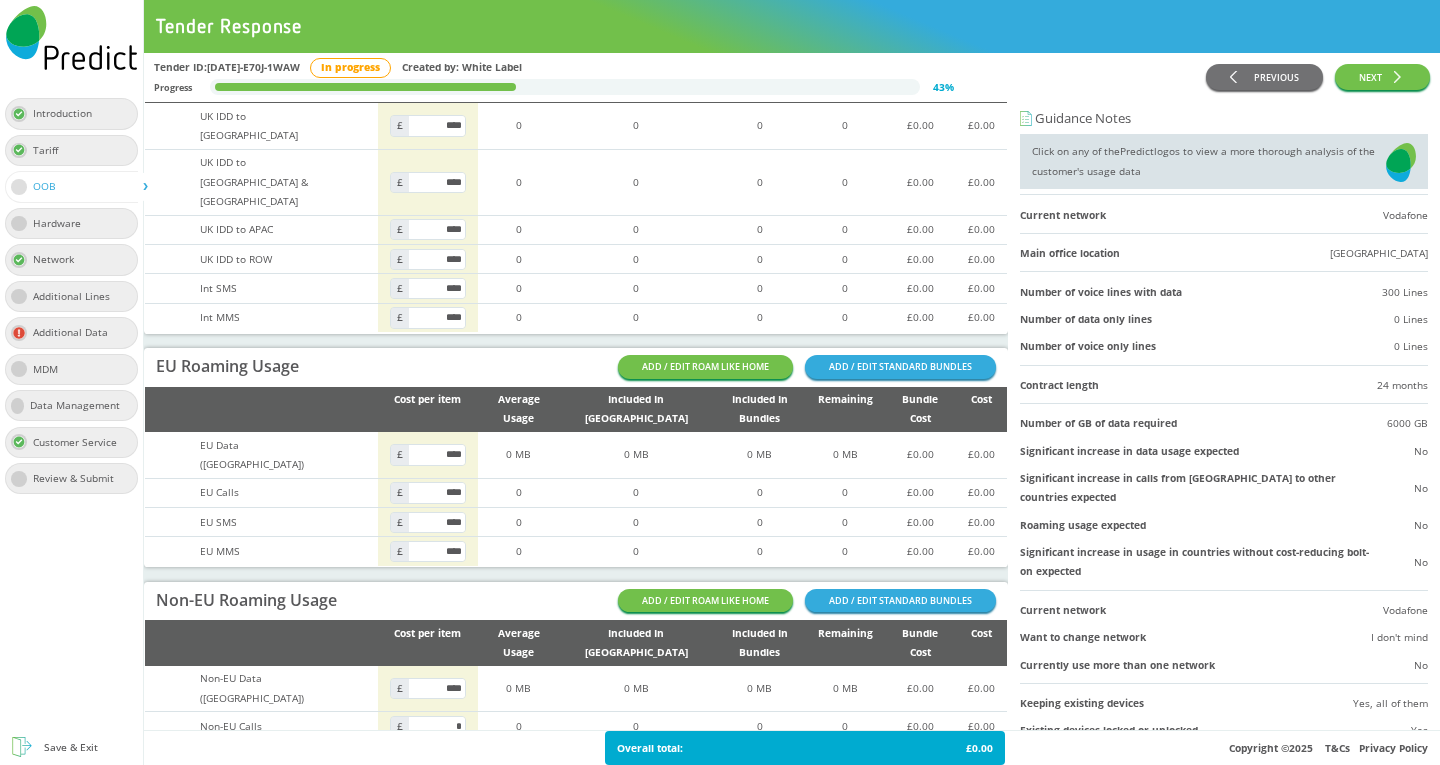 type on "****" 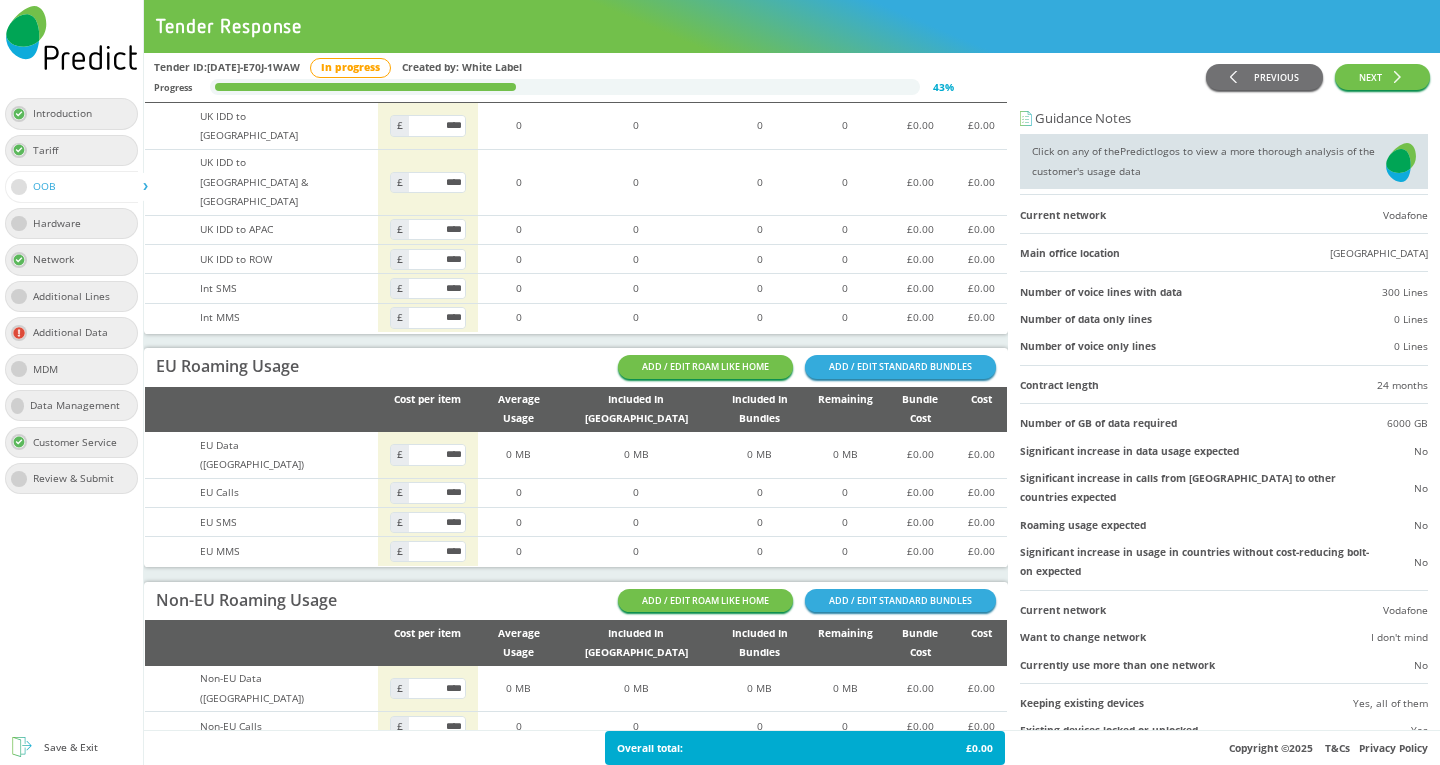 drag, startPoint x: 439, startPoint y: 667, endPoint x: 445, endPoint y: 686, distance: 19.924858 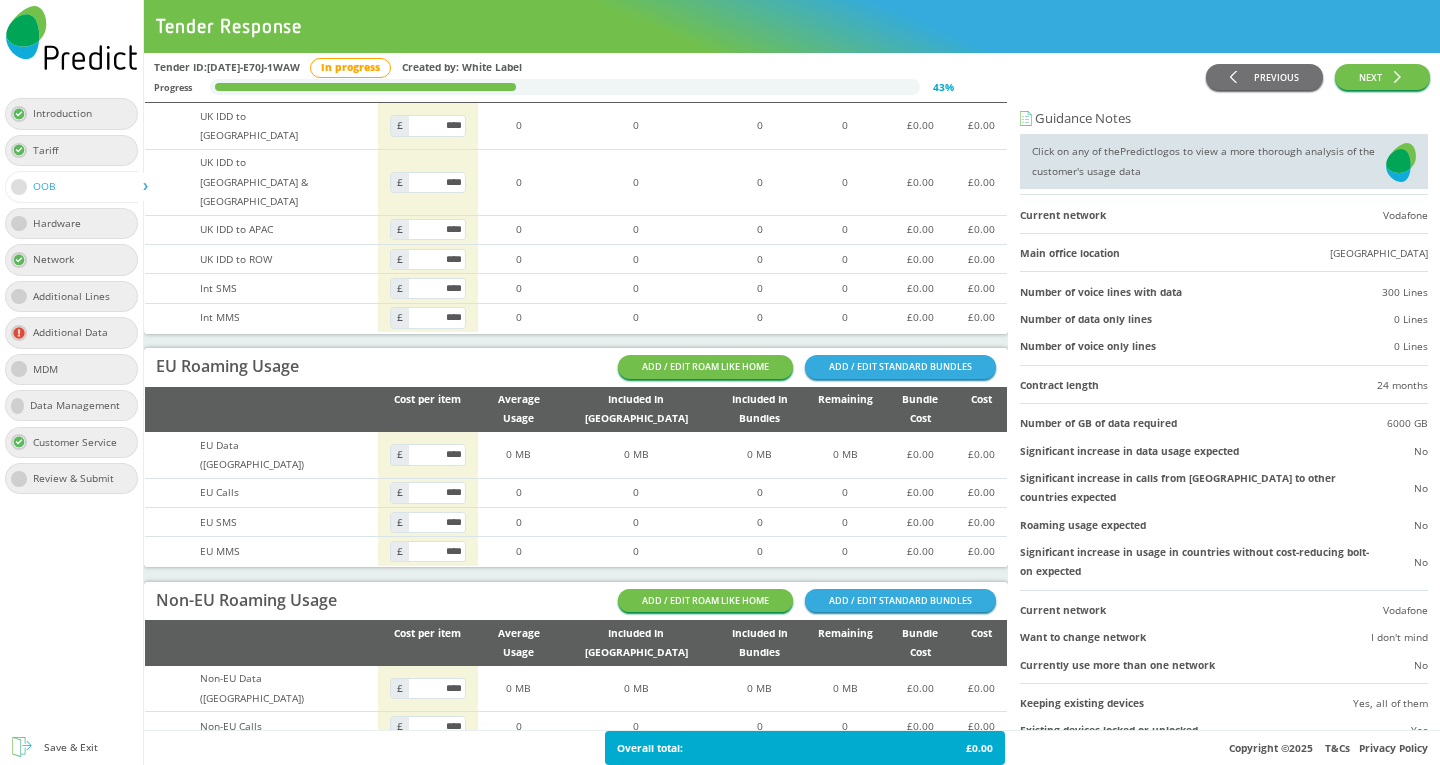 type on "****" 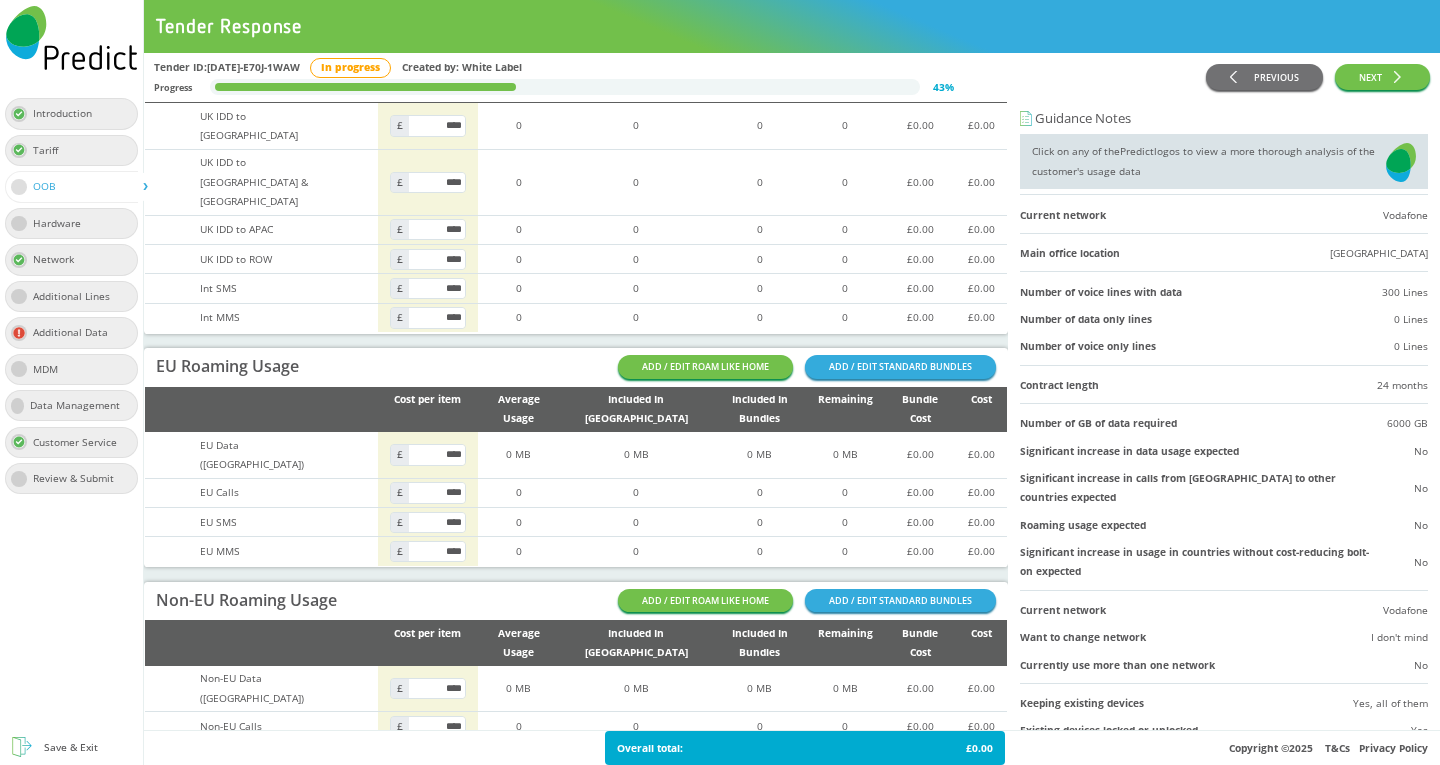 click on "UK Usage ADD / EDIT STANDARD BUNDLES Cost per item Average Usage Included In Tariff Included In Bundles Remaining Bundle Cost Cost UK Data (GB) **** 0 MB 1757.81 TB 0 MB 0 MB £0.00 £0.00 Std Calls  **** 0 300,000 0 0 £0.00 £0.00 Std SMS **** 0 300,000 0 0 £0.00 £0.00 Biz rate Calls  **** 0 0 0 0 £0.00 £0.00 Prem Calls **** 0 0 0 0 £0.00 £0.00 Prem SMS **** 0 0 0 0 £0.00 £0.00 Std MMS **** 0 0 0 0 £0.00 £0.00 Dir Enq **** 0 0 0 0 £0.00 £0.00 Free Calls  **** 0 0 0 0 £0.00 £0.00 IDD Usage ADD / EDIT STANDARD BUNDLES Cost per item Average Usage Included In Tariff Included In Bundles Remaining Bundle Cost Cost UK IDD to EU  **** 0 0 0 0 £0.00 £0.00 UK IDD to USA & Canada  **** 0 0 0 0 £0.00 £0.00 UK IDD to APAC  **** 0 0 0 0 £0.00 £0.00 UK IDD to ROW  **** 0 0 0 0 £0.00 £0.00 Int SMS **** 0 0 0 0 £0.00 £0.00 Int MMS **** 0 0 0 0 £0.00 £0.00 EU Roaming Usage ADD / EDIT ROAM LIKE HOME ADD / EDIT STANDARD BUNDLES Cost per item Average Usage Included In Tariff Included In Bundles Cost 0" at bounding box center (576, 219) 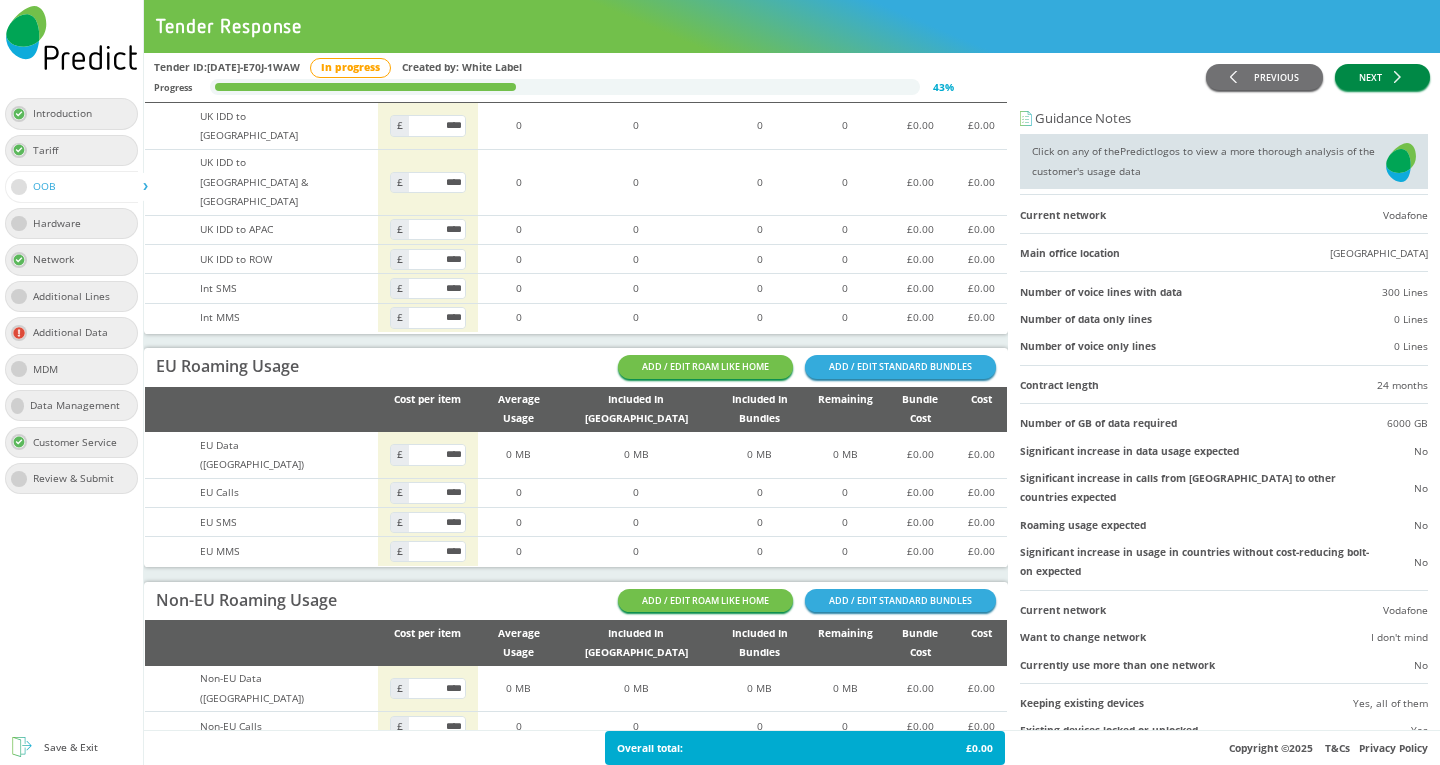 click on "NEXT" at bounding box center (1382, 77) 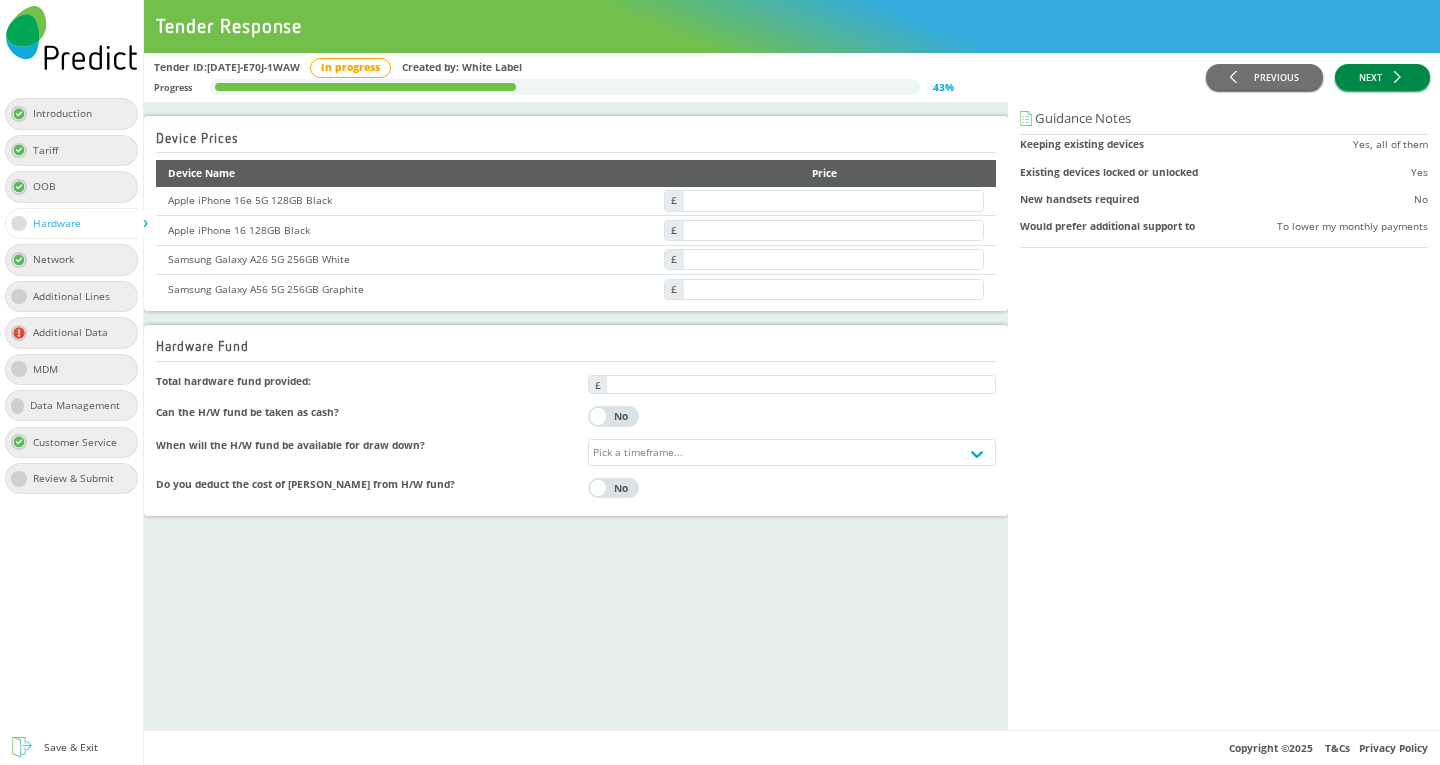 scroll, scrollTop: 0, scrollLeft: 0, axis: both 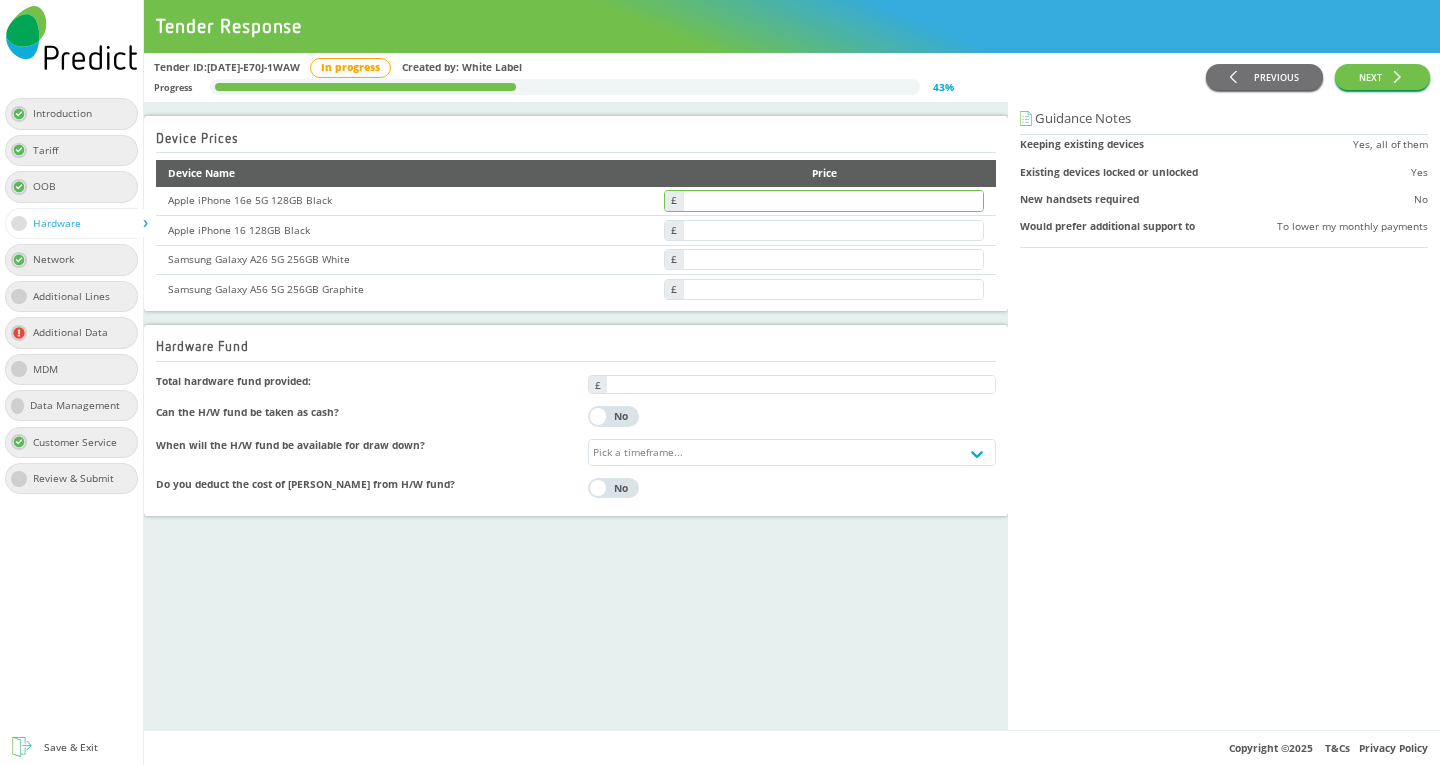 click at bounding box center (833, 200) 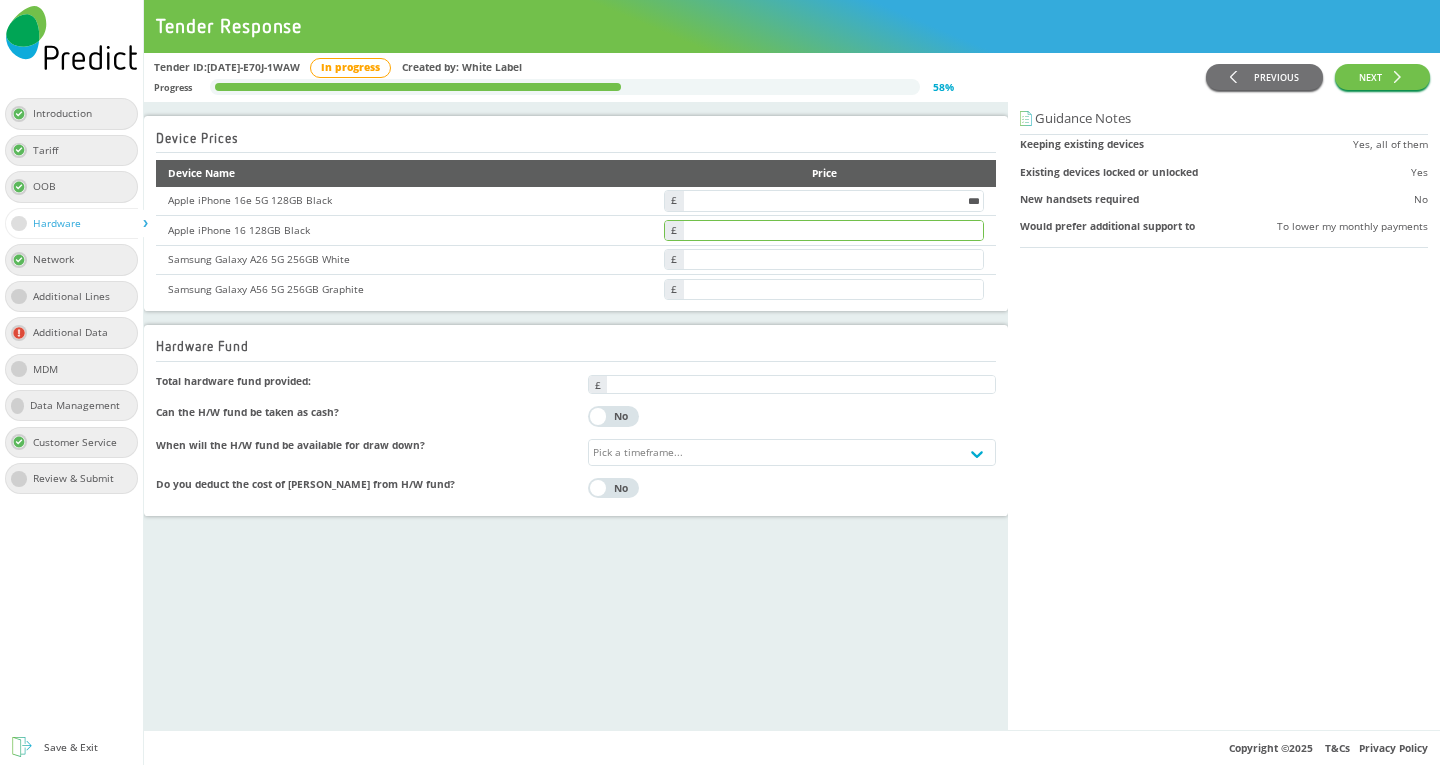 type on "******" 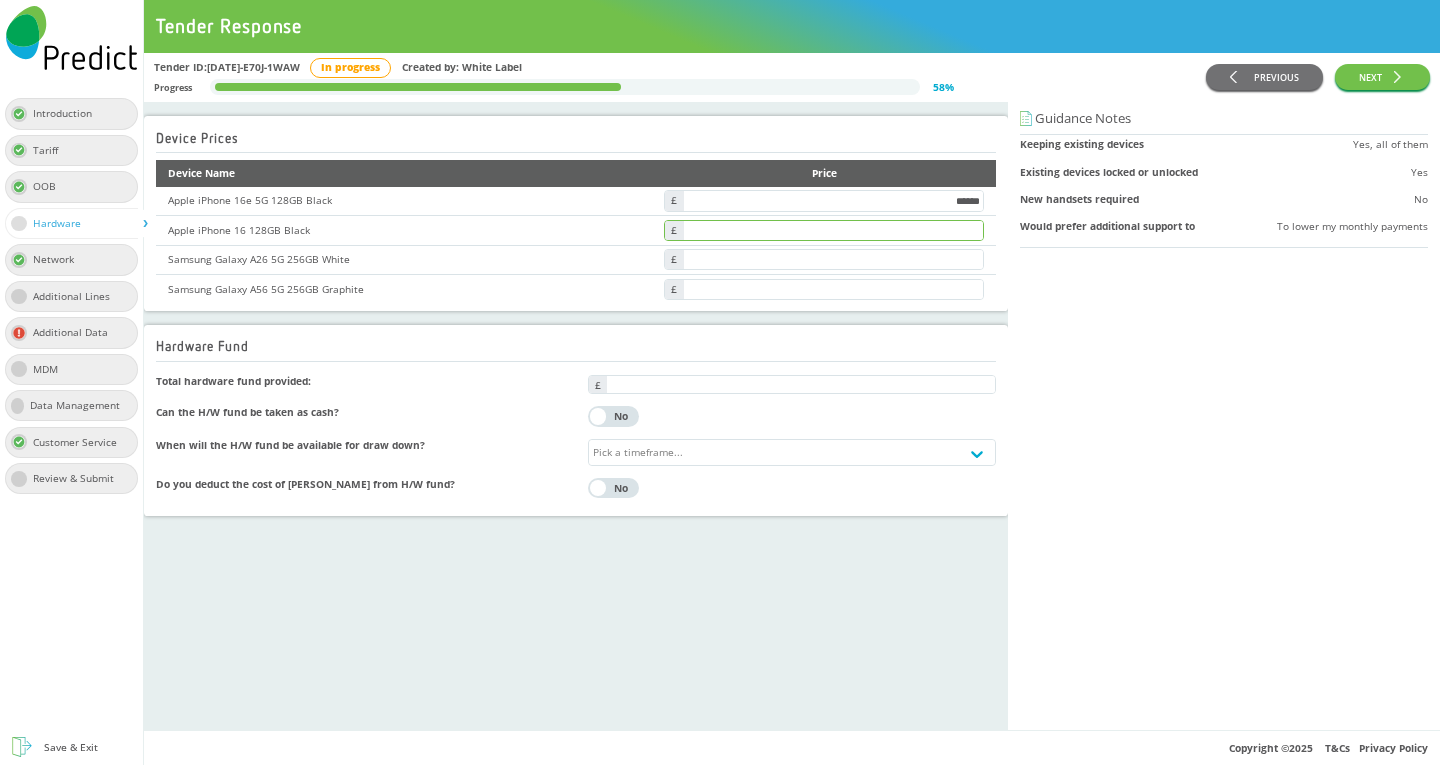 click at bounding box center [833, 230] 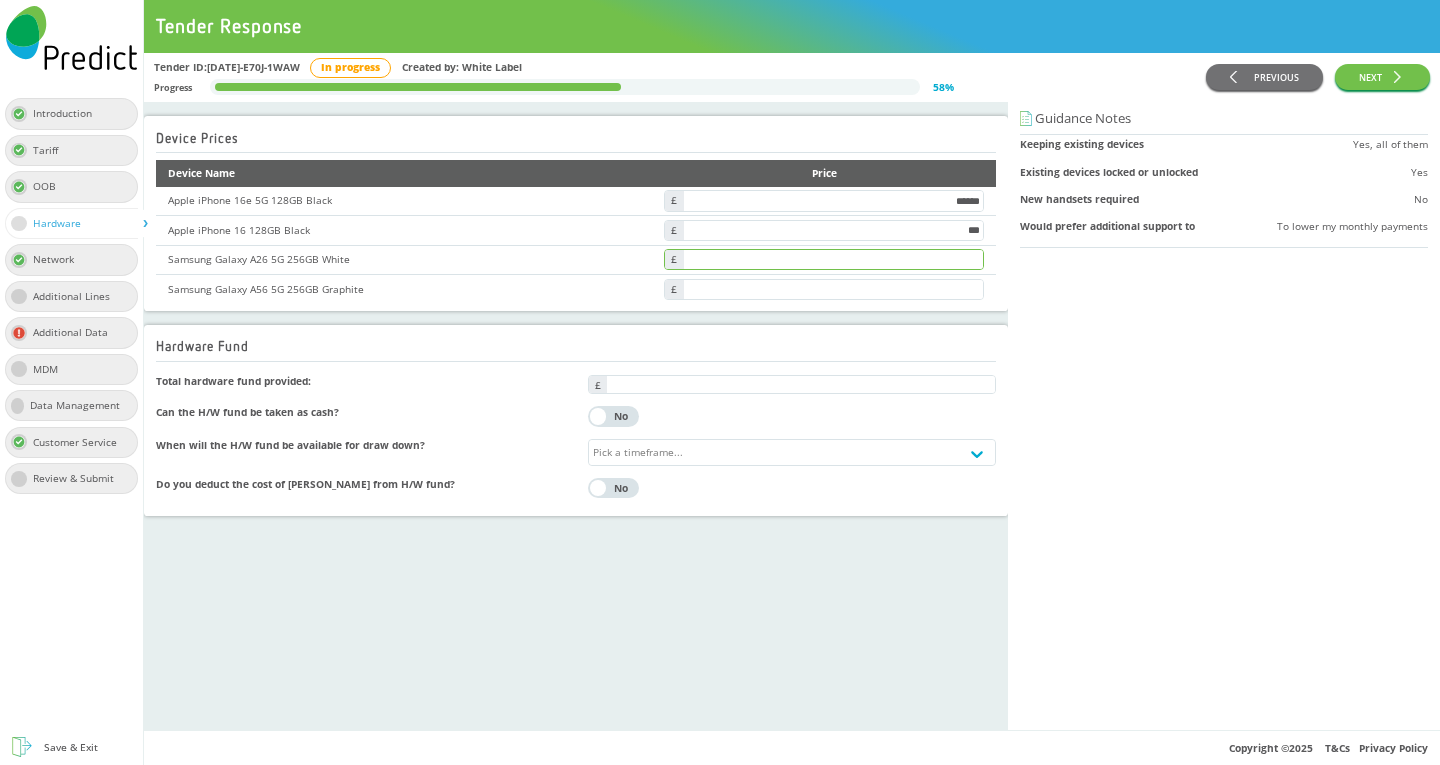 type on "******" 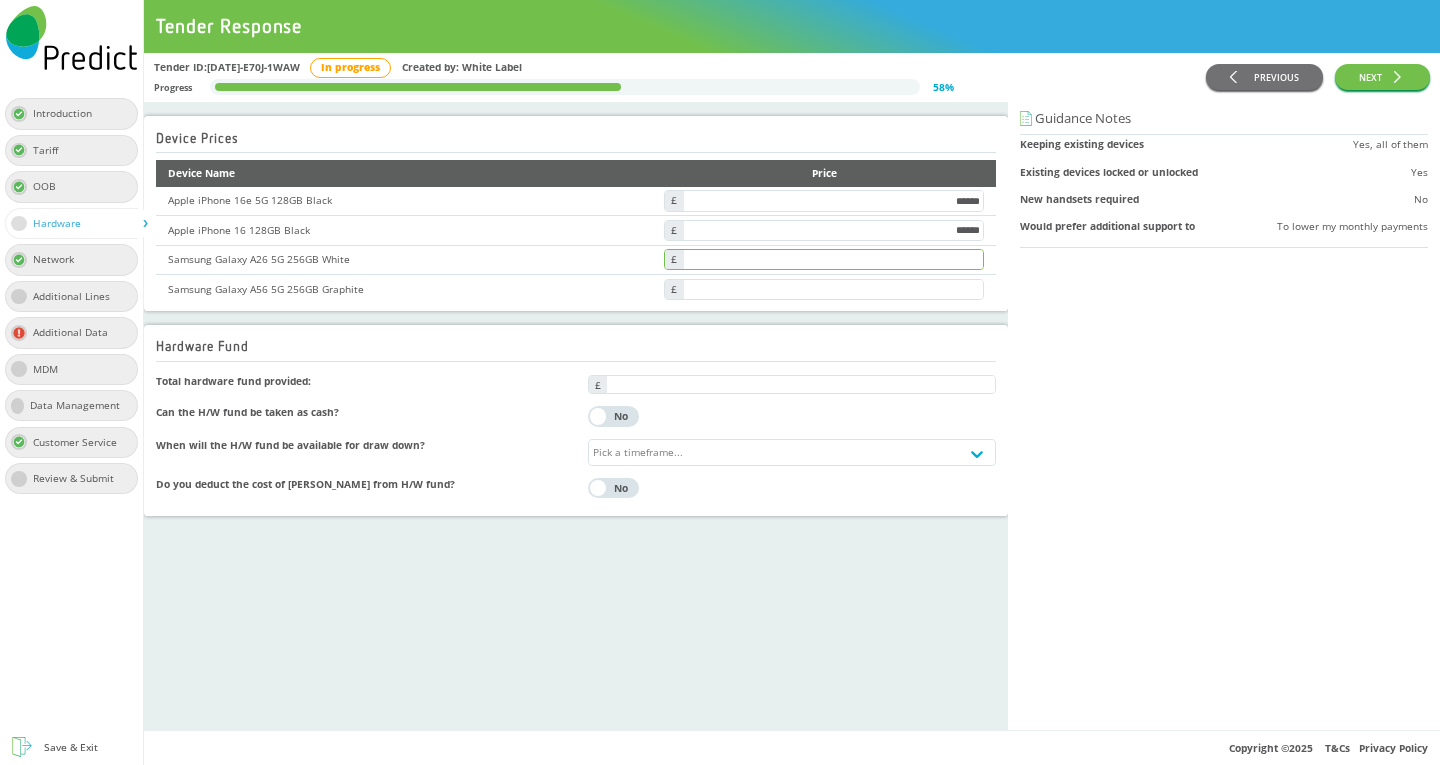 click at bounding box center (833, 259) 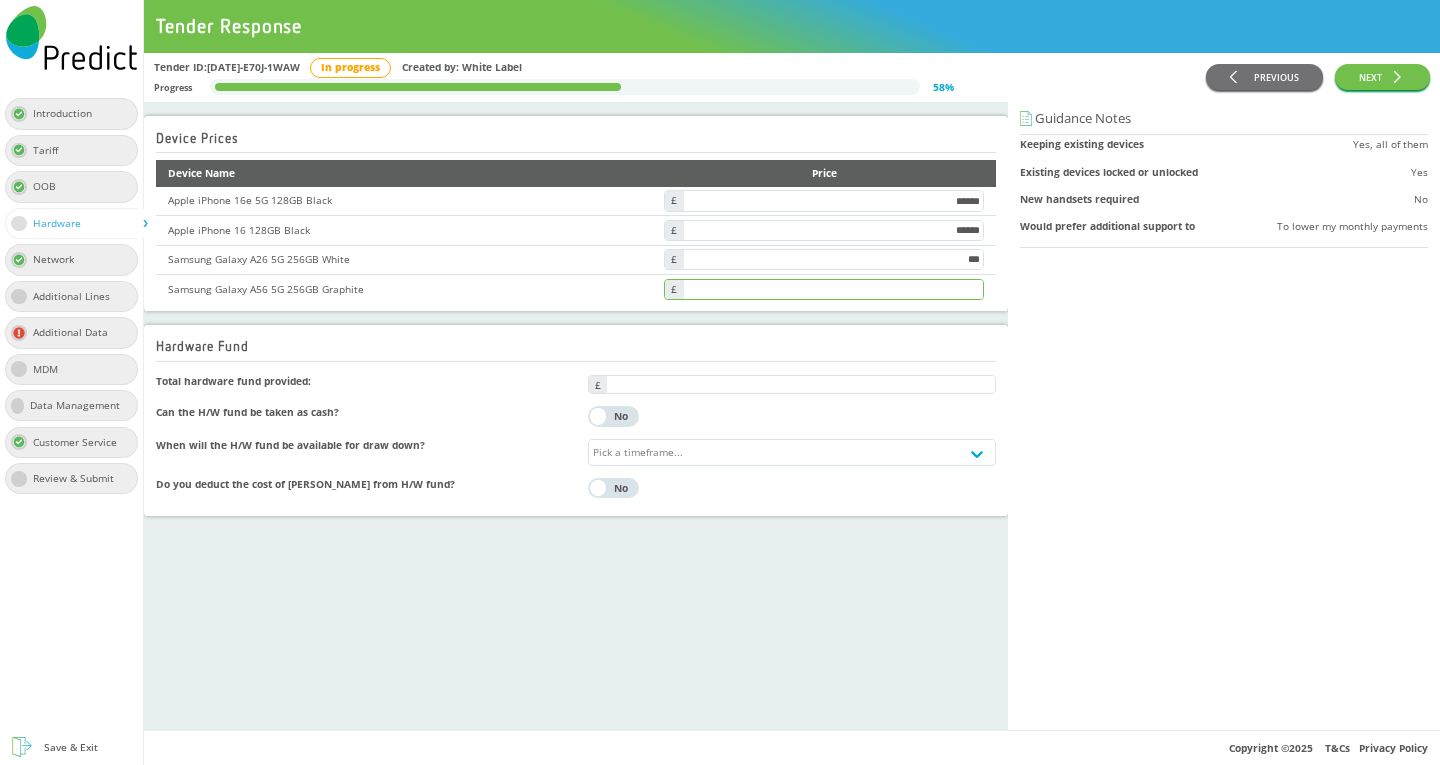 type on "******" 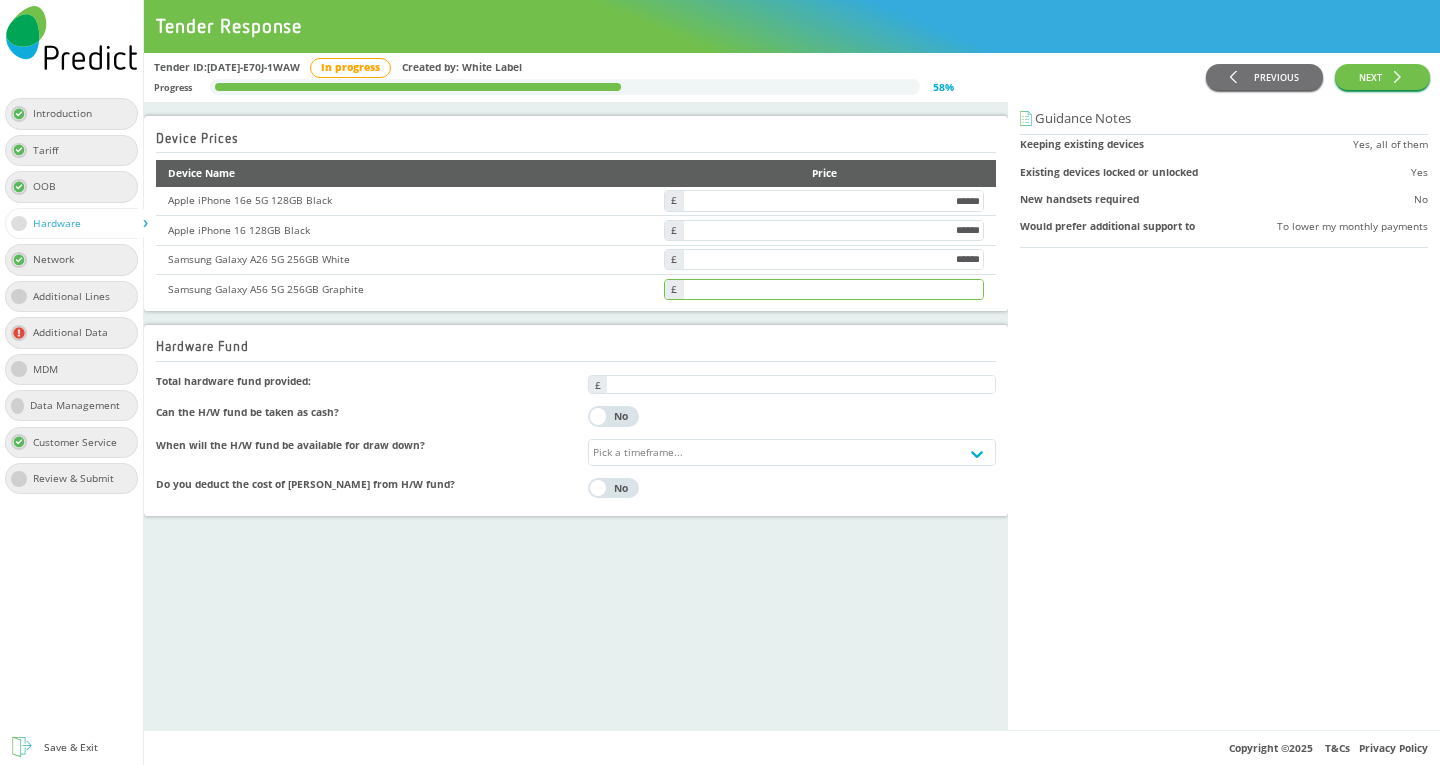 click at bounding box center (833, 289) 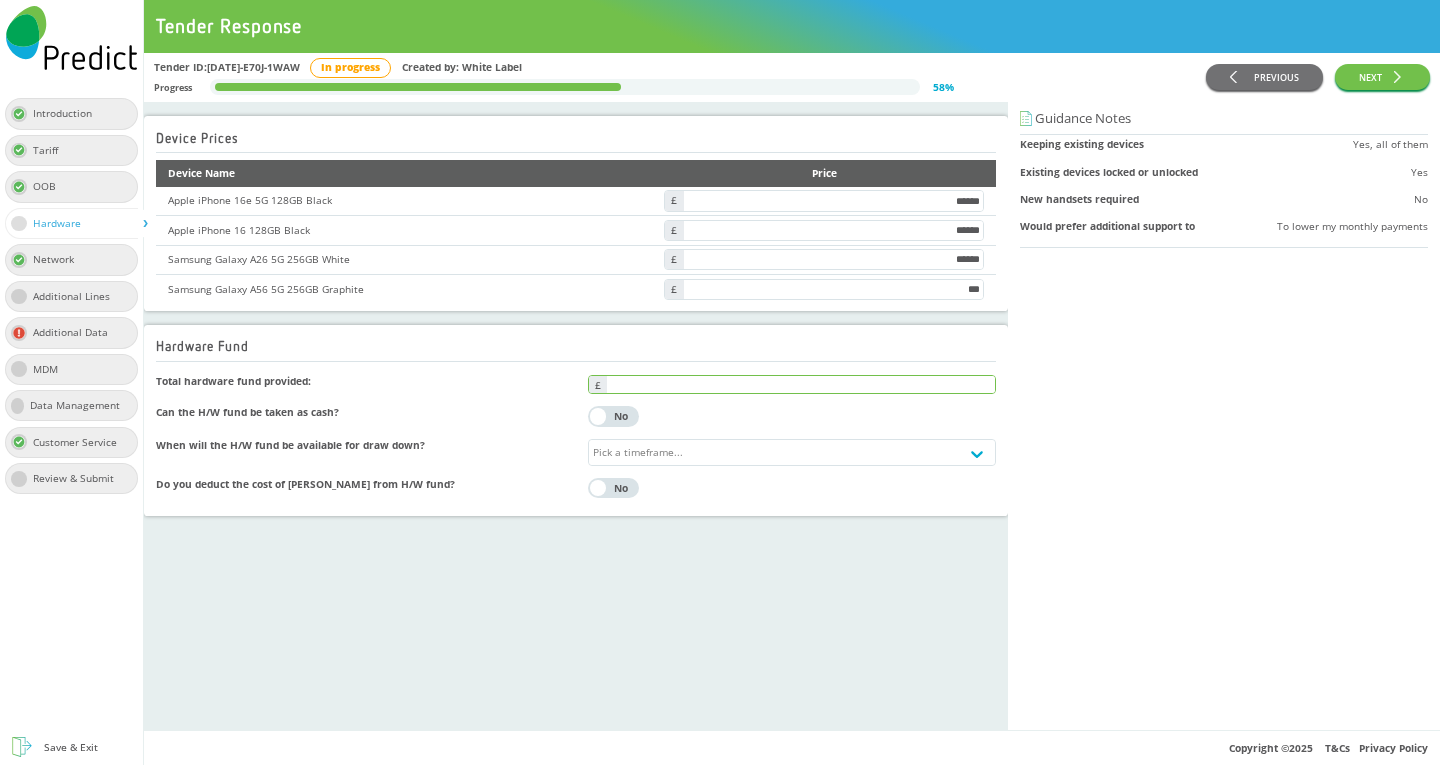 type on "******" 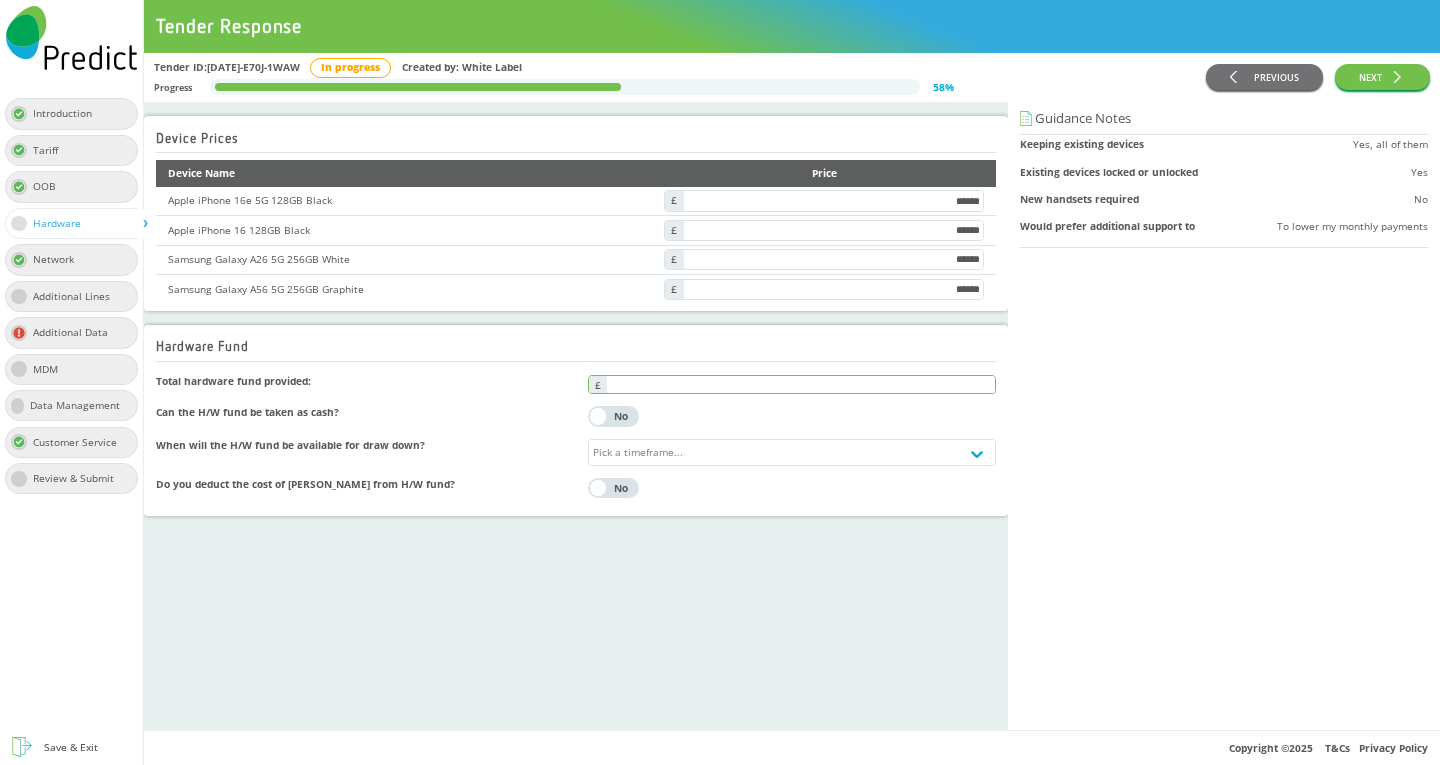 click at bounding box center [801, 384] 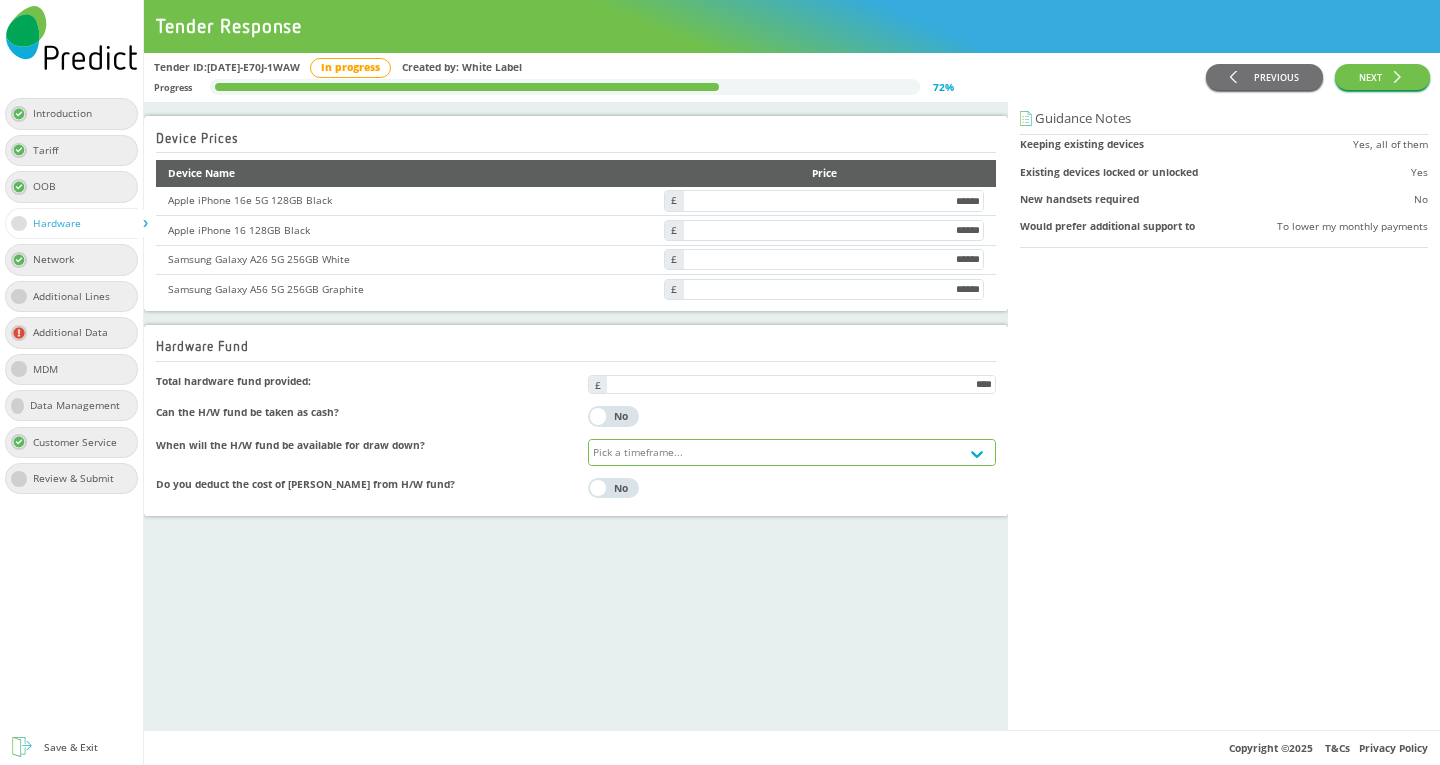 type on "*****" 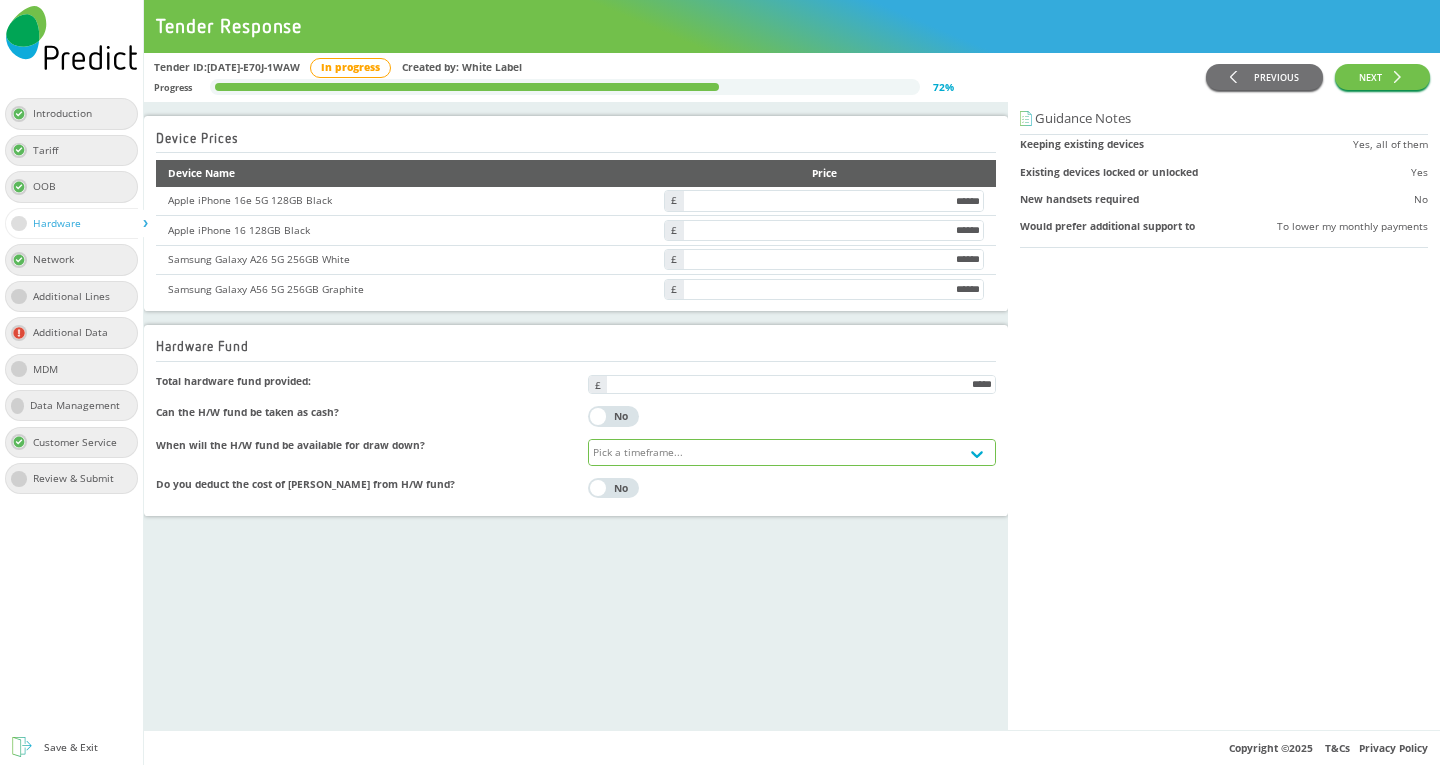 click on "Pick a timeframe..." at bounding box center [774, 452] 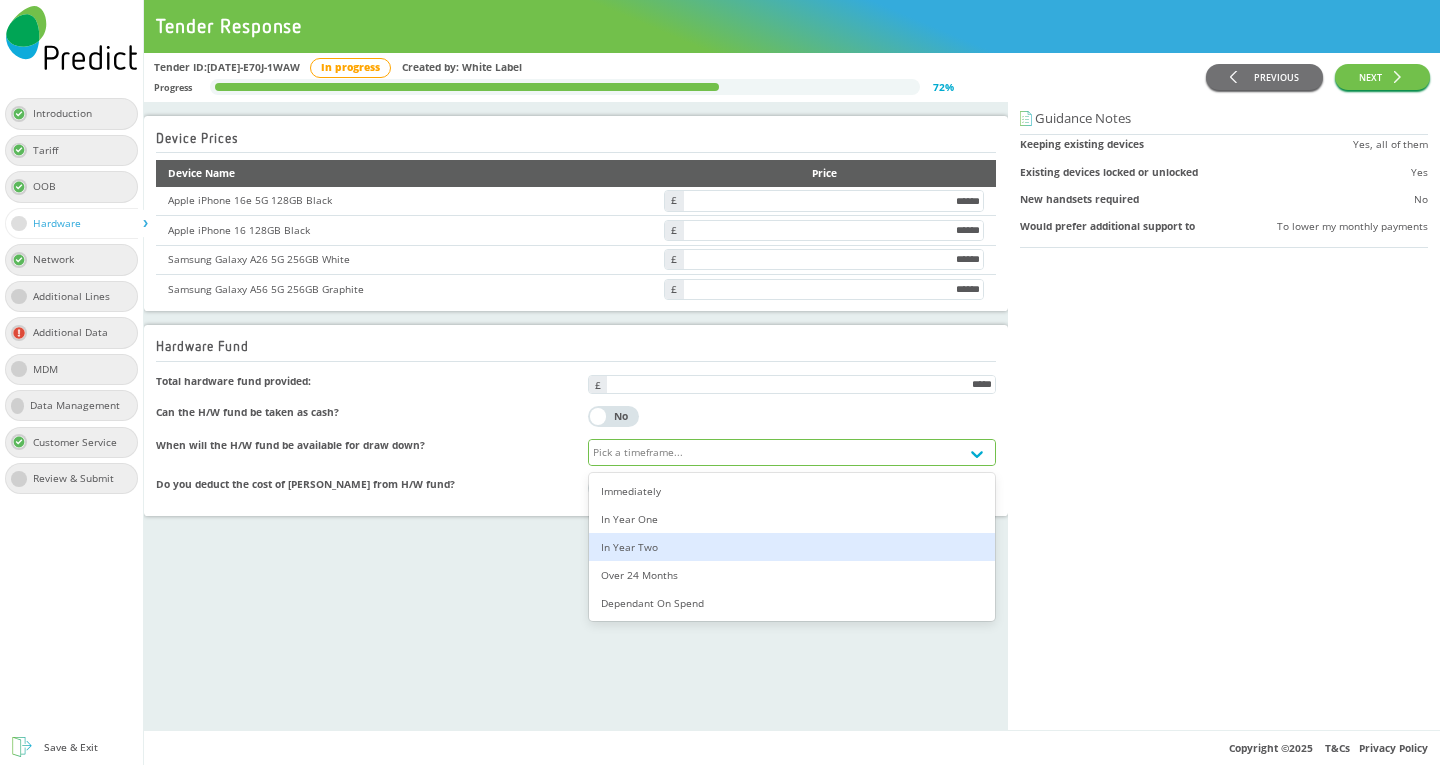 click on "In Year Two" at bounding box center [792, 547] 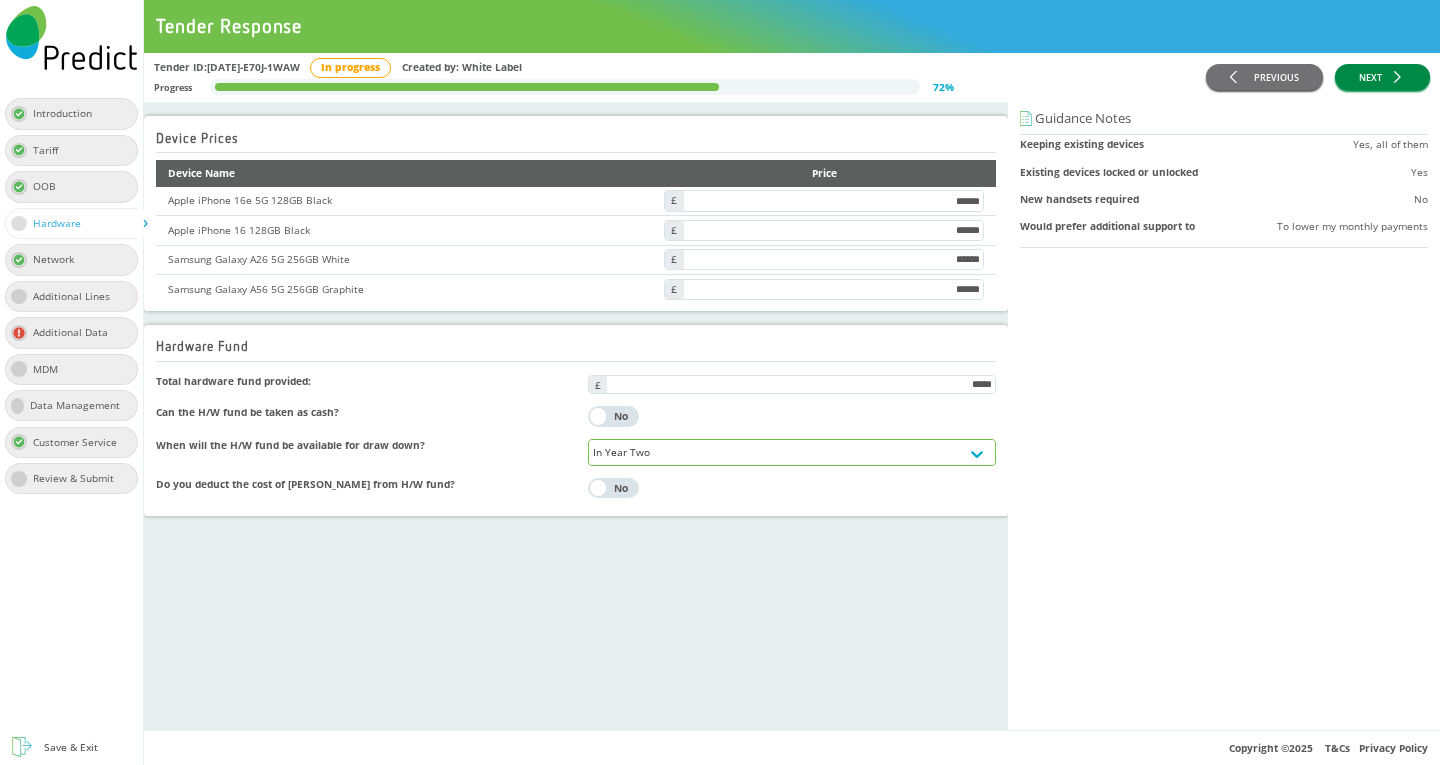 click 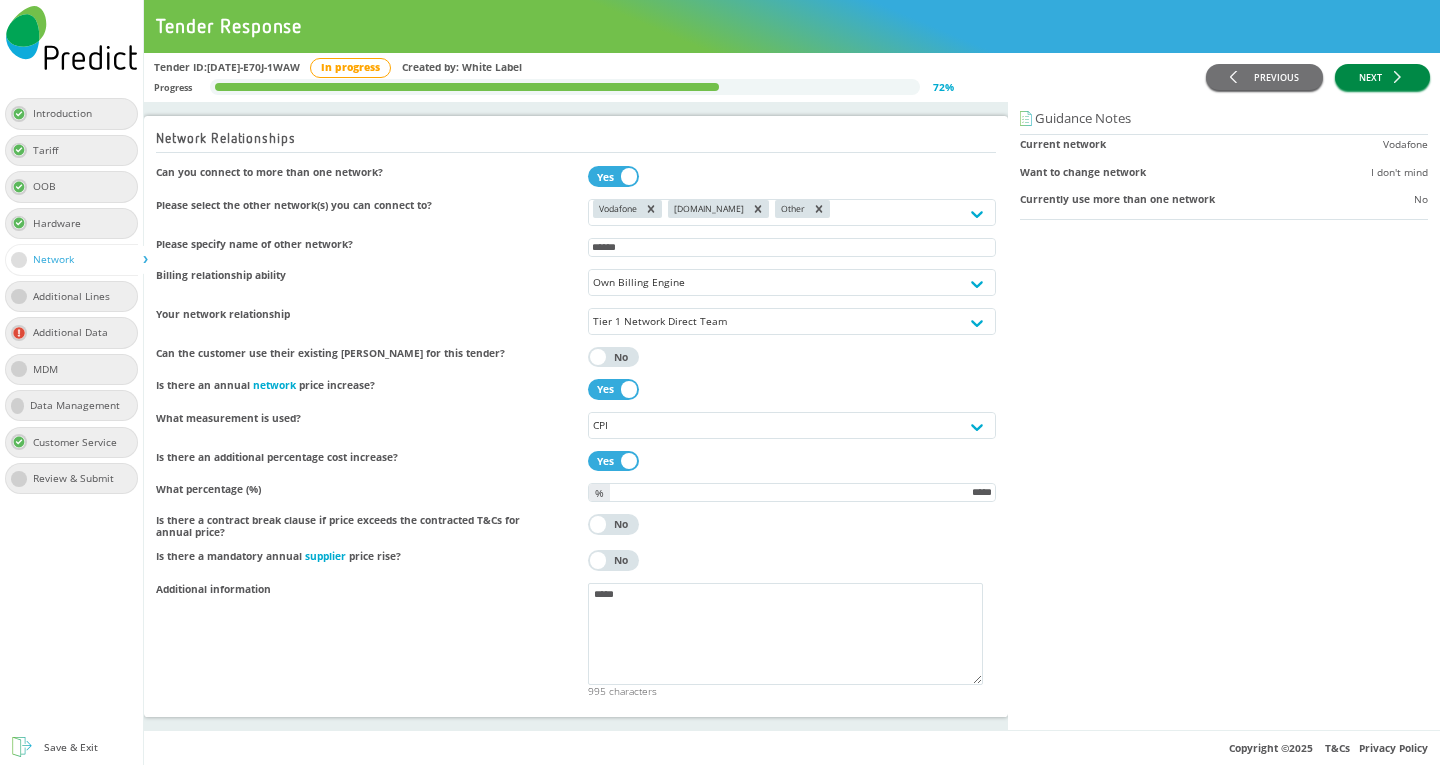click 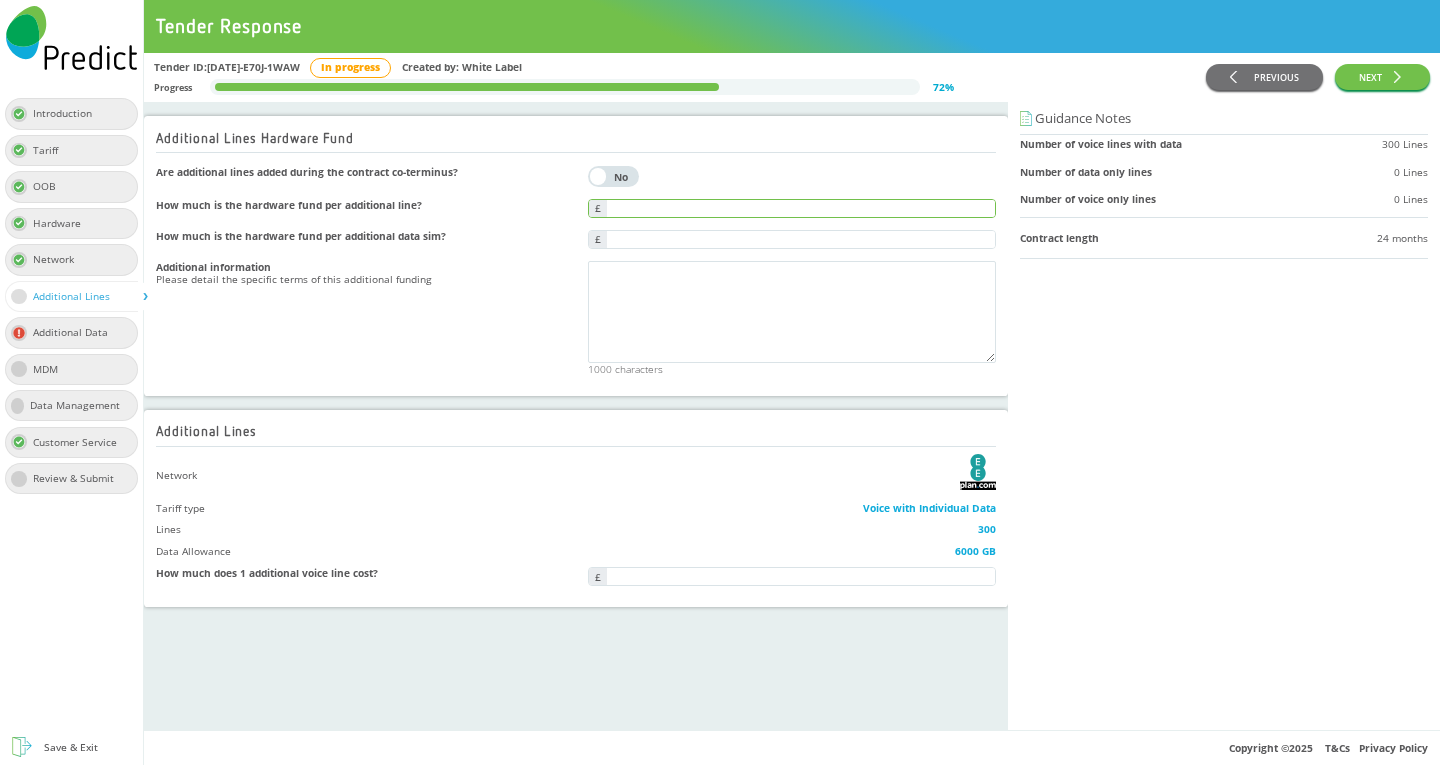 click at bounding box center (801, 208) 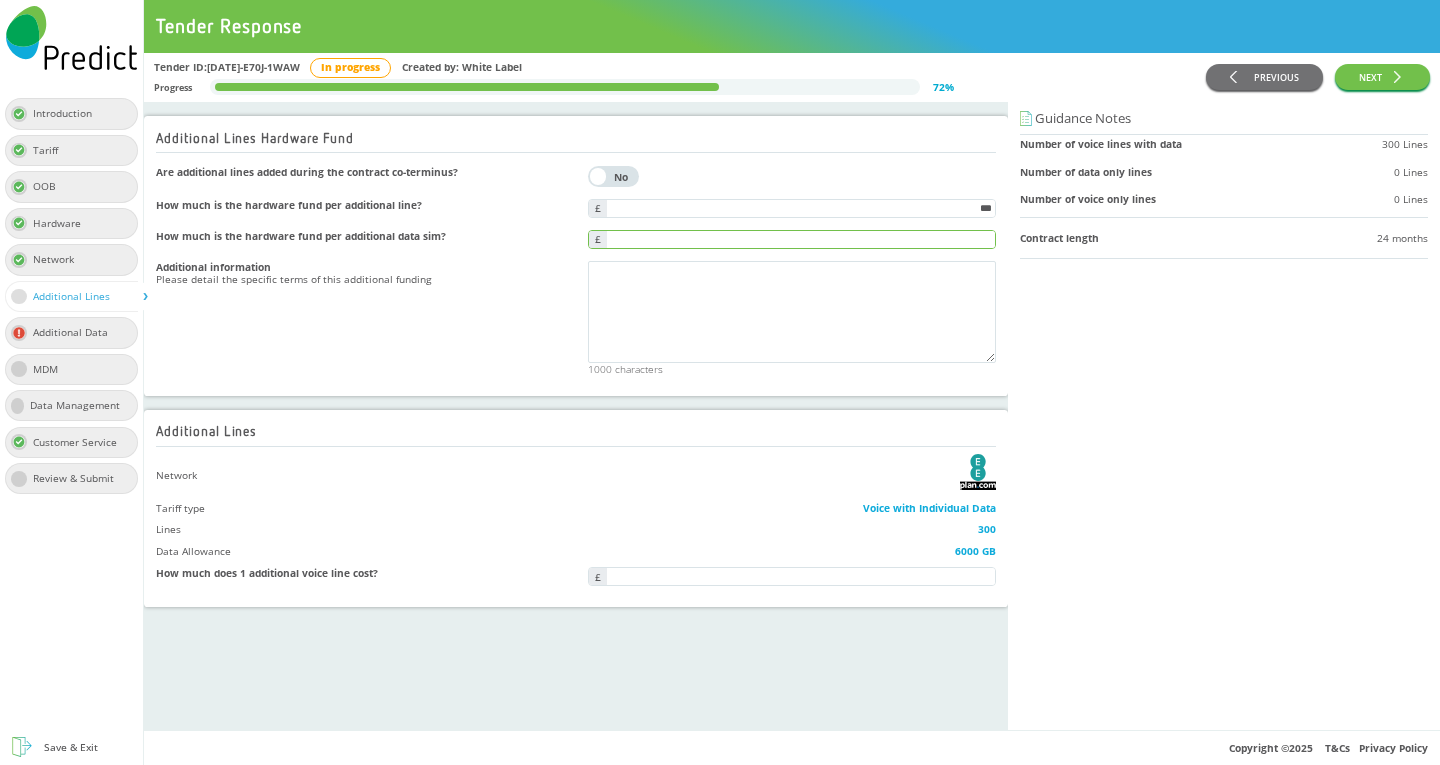 type on "***" 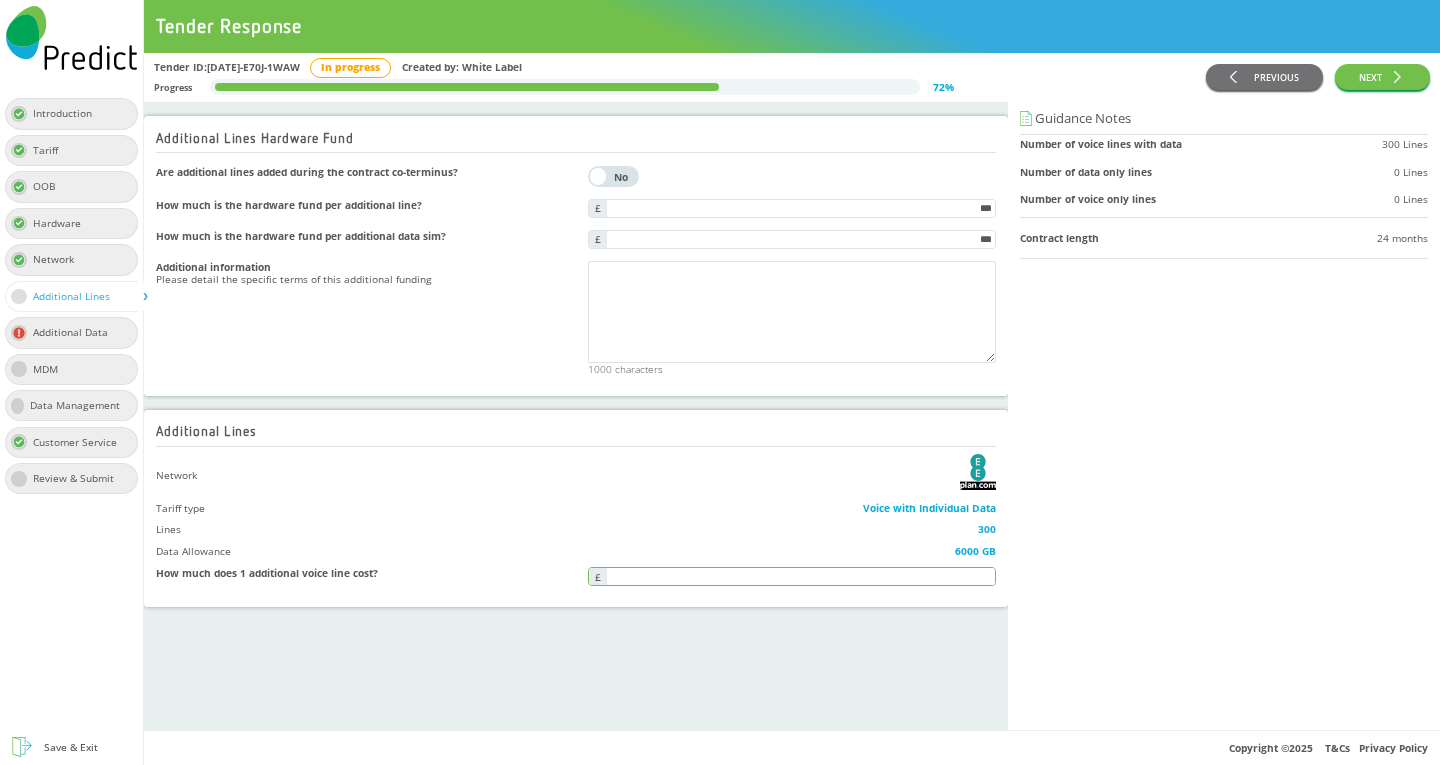 type on "***" 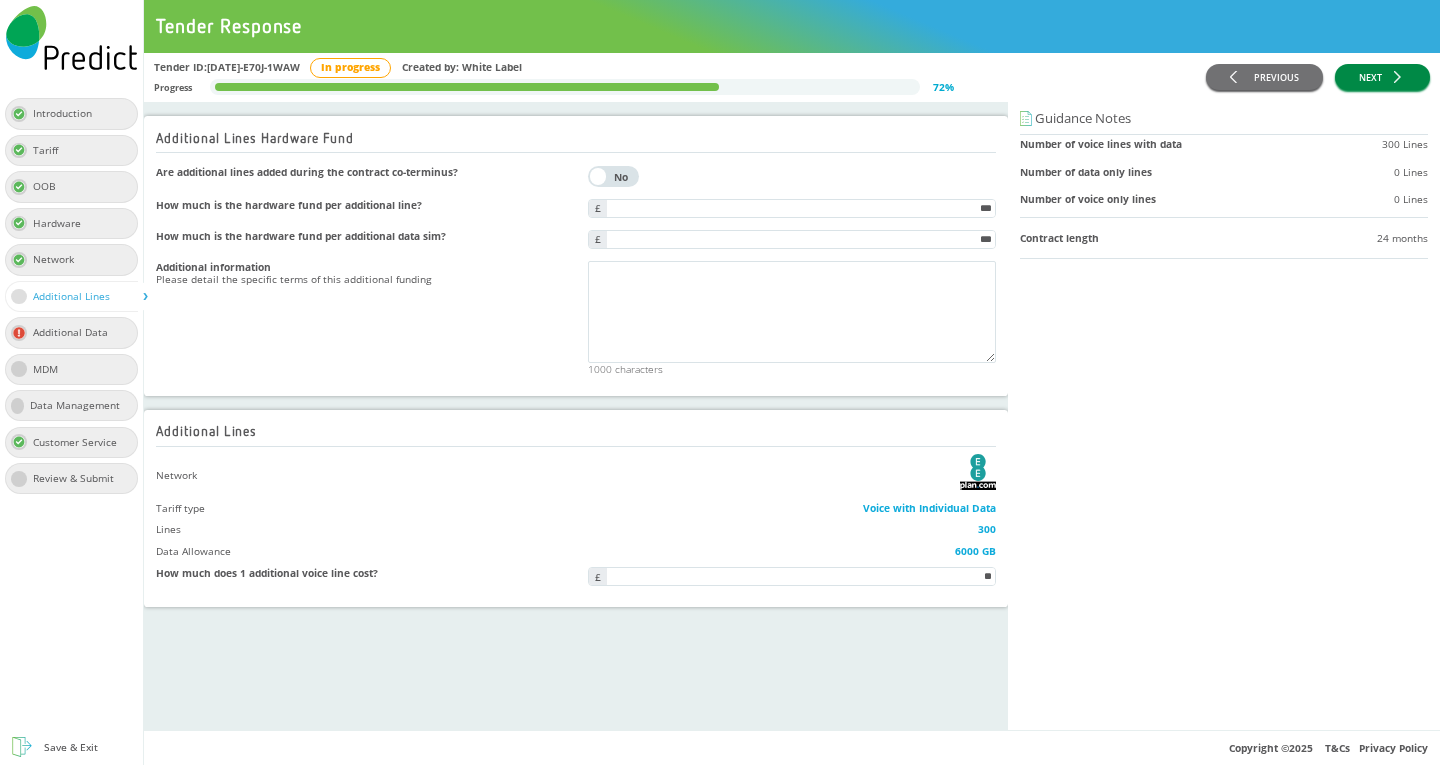type on "*****" 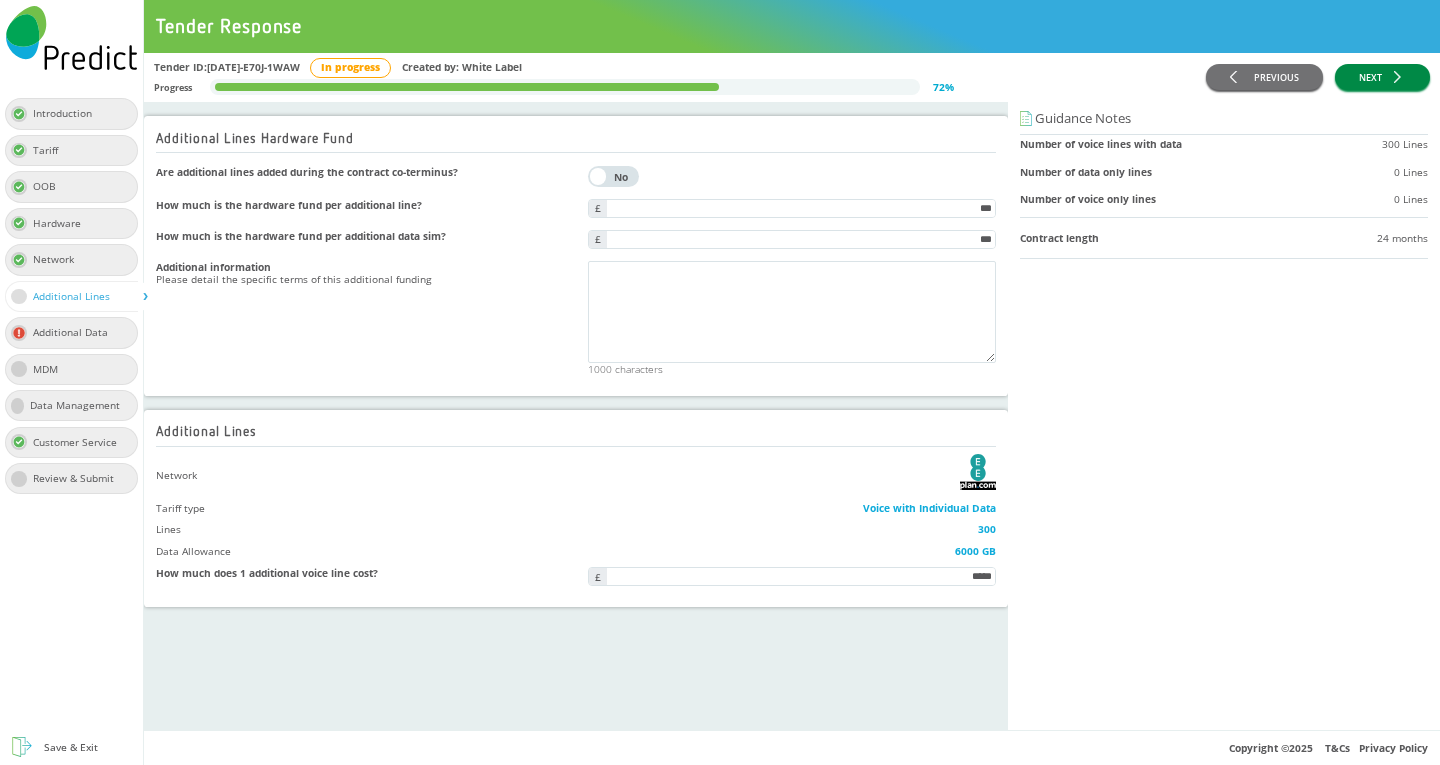 click on "NEXT" at bounding box center [1382, 77] 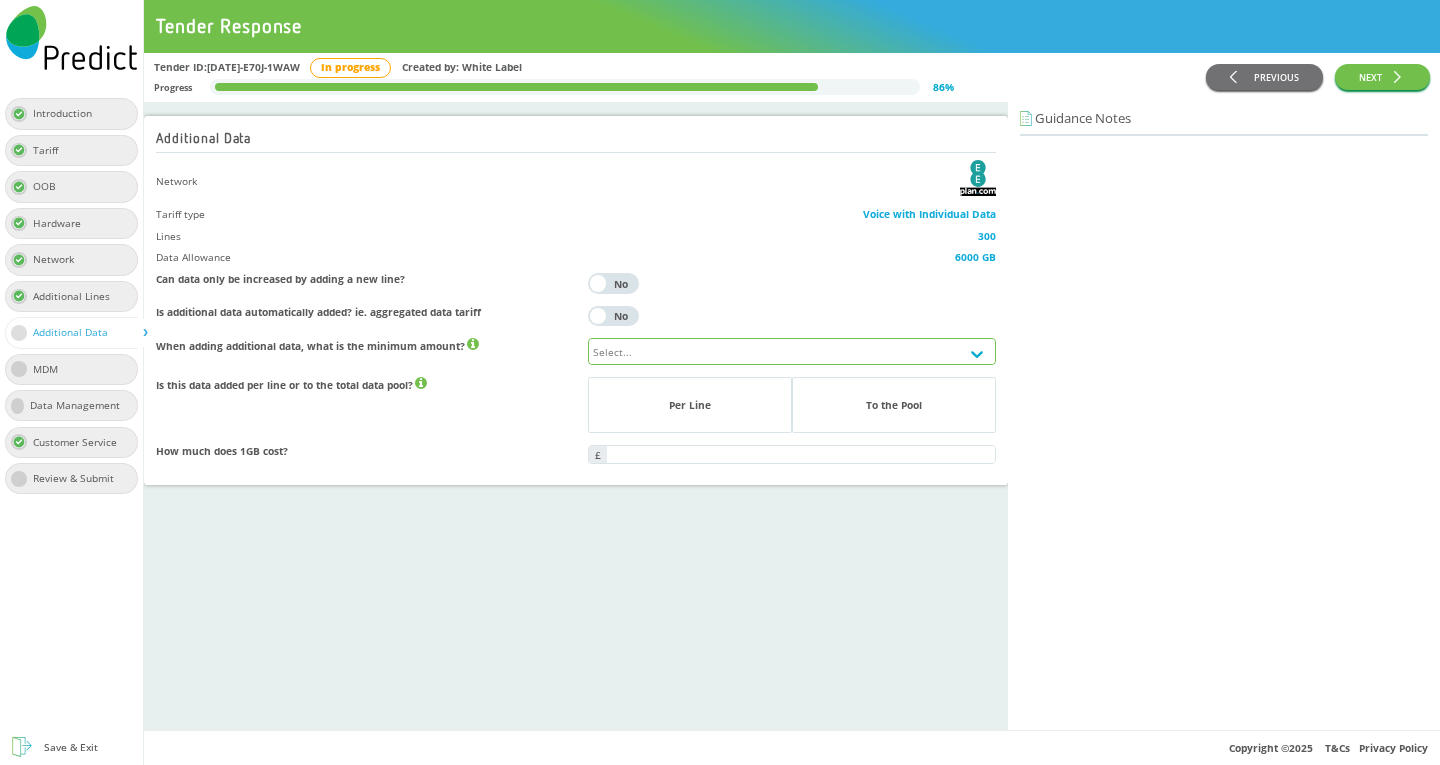 click on "Select..." at bounding box center [774, 351] 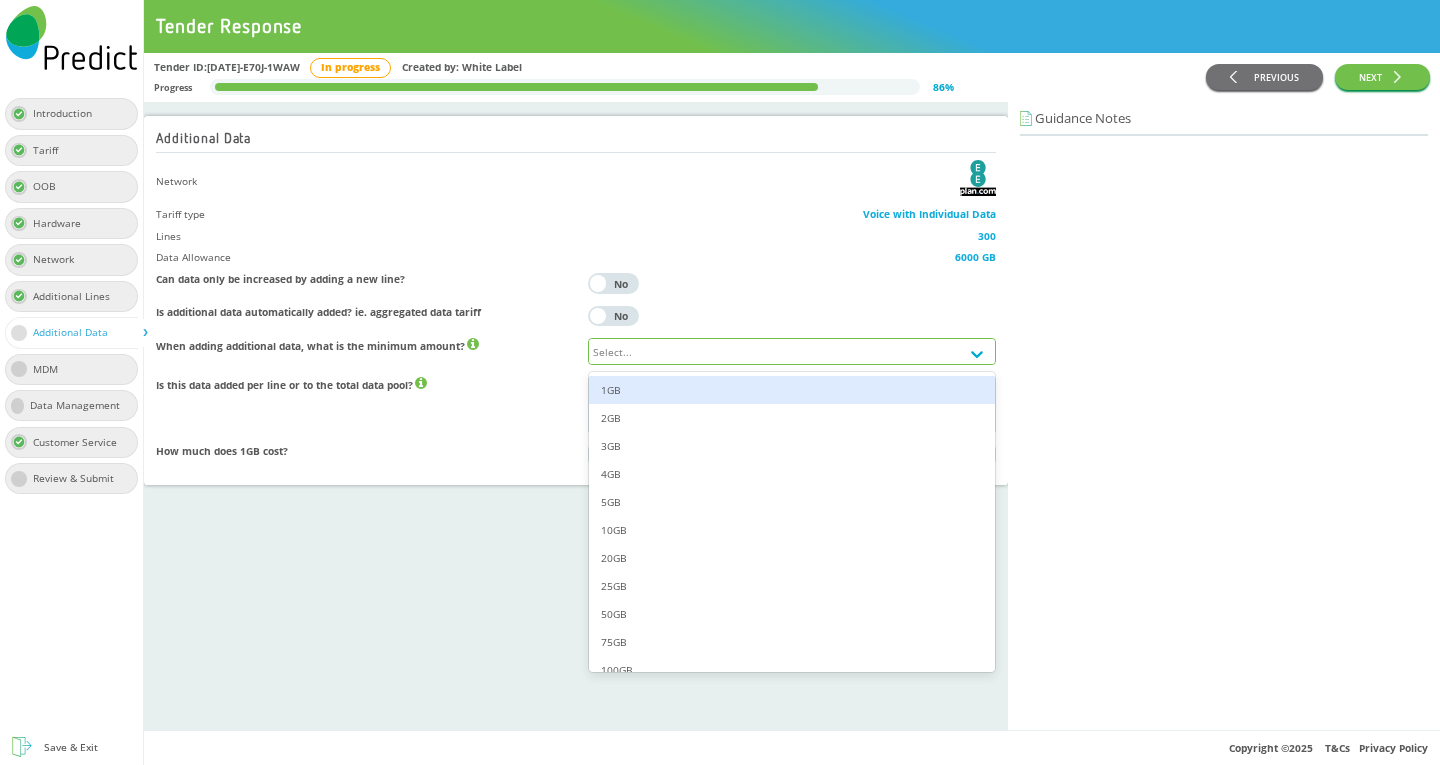 click on "5GB" at bounding box center (792, 502) 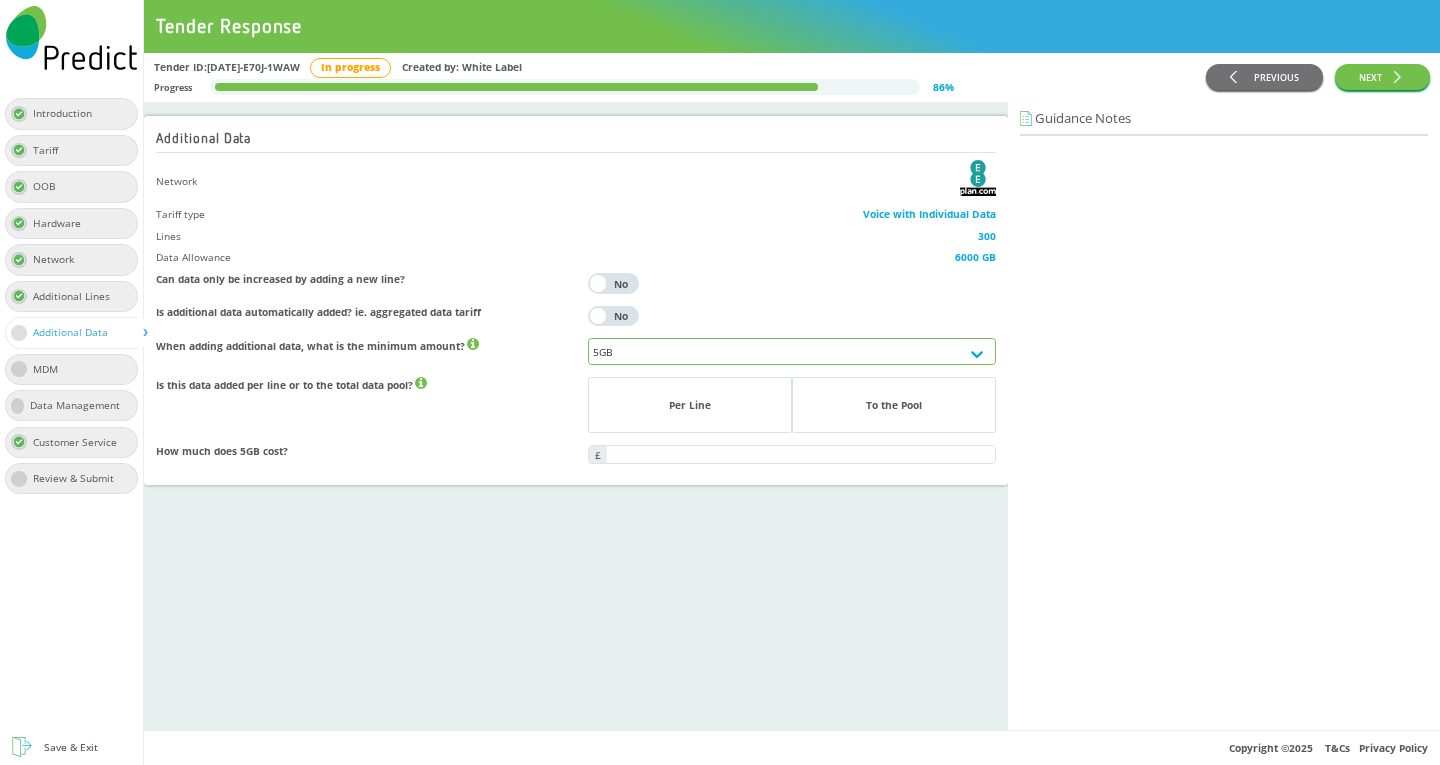 click on "Per Line" at bounding box center [690, 405] 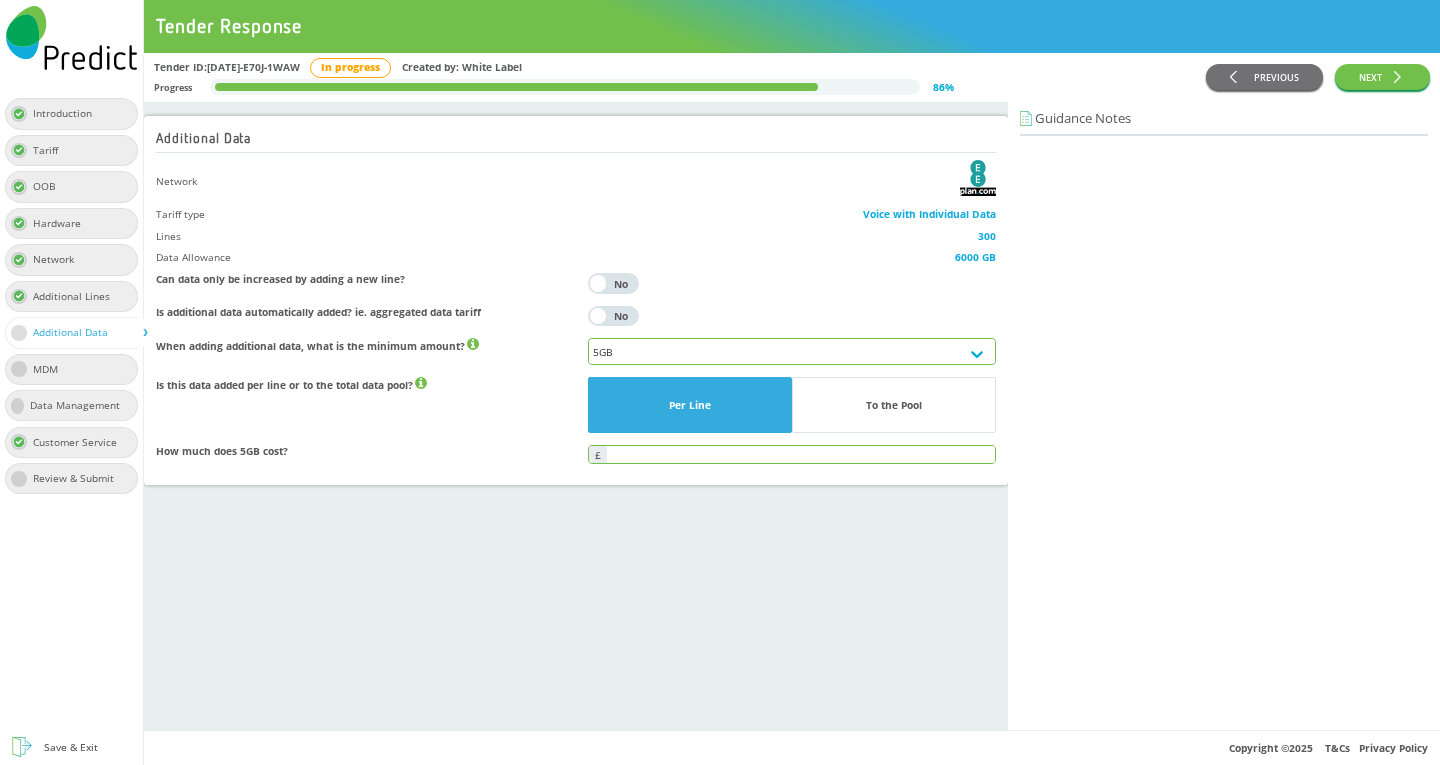 click at bounding box center (801, 454) 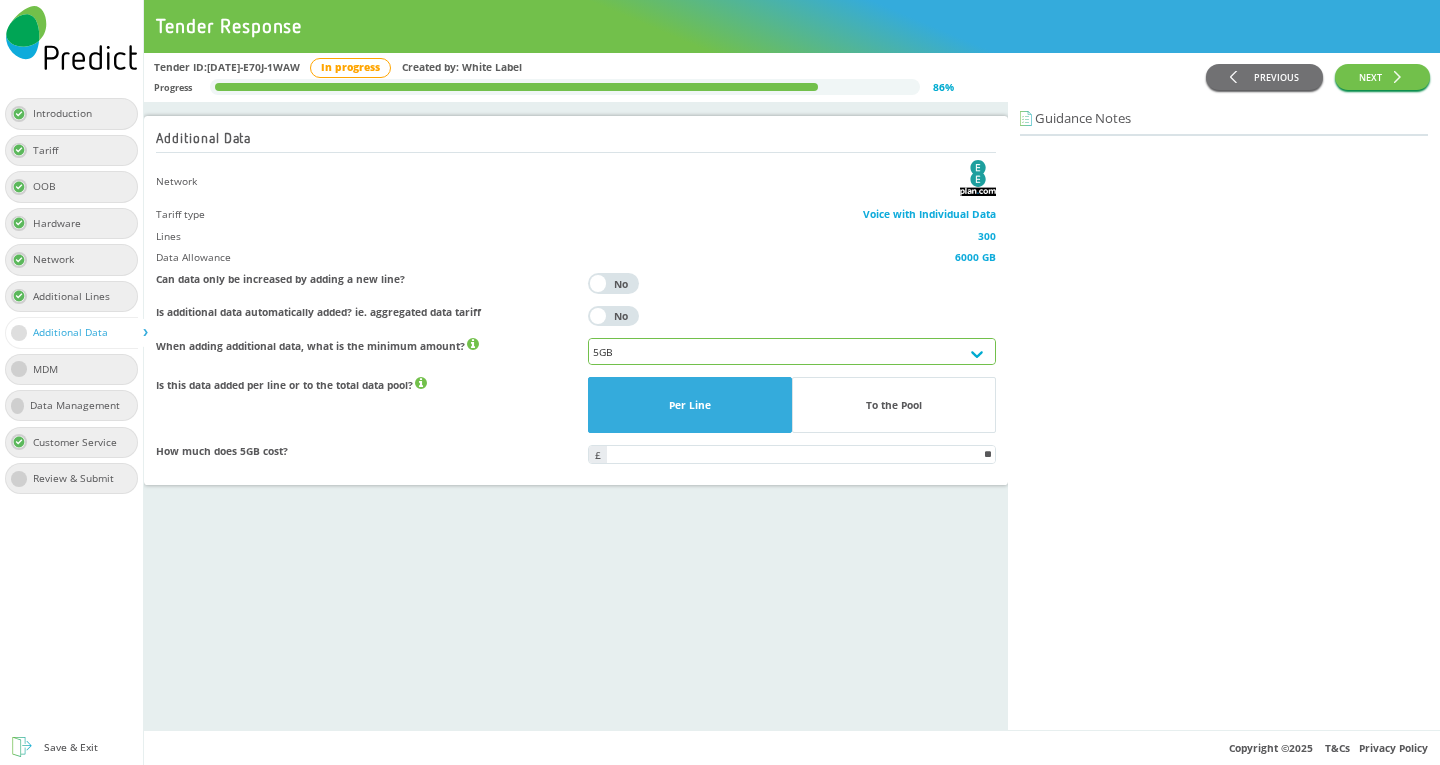 type on "*****" 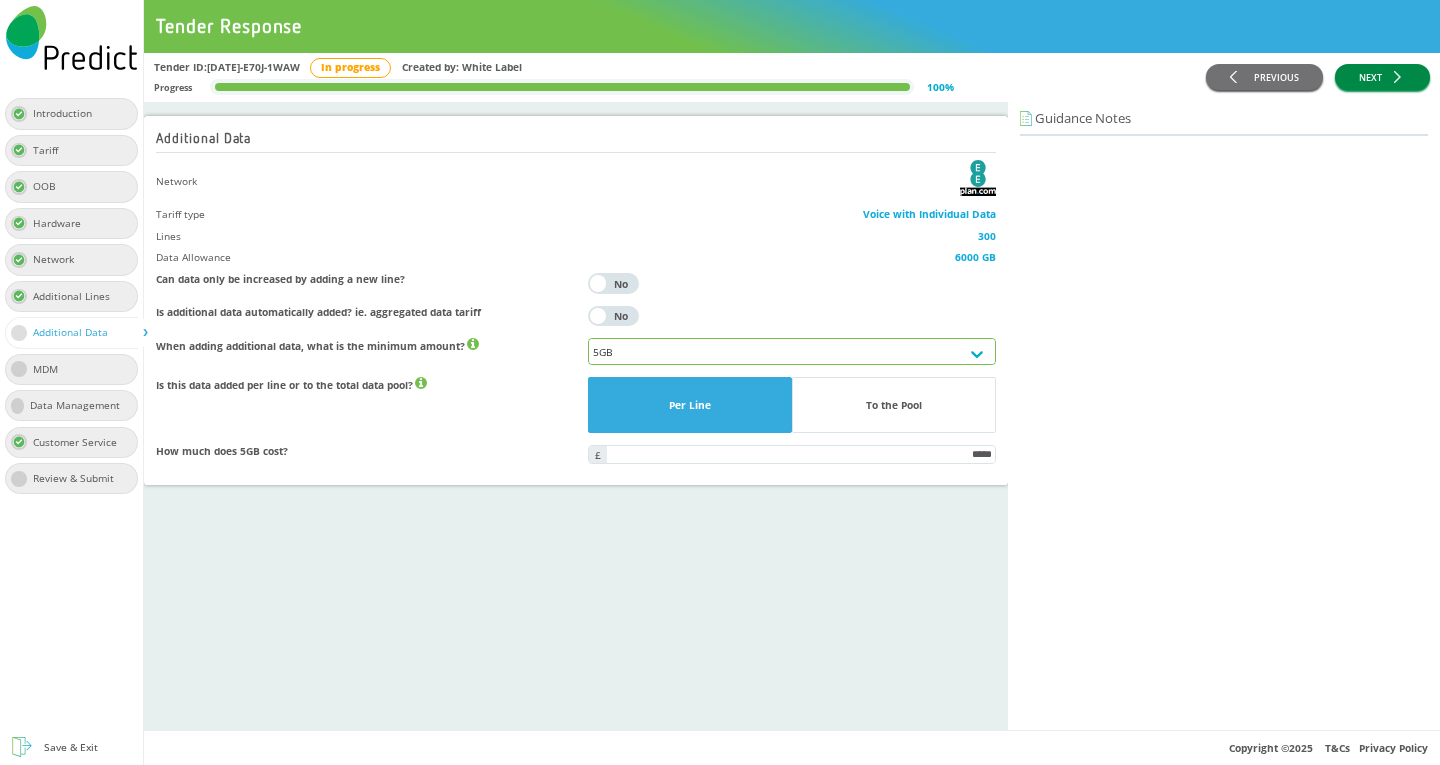 click on "NEXT" at bounding box center (1382, 77) 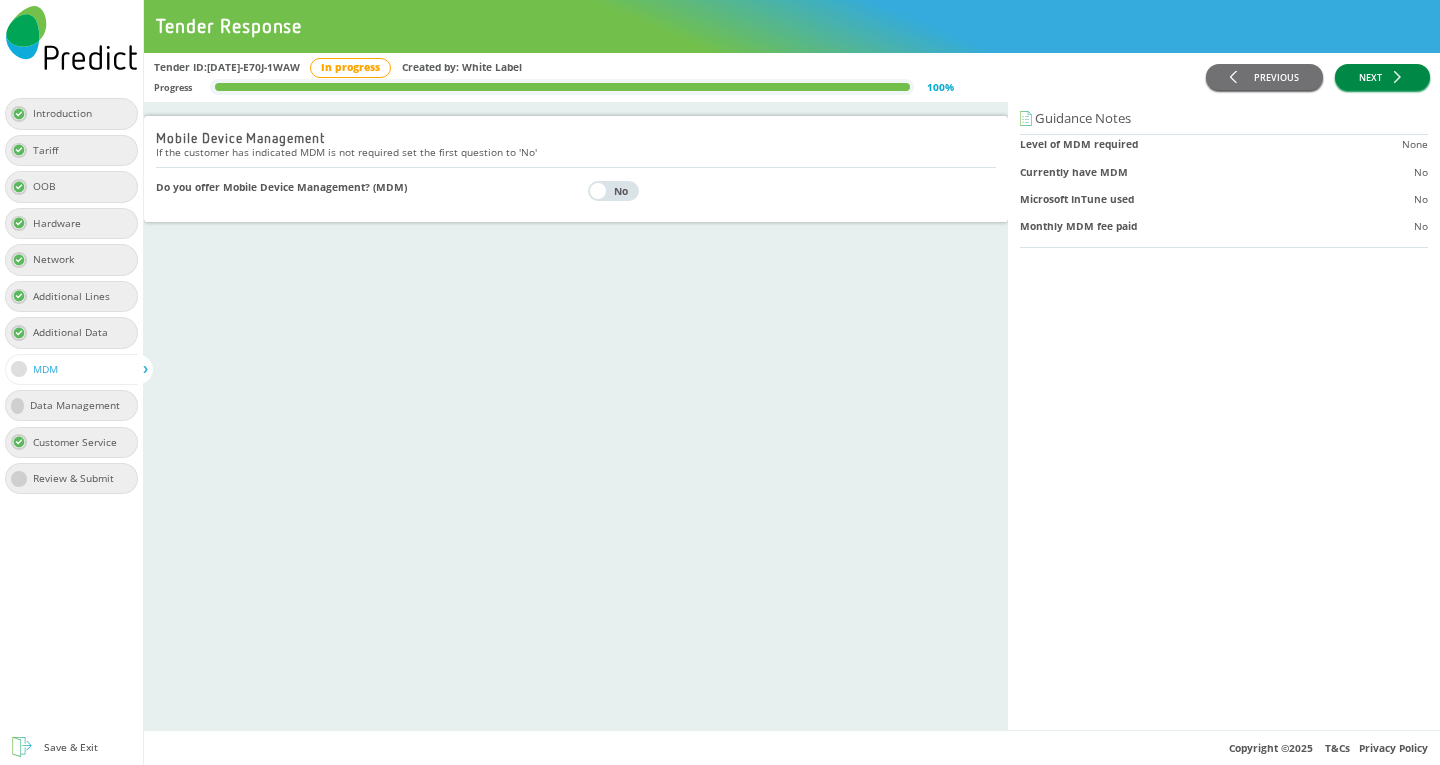 click on "NEXT" at bounding box center (1382, 77) 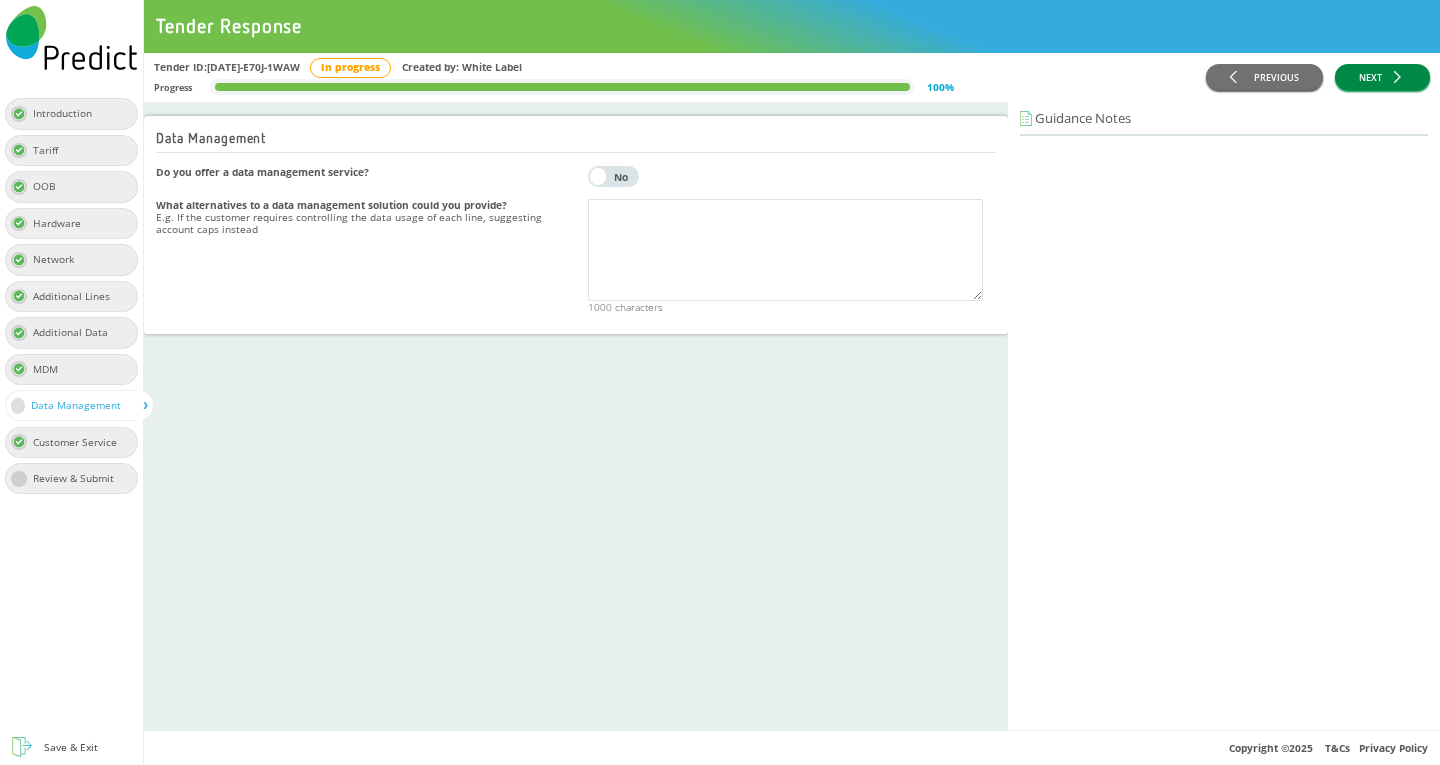 click on "NEXT" at bounding box center (1382, 77) 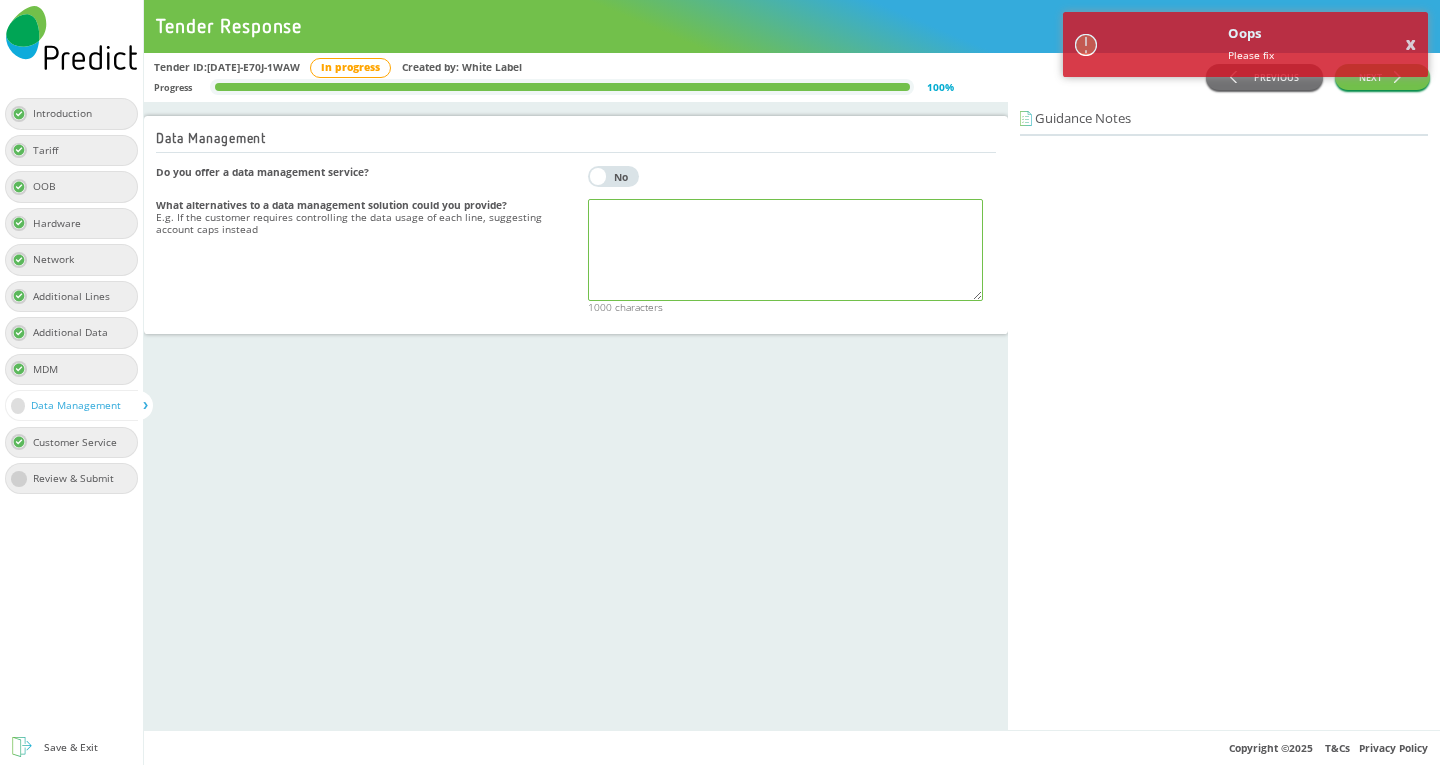 click at bounding box center (785, 250) 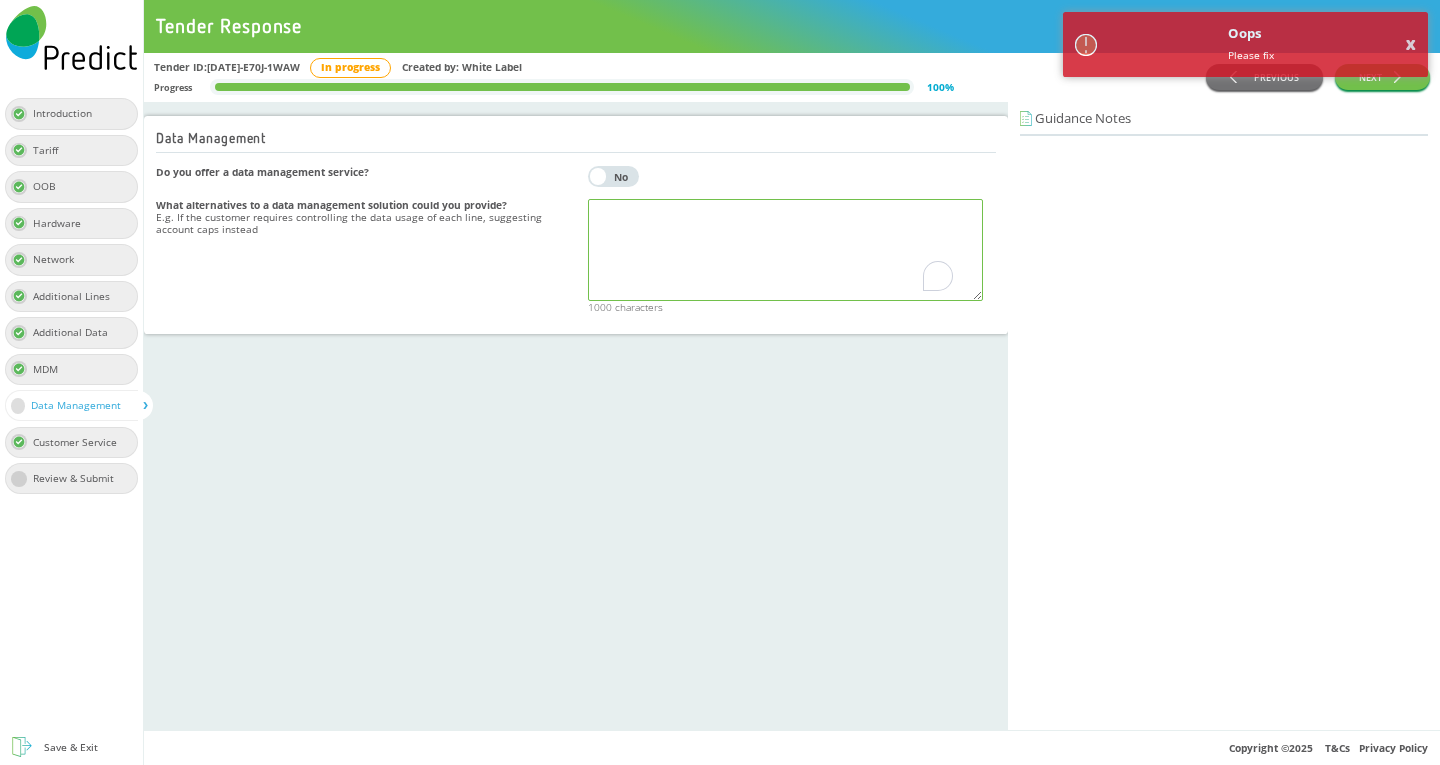 scroll, scrollTop: 0, scrollLeft: 0, axis: both 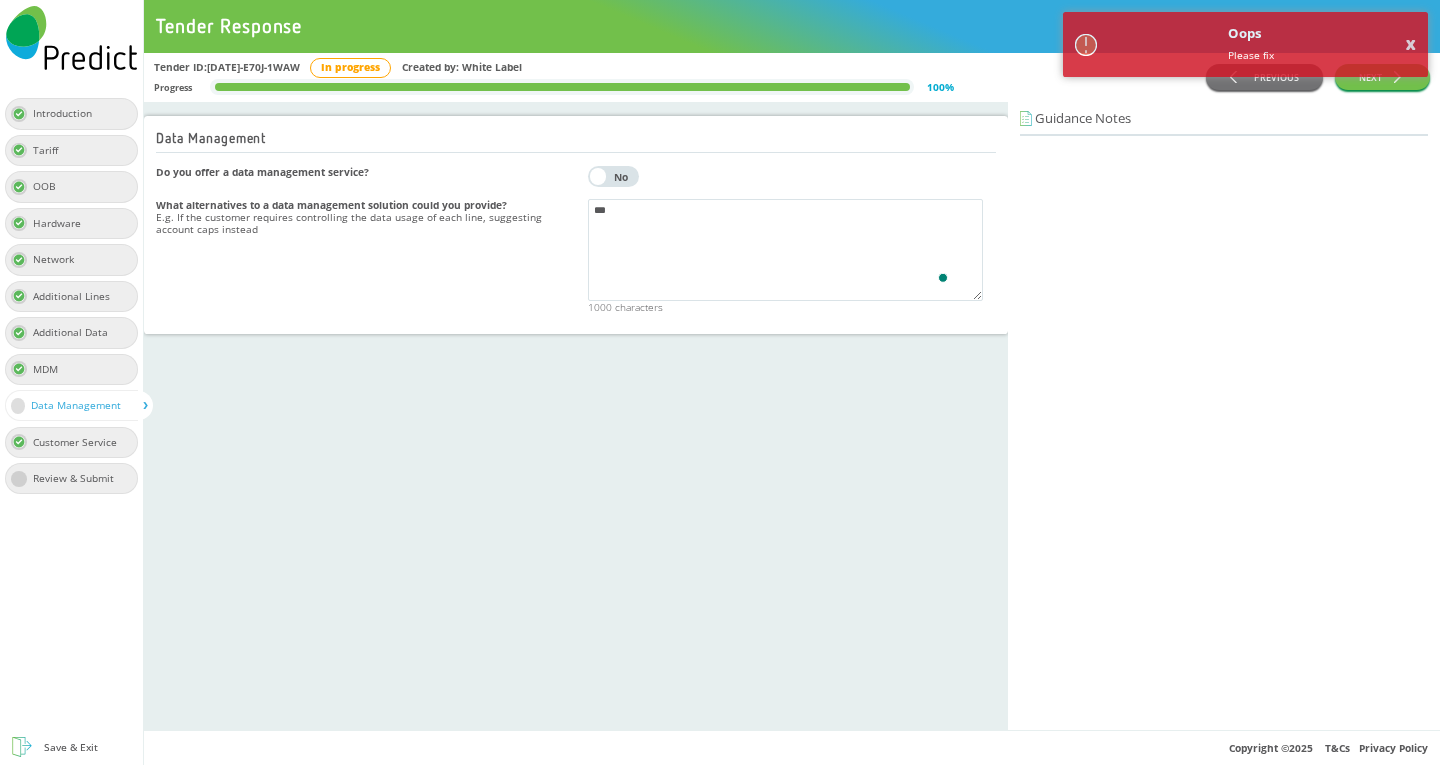 type on "***" 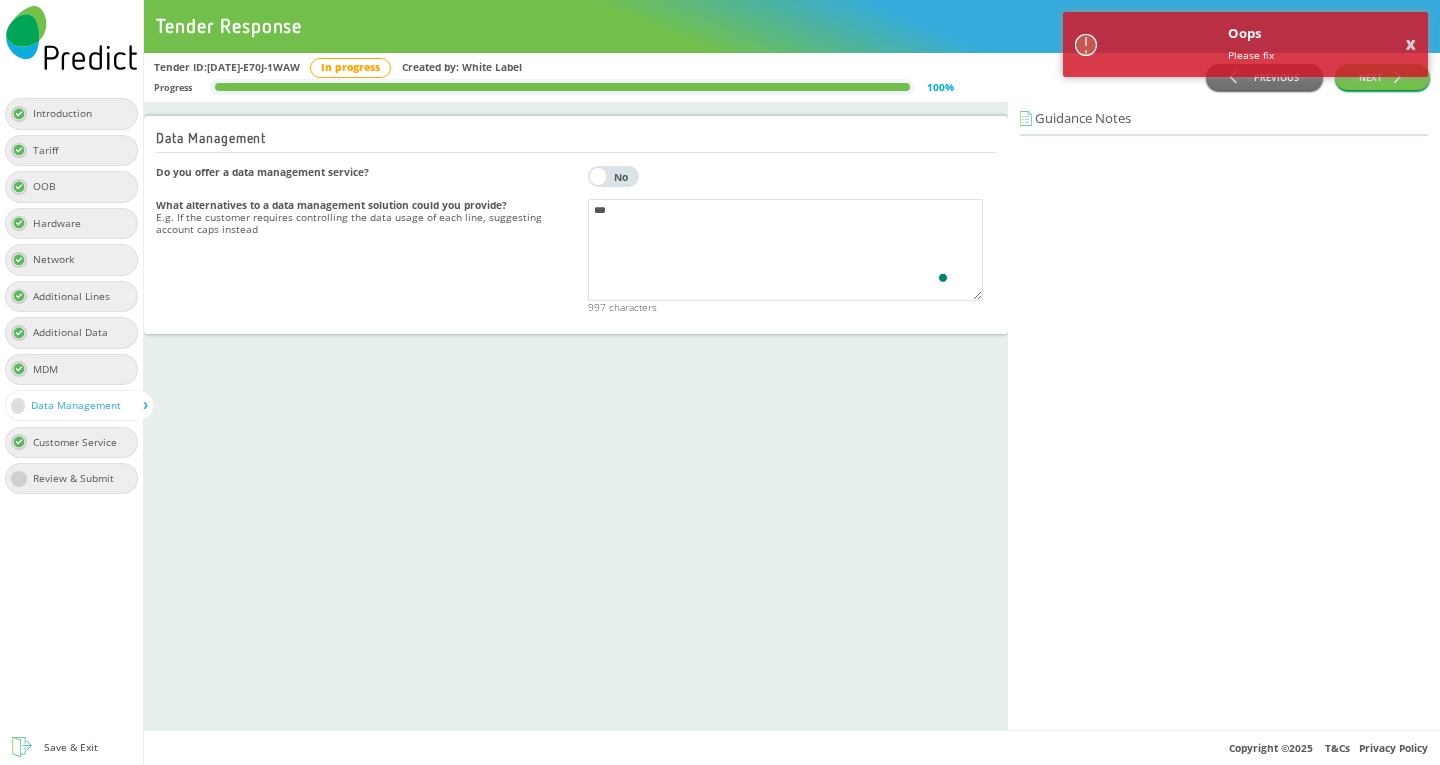 drag, startPoint x: 794, startPoint y: 465, endPoint x: 817, endPoint y: 428, distance: 43.56604 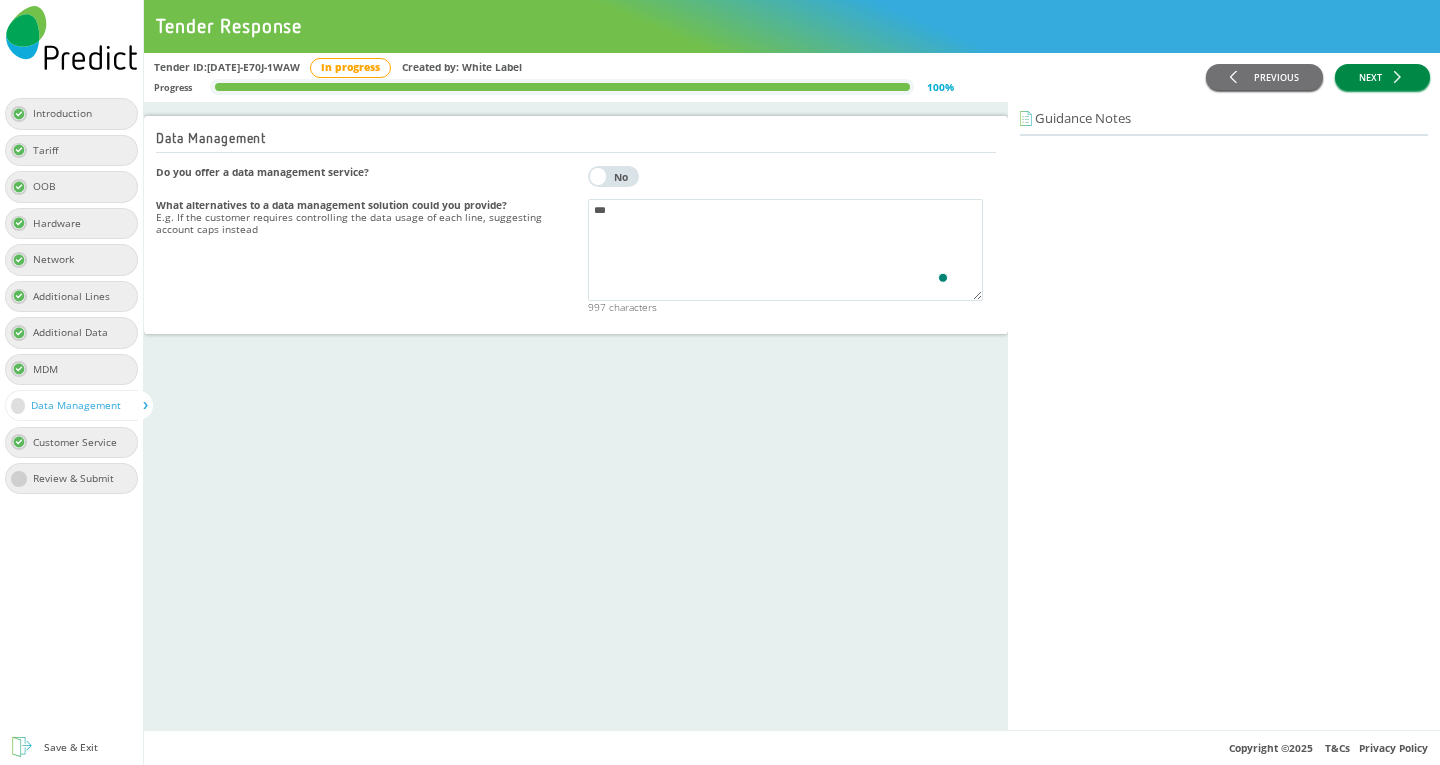 click on "NEXT" at bounding box center (1382, 77) 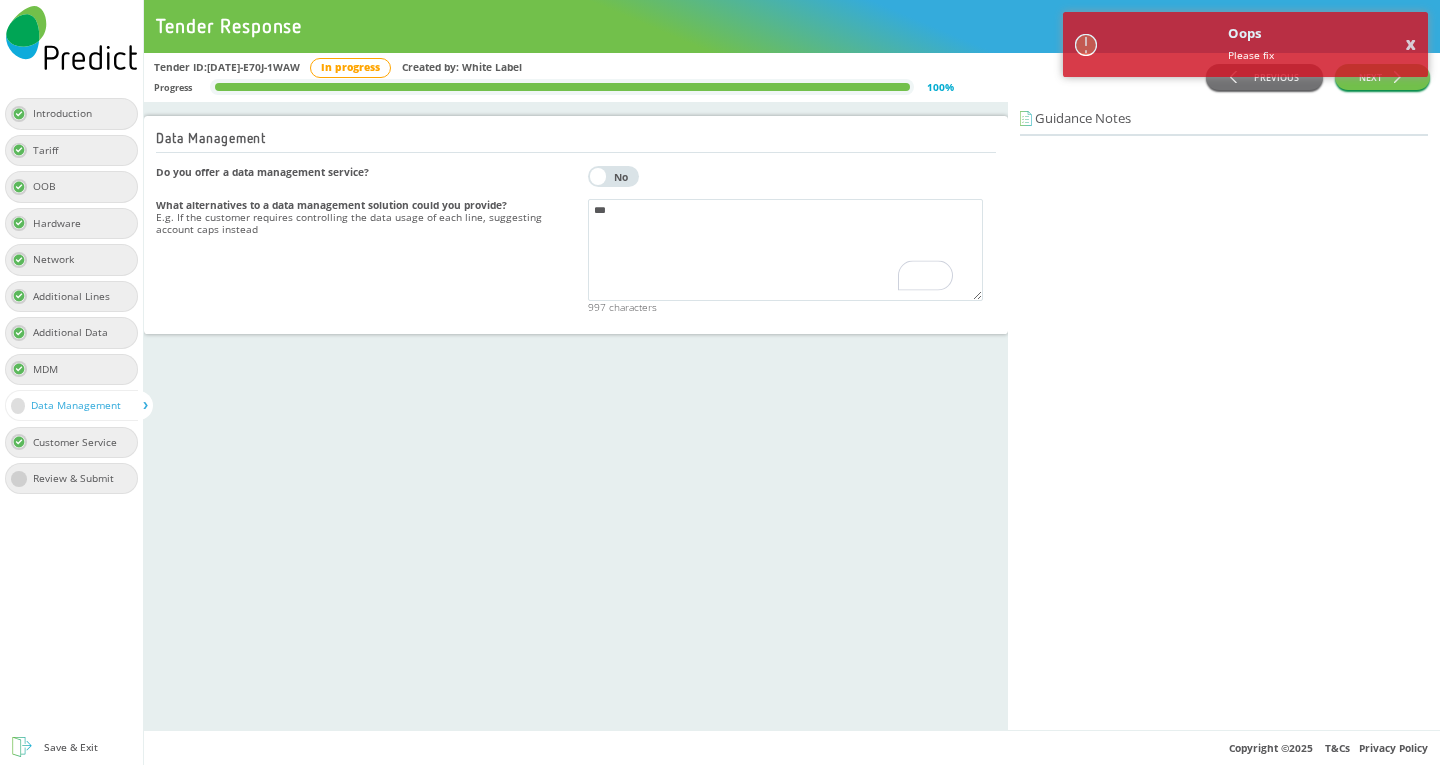 click on "What alternatives to a data management solution could you provide? E.g. If the customer requires controlling the data usage of each line, suggesting account caps instead" at bounding box center [366, 256] 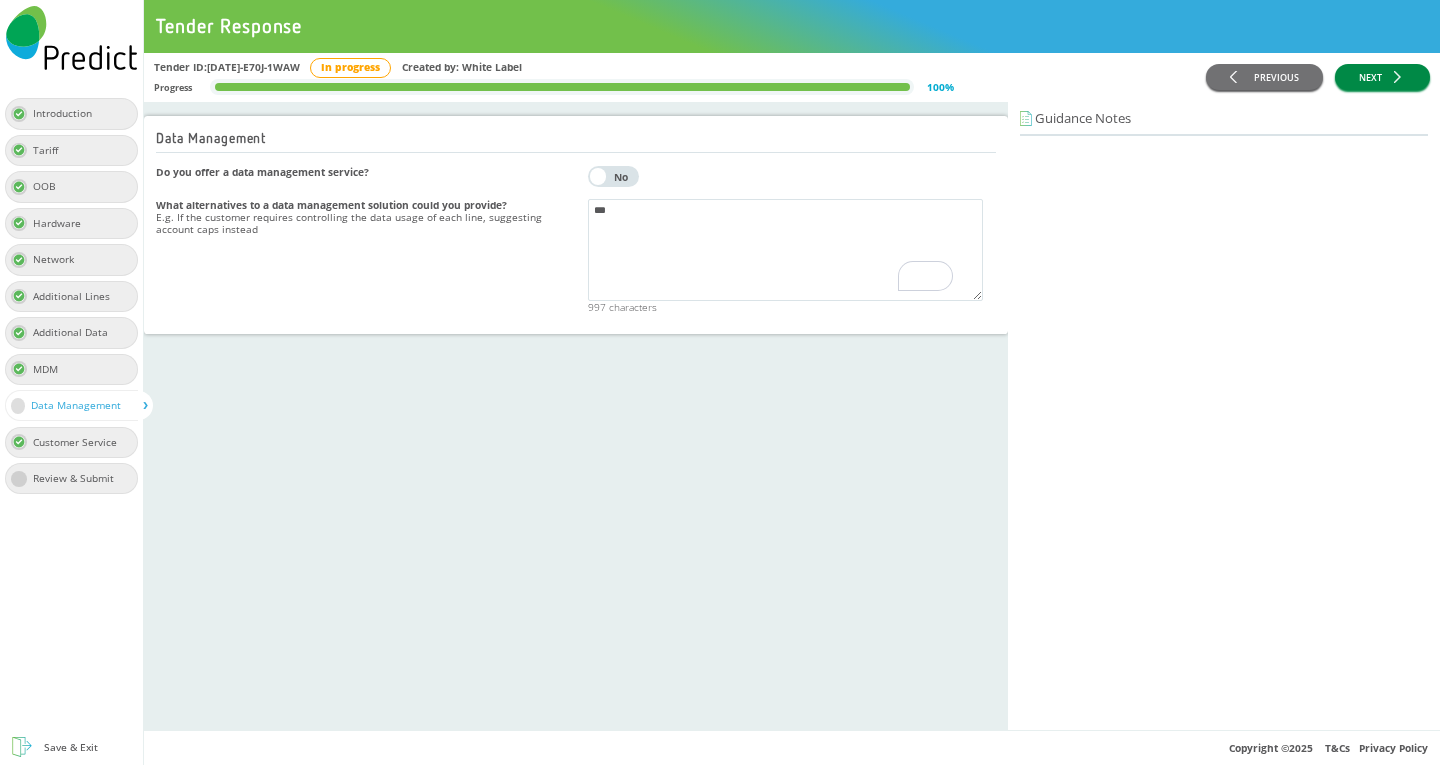 click on "NEXT" at bounding box center (1382, 77) 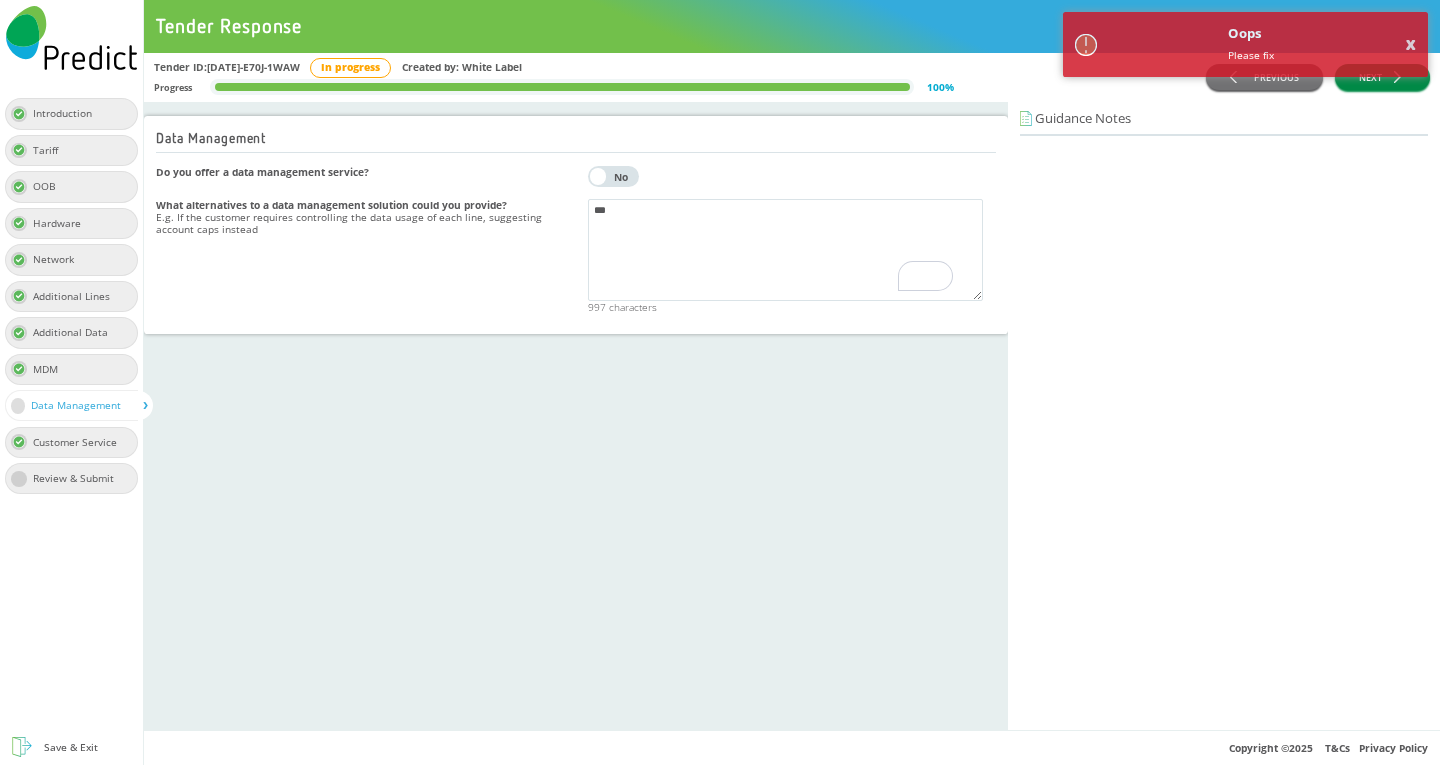 type 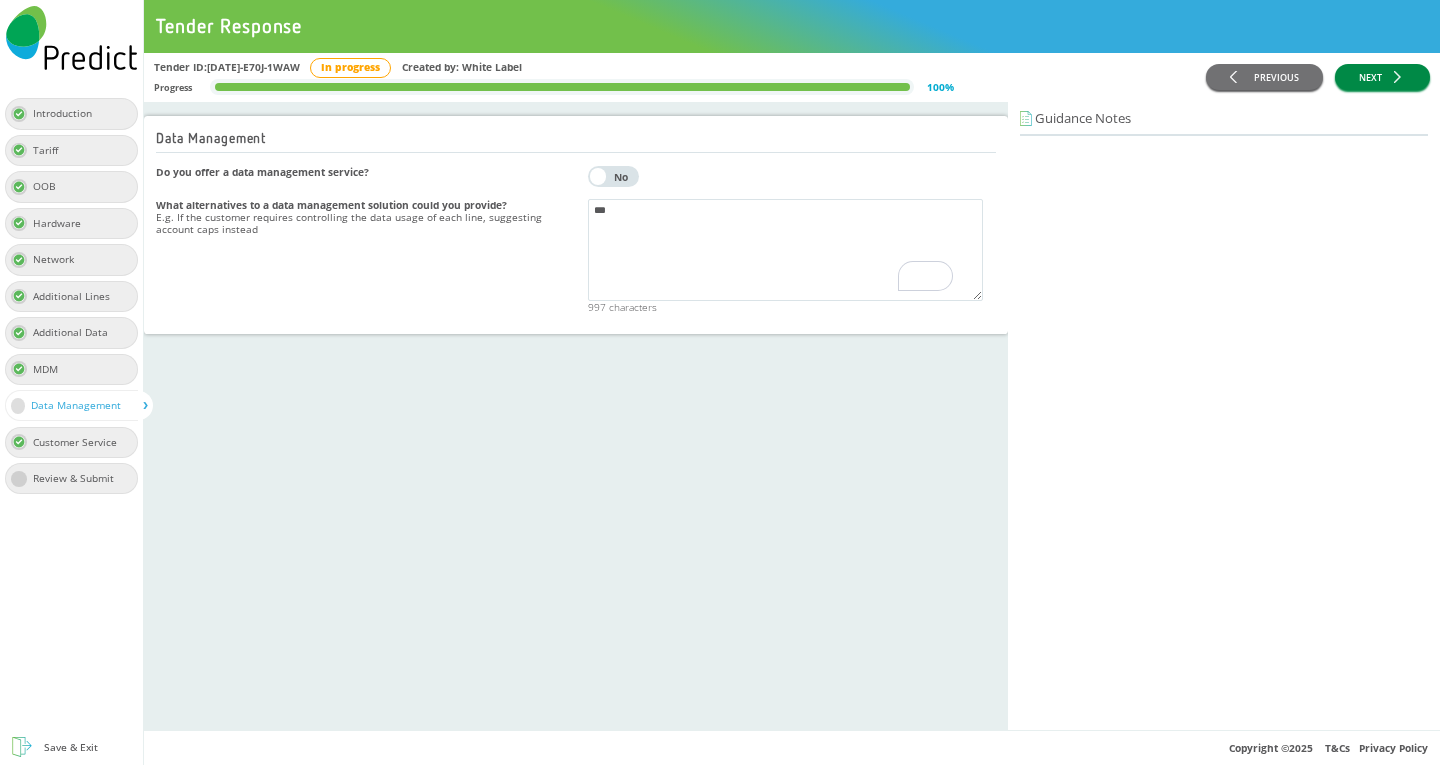 click on "NEXT" at bounding box center [1382, 77] 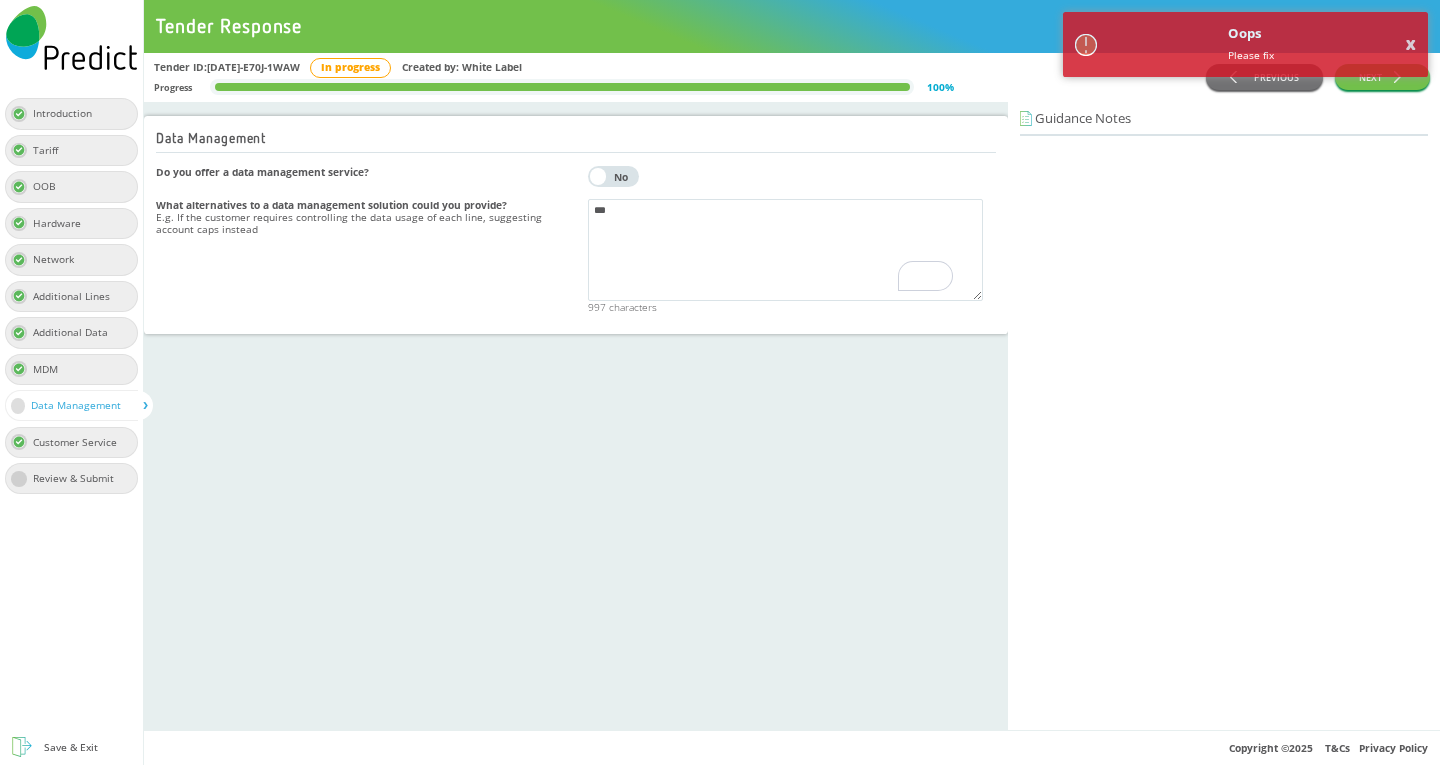 click on "No" at bounding box center (621, 177) 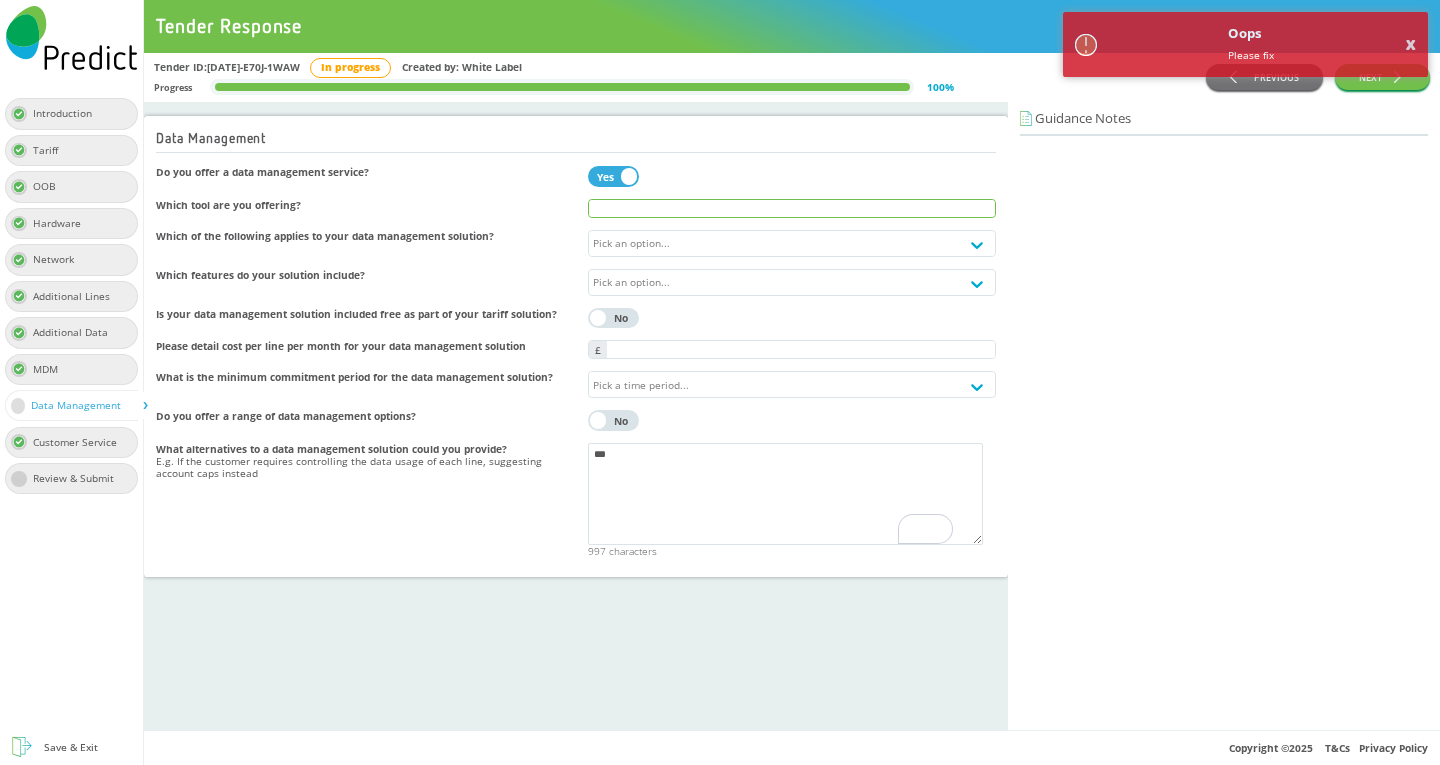 click at bounding box center [792, 208] 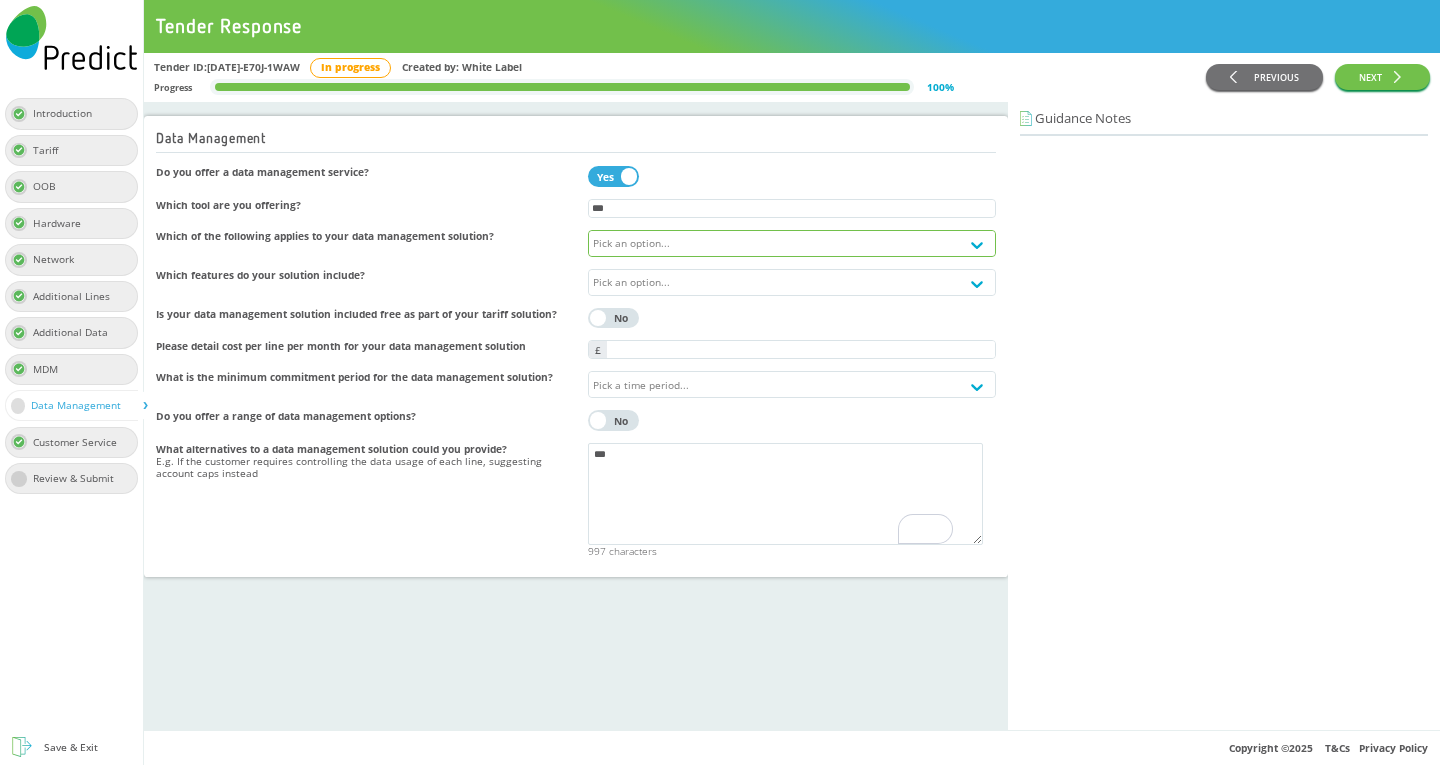 type on "***" 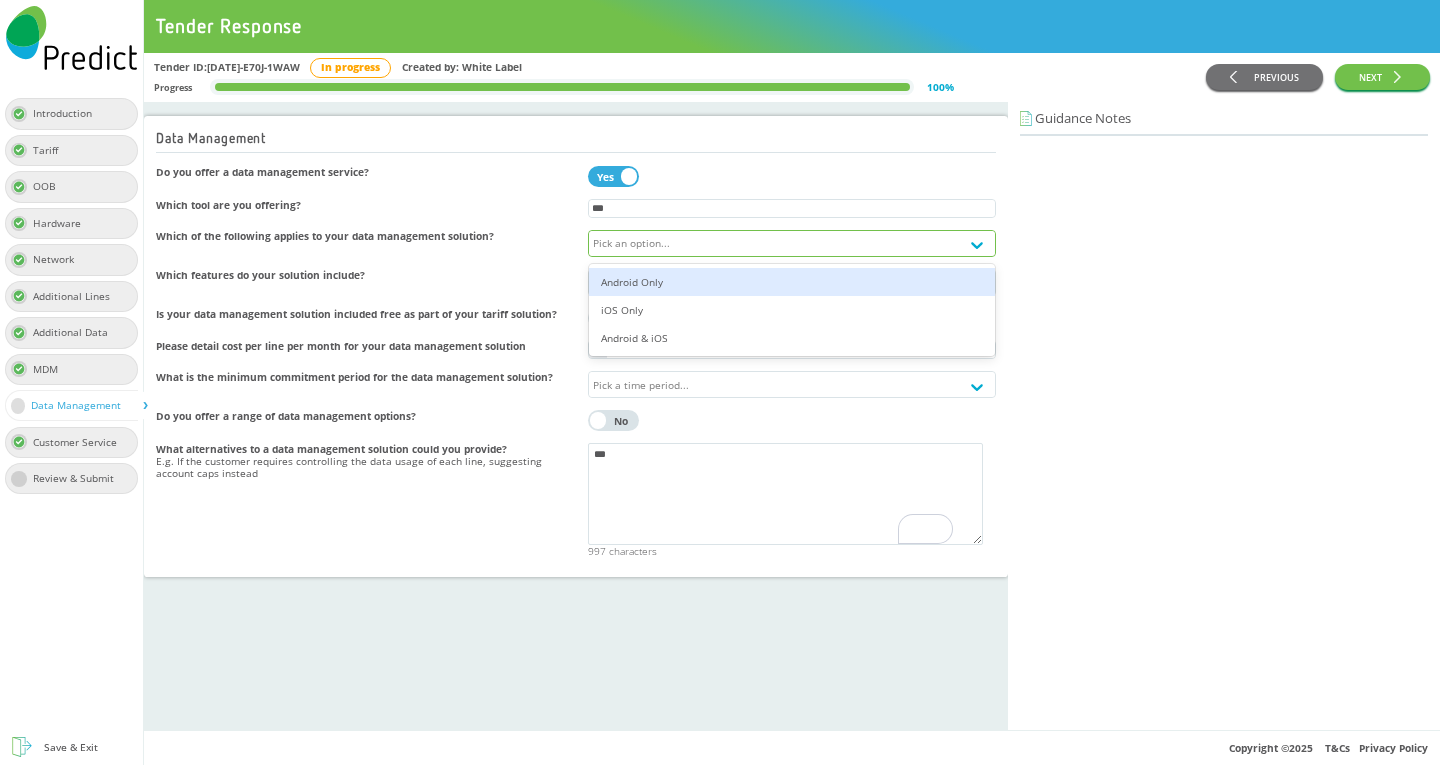 click on "Pick an option..." at bounding box center (631, 243) 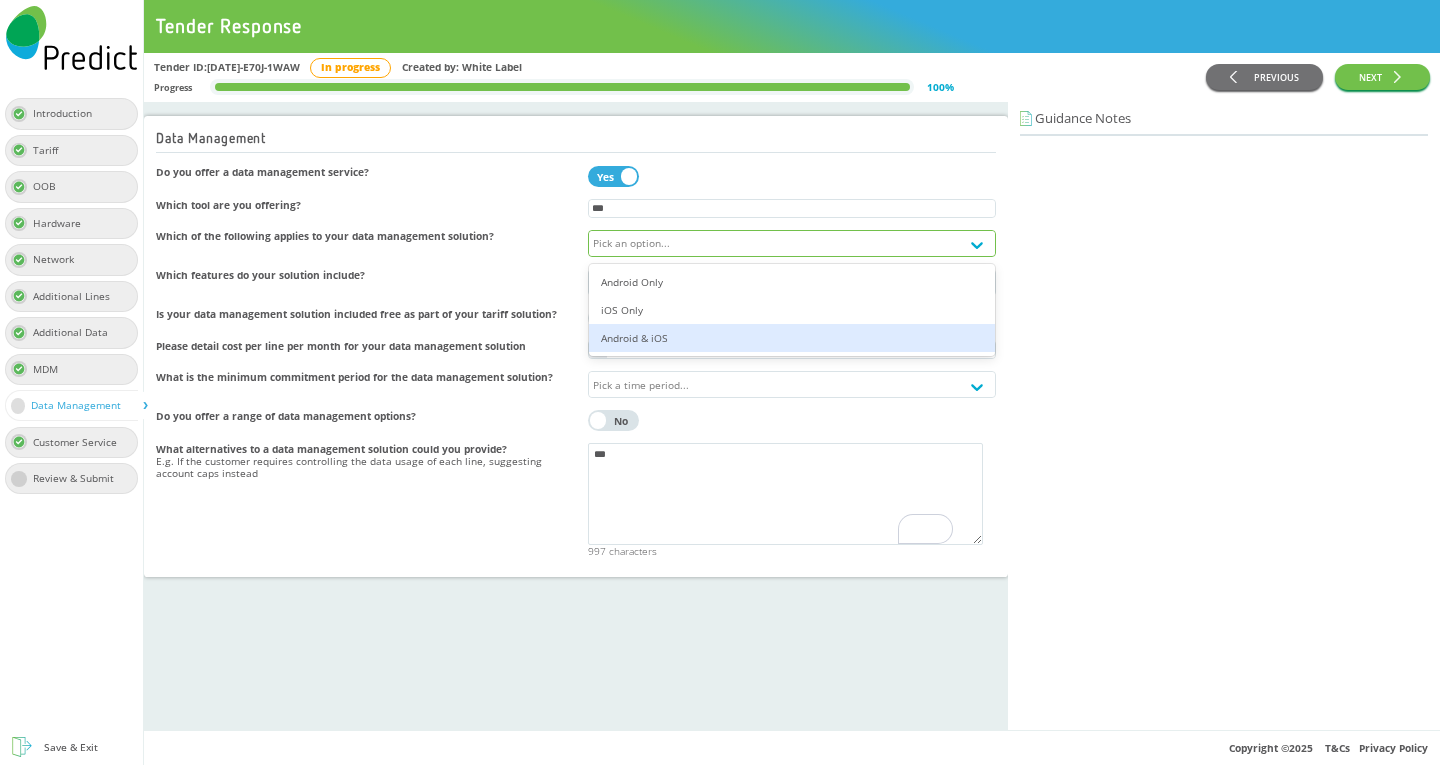 click on "Android & iOS" at bounding box center (792, 338) 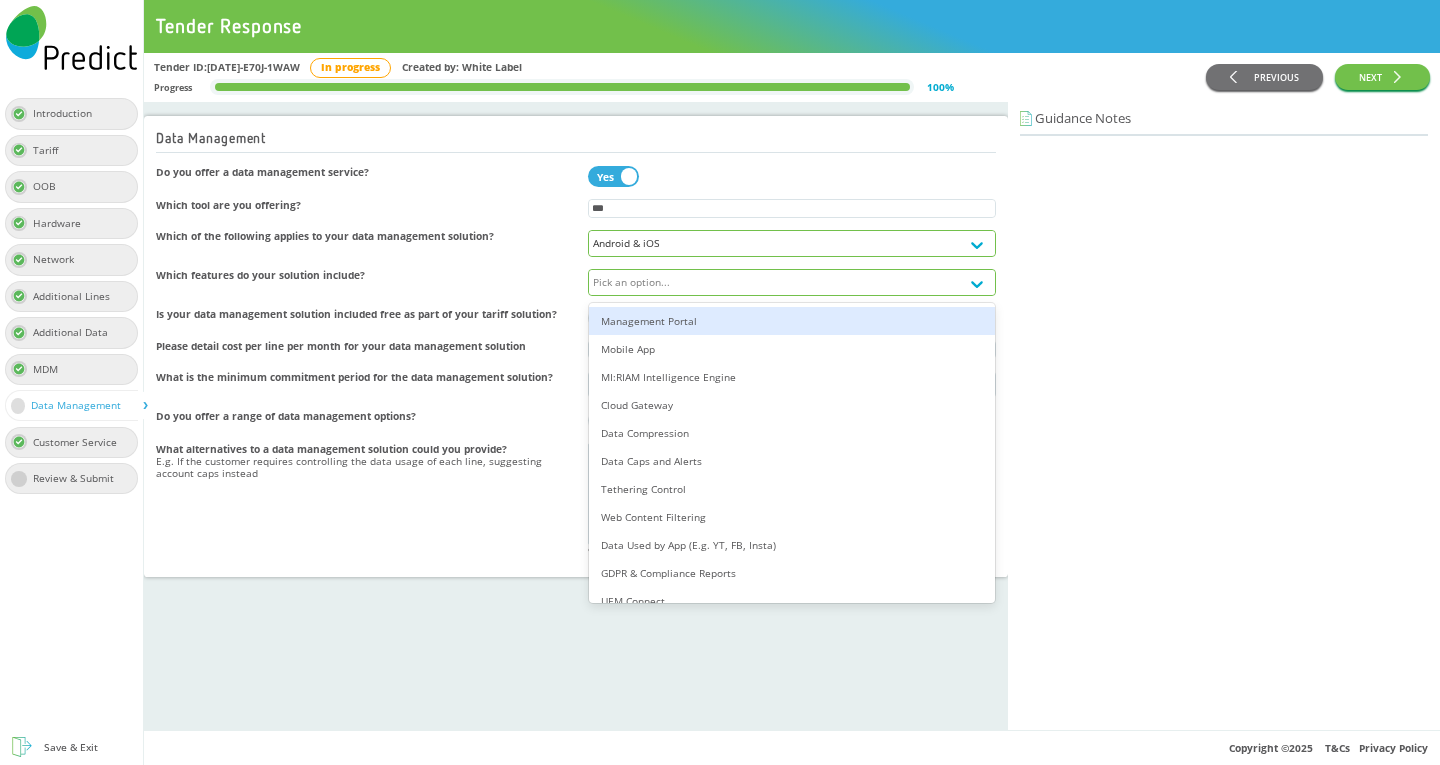 click on "Pick an option..." at bounding box center [774, 282] 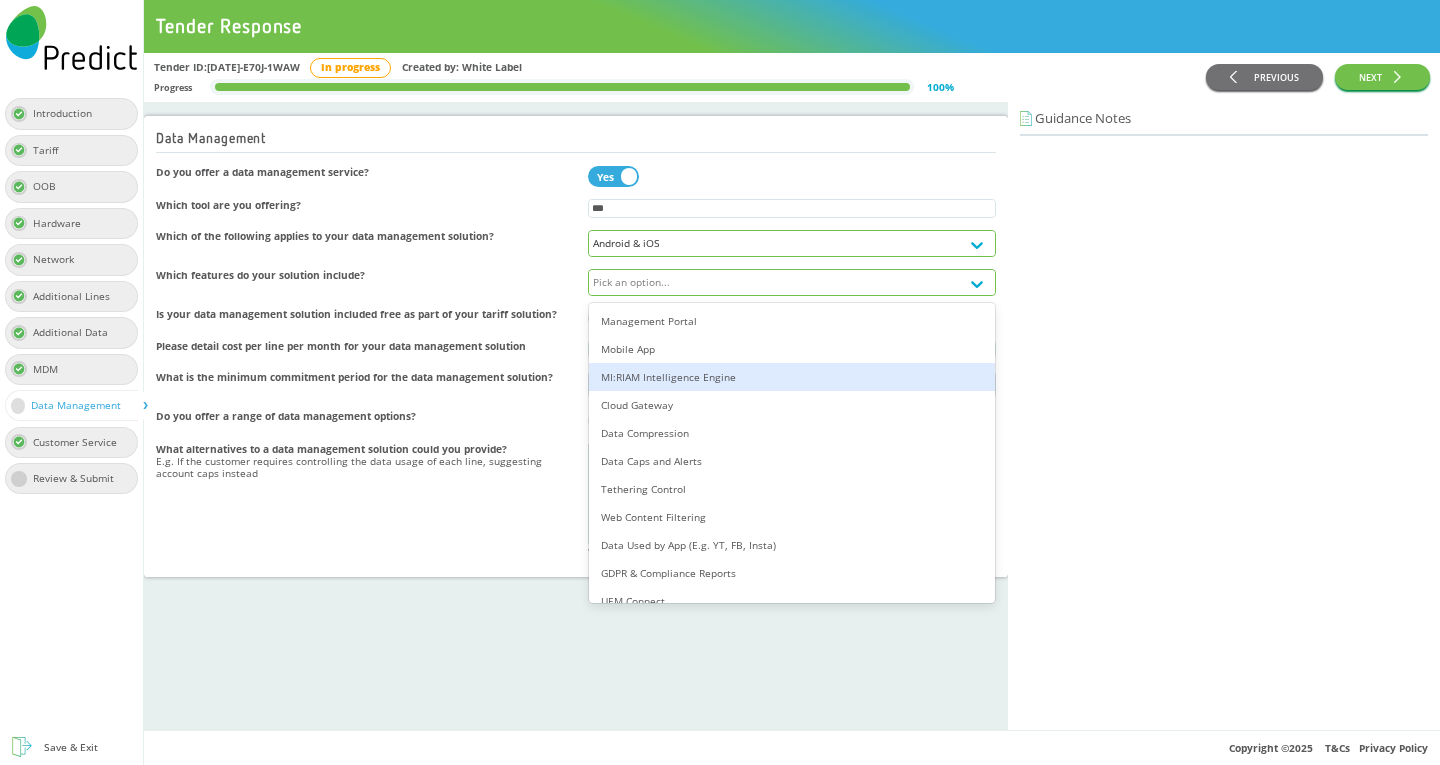 click on "MI:RIAM Intelligence Engine" at bounding box center [792, 377] 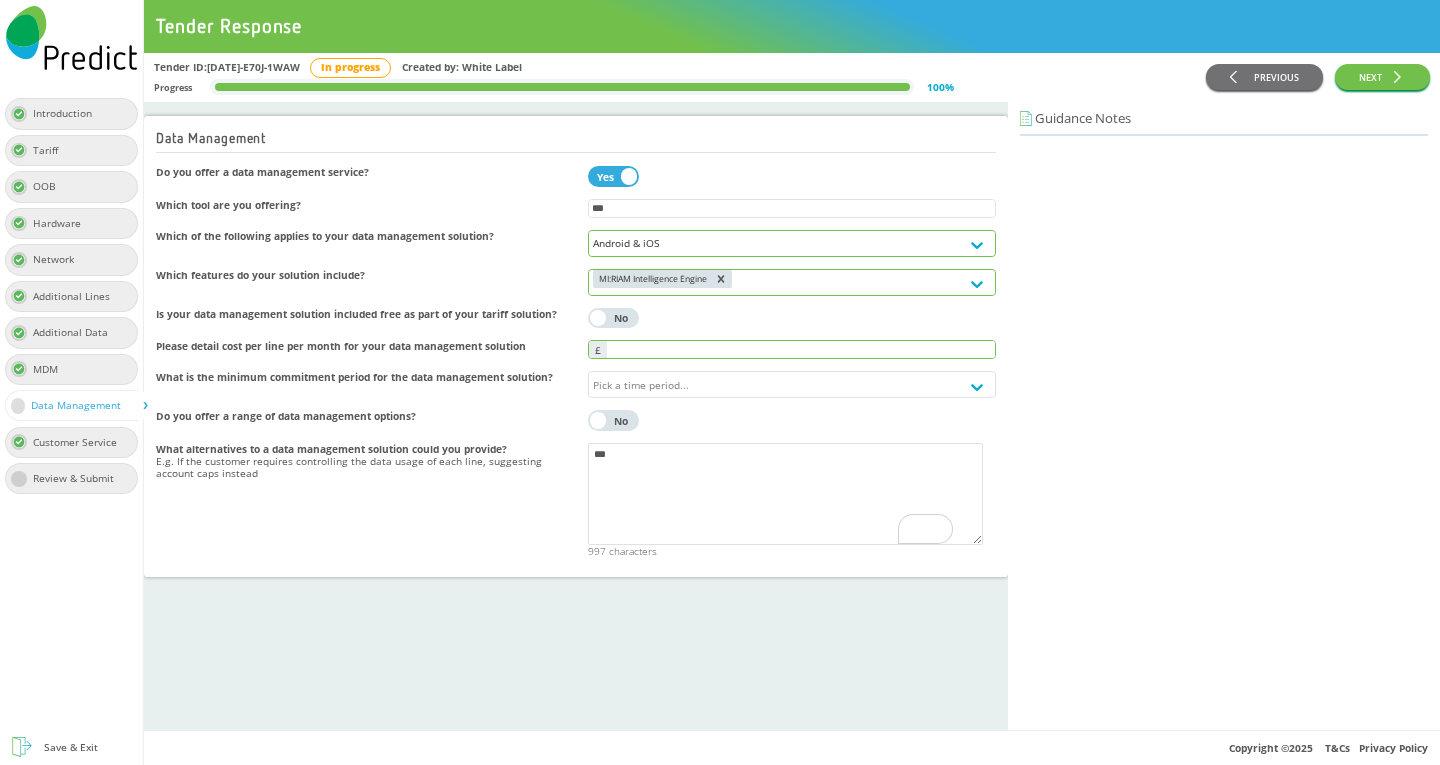 click at bounding box center [801, 349] 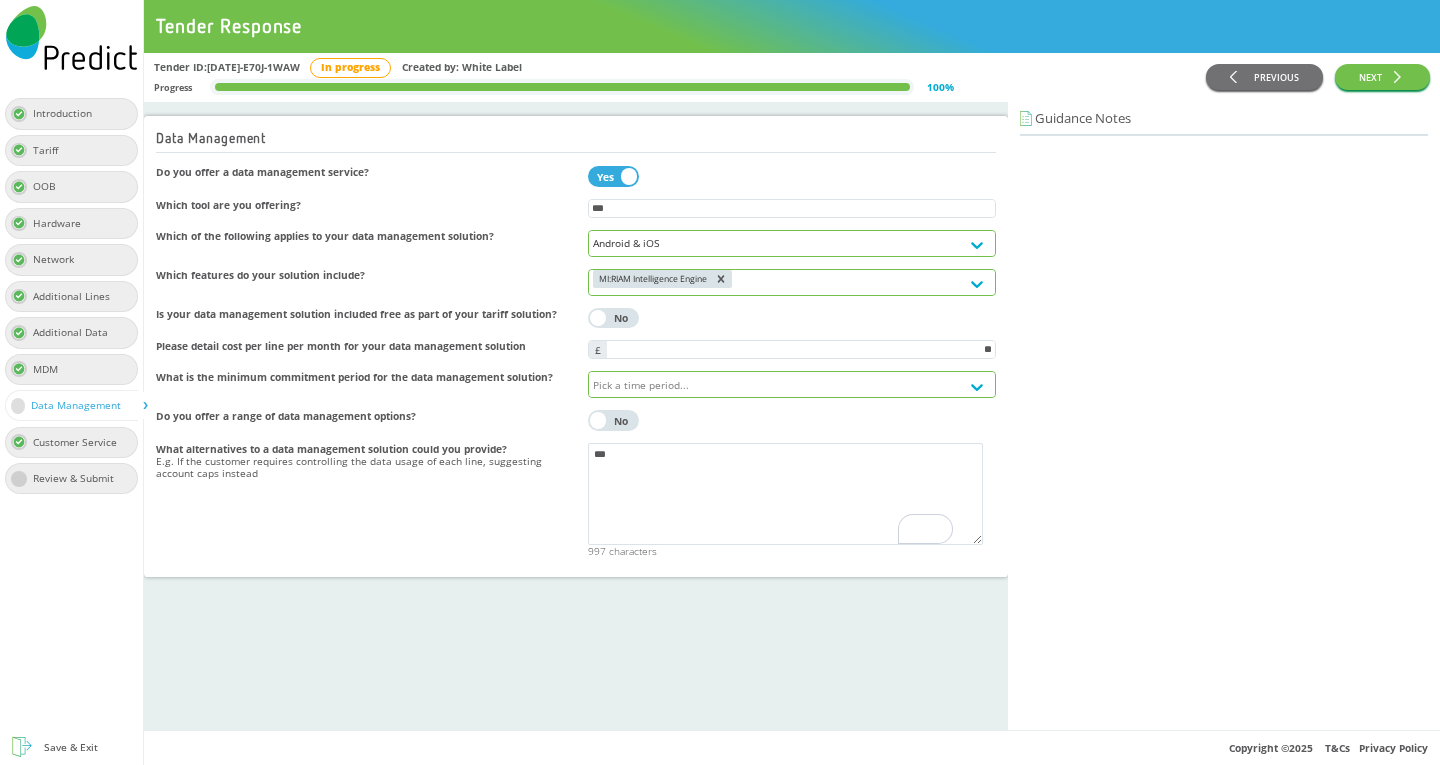 type on "*****" 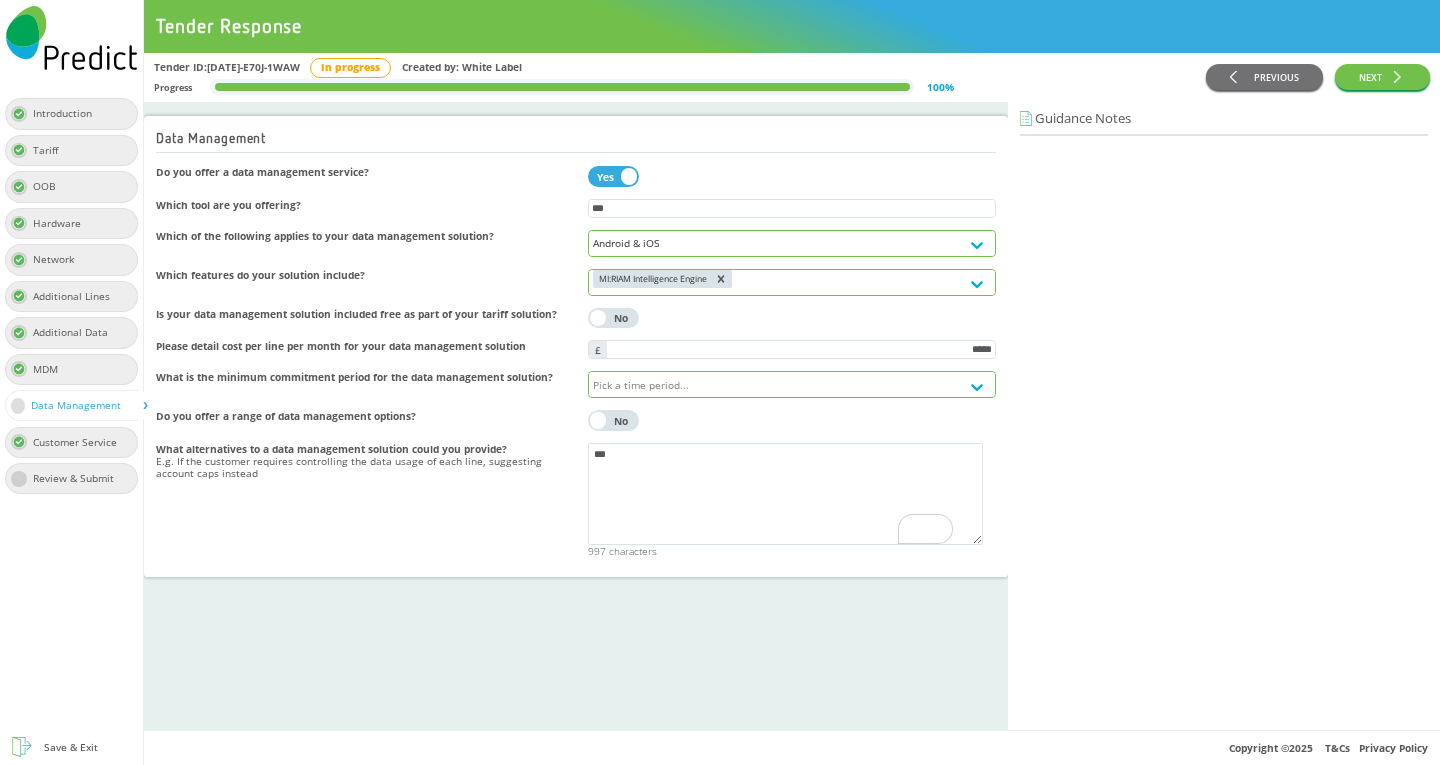 click on "Pick a time period..." at bounding box center [641, 385] 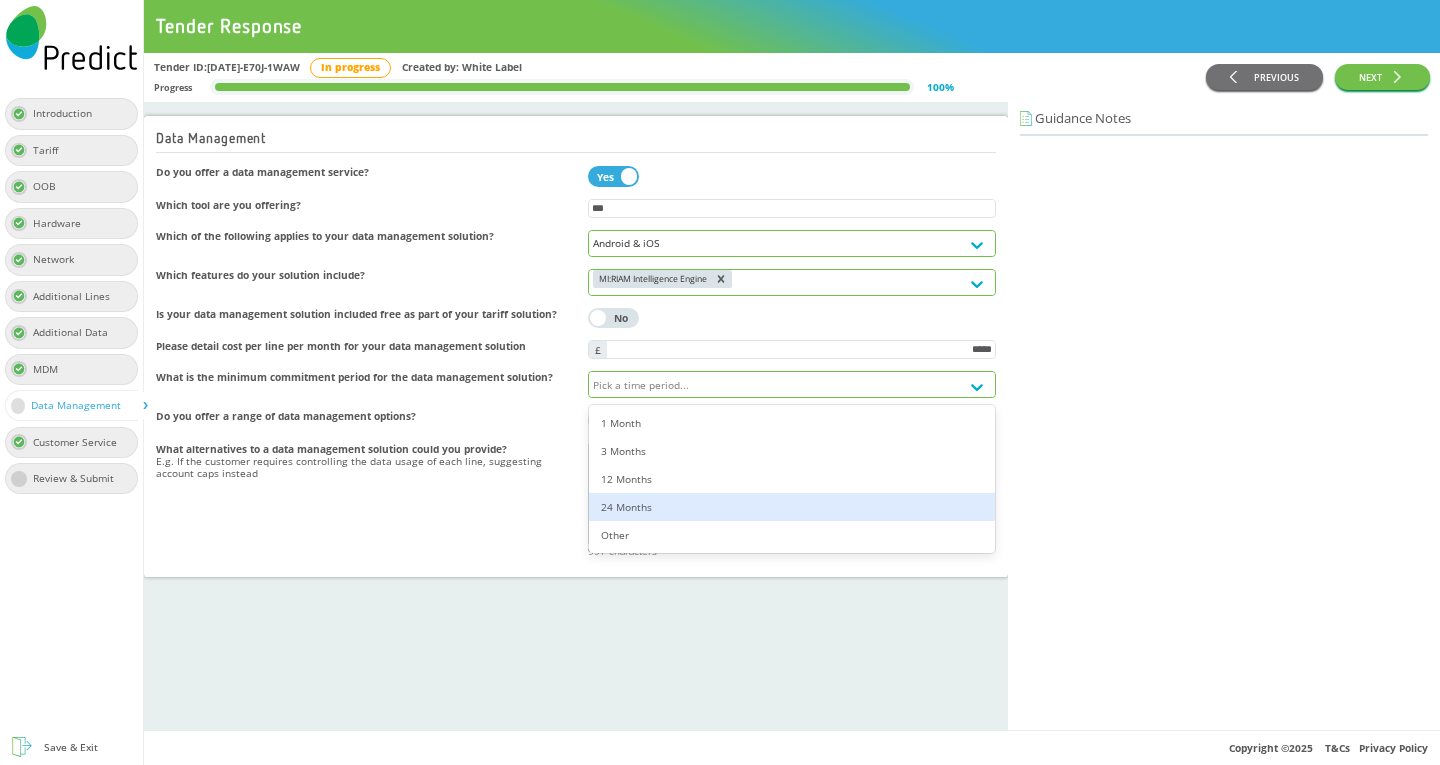 click on "24 Months" at bounding box center [792, 507] 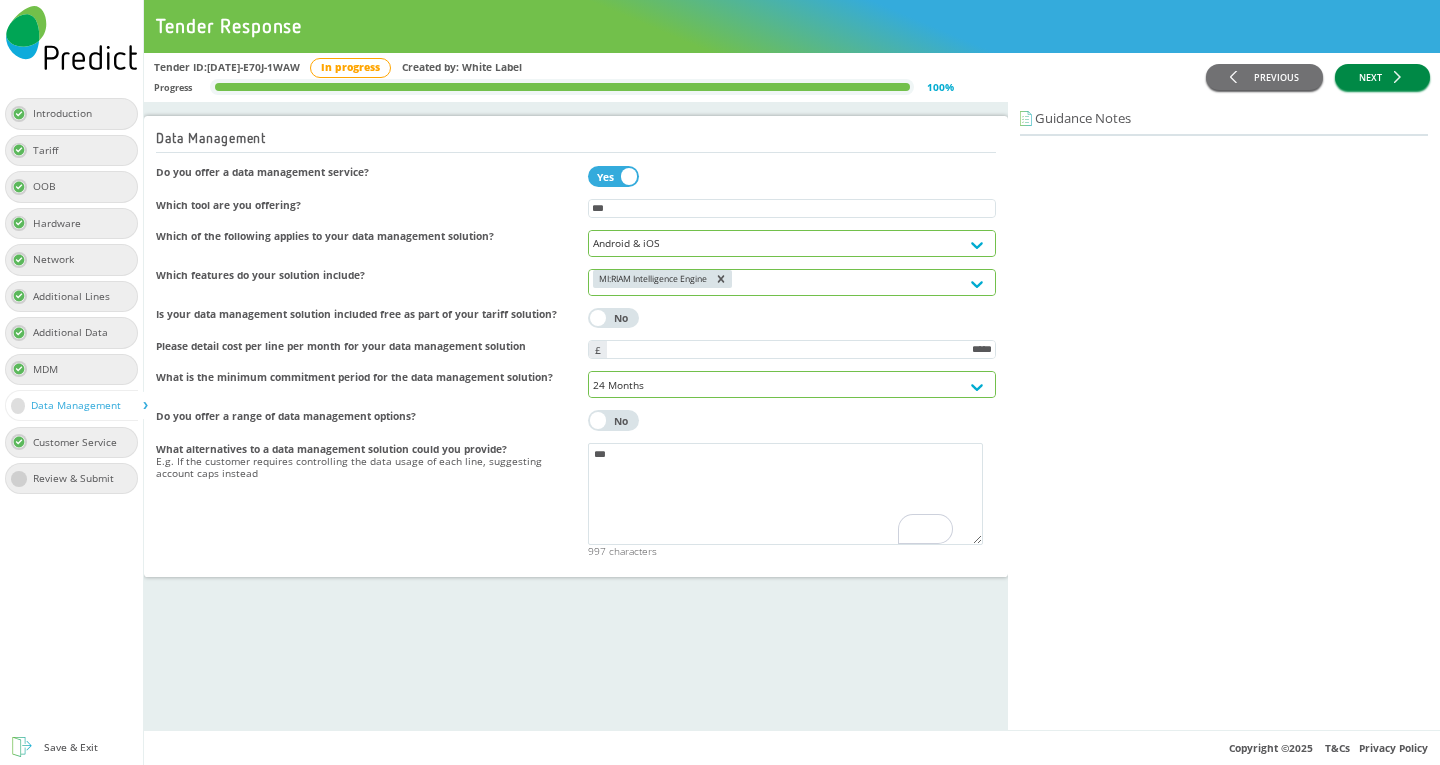 click on "NEXT" at bounding box center (1382, 77) 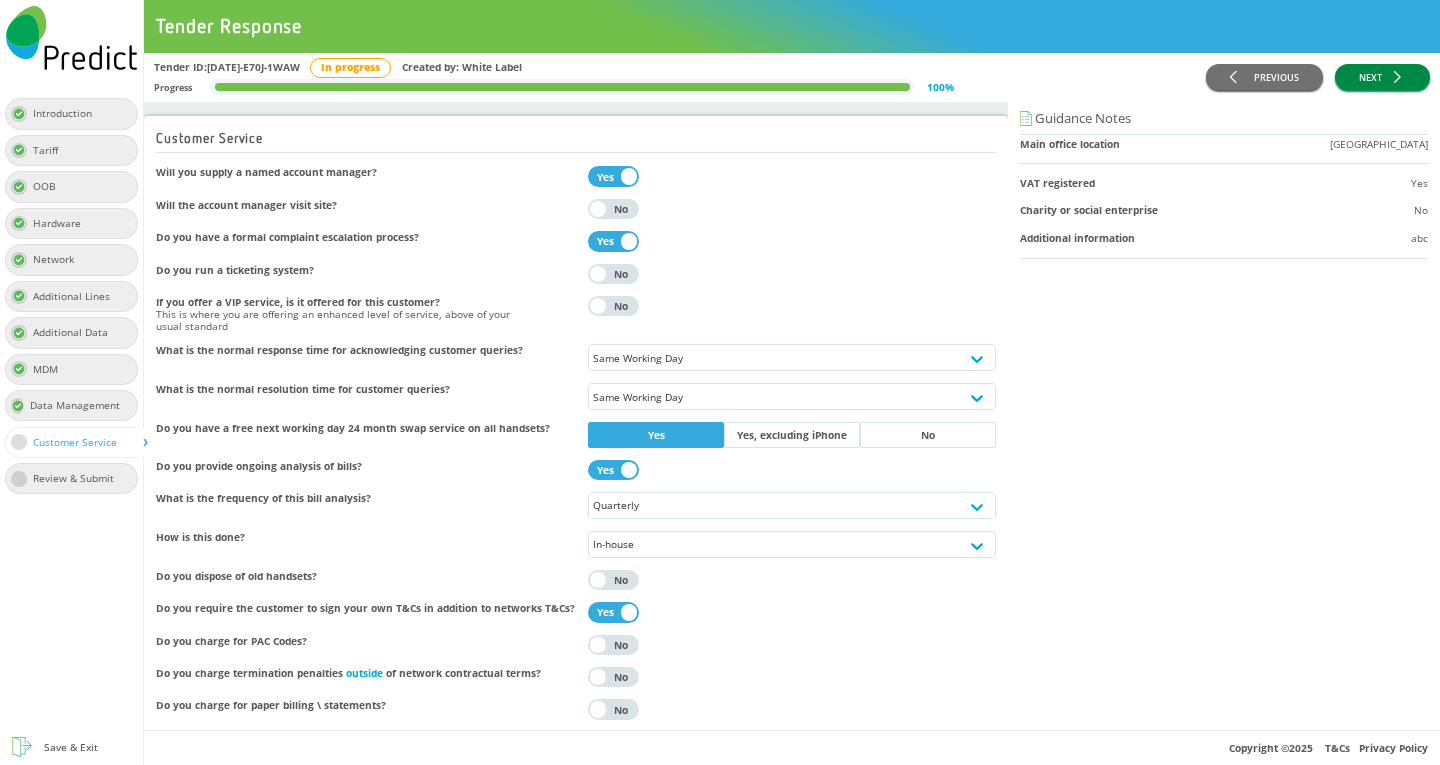 click on "NEXT" at bounding box center (1382, 77) 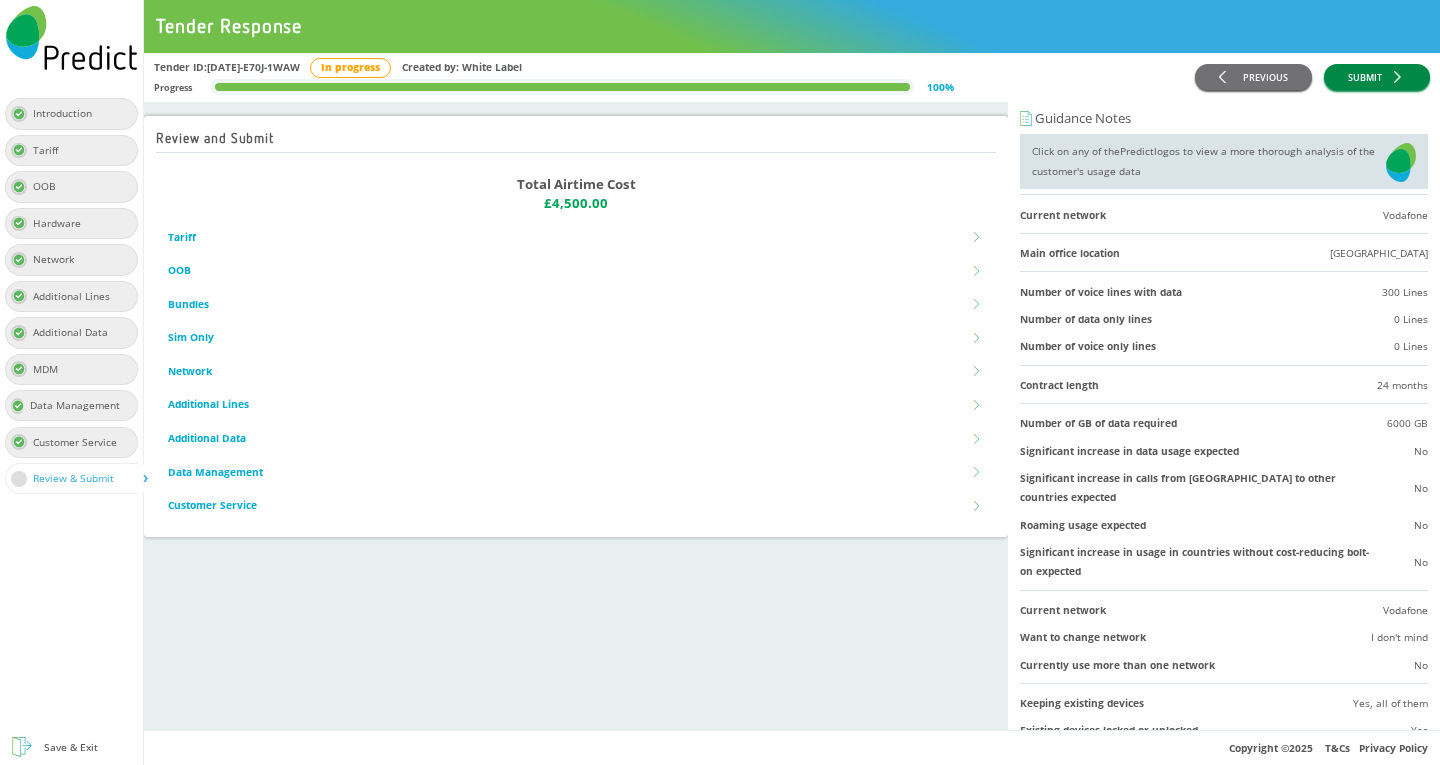 click on "SUBMIT" at bounding box center [1377, 77] 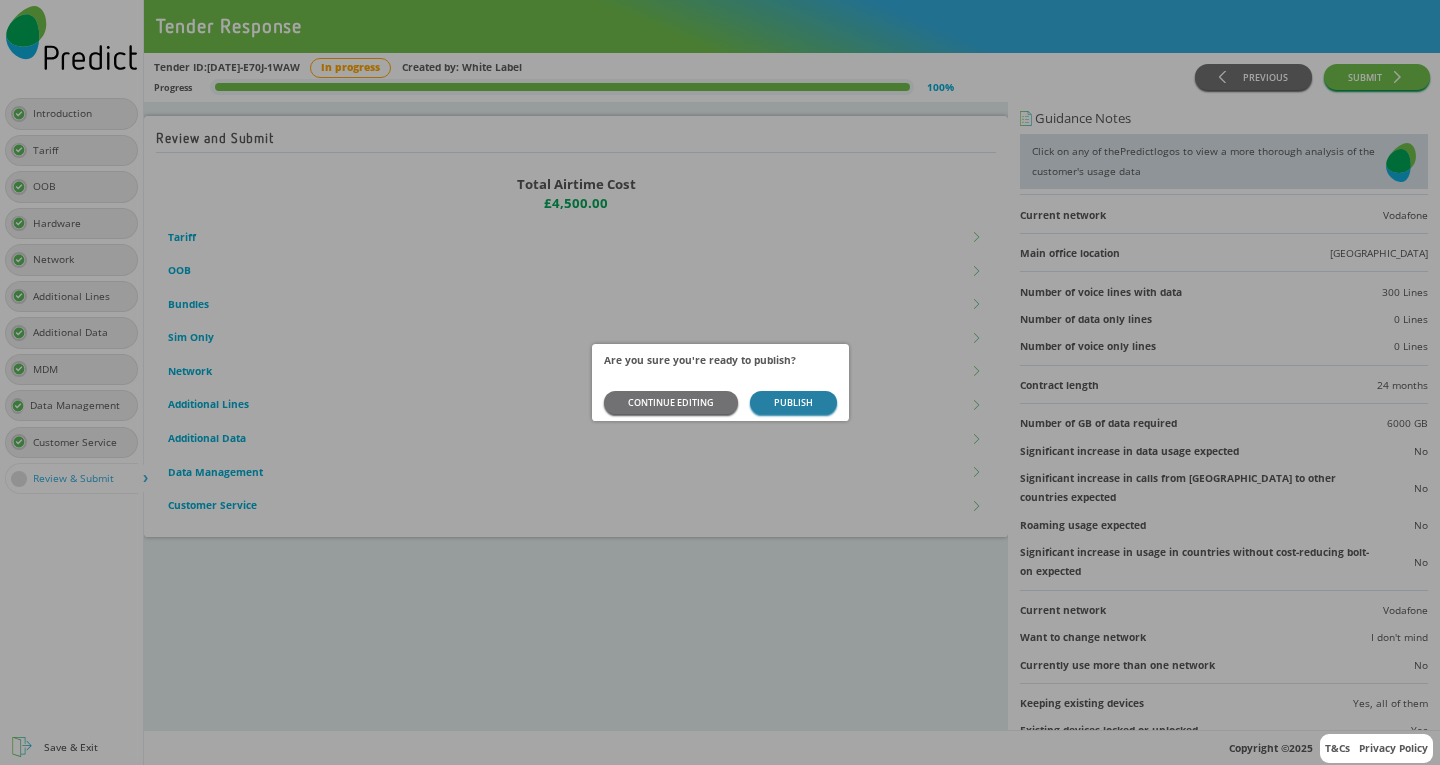 click on "PUBLISH" at bounding box center (793, 402) 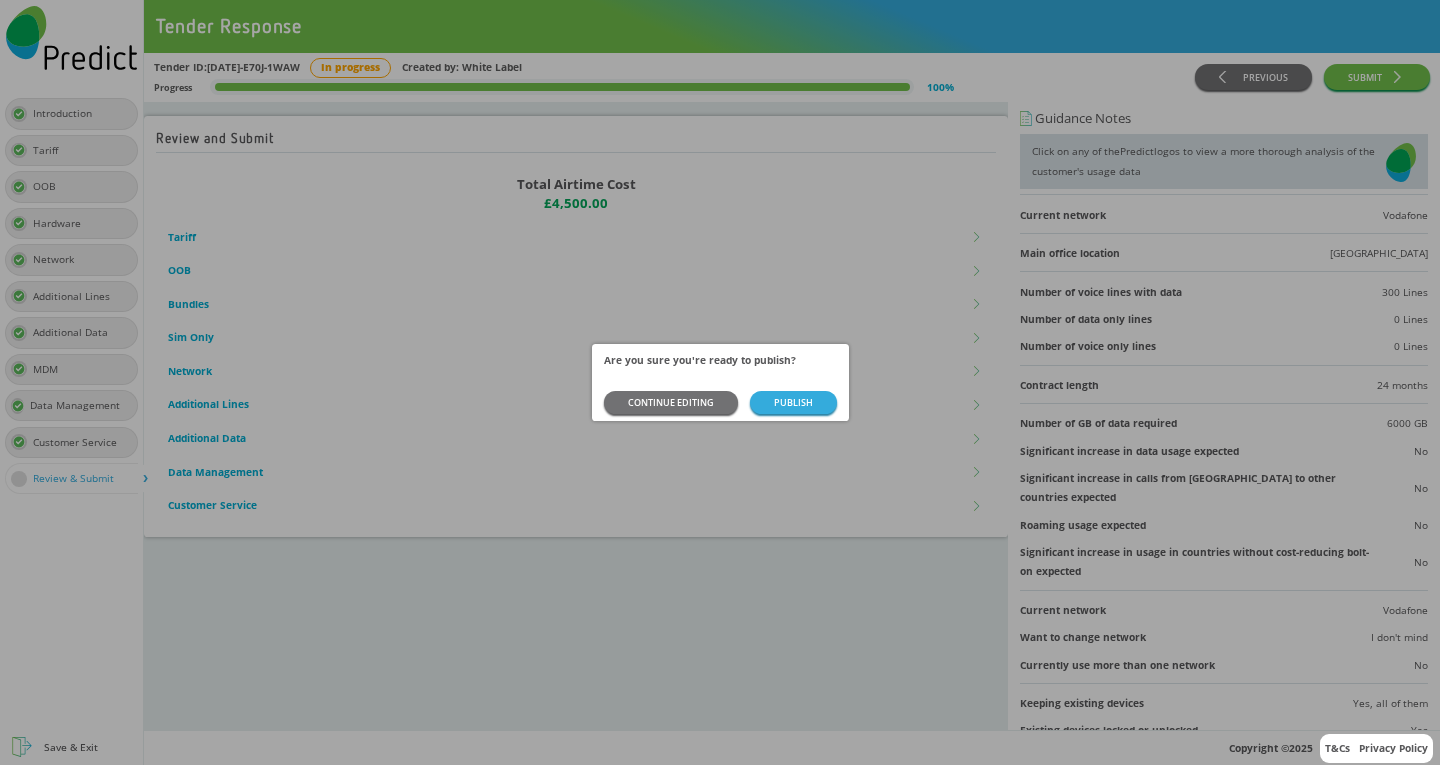 scroll, scrollTop: 0, scrollLeft: 0, axis: both 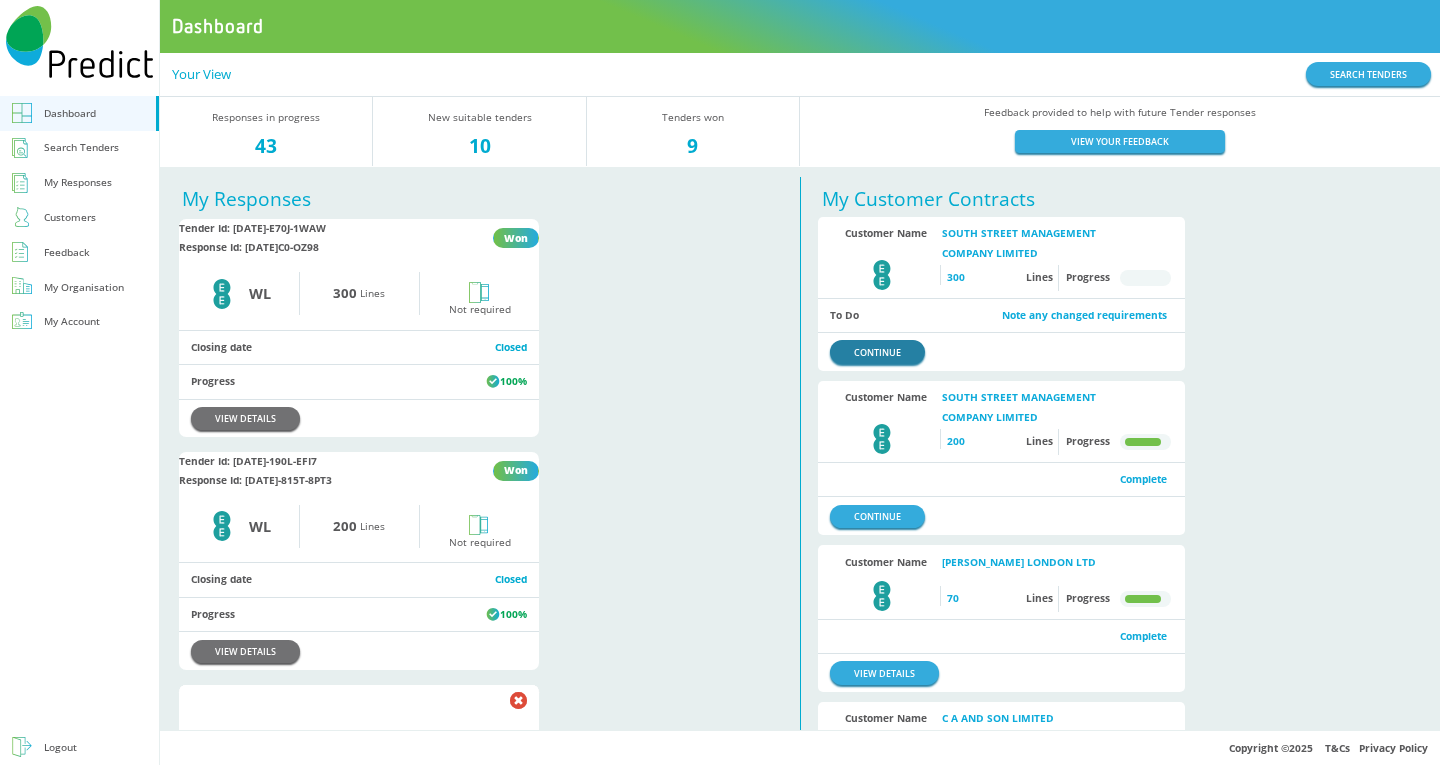 click on "CONTINUE" at bounding box center [877, 351] 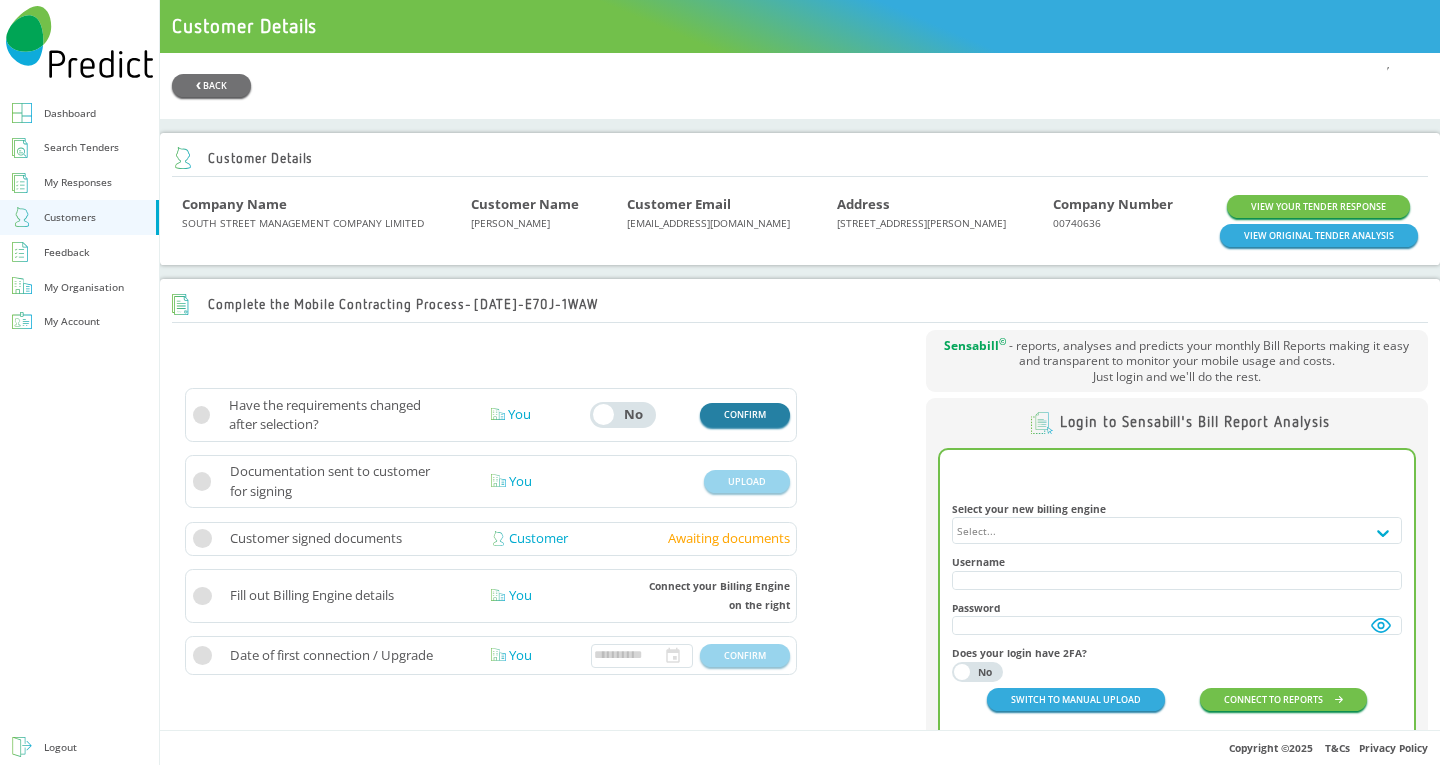 click on "CONFIRM" at bounding box center [745, 414] 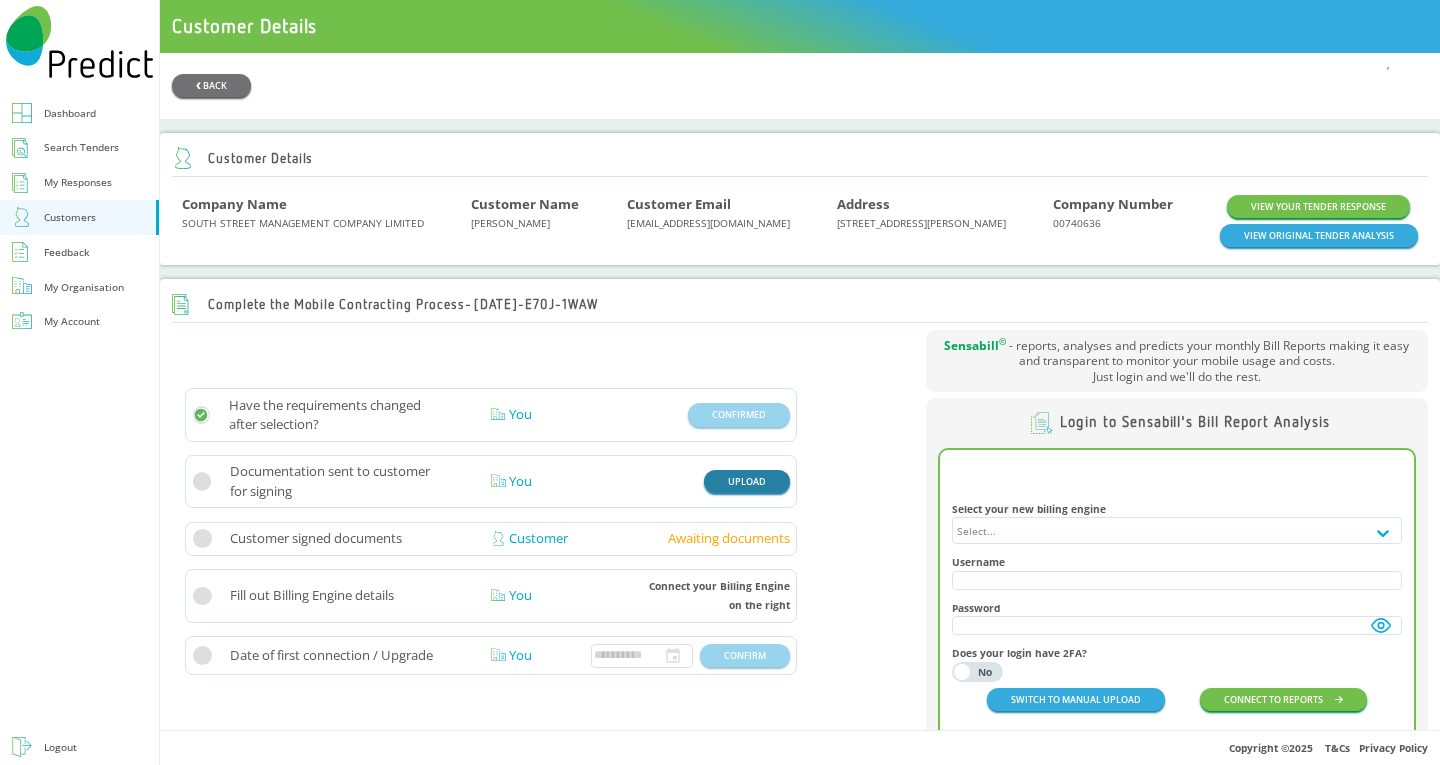 click on "UPLOAD" at bounding box center [747, 481] 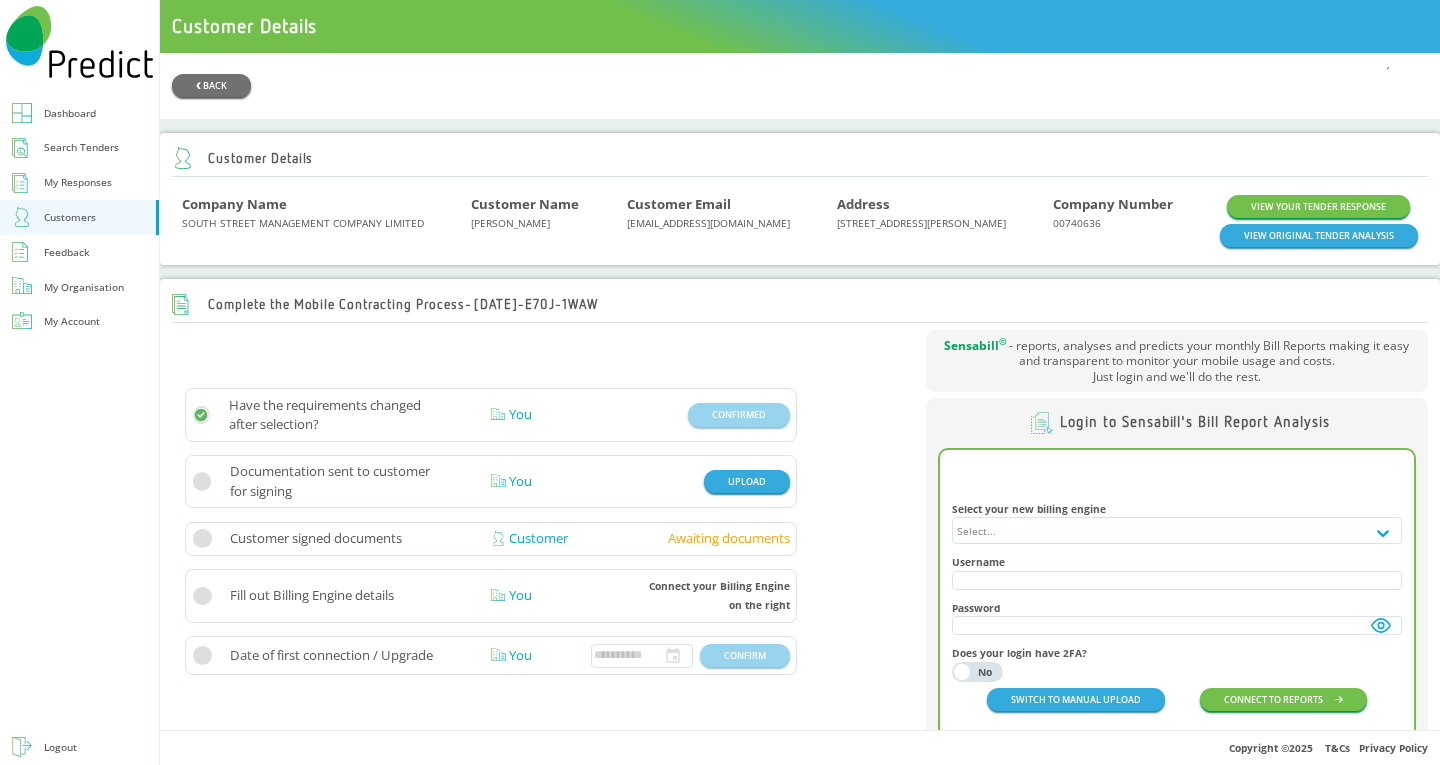 click on "Dashboard" at bounding box center (70, 113) 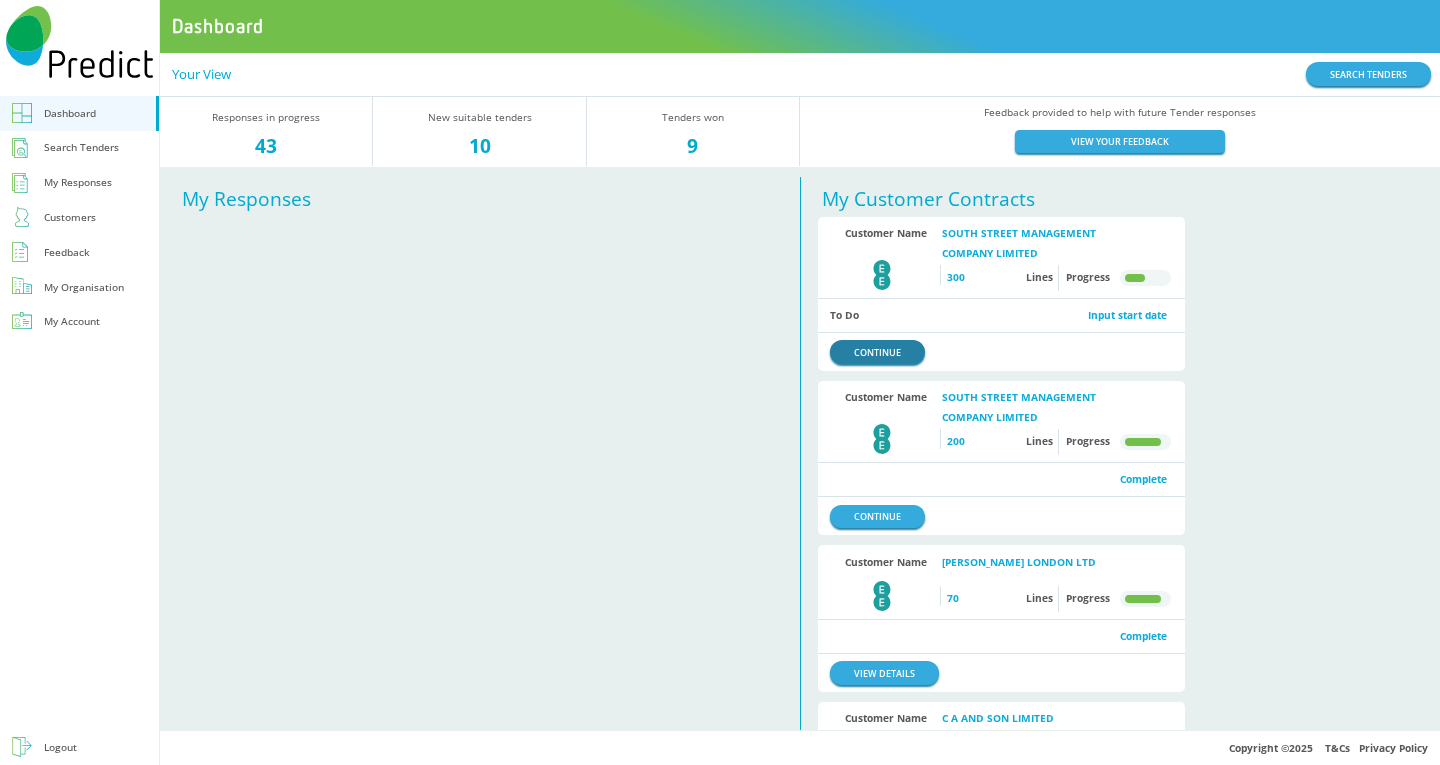 click on "CONTINUE" at bounding box center (877, 351) 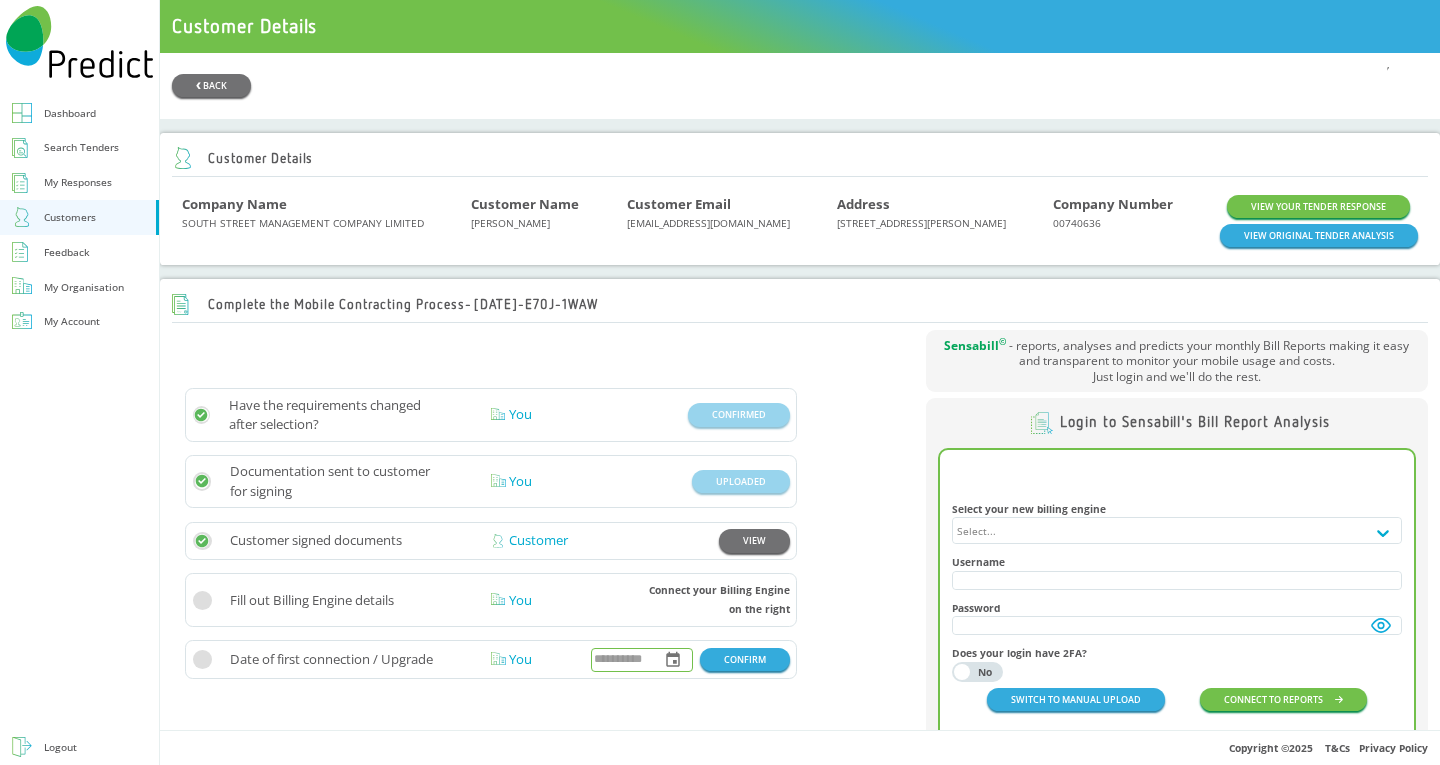 click at bounding box center [620, 660] 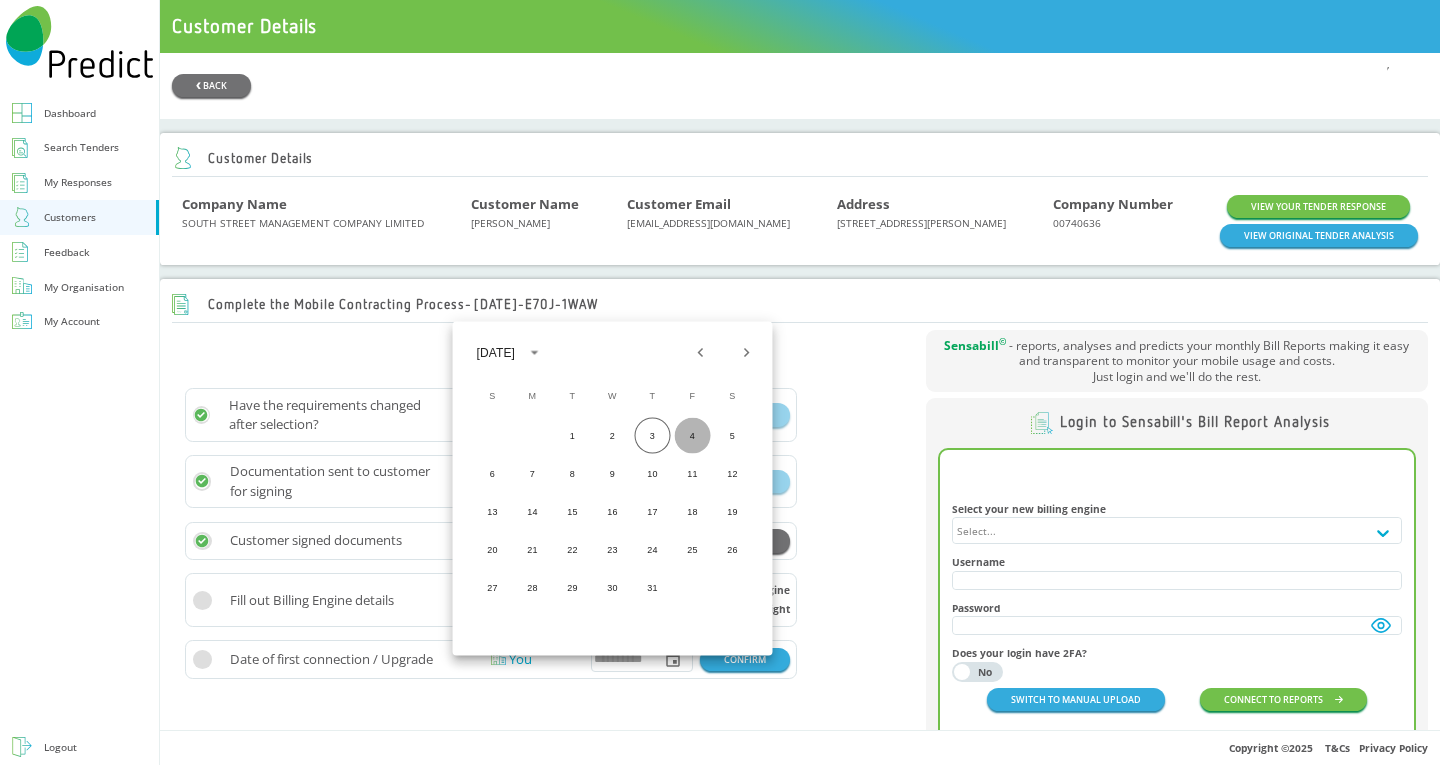 click on "4" at bounding box center [693, 436] 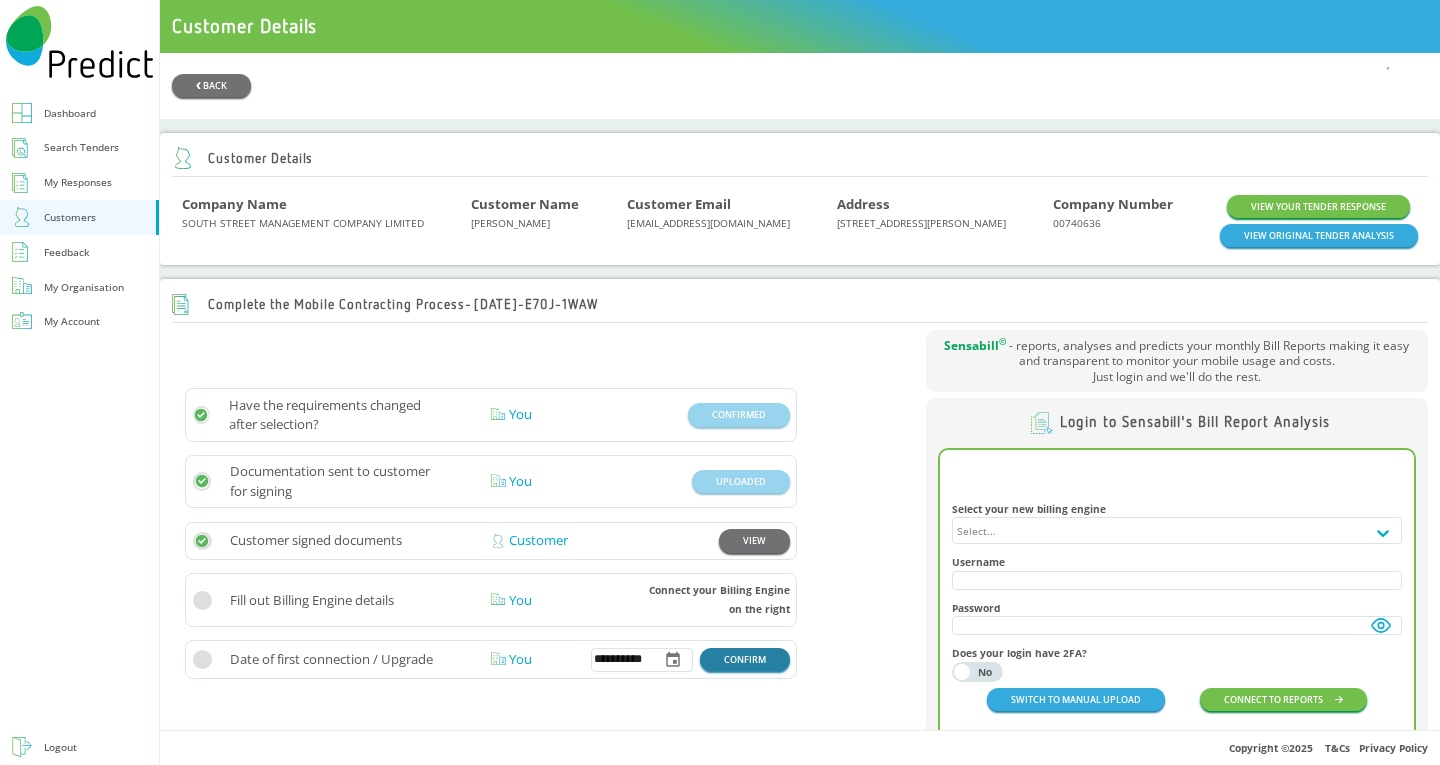 click on "CONFIRM" at bounding box center (745, 659) 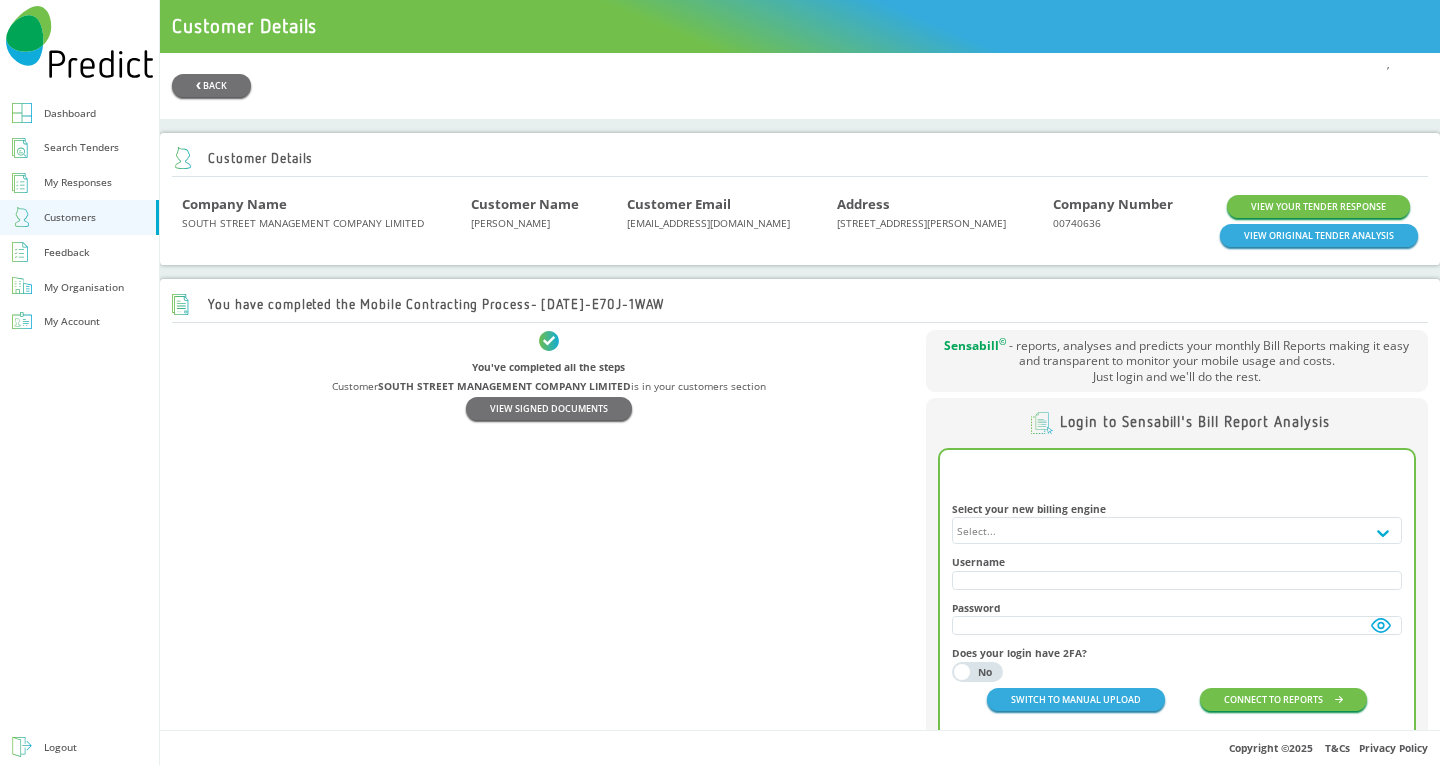 click on "Dashboard" at bounding box center [70, 113] 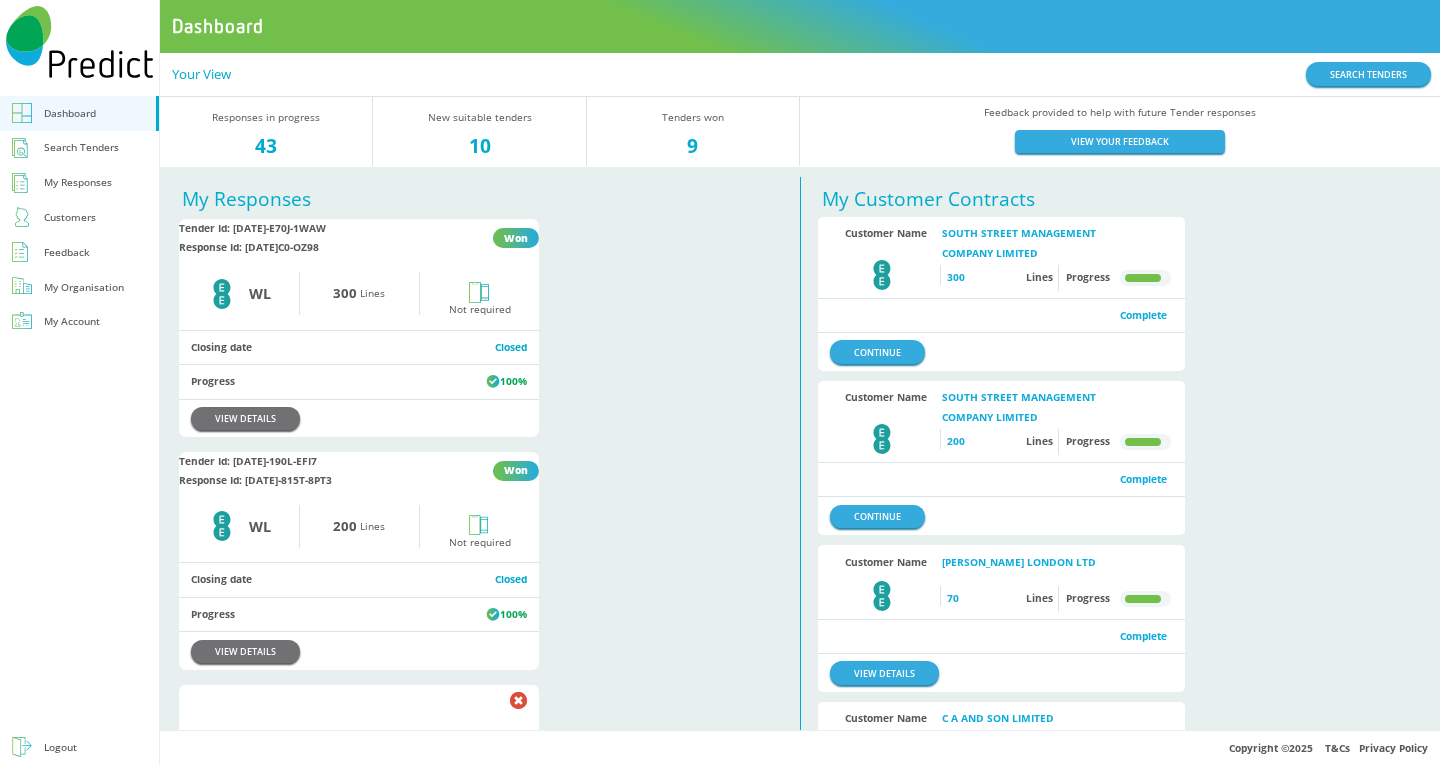click on "Customers" at bounding box center (70, 217) 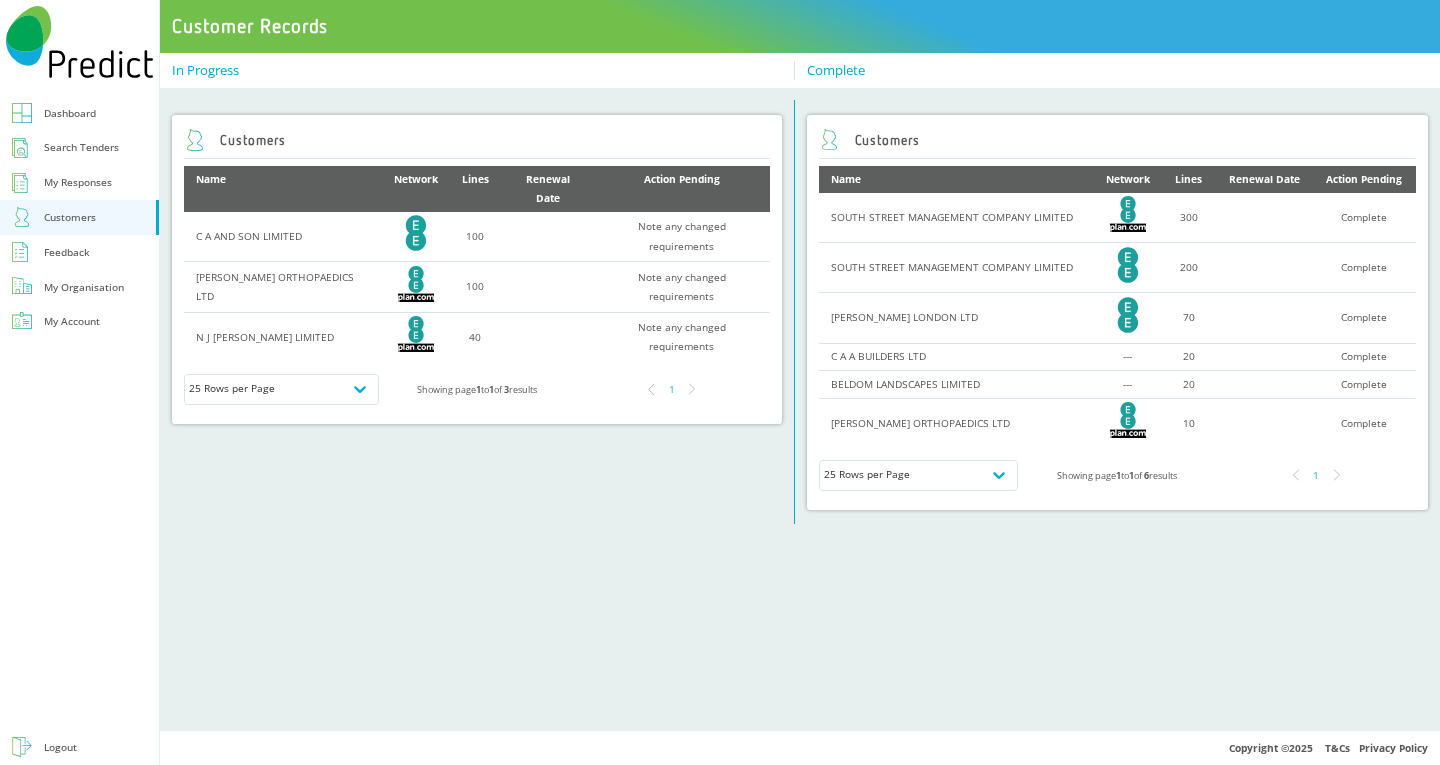 click on "Feedback" at bounding box center (67, 252) 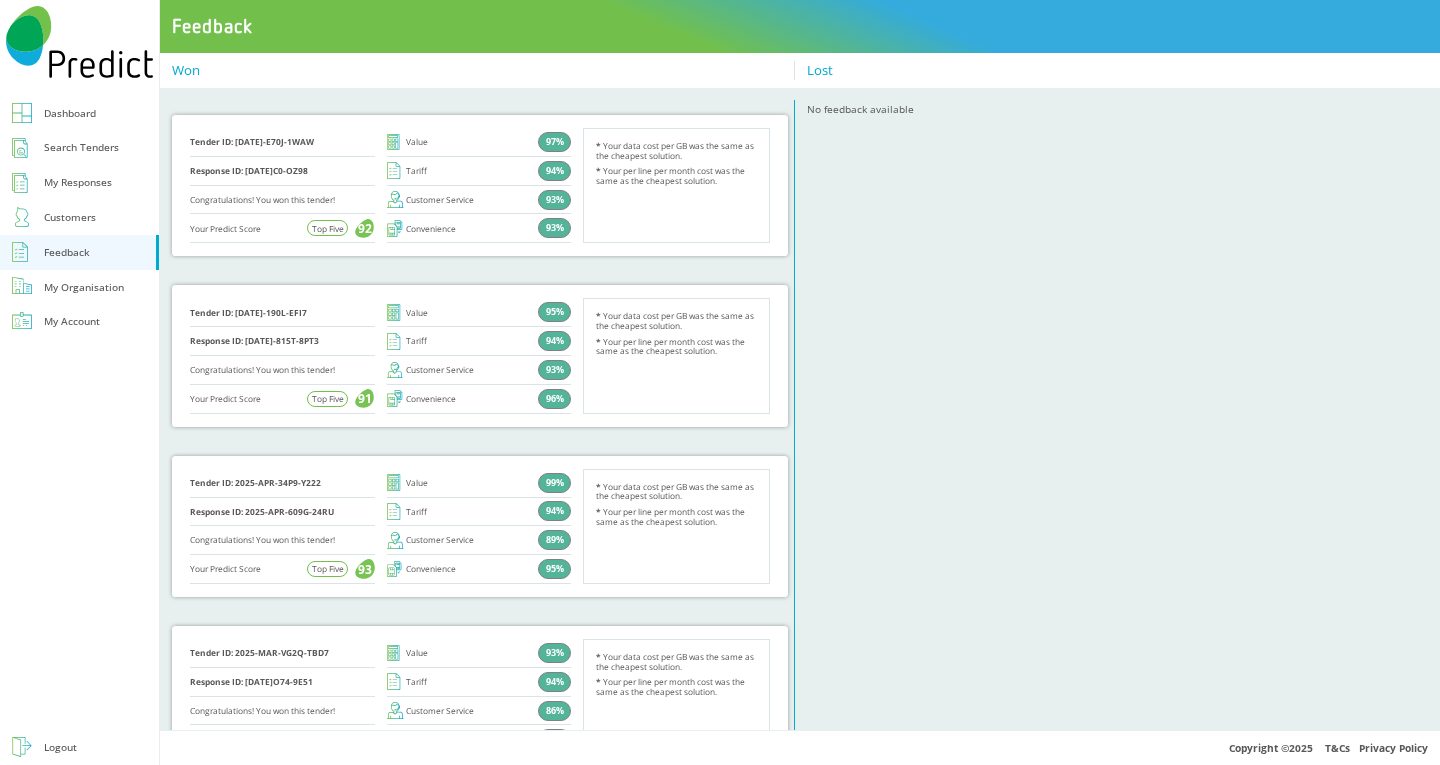 click on "My Organisation" at bounding box center (84, 287) 